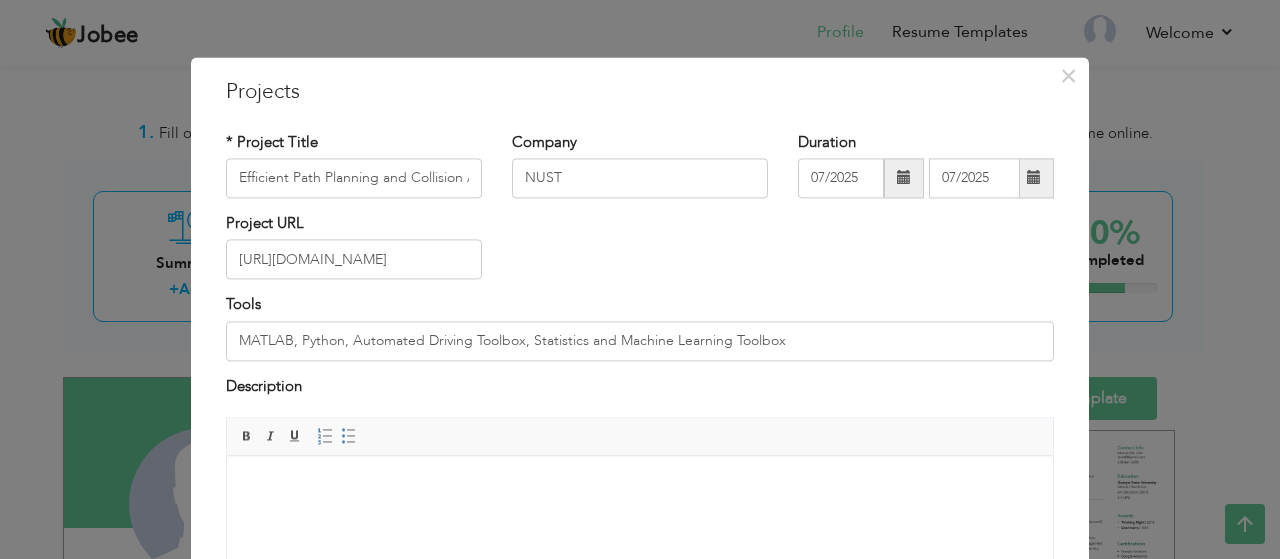 scroll, scrollTop: 1106, scrollLeft: 0, axis: vertical 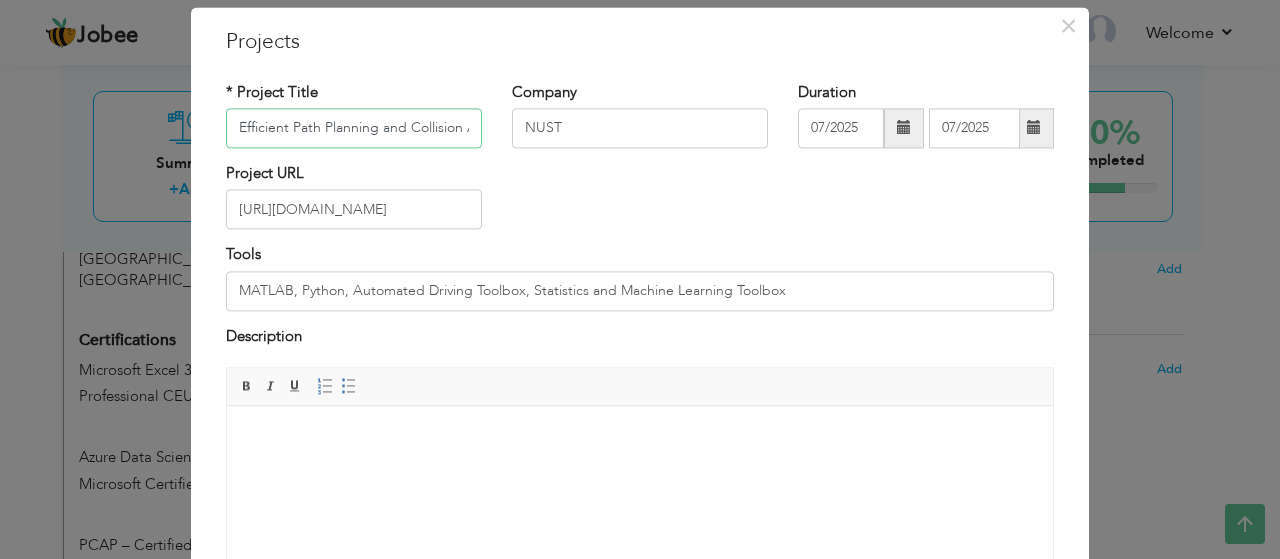 click on "Efficient Path Planning and Collision Avoidance for Autonomous Robot Navigation" at bounding box center (354, 128) 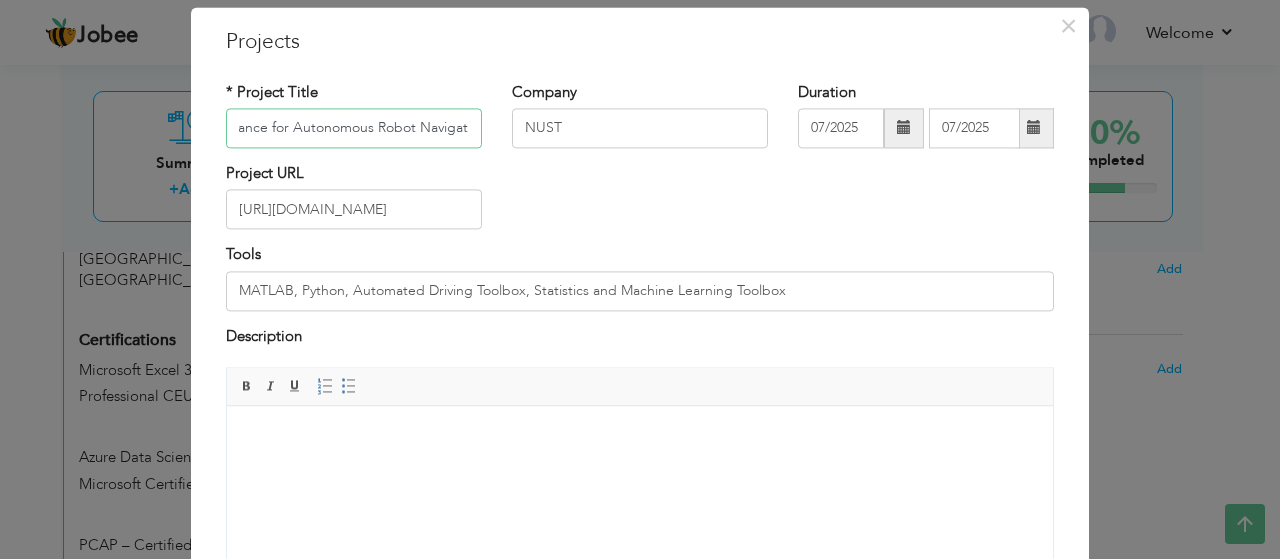 scroll, scrollTop: 0, scrollLeft: 280, axis: horizontal 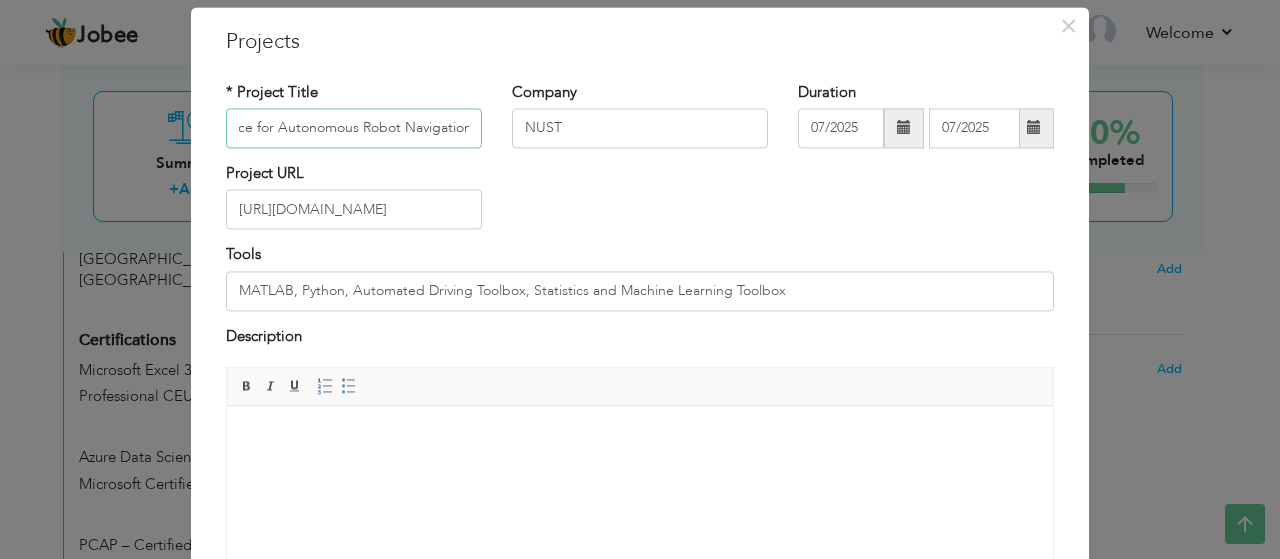 click on "Efficient Path Planning and Collision Avoidance for Autonomous Robot Navigation" at bounding box center (354, 128) 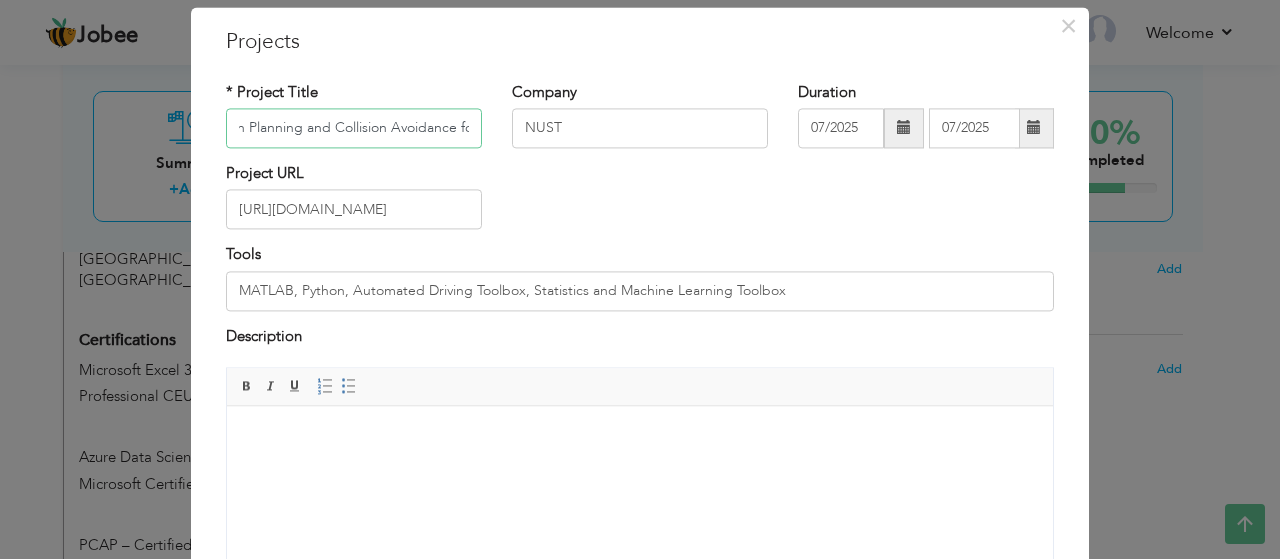 scroll, scrollTop: 0, scrollLeft: 0, axis: both 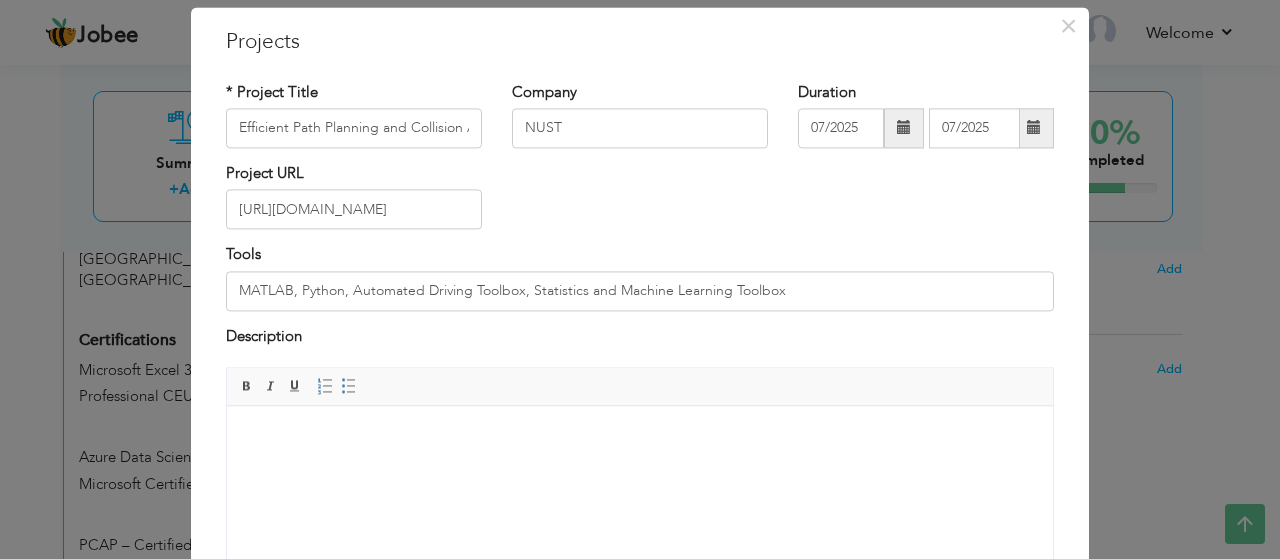click at bounding box center [640, 436] 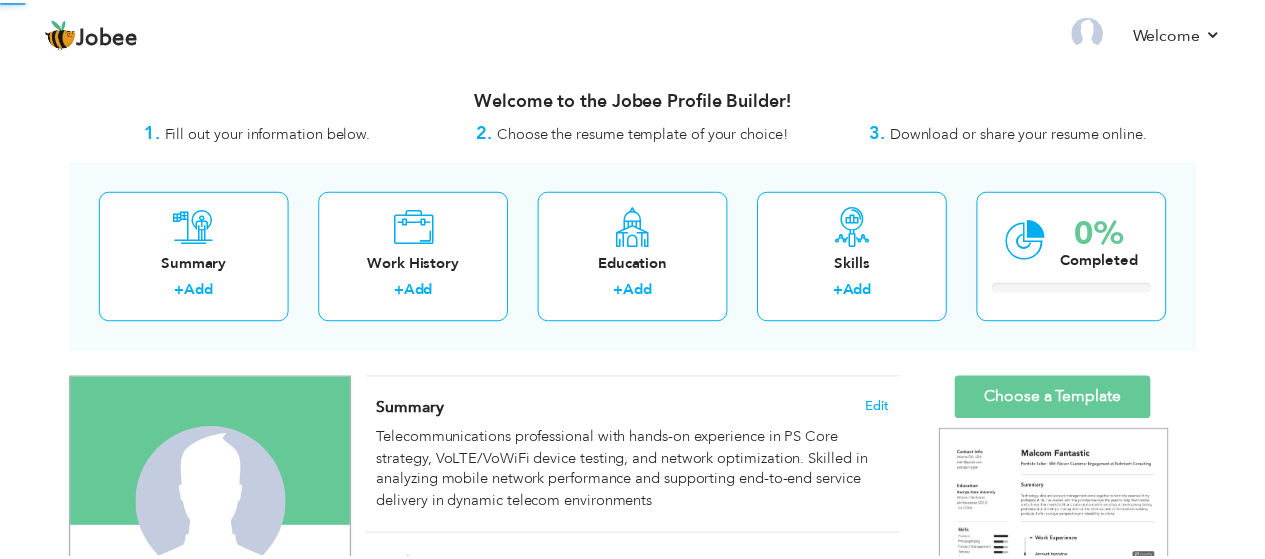 scroll, scrollTop: 0, scrollLeft: 0, axis: both 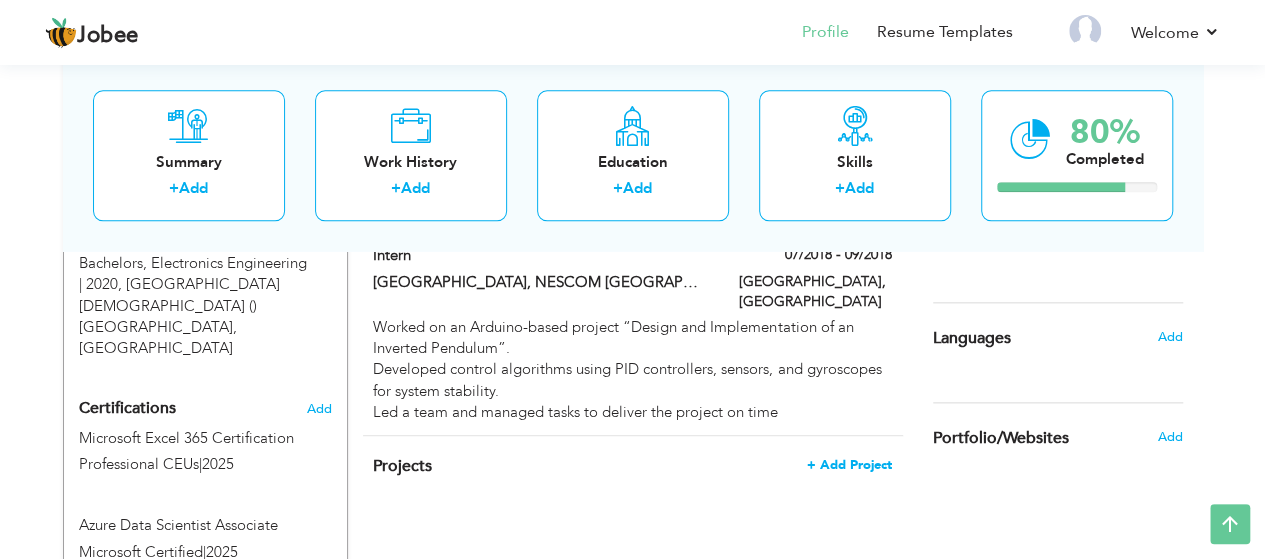 click on "+ Add Project" at bounding box center [849, 465] 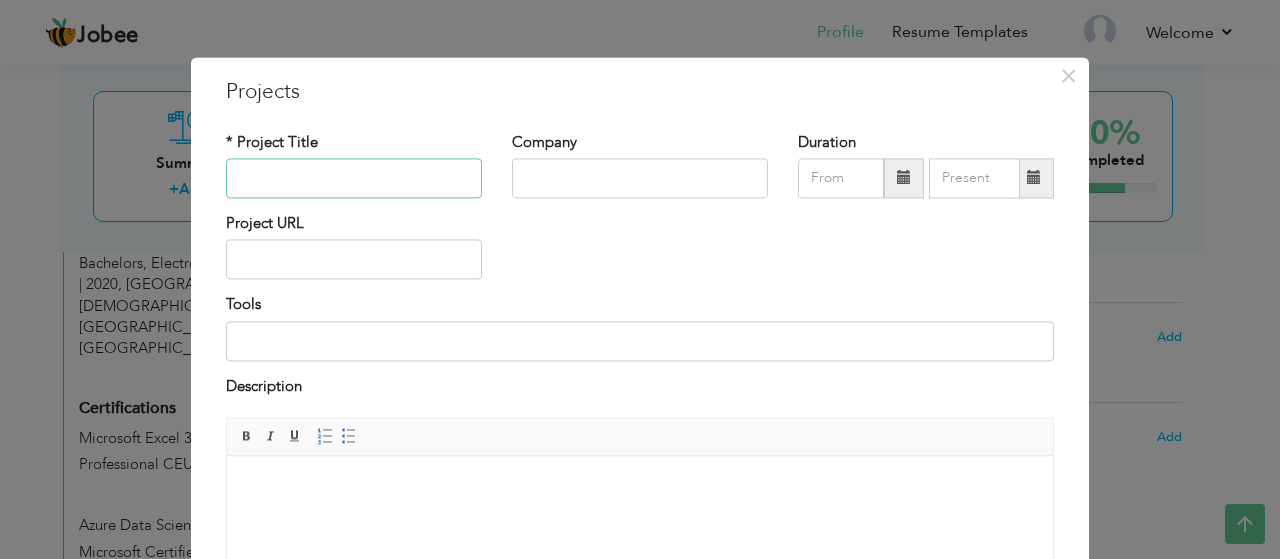 click at bounding box center [354, 178] 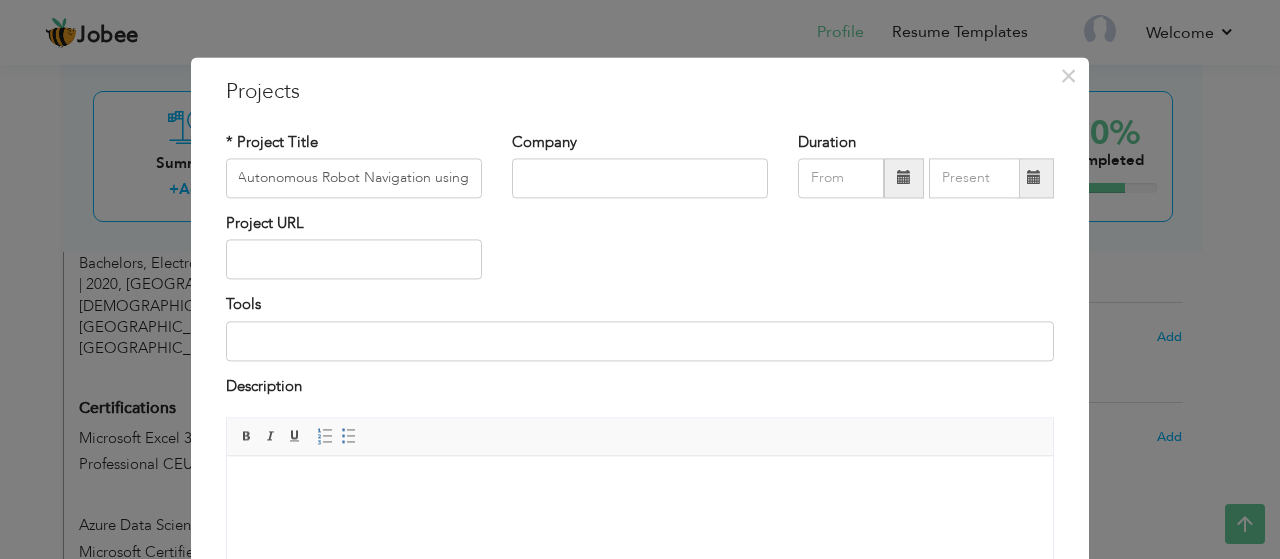 scroll, scrollTop: 0, scrollLeft: 0, axis: both 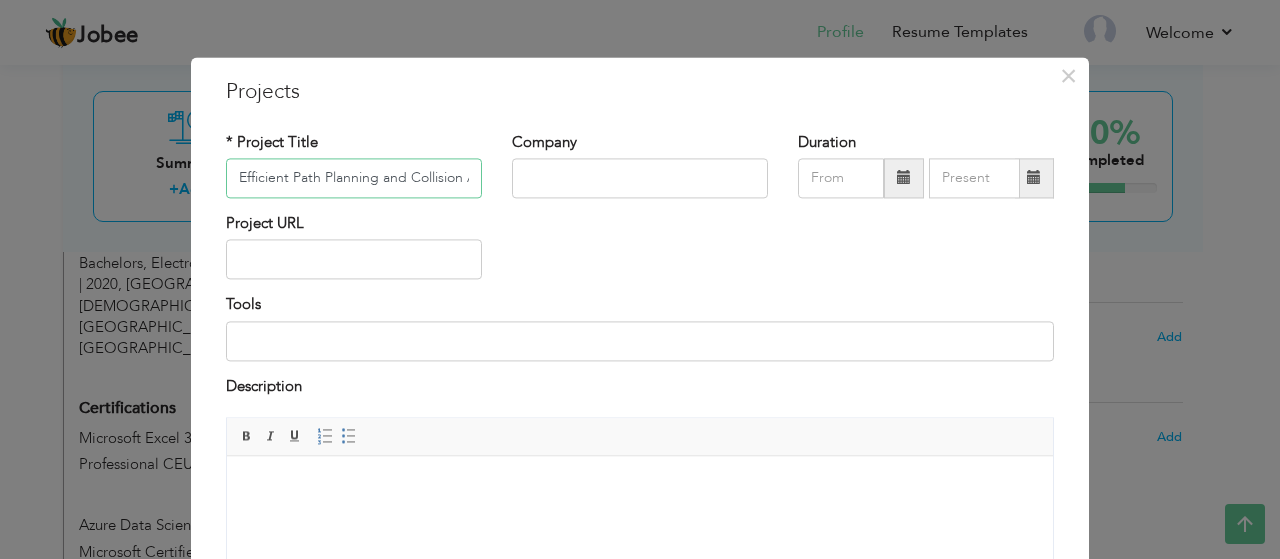 click on "Efficient Path Planning and Collision Avoidance for Autonomous Robot Navigation using" at bounding box center (354, 178) 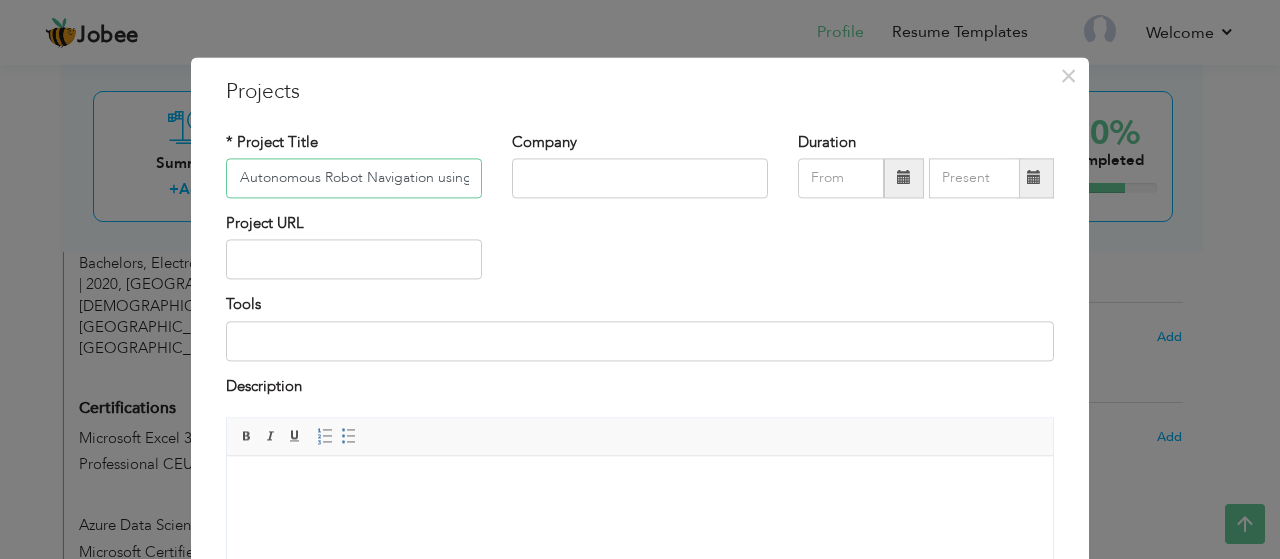 scroll, scrollTop: 0, scrollLeft: 324, axis: horizontal 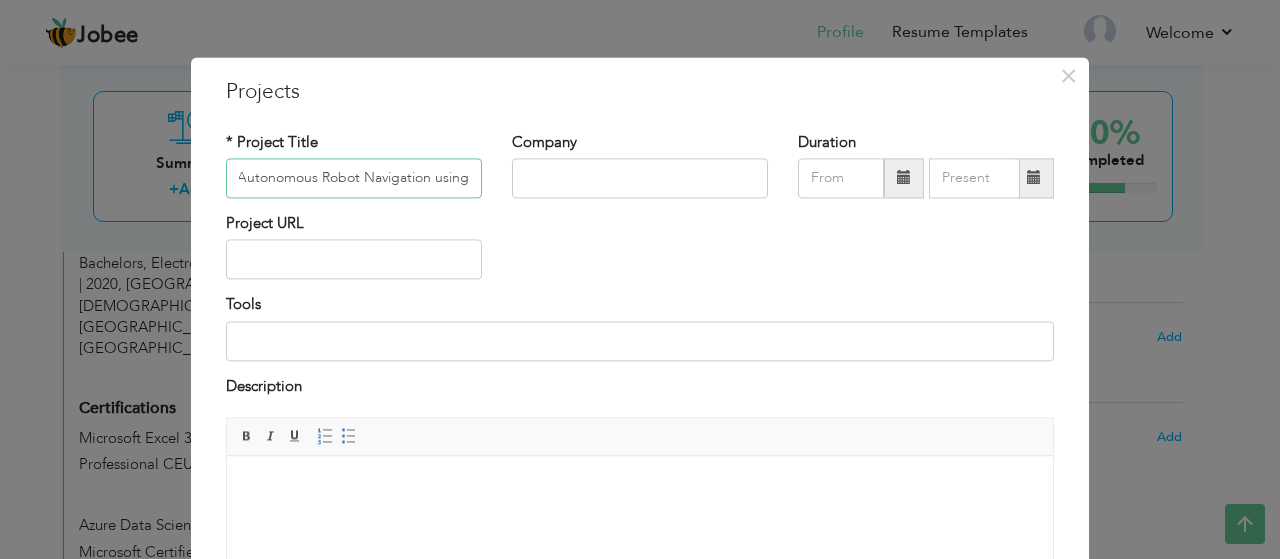 paste on "Robust and Efficient Rapidly Exploring Random Tree Star (RE-RRT" 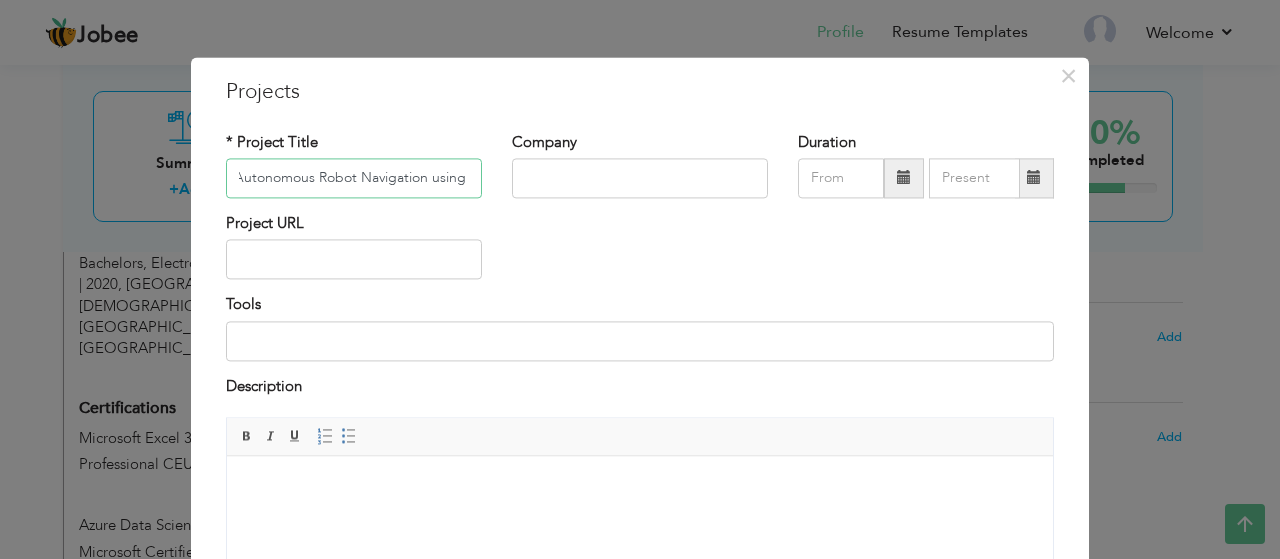 scroll, scrollTop: 0, scrollLeft: 729, axis: horizontal 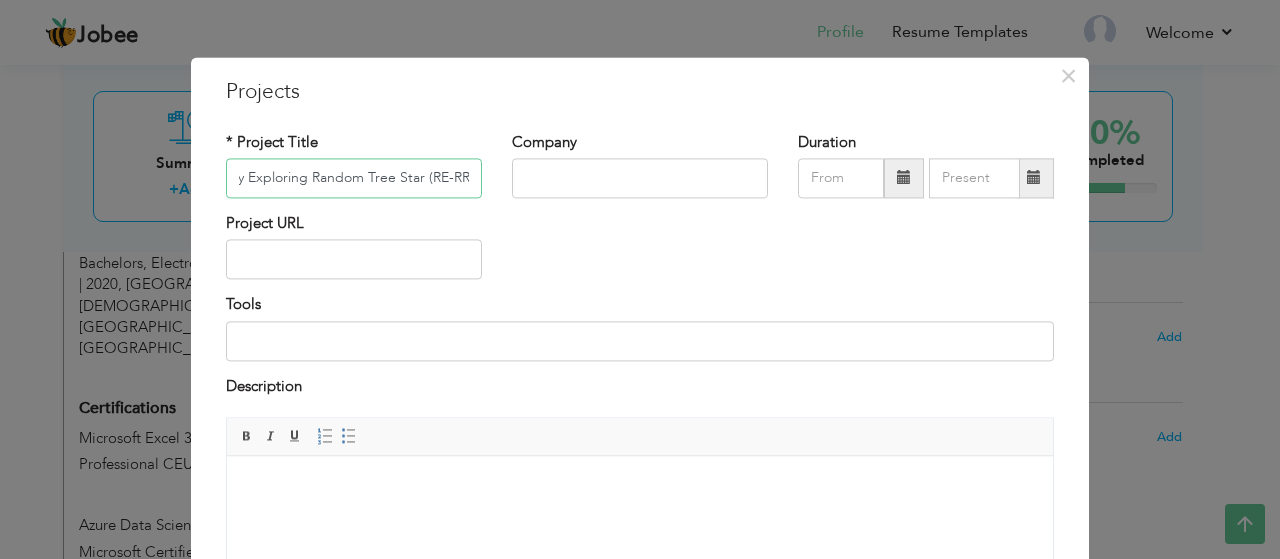 type on "Efficient Path Planning and Collision Avoidance for Autonomous Robot Navigation using  Robust and Efficient Rapidly Exploring Random Tree Star (RE-RRT" 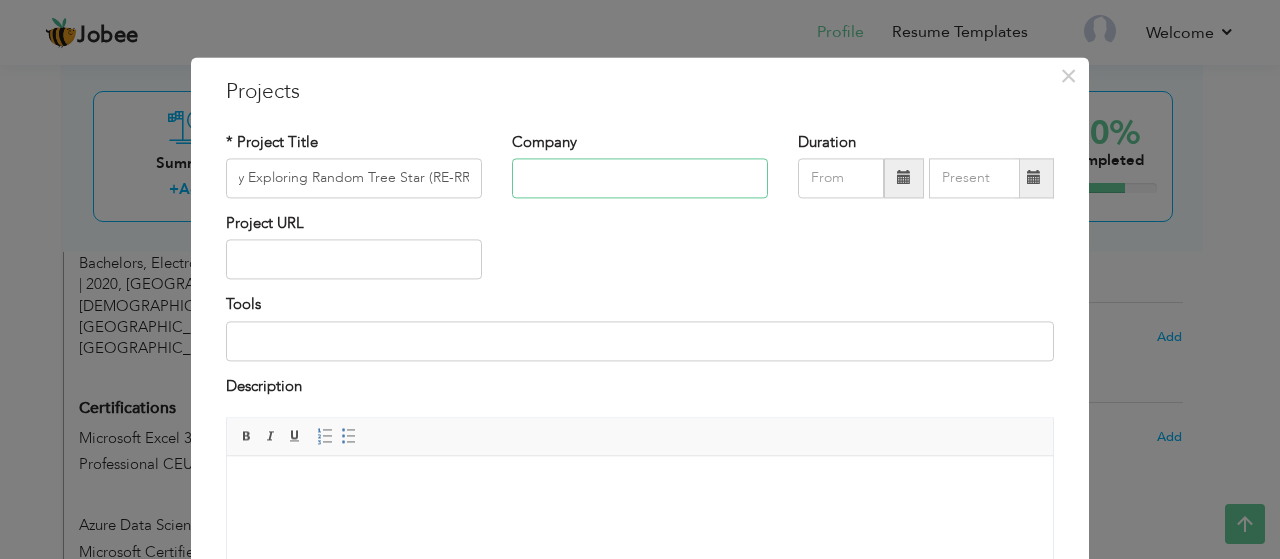 scroll, scrollTop: 0, scrollLeft: 0, axis: both 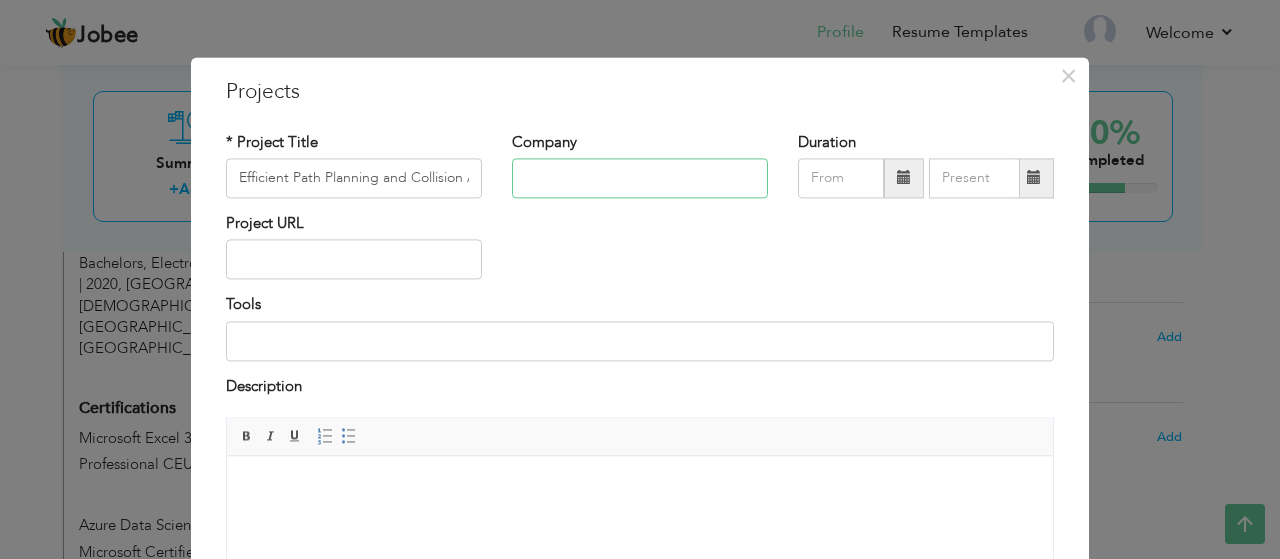 click at bounding box center [640, 178] 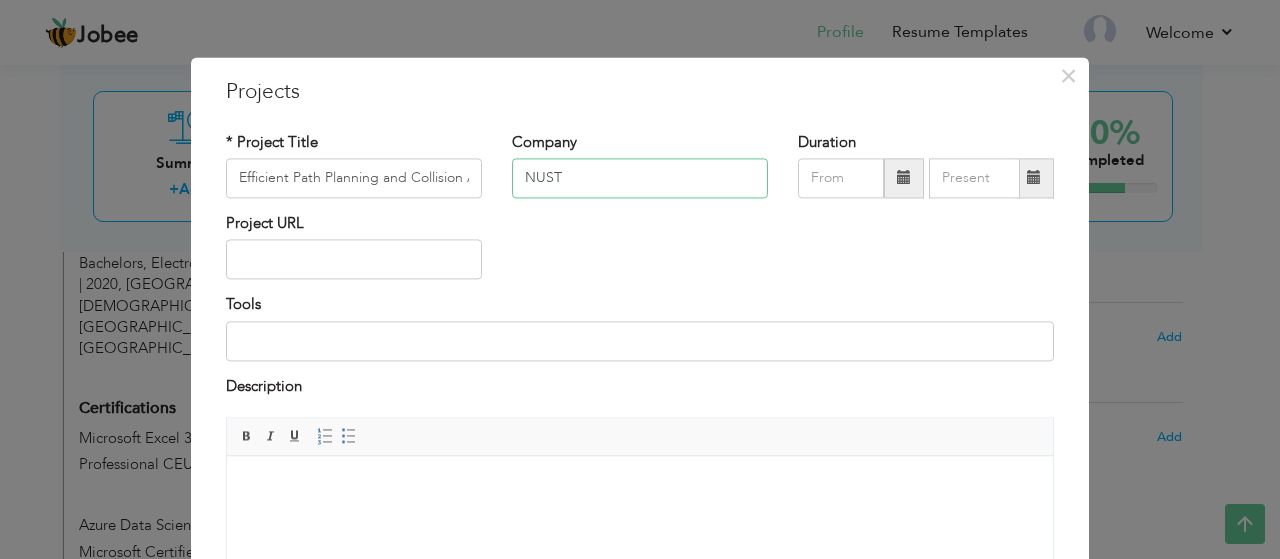 type on "NUST" 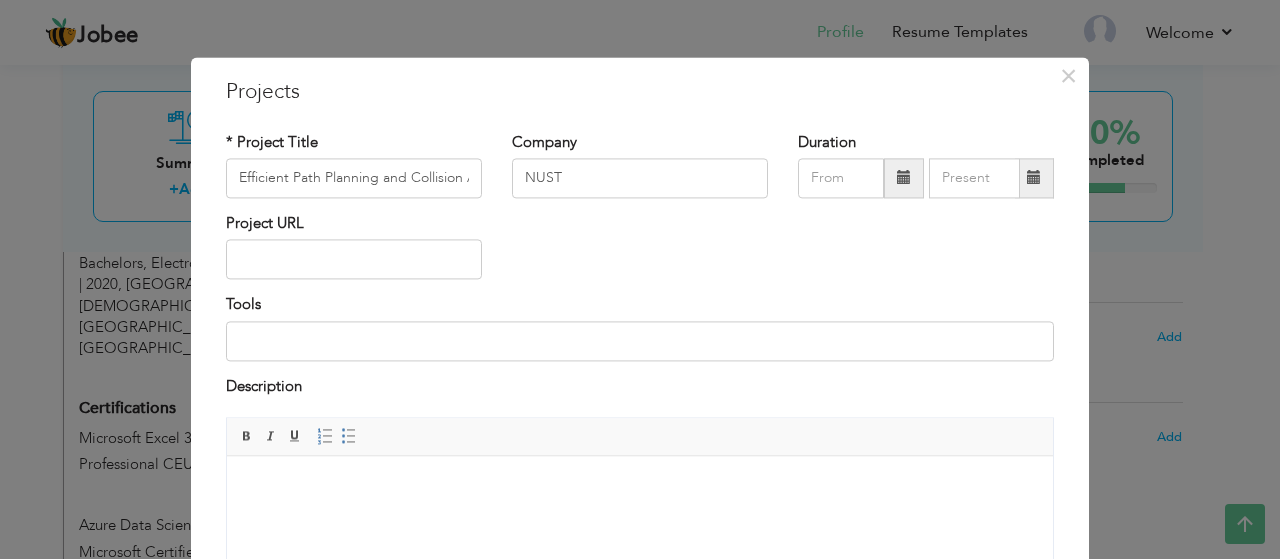 click at bounding box center [904, 178] 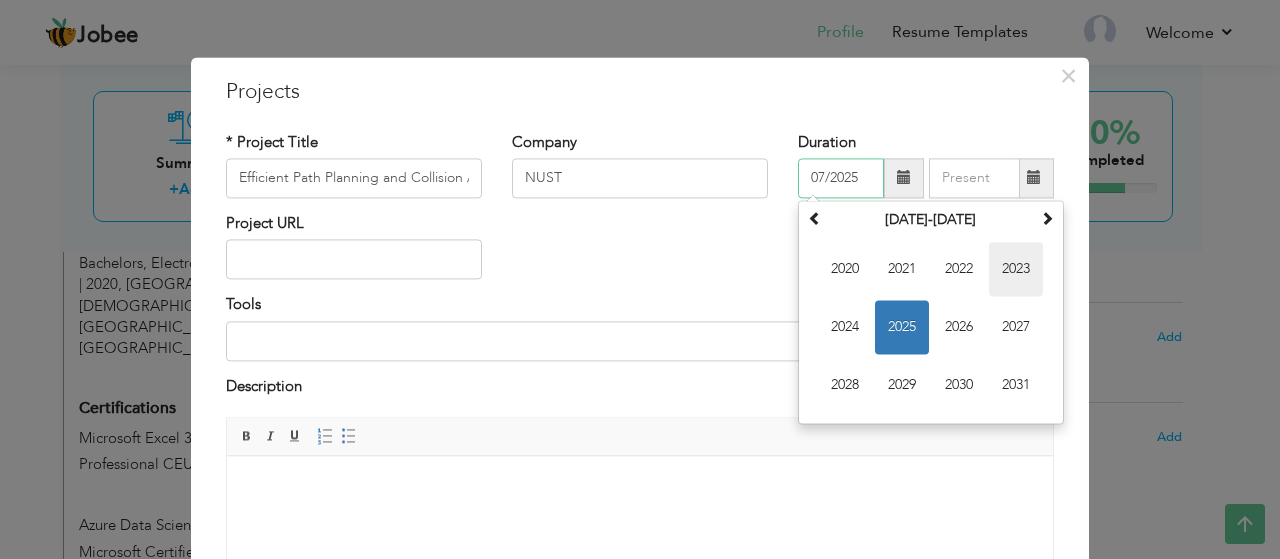 click on "2023" at bounding box center [1016, 269] 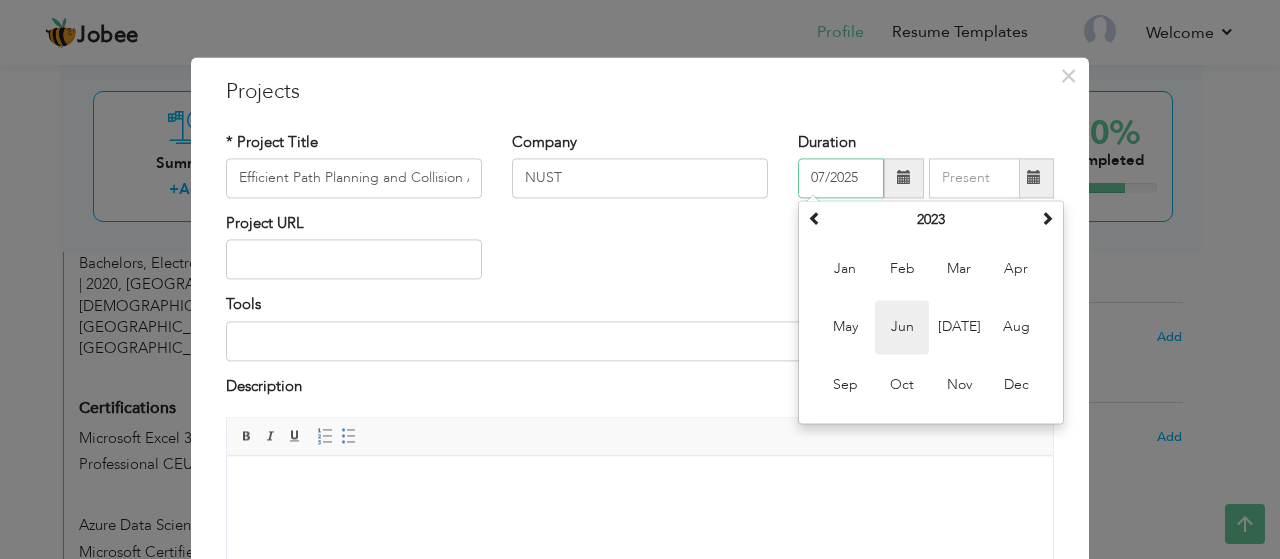 click on "Jun" at bounding box center [902, 327] 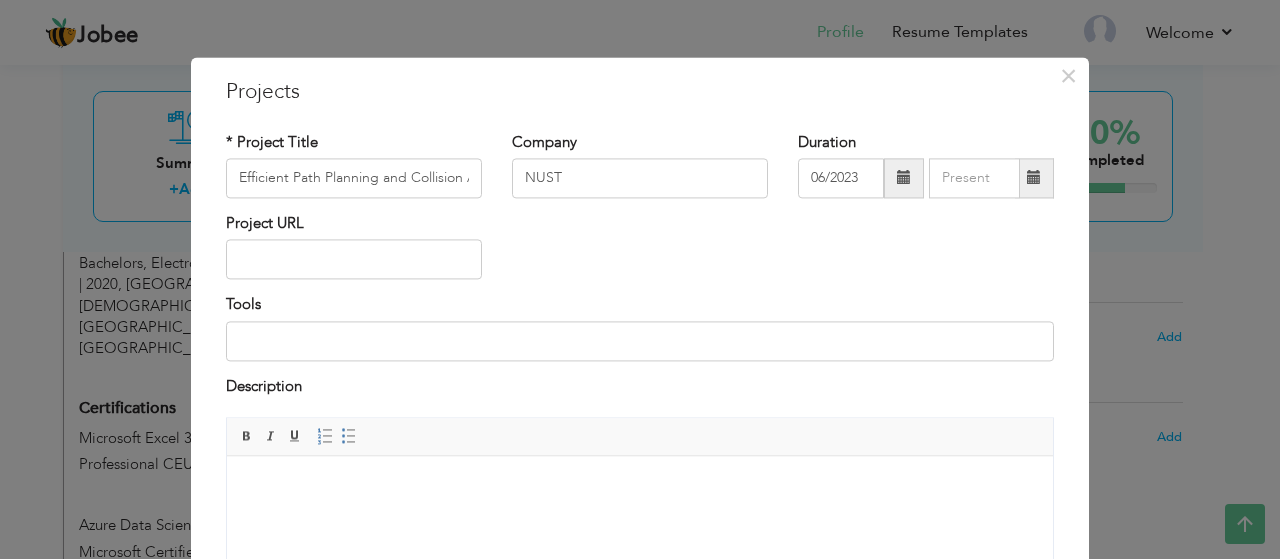 click at bounding box center (904, 178) 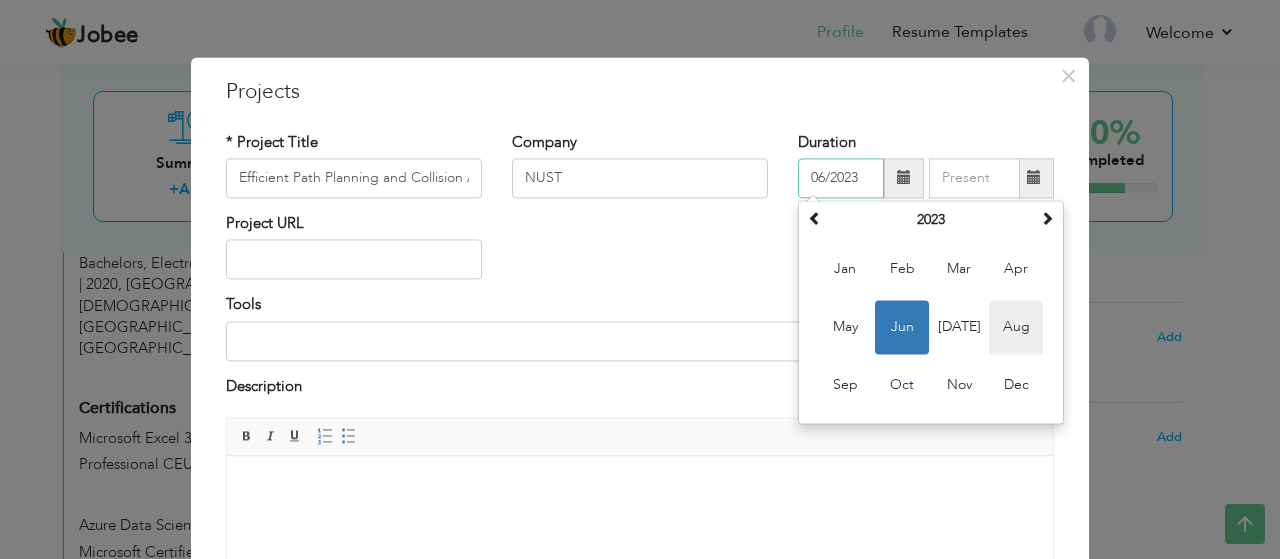 click on "Aug" at bounding box center [1016, 327] 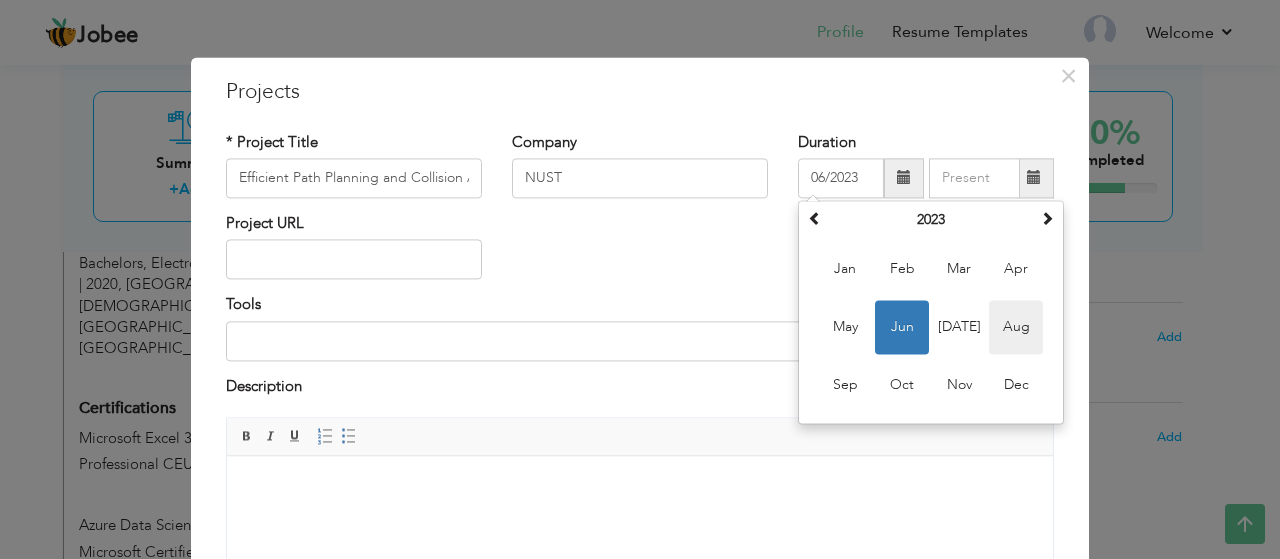 type on "08/2023" 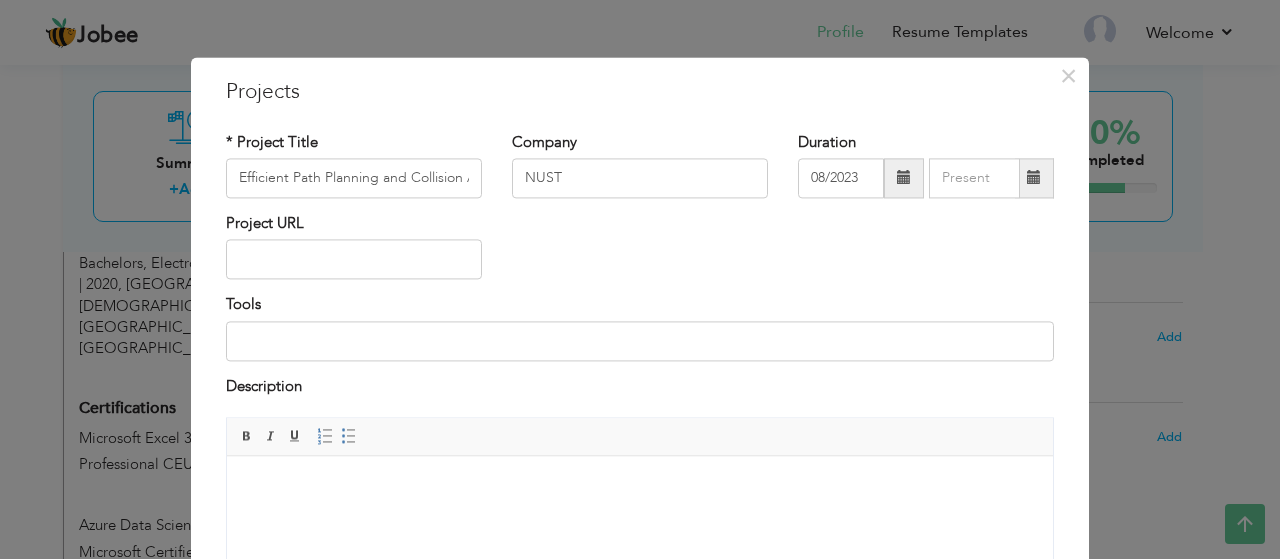 click at bounding box center [1034, 178] 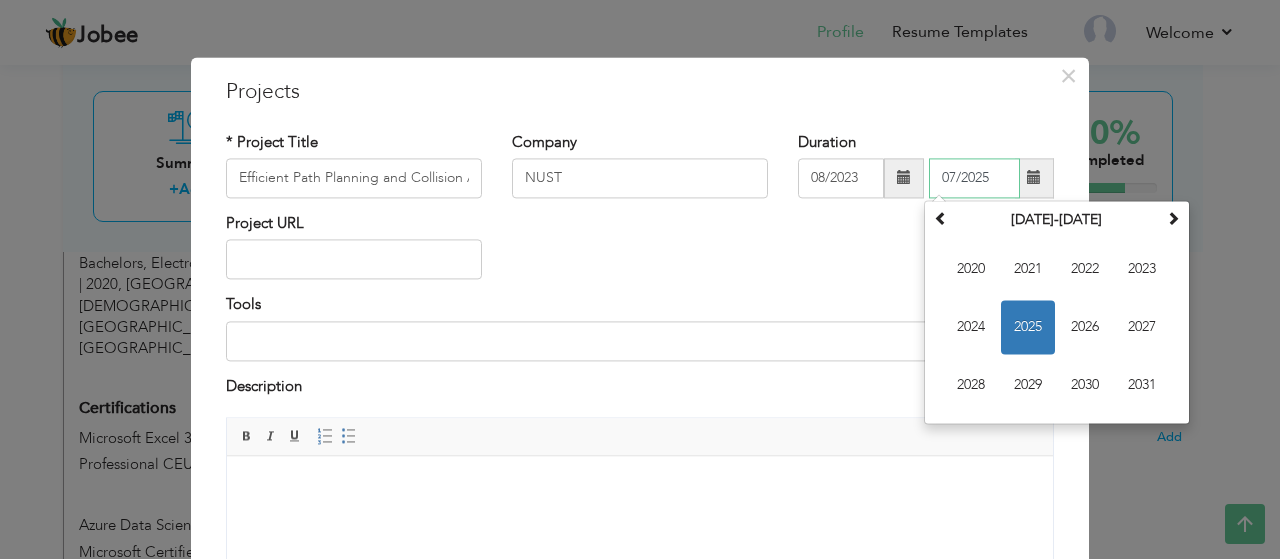 click on "2025" at bounding box center (1028, 327) 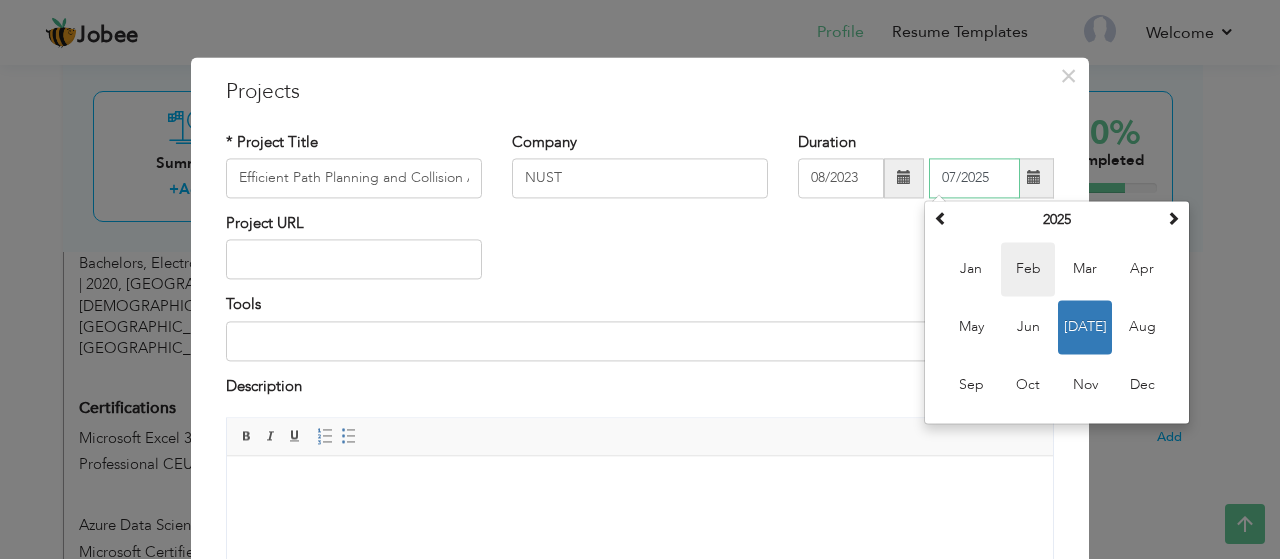 click on "Feb" at bounding box center [1028, 269] 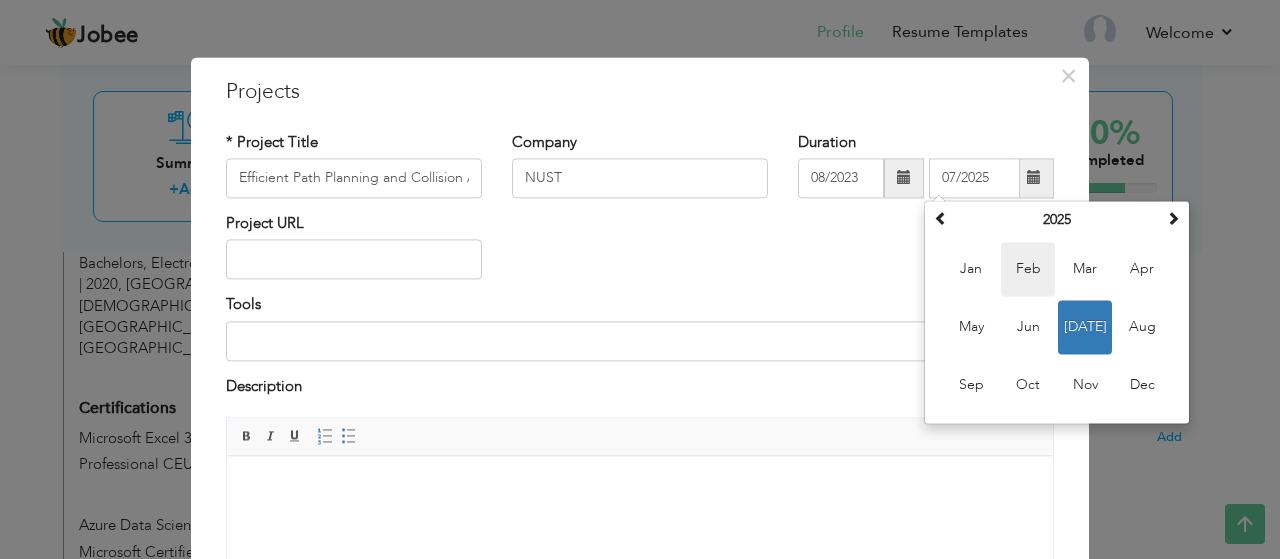 type on "02/2025" 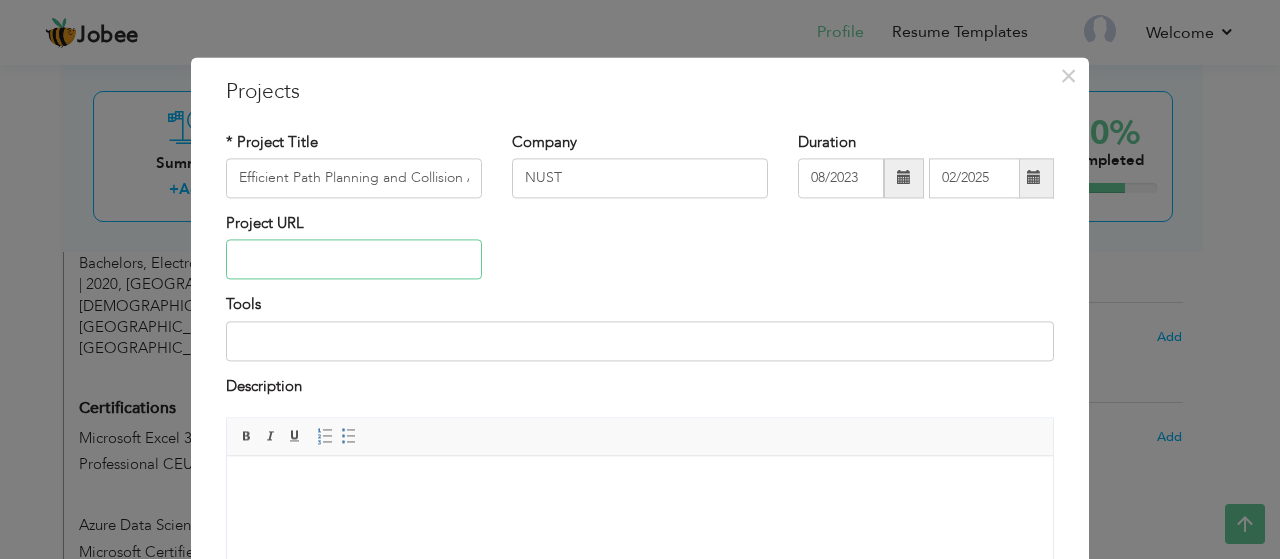 click at bounding box center [354, 260] 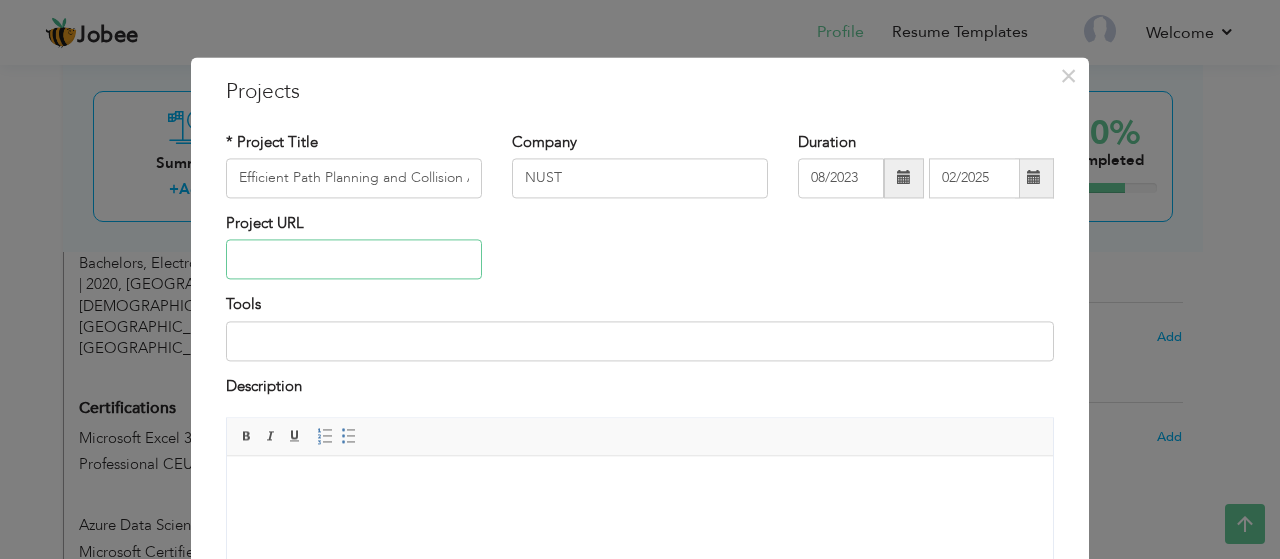 paste on "[URL][DOMAIN_NAME]" 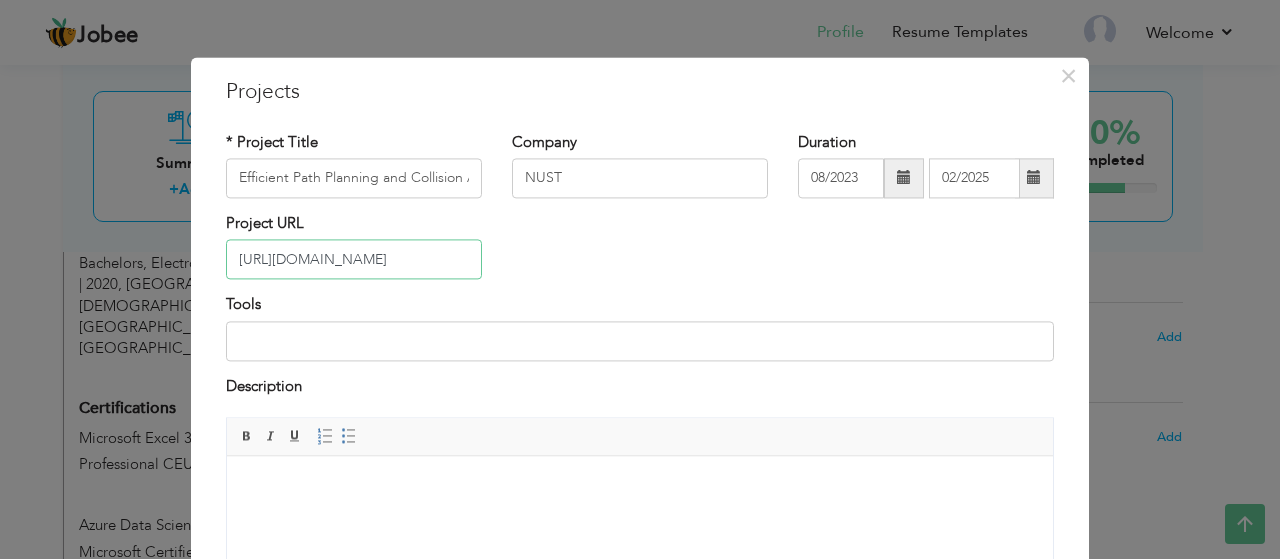 scroll, scrollTop: 0, scrollLeft: 173, axis: horizontal 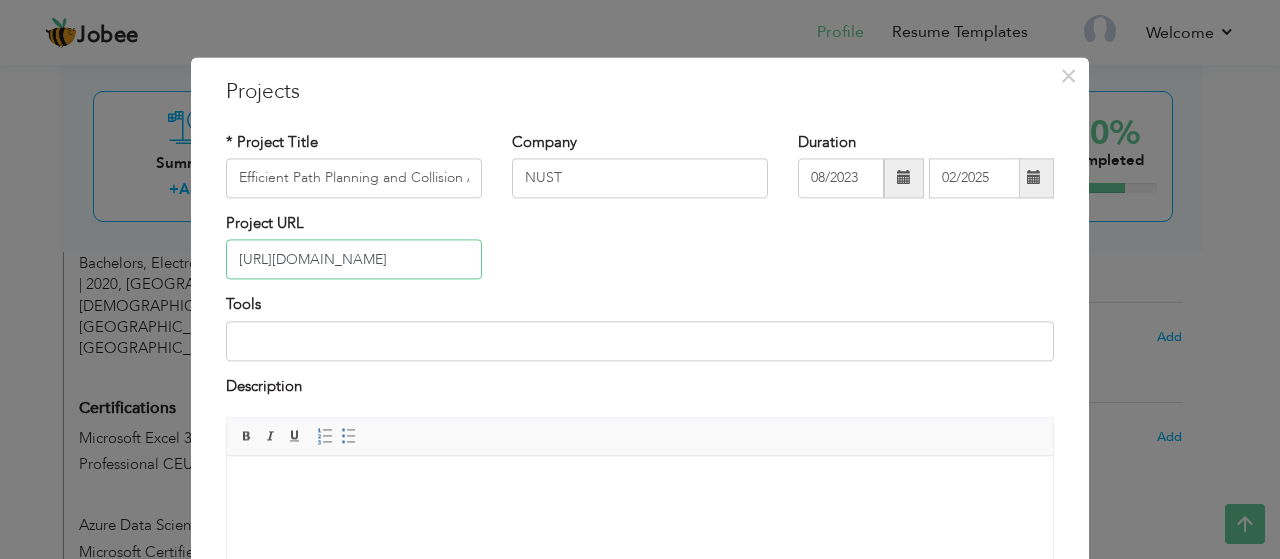 type on "[URL][DOMAIN_NAME]" 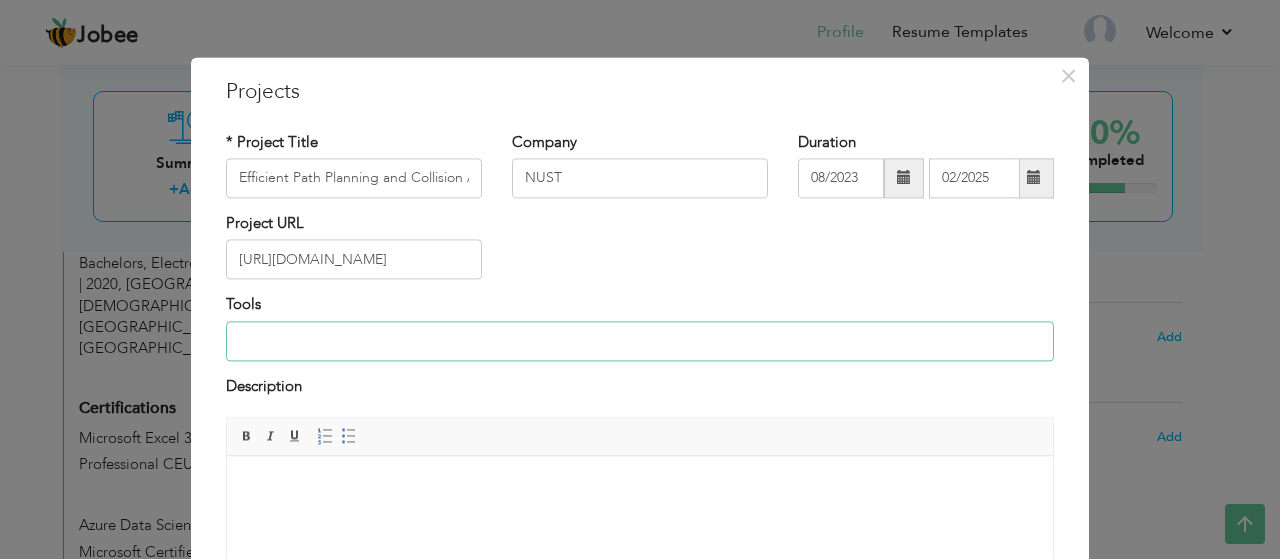 scroll, scrollTop: 0, scrollLeft: 0, axis: both 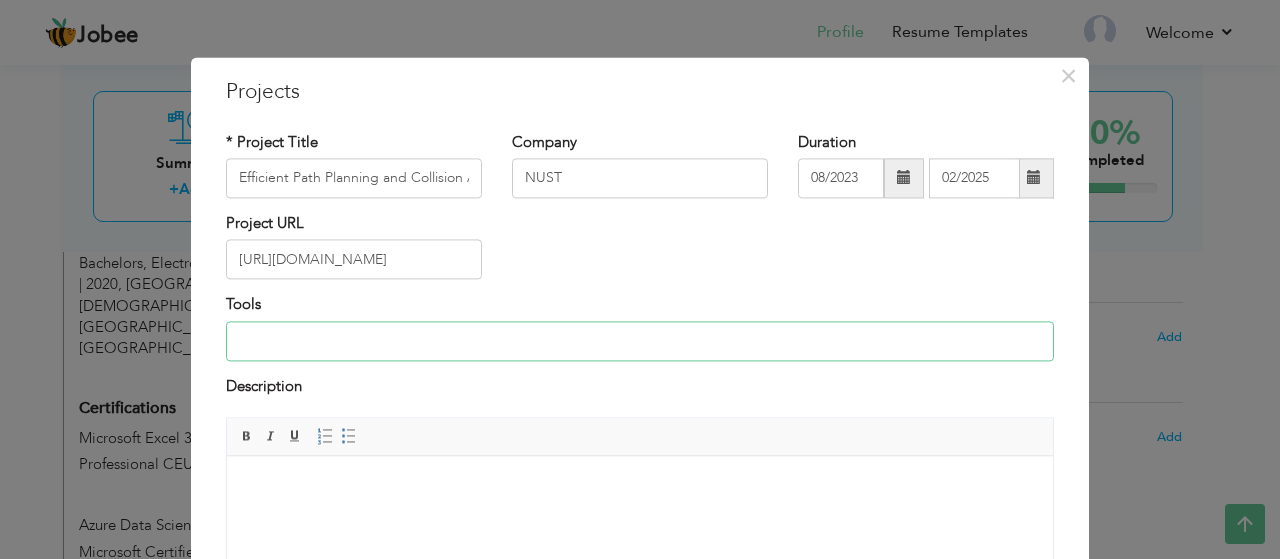paste on "MATLAB, Python" 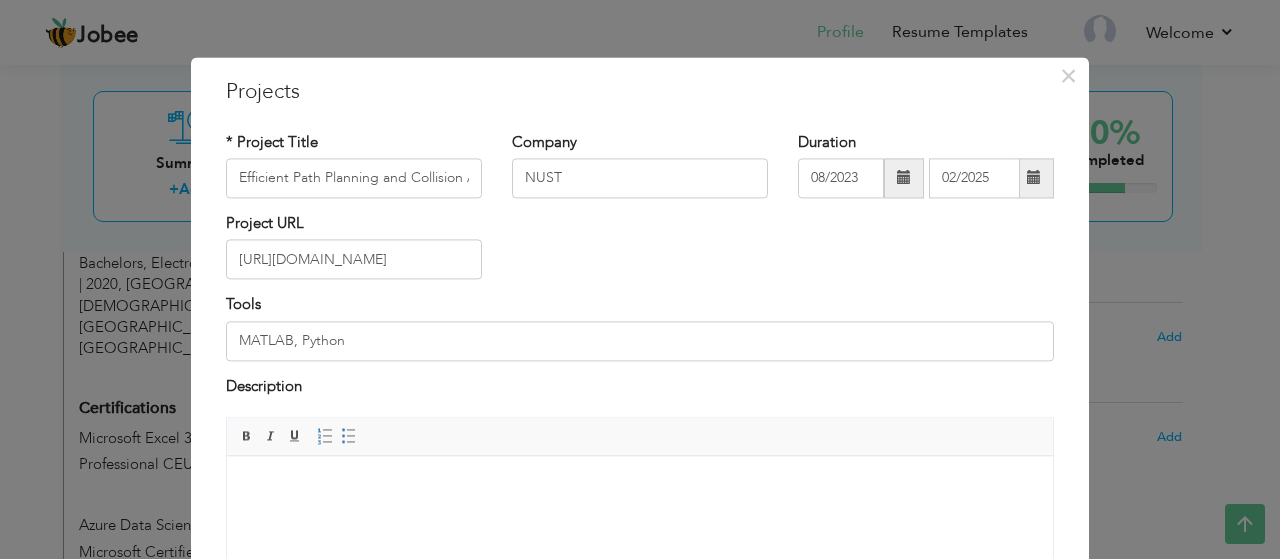 click on "Description" at bounding box center [264, 386] 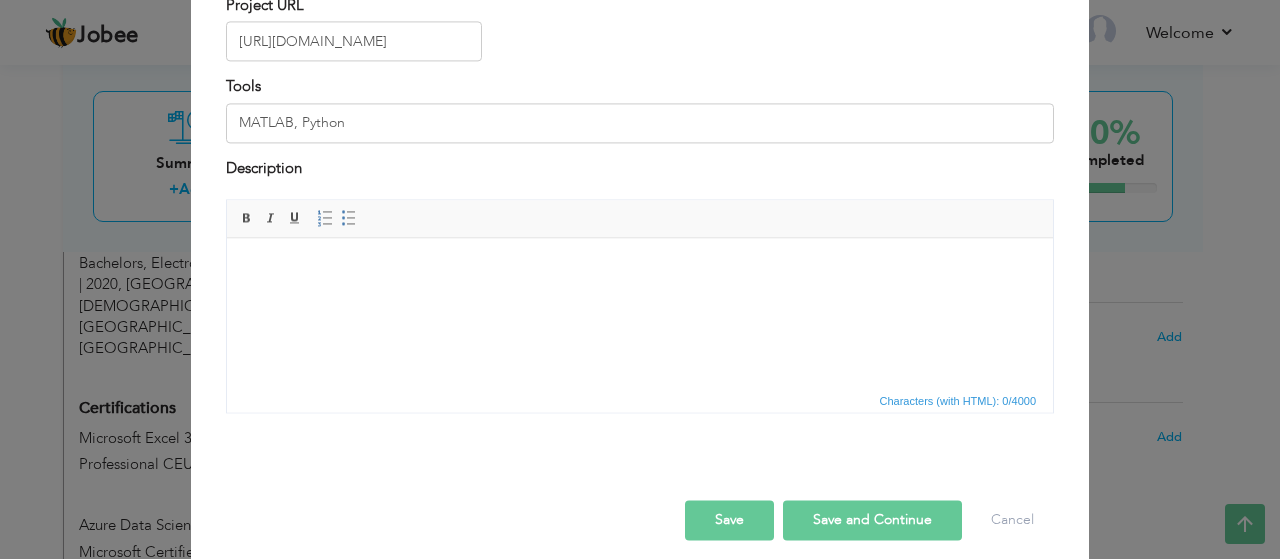 scroll, scrollTop: 232, scrollLeft: 0, axis: vertical 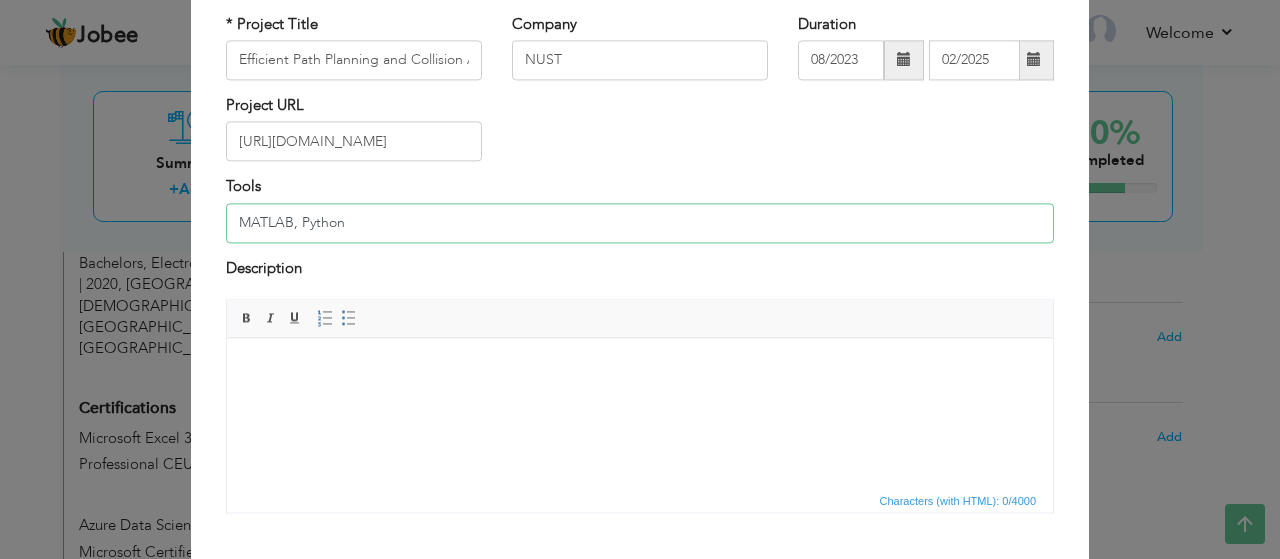 click on "MATLAB, Python" at bounding box center [640, 223] 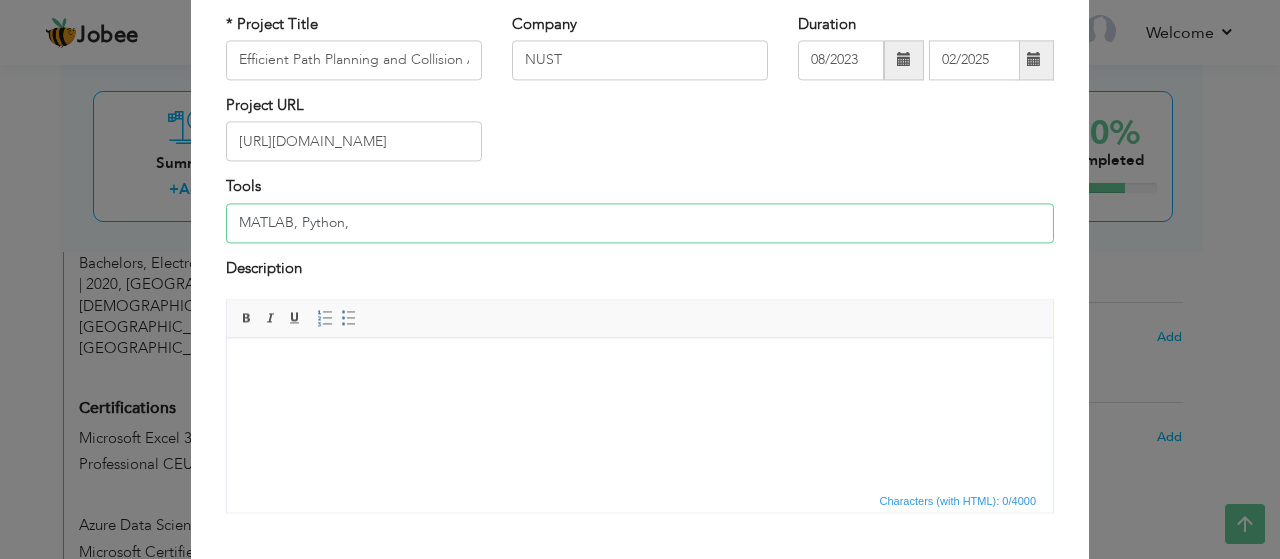 paste on "Automated Driving Toolbox, Statistics and Machine Learning Toolbox" 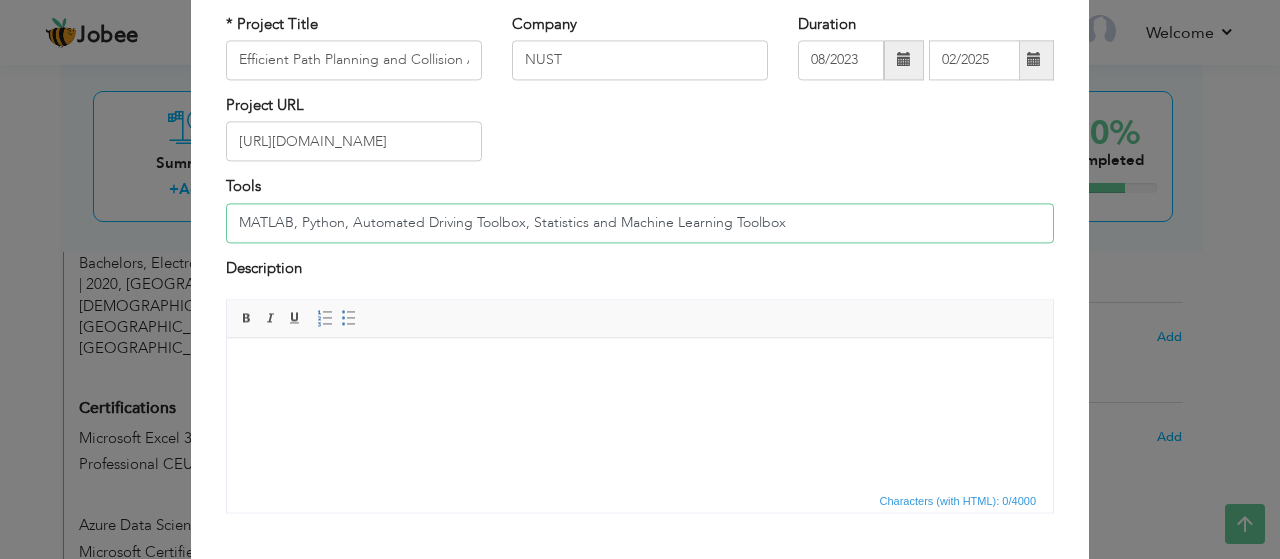 type on "MATLAB, Python, Automated Driving Toolbox, Statistics and Machine Learning Toolbox" 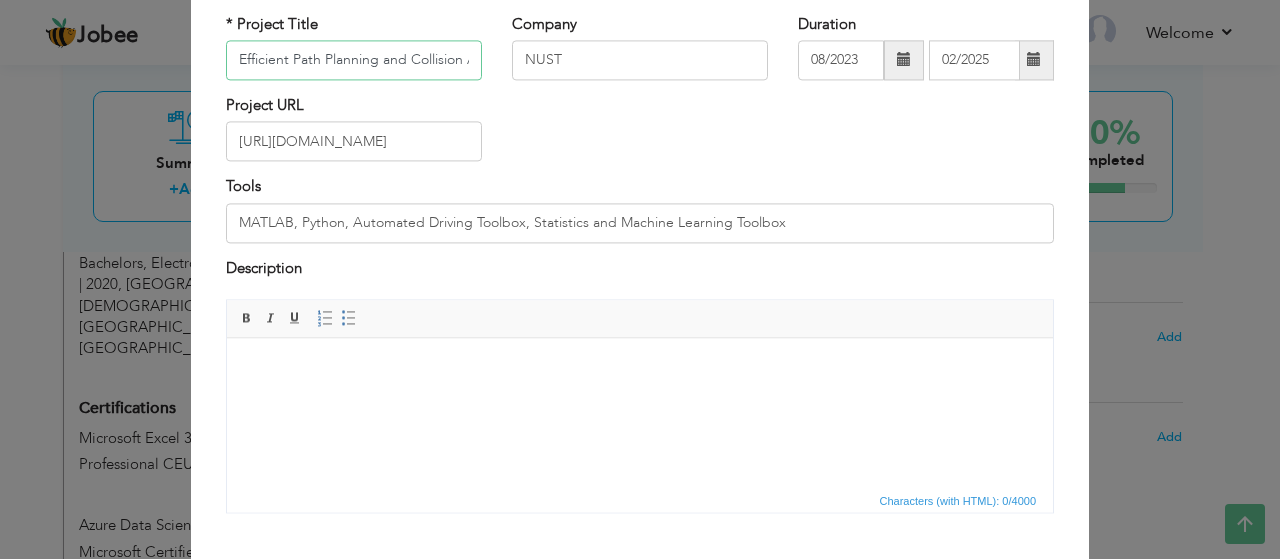click on "Efficient Path Planning and Collision Avoidance for Autonomous Robot Navigation using  Robust and Efficient Rapidly Exploring Random Tree Star (RE-RRT" at bounding box center [354, 60] 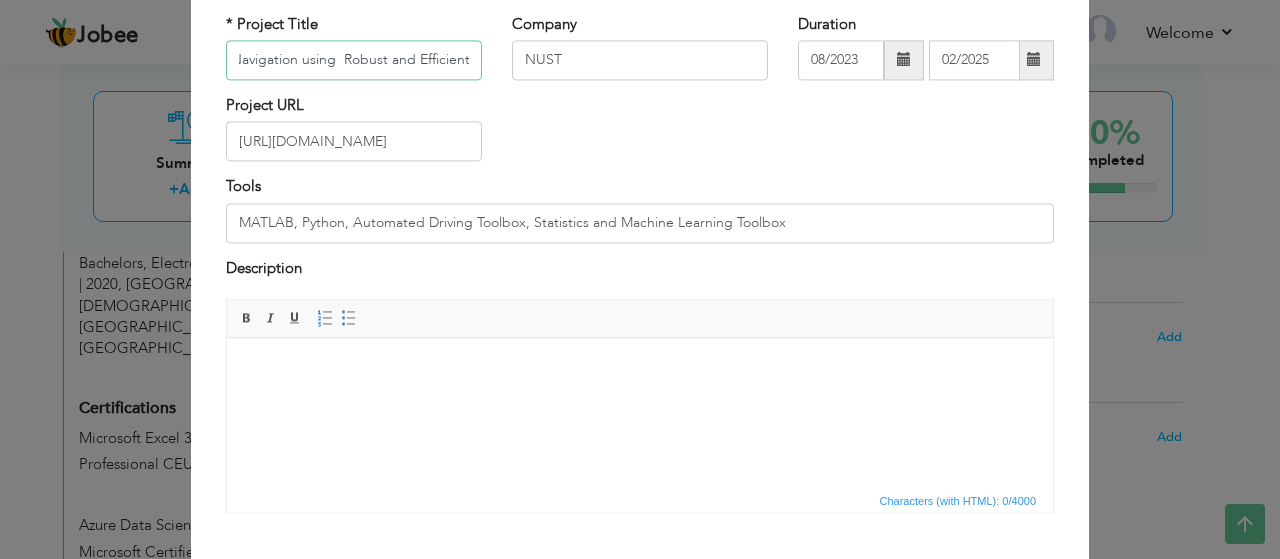 scroll, scrollTop: 0, scrollLeft: 462, axis: horizontal 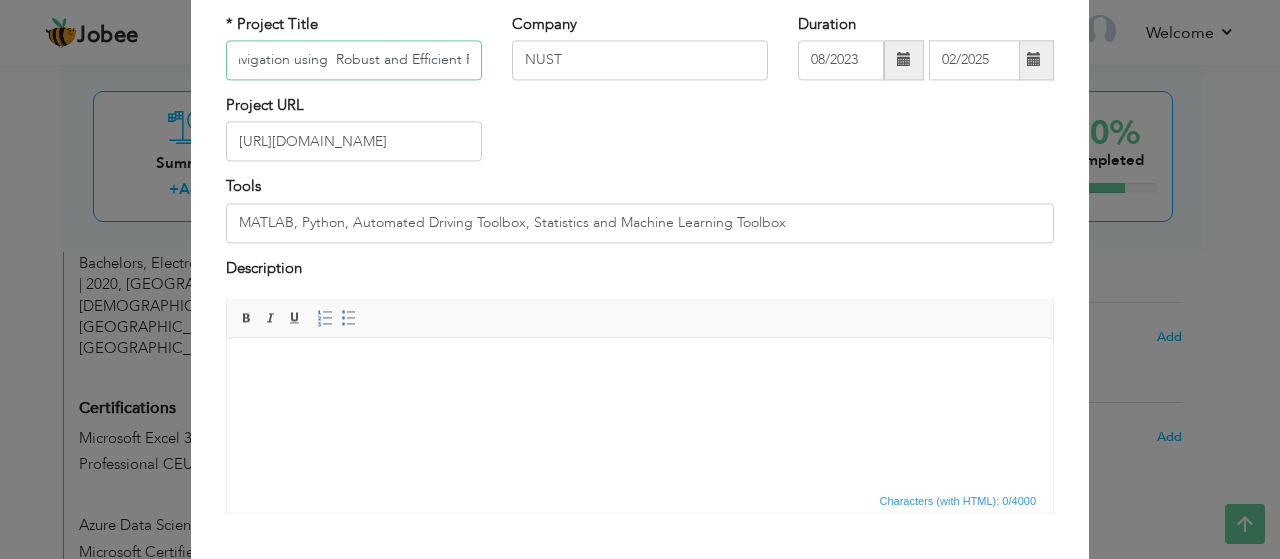 click on "Efficient Path Planning and Collision Avoidance for Autonomous Robot Navigation using  Robust and Efficient Rapidly Exploring Random Tree Star (RE-RRT" at bounding box center [354, 60] 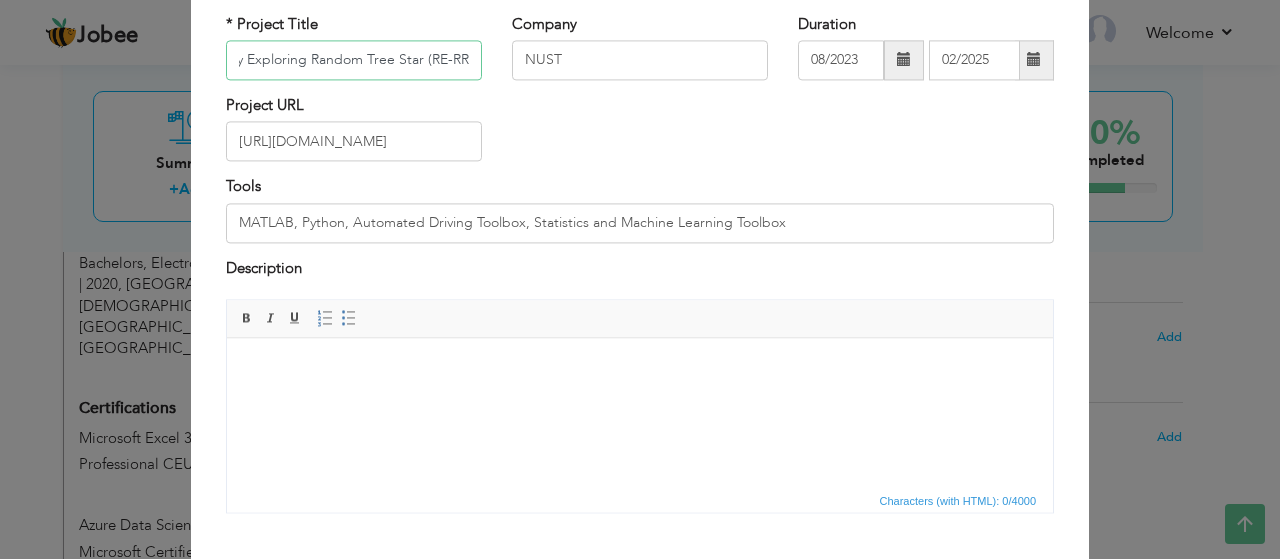 scroll, scrollTop: 0, scrollLeft: 729, axis: horizontal 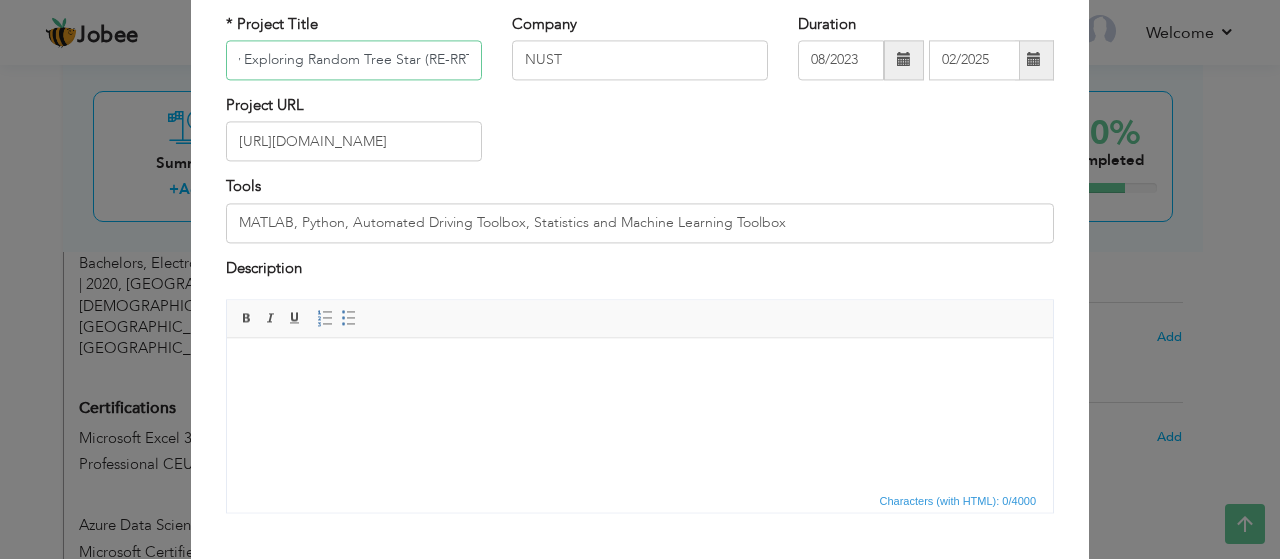 type on "Efficient Path Planning and Collision Avoidance for Autonomous Robot Navigation using Robust and Efficient Rapidly Exploring Random Tree Star (RE-RRT)" 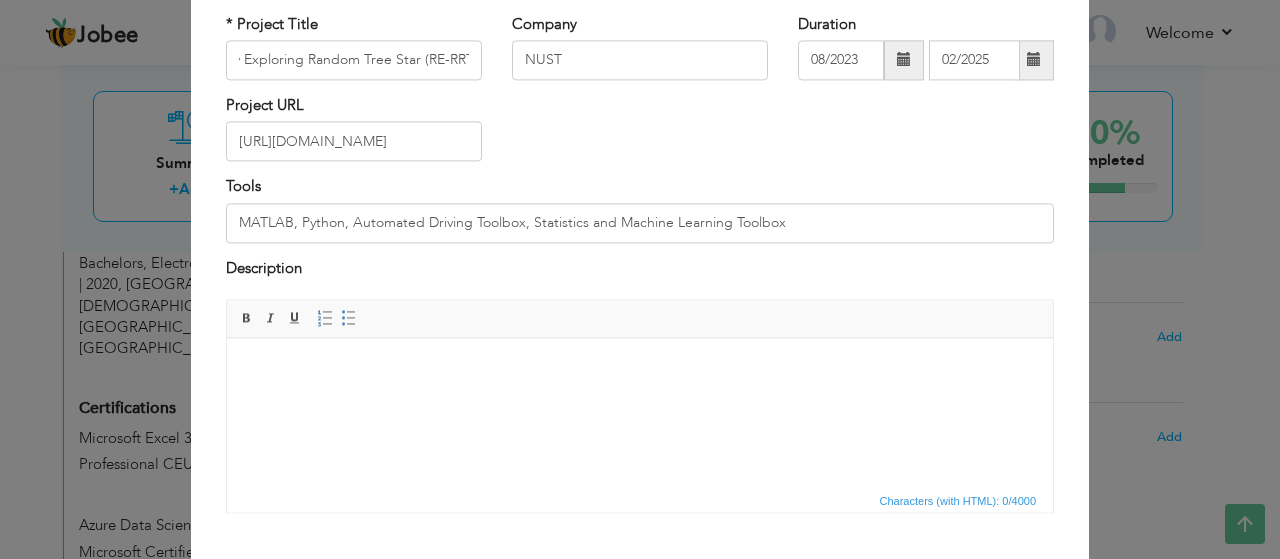 scroll, scrollTop: 0, scrollLeft: 0, axis: both 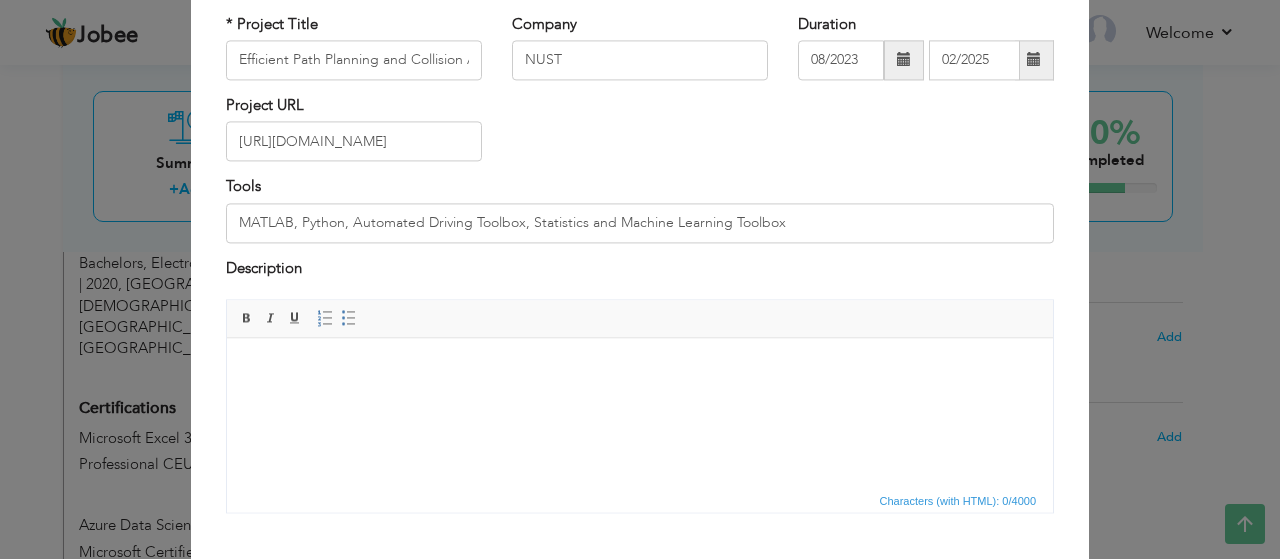 click at bounding box center (640, 368) 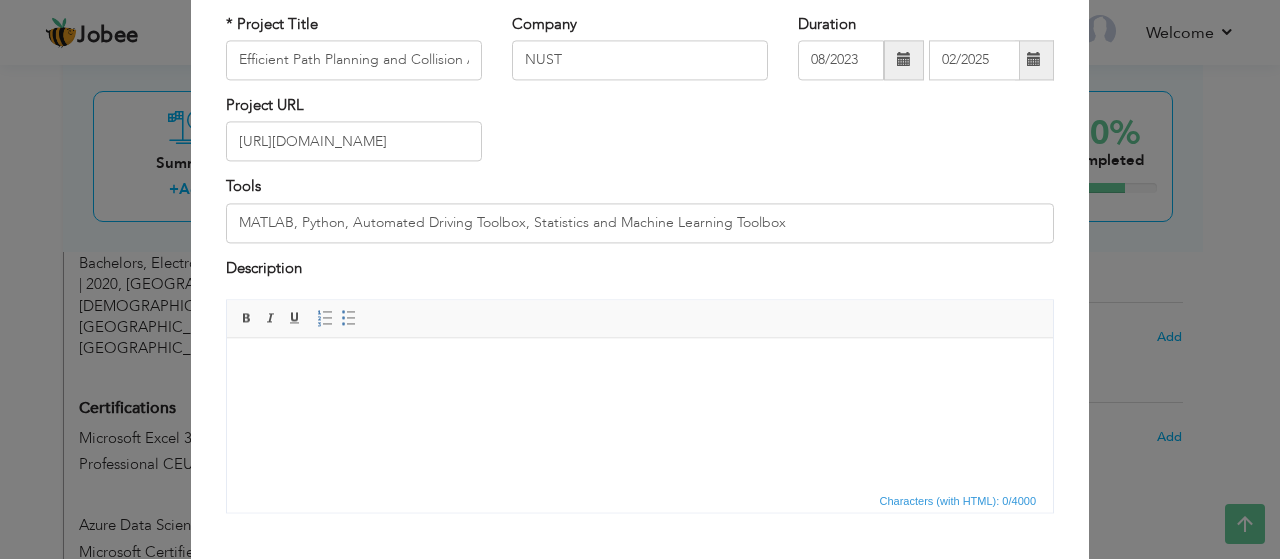 scroll, scrollTop: 232, scrollLeft: 0, axis: vertical 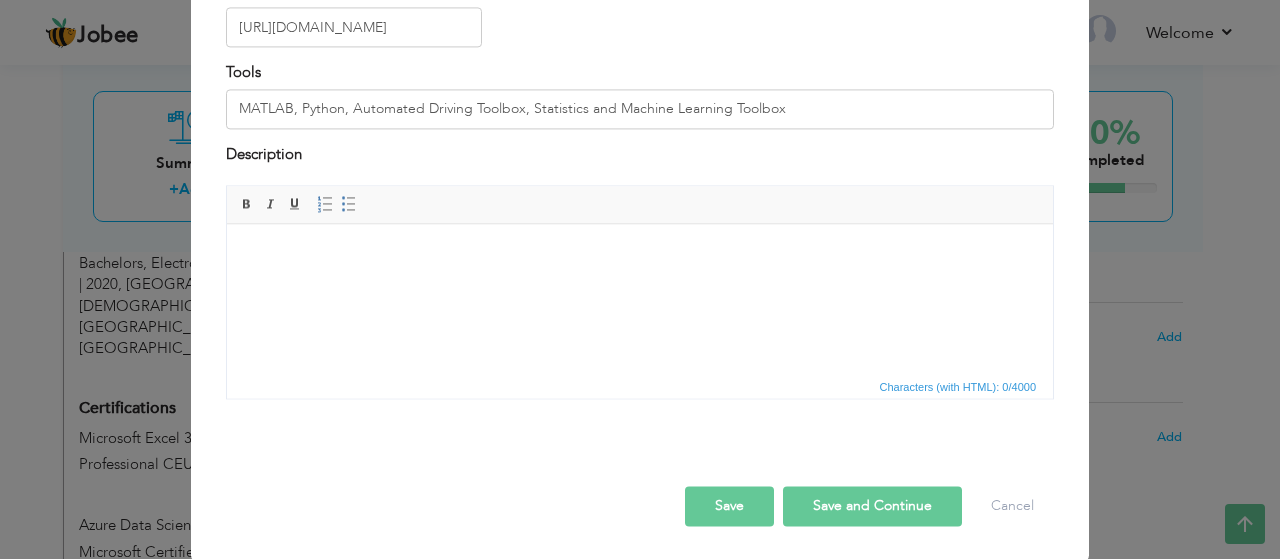 click on "Save and Continue" at bounding box center (872, 507) 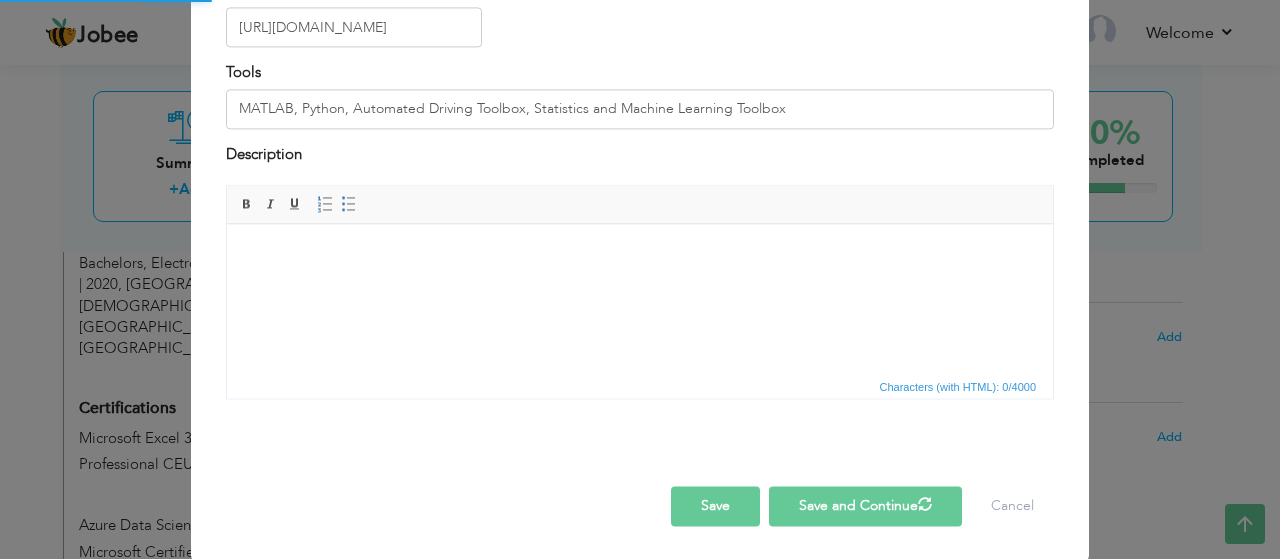 type 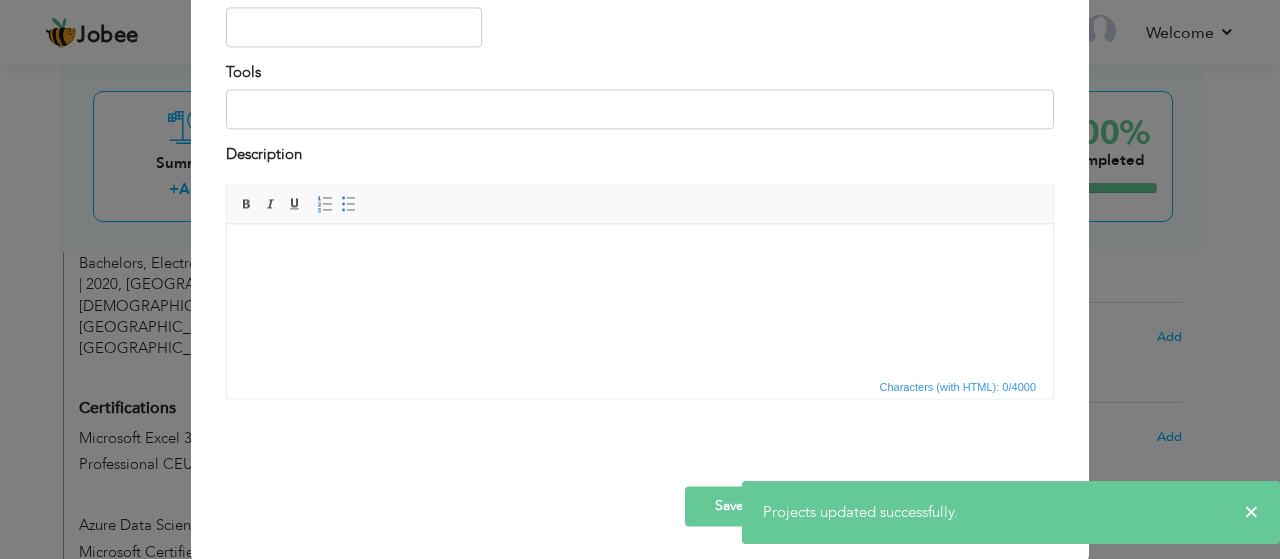scroll, scrollTop: 0, scrollLeft: 0, axis: both 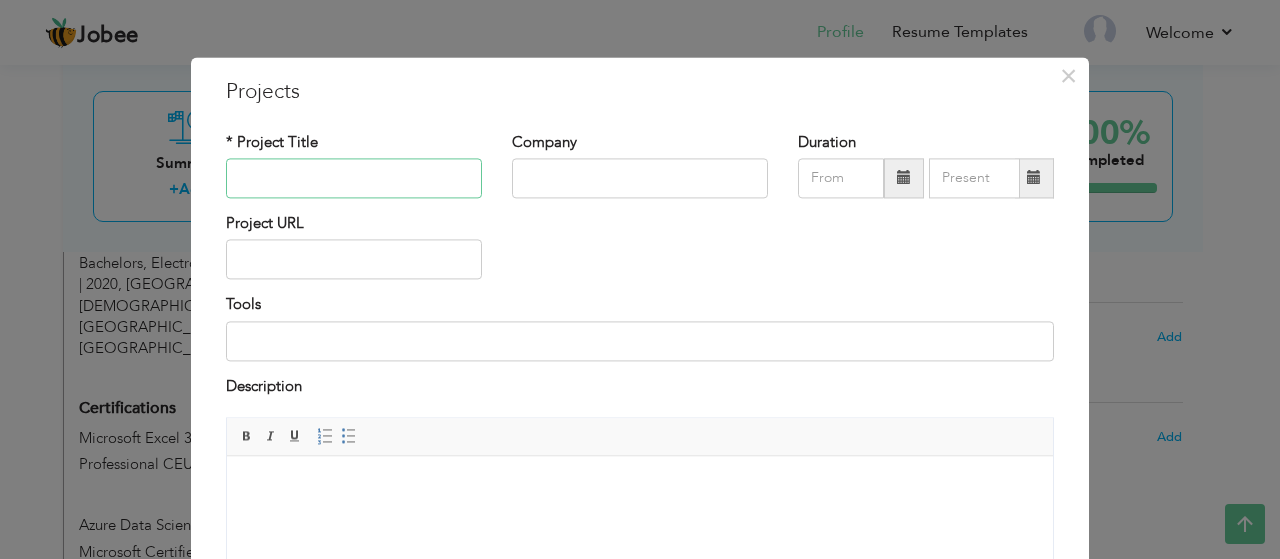 click at bounding box center (354, 178) 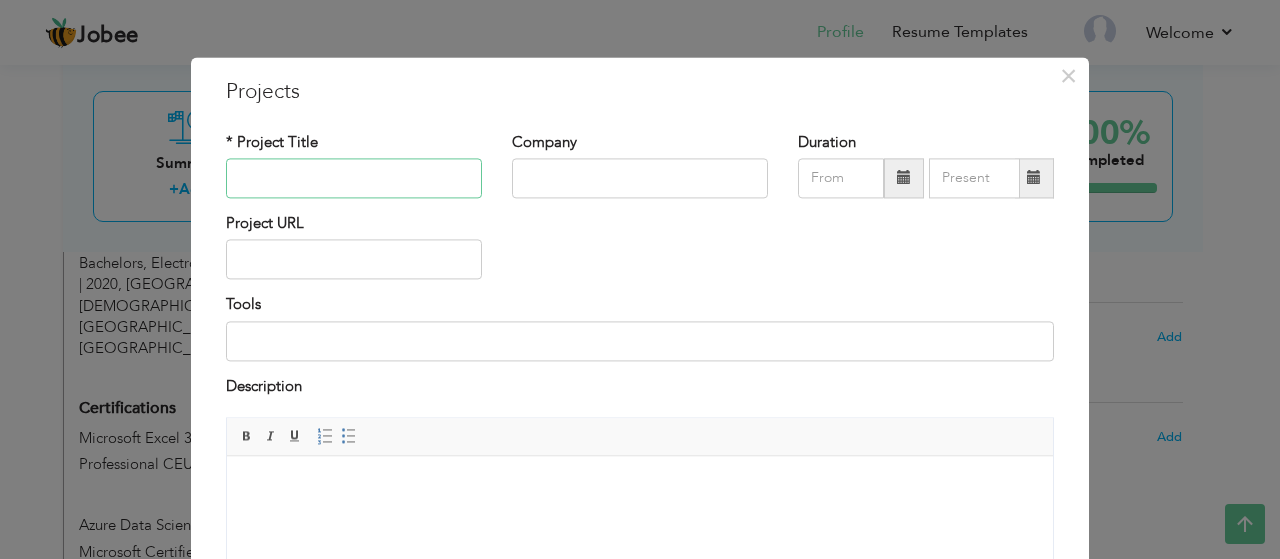 paste on "Implementation & certification of VoLTE/VoWiFi on Android & Apple handsets" 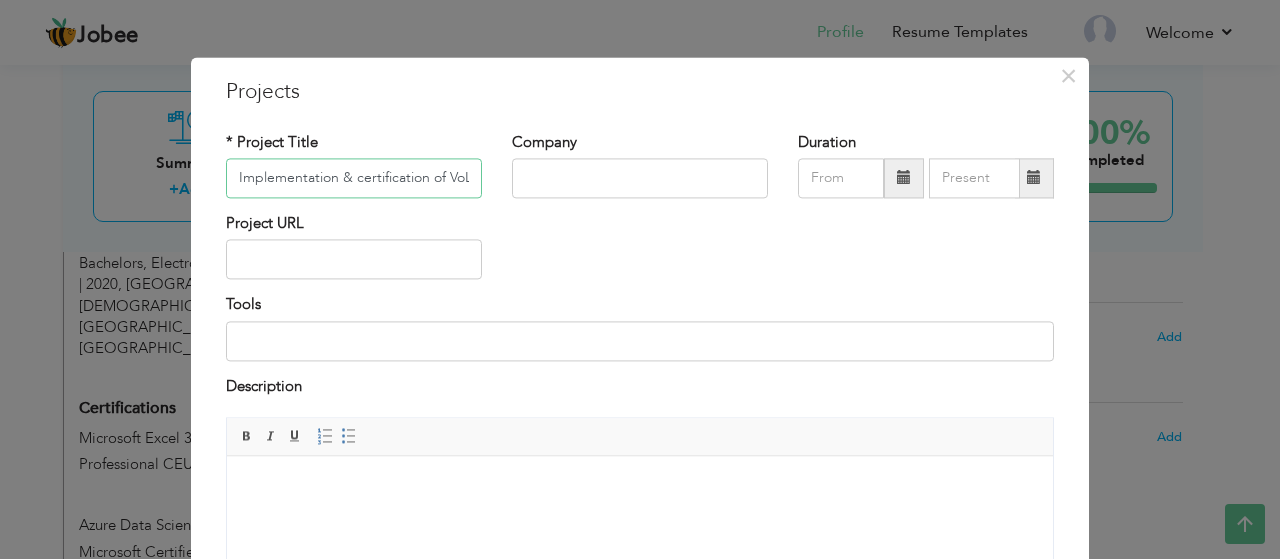 scroll, scrollTop: 0, scrollLeft: 253, axis: horizontal 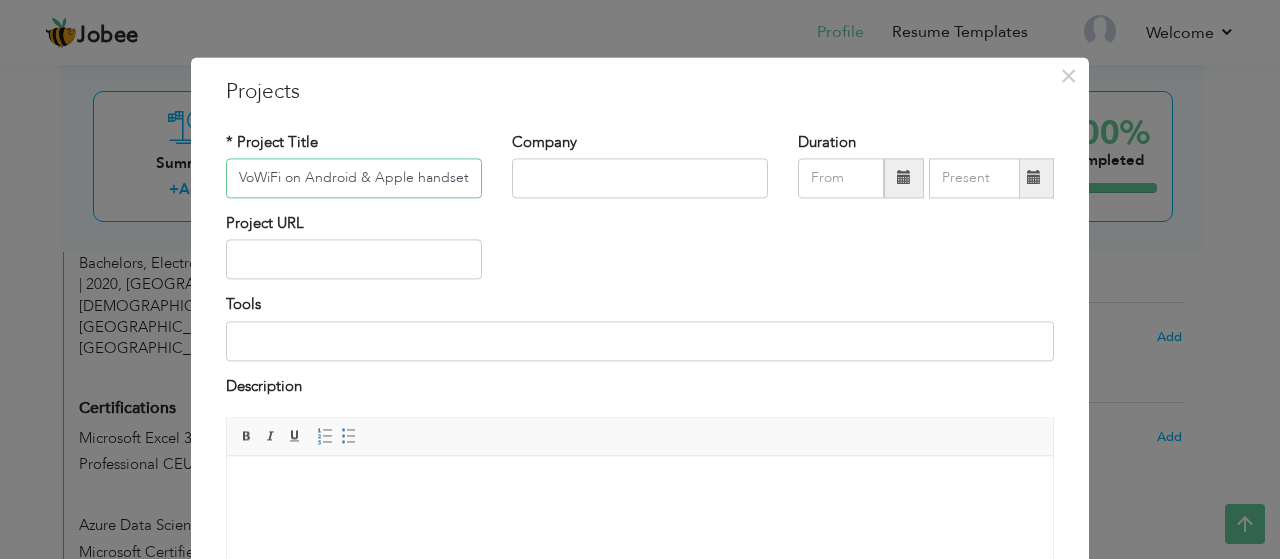 type on "Implementation & certification of VoLTE/VoWiFi on Android & Apple handsets" 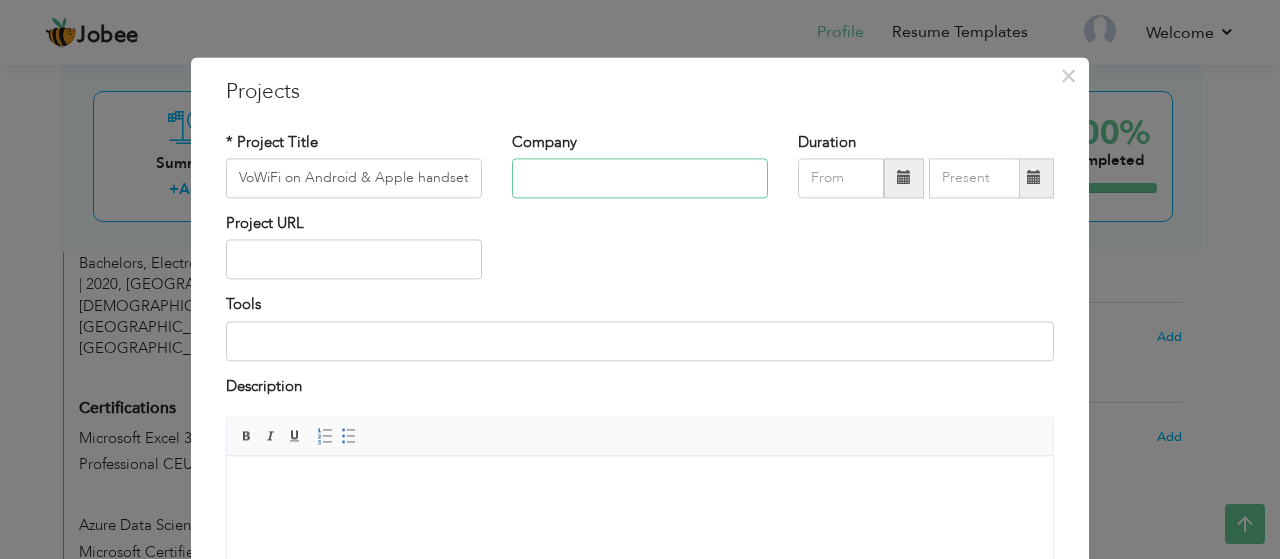 scroll, scrollTop: 0, scrollLeft: 0, axis: both 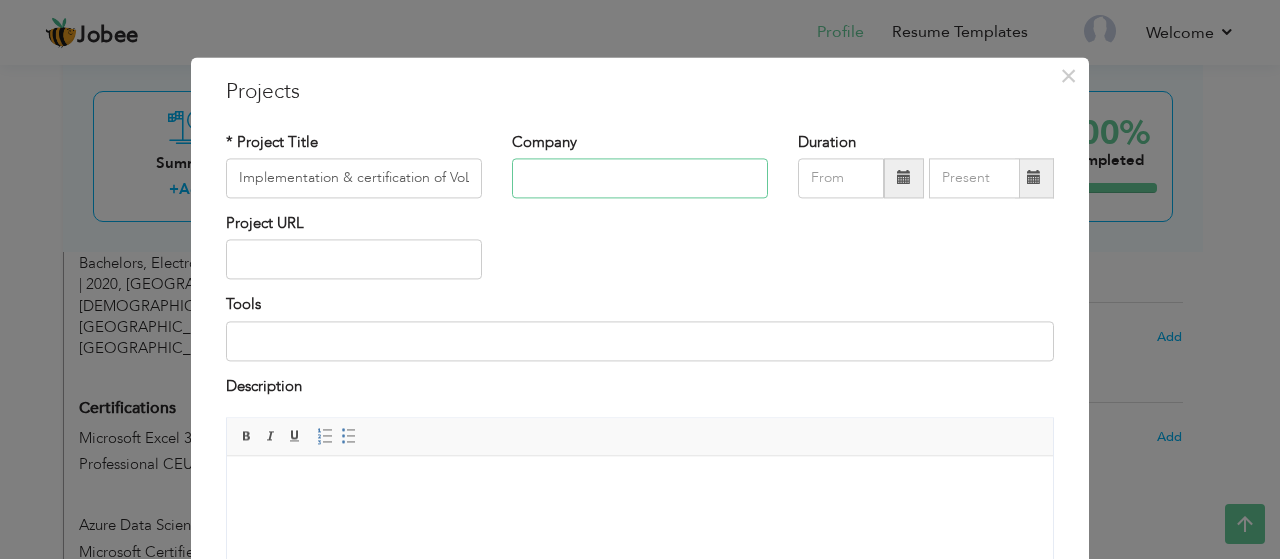 click at bounding box center [640, 178] 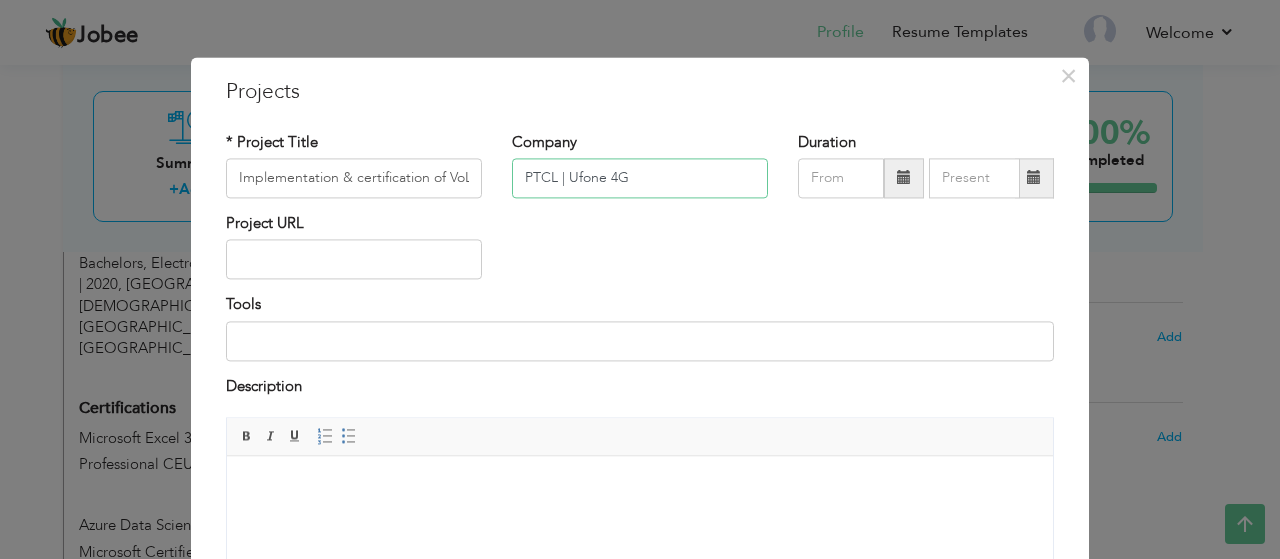 type on "PTCL | Ufone 4G" 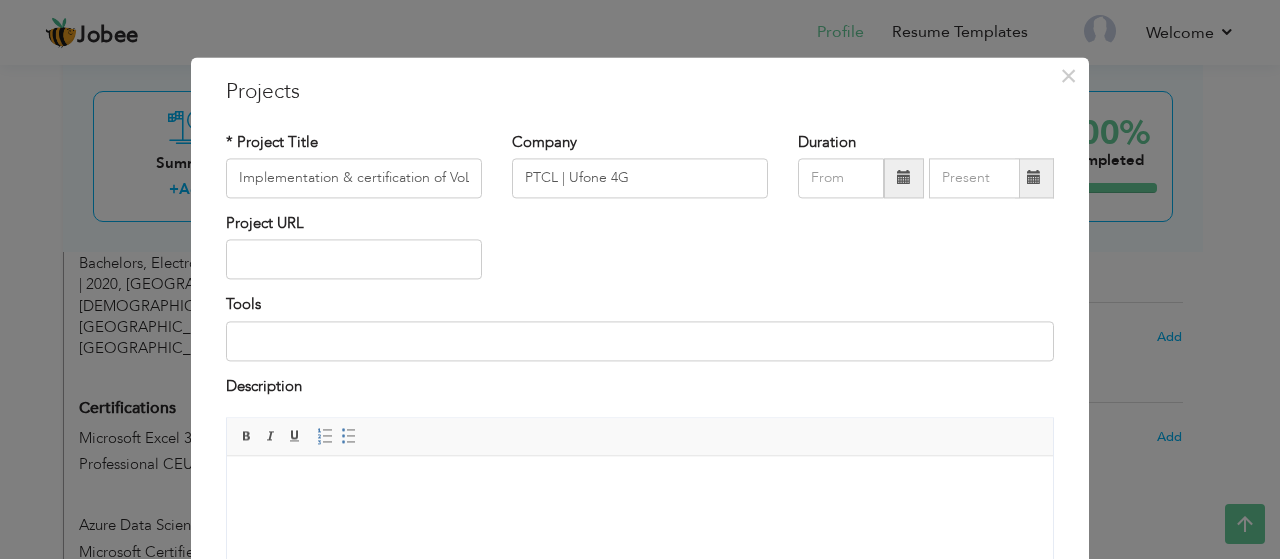click at bounding box center (904, 178) 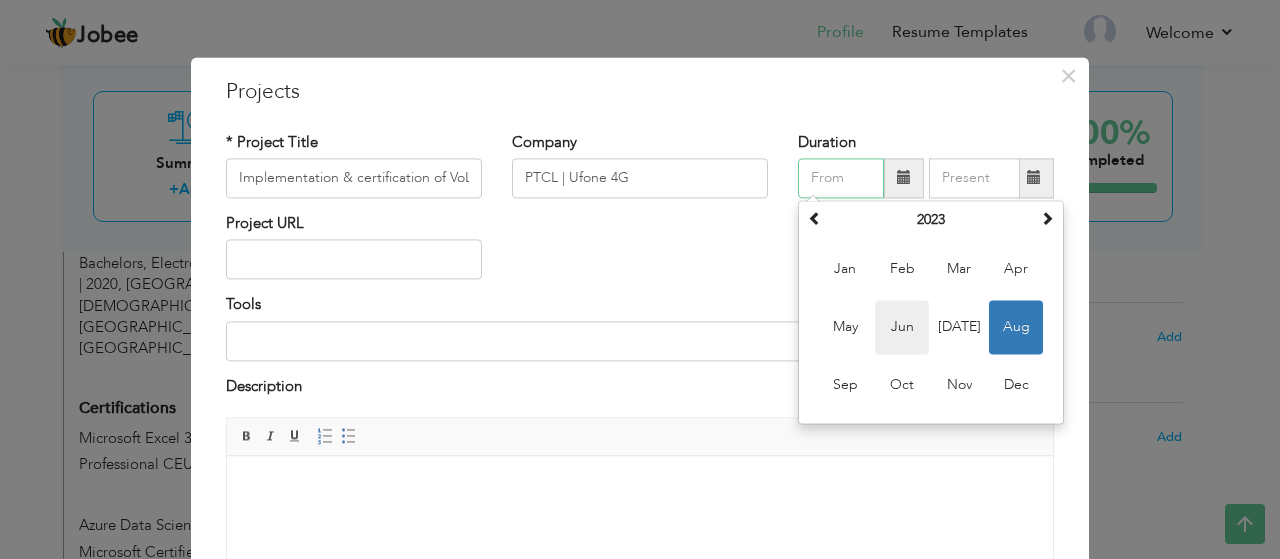 click on "Jun" at bounding box center (902, 327) 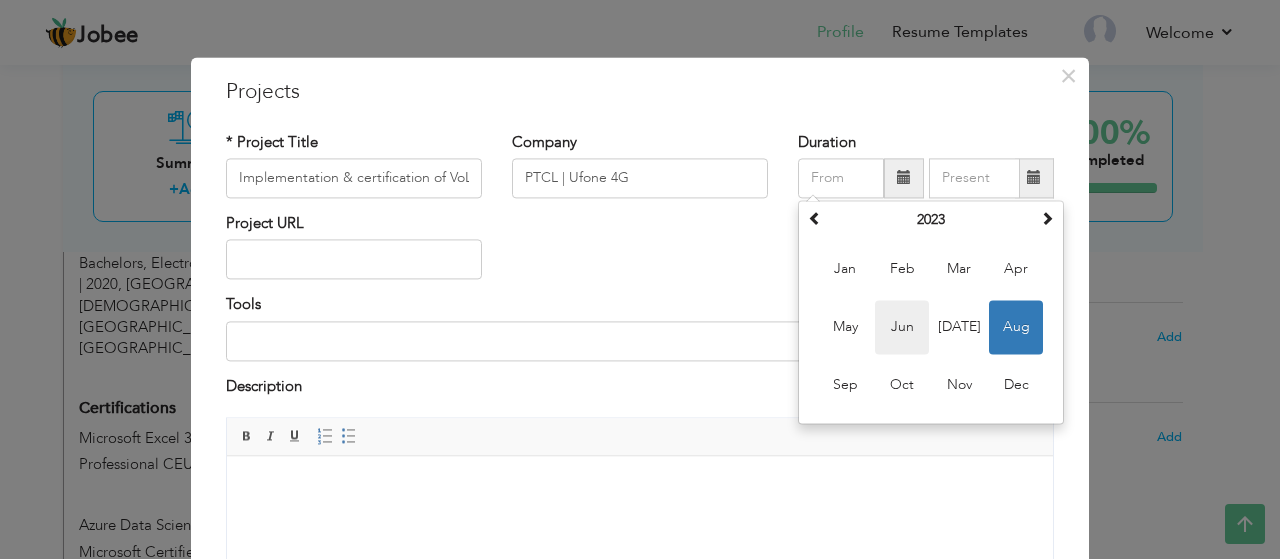 type on "06/2023" 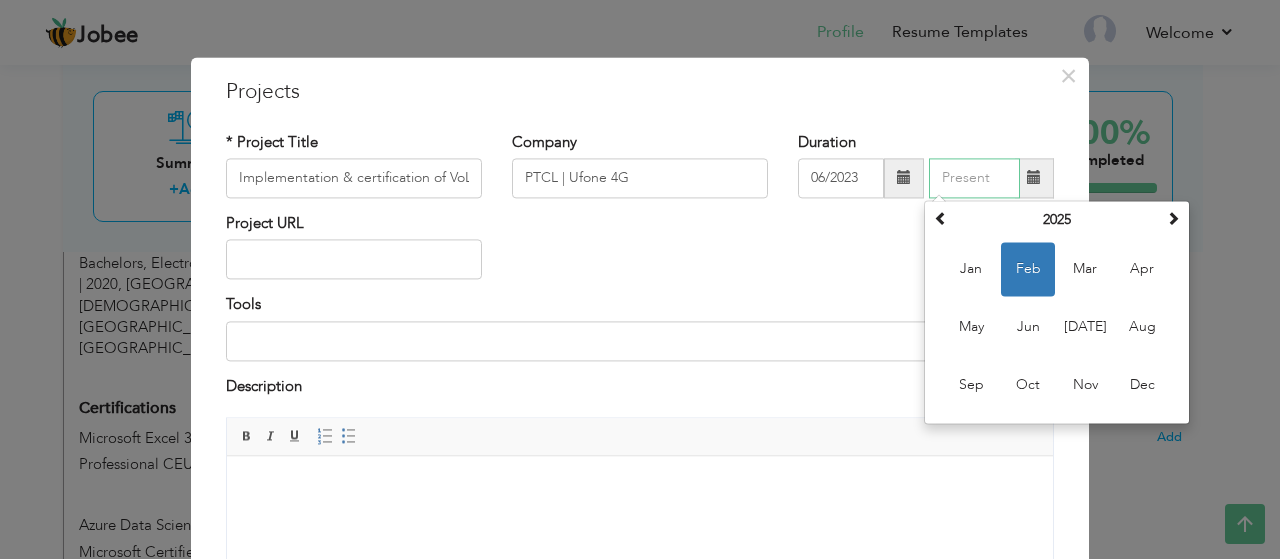 click at bounding box center [974, 178] 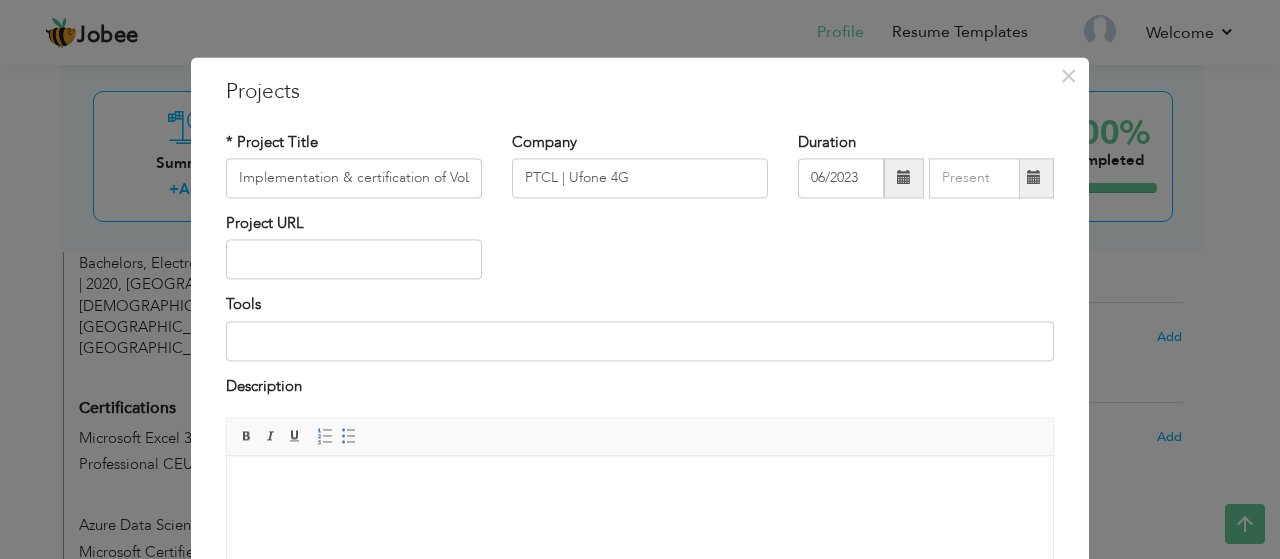 click on "Project URL" at bounding box center (640, 253) 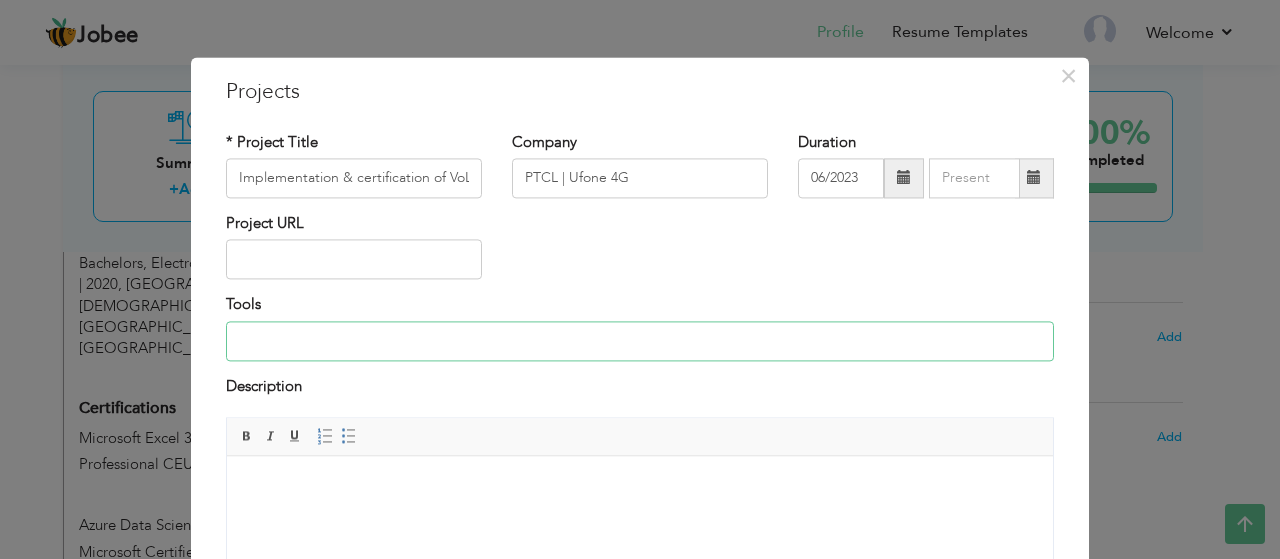 click at bounding box center [640, 341] 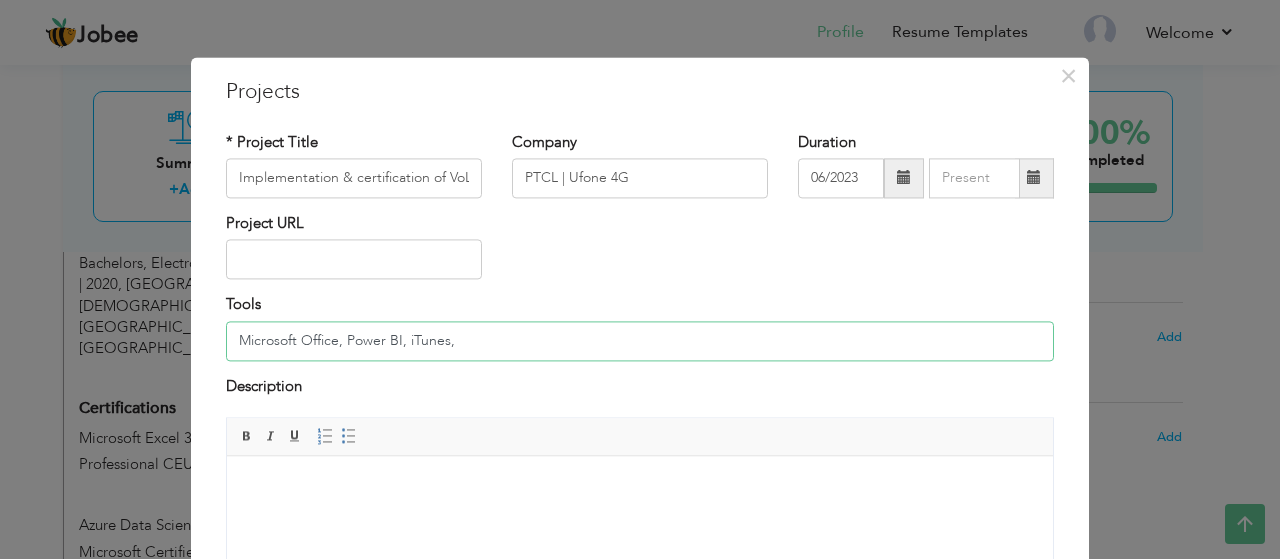 click on "Microsoft Office, Power BI, iTunes," at bounding box center (640, 341) 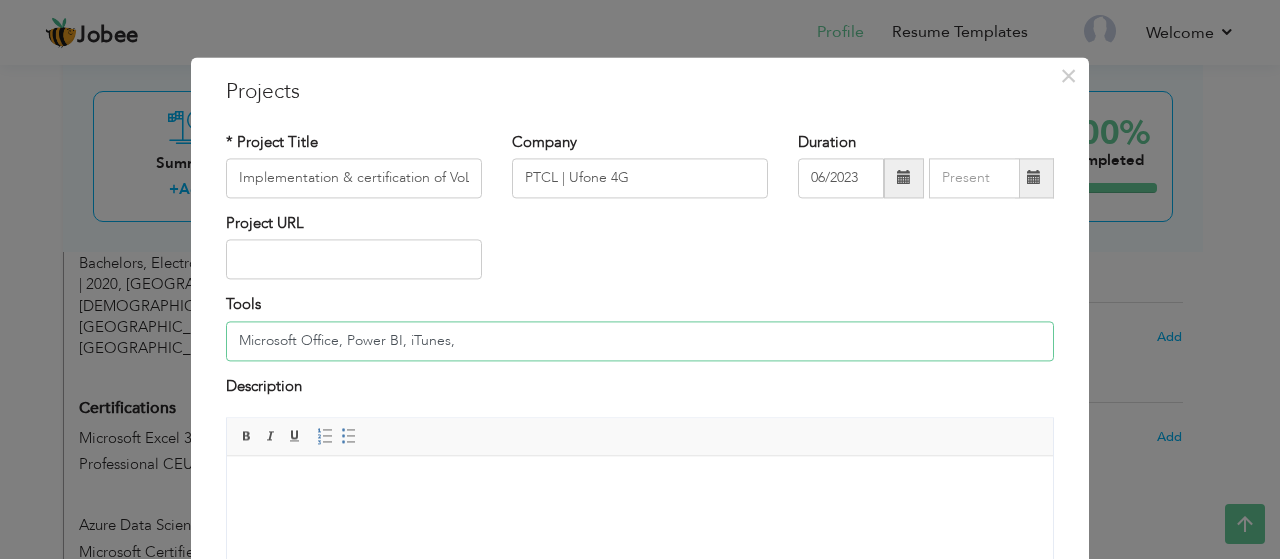 paste on "-LTE Network Architecture & Core Network Nodes" 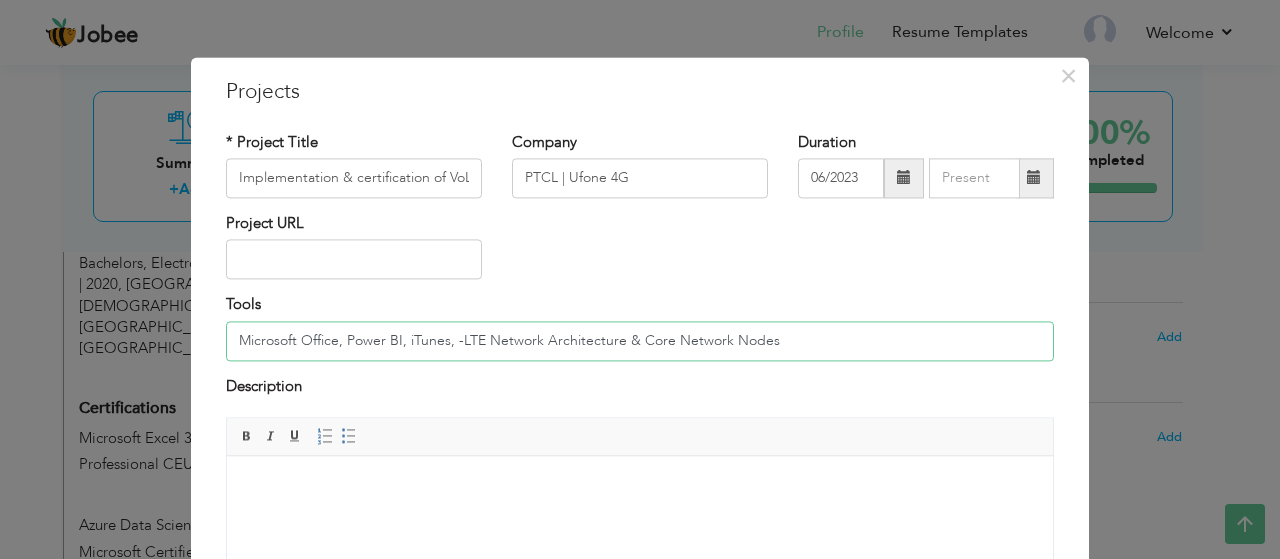 click on "Microsoft Office, Power BI, iTunes, -LTE Network Architecture & Core Network Nodes" at bounding box center (640, 341) 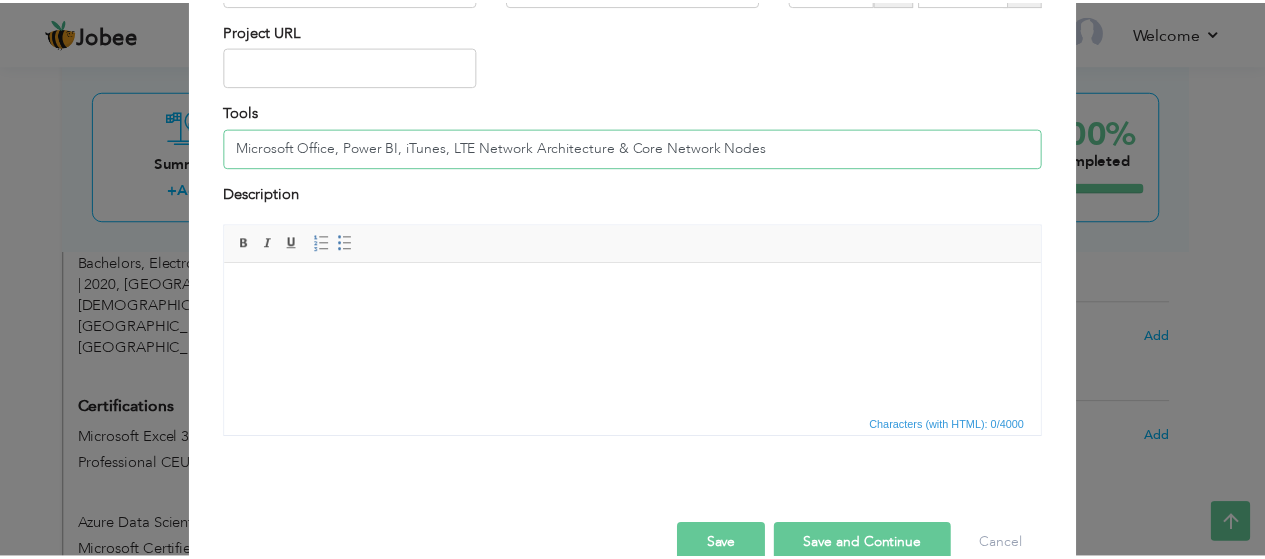 scroll, scrollTop: 232, scrollLeft: 0, axis: vertical 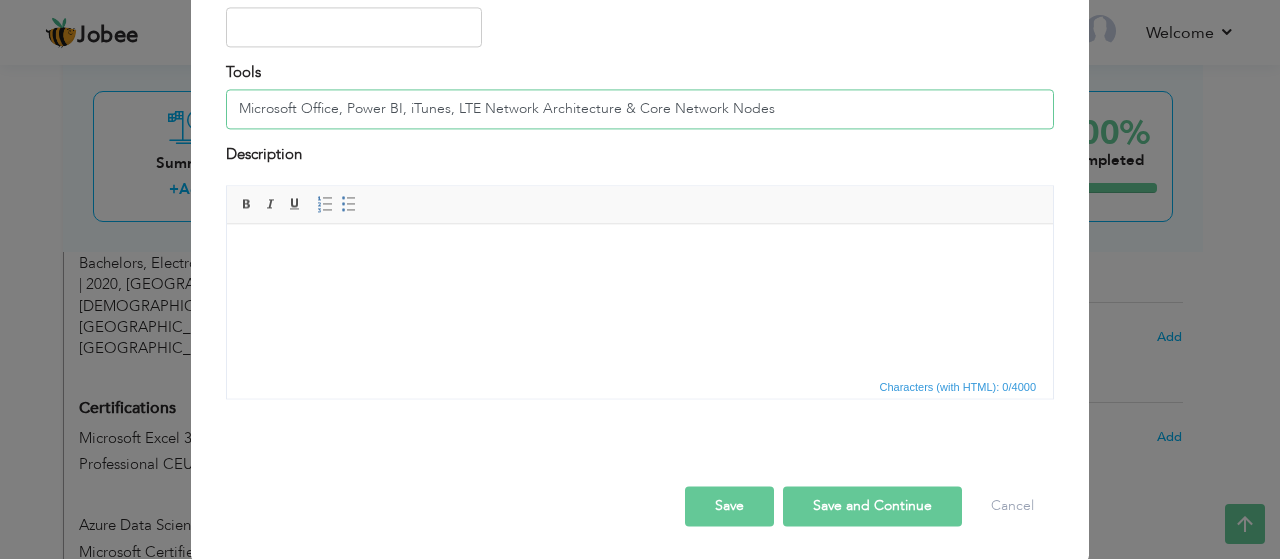 type on "Microsoft Office, Power BI, iTunes, LTE Network Architecture & Core Network Nodes" 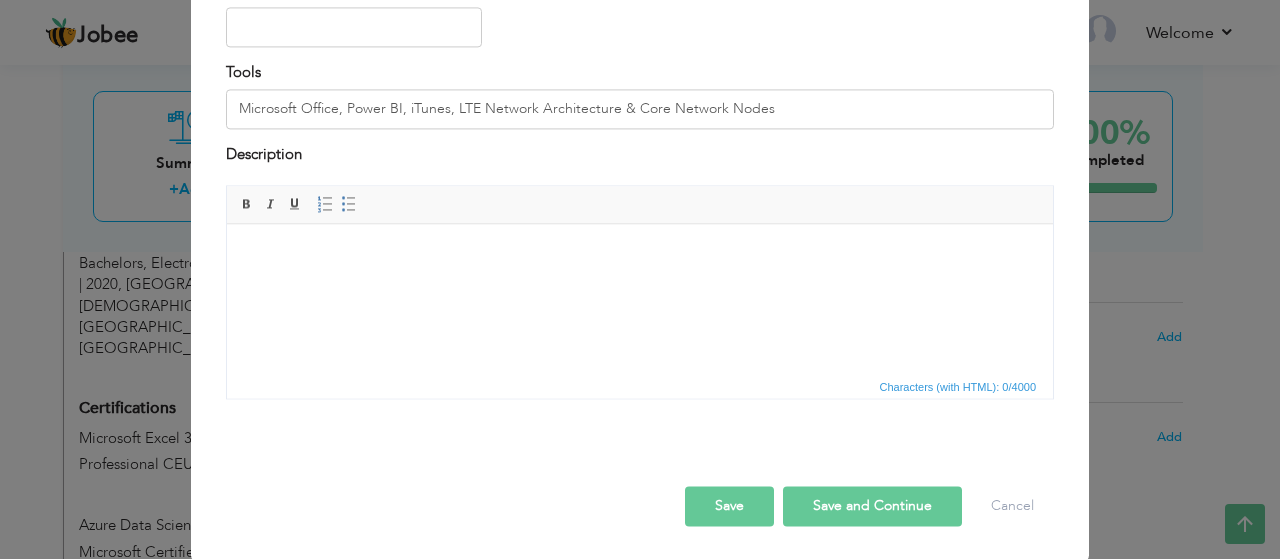 click on "Save" at bounding box center [729, 507] 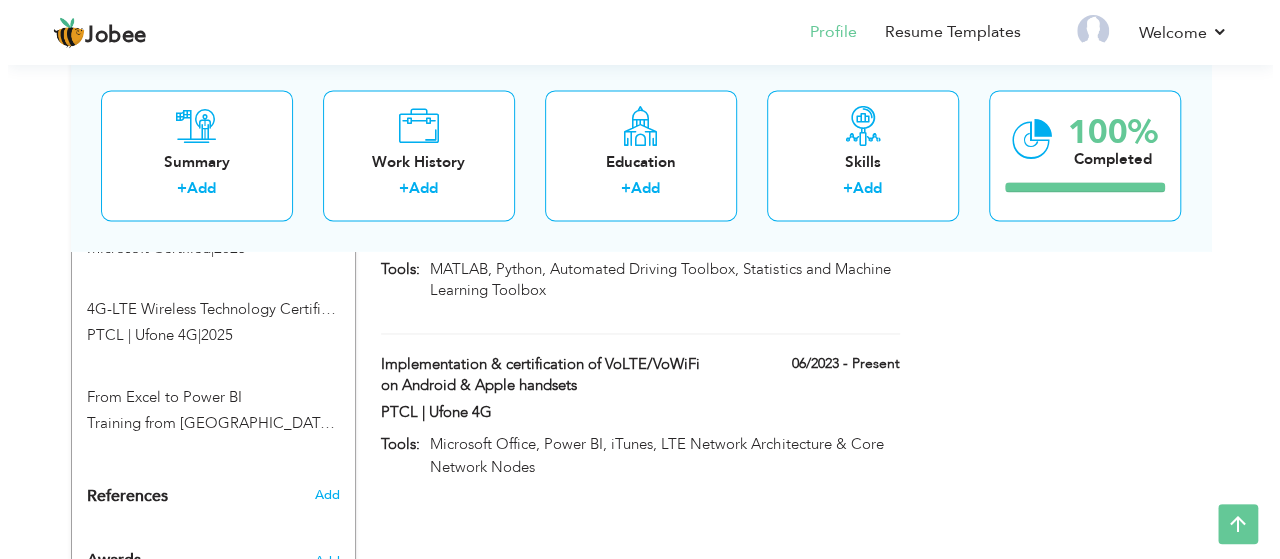 scroll, scrollTop: 1431, scrollLeft: 0, axis: vertical 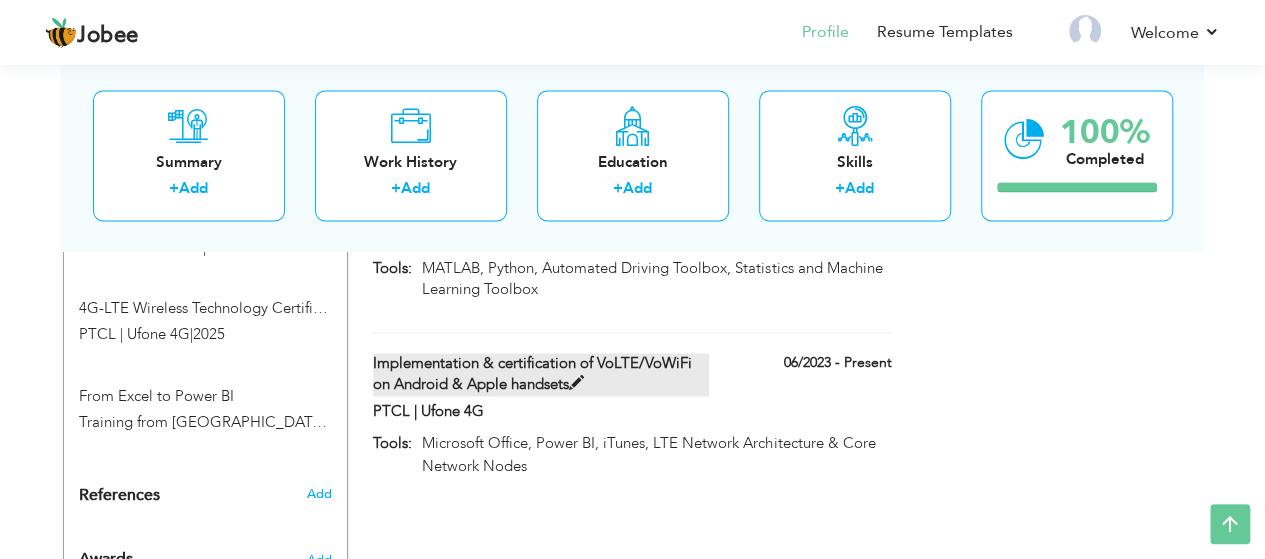 click at bounding box center (576, 383) 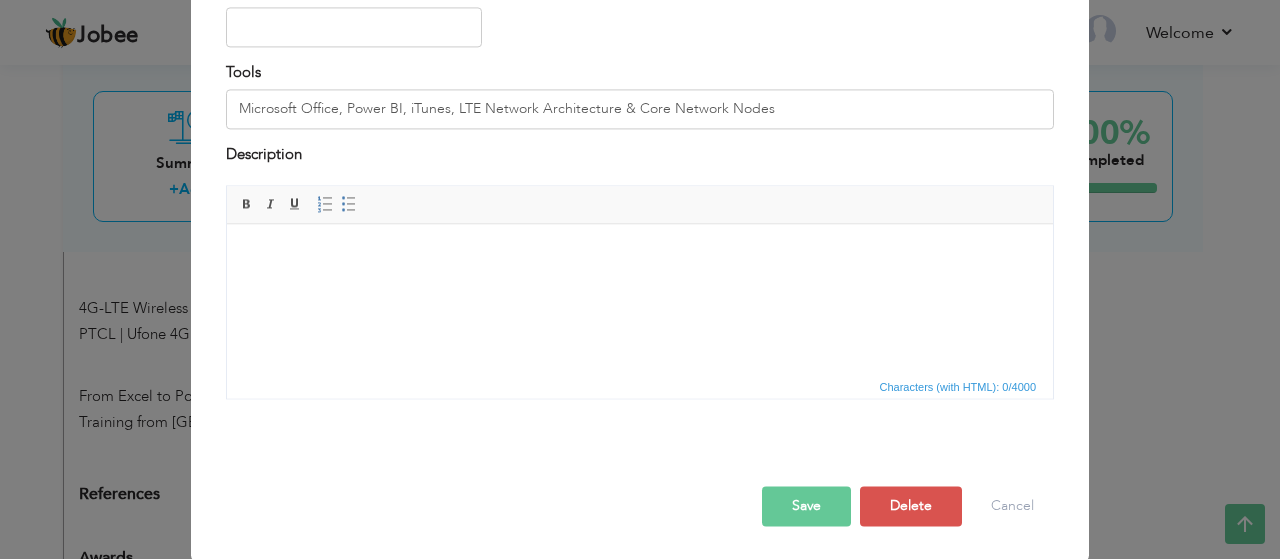 scroll, scrollTop: 0, scrollLeft: 0, axis: both 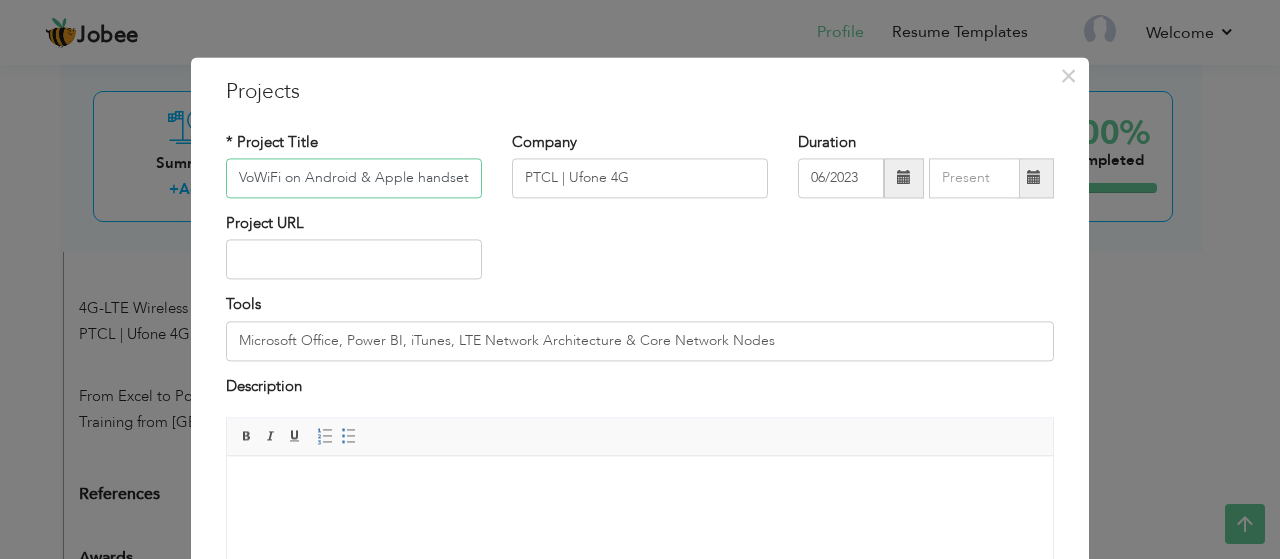 click on "Implementation & certification of VoLTE/VoWiFi on Android & Apple handsets" at bounding box center [354, 178] 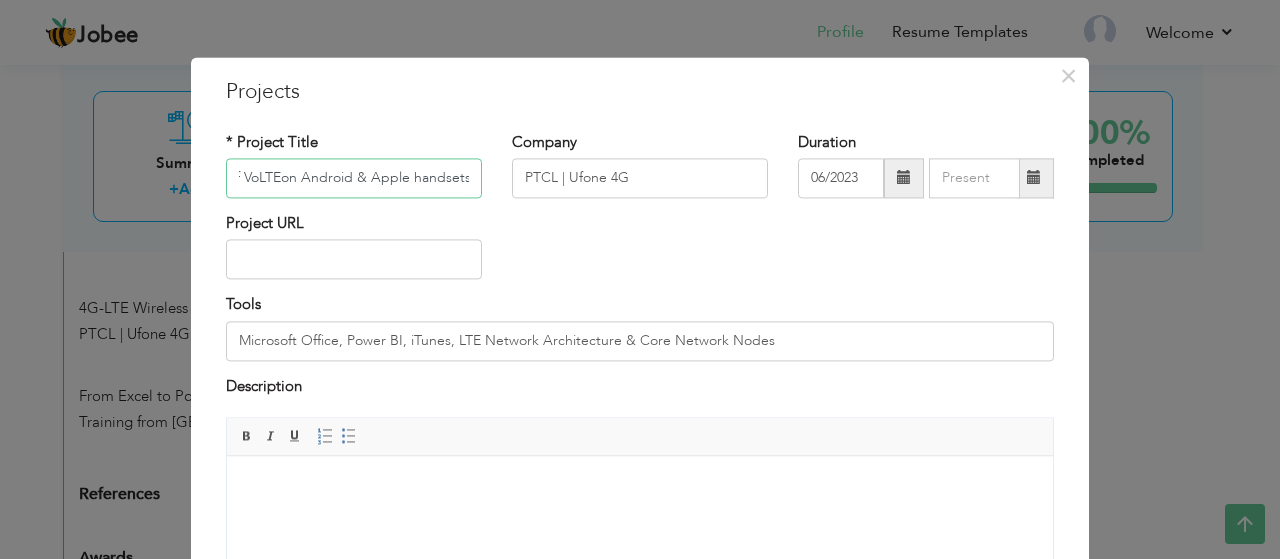 scroll, scrollTop: 0, scrollLeft: 200, axis: horizontal 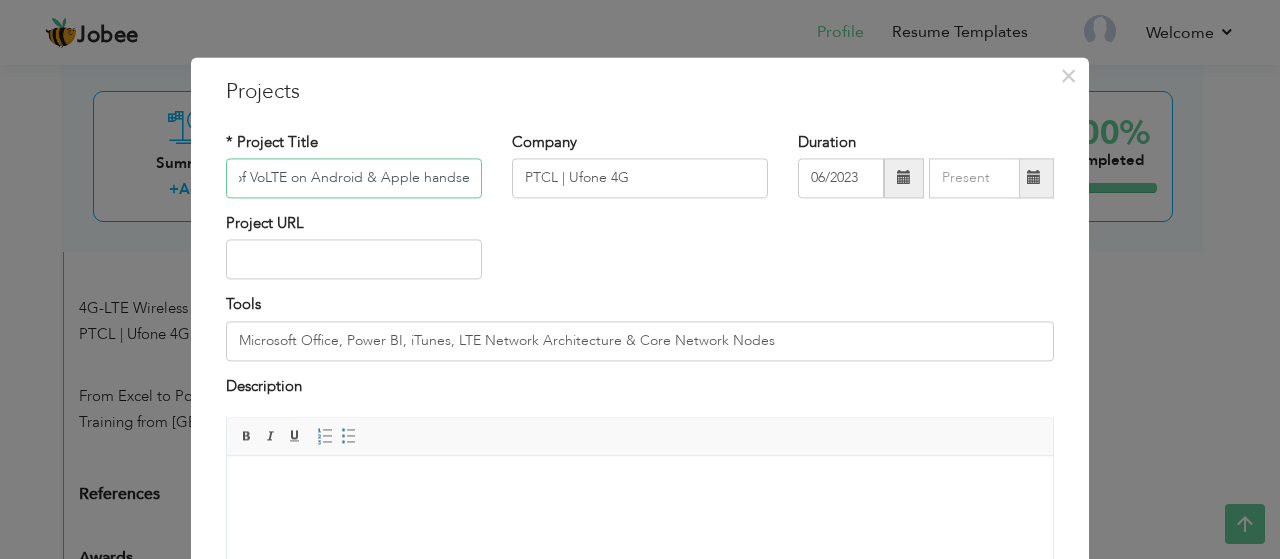type on "Implementation & certification of VoLTE on Android & Apple handsets" 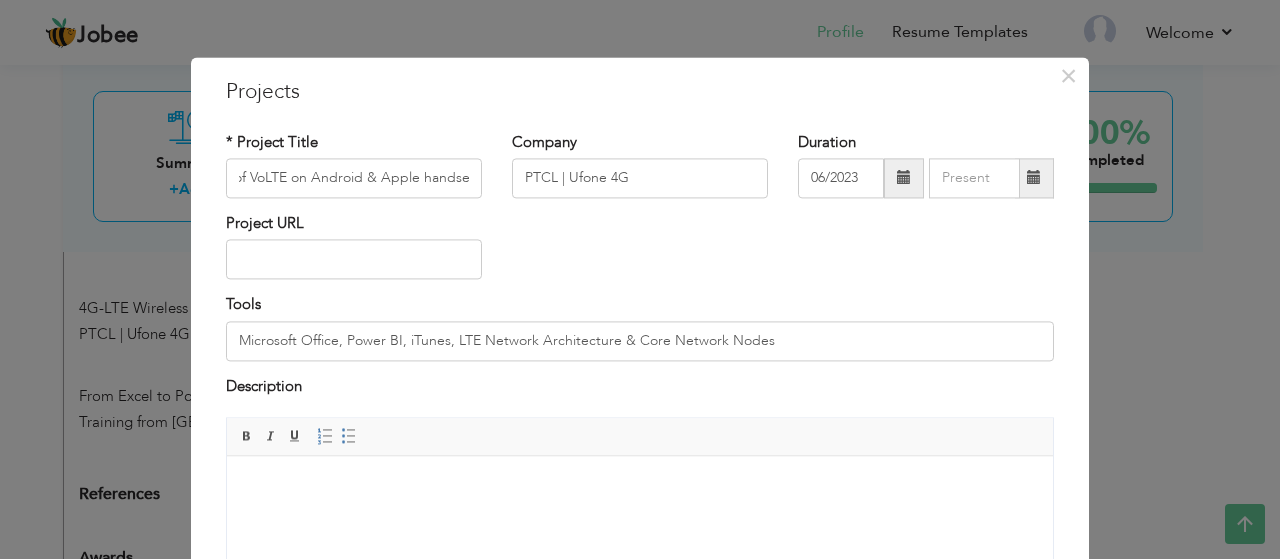 scroll, scrollTop: 0, scrollLeft: 0, axis: both 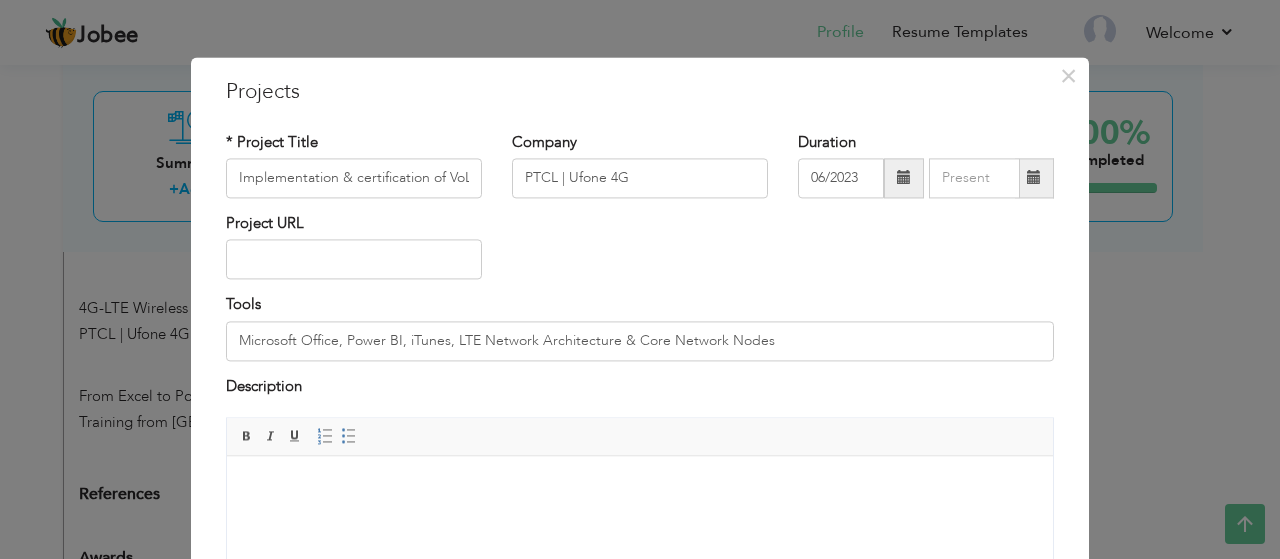 click at bounding box center (1034, 178) 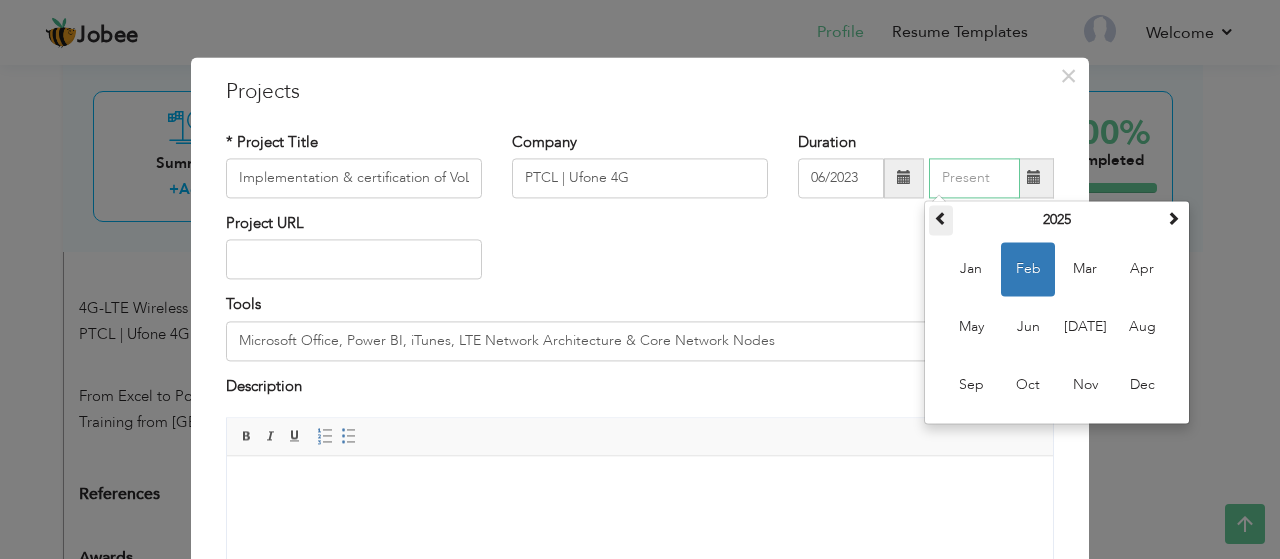 click at bounding box center [941, 218] 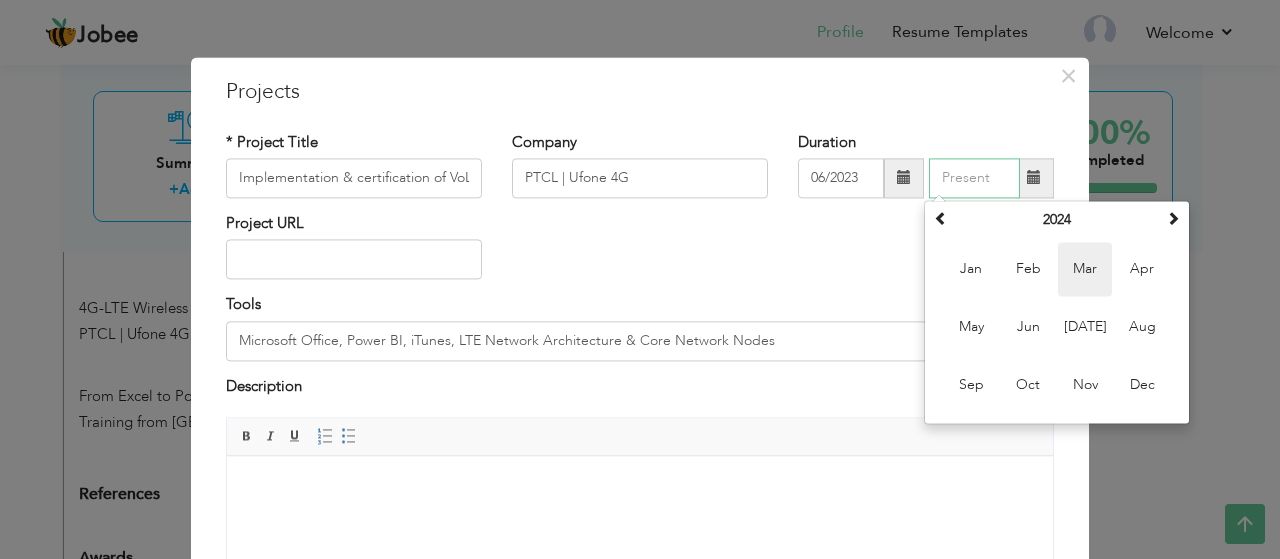 click on "Mar" at bounding box center [1085, 269] 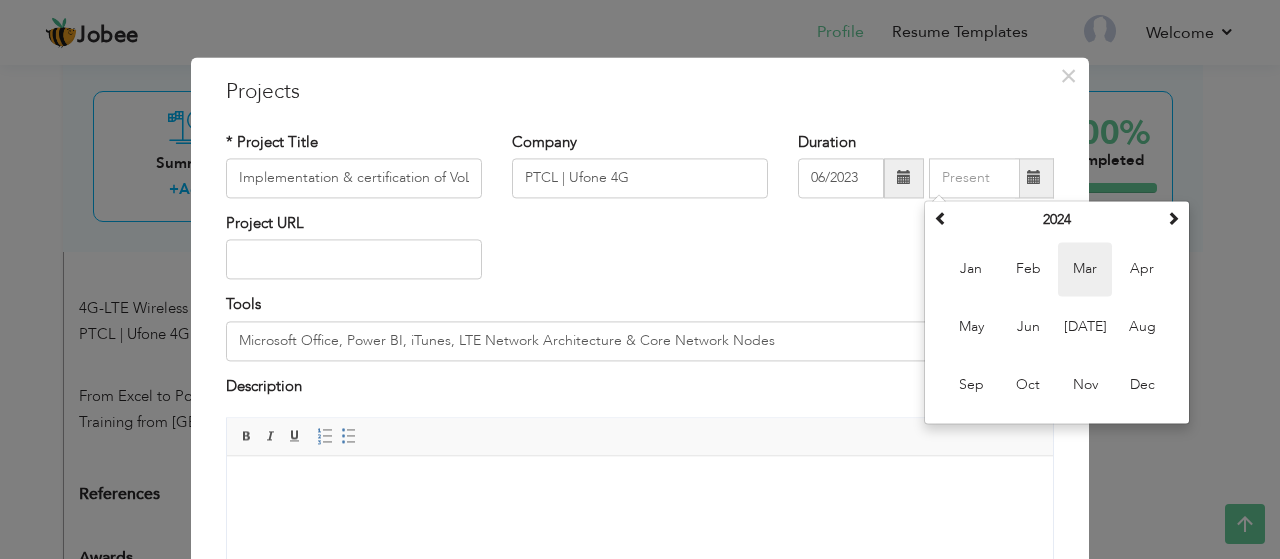 type on "03/2024" 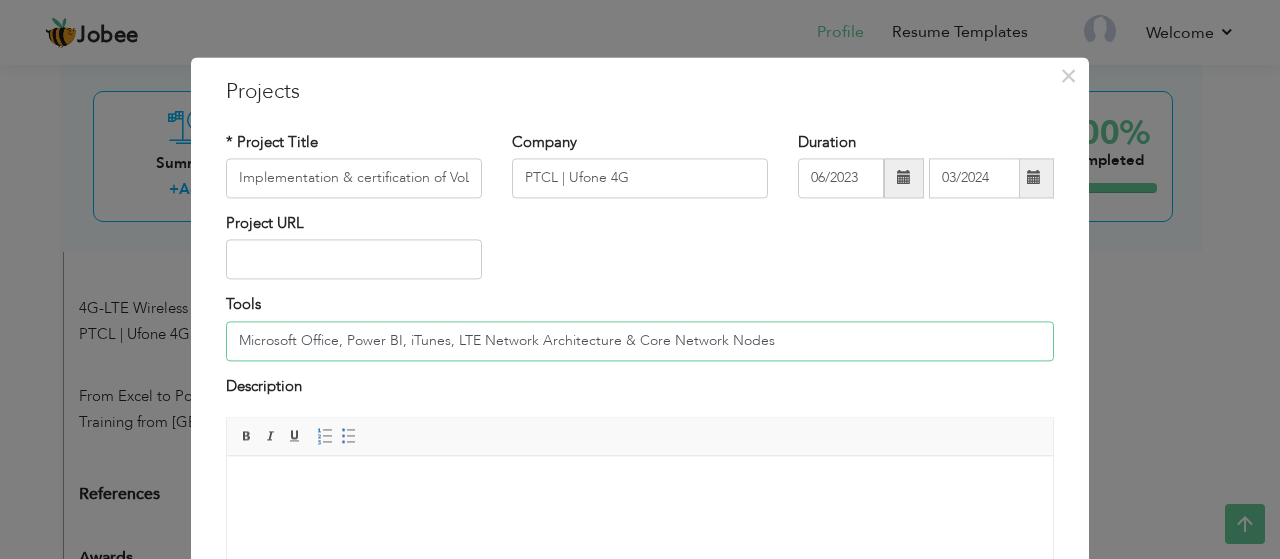 drag, startPoint x: 754, startPoint y: 343, endPoint x: 224, endPoint y: 329, distance: 530.1849 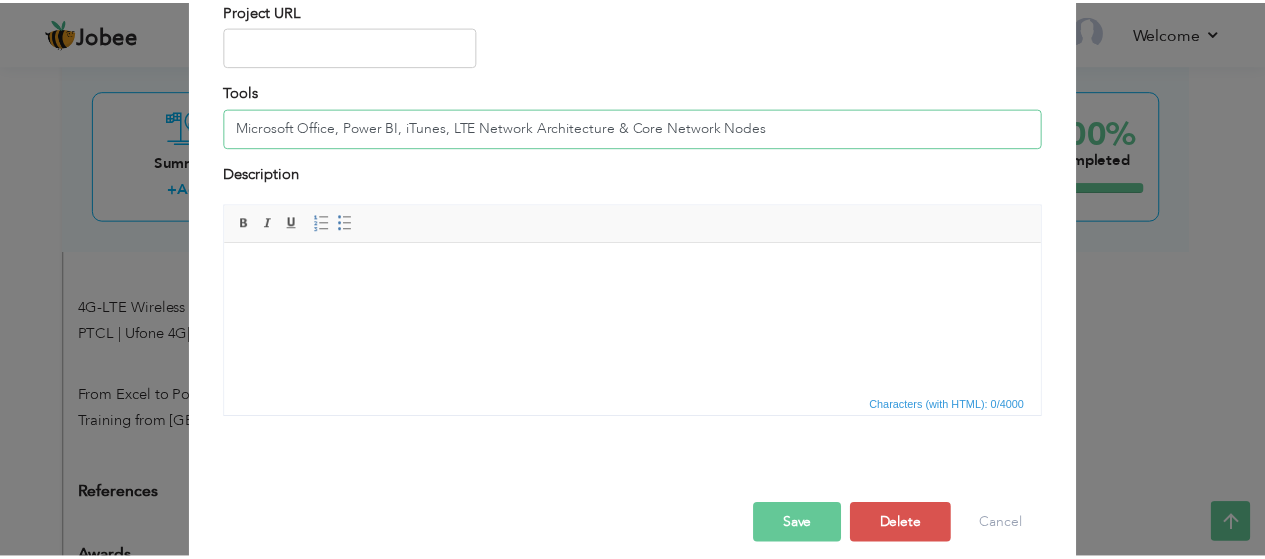 scroll, scrollTop: 232, scrollLeft: 0, axis: vertical 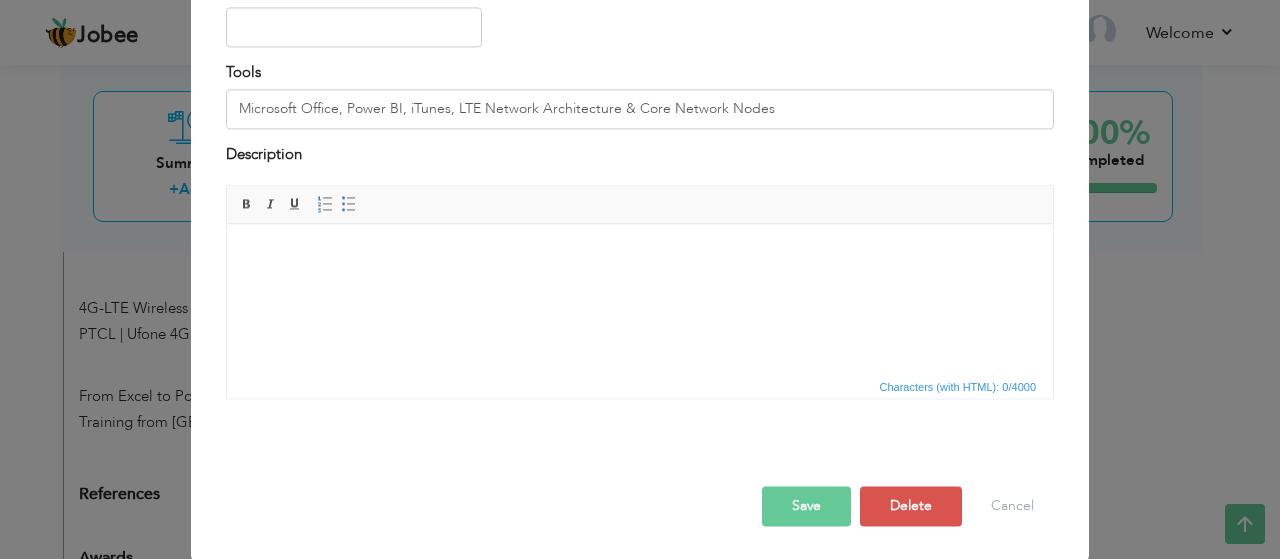 click on "Save" at bounding box center [806, 507] 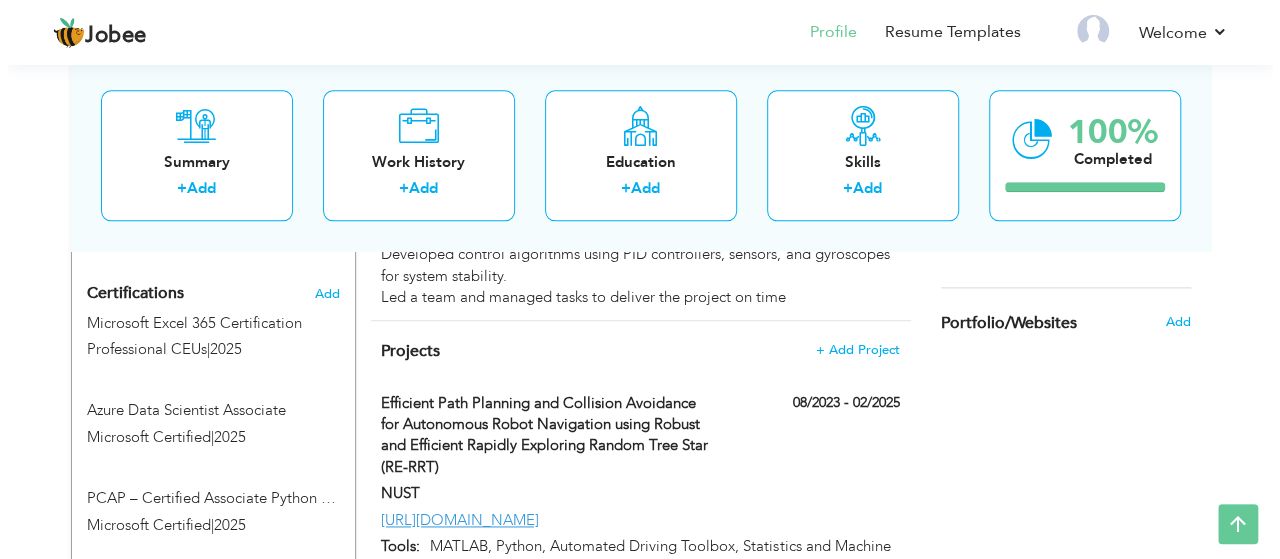 scroll, scrollTop: 1143, scrollLeft: 0, axis: vertical 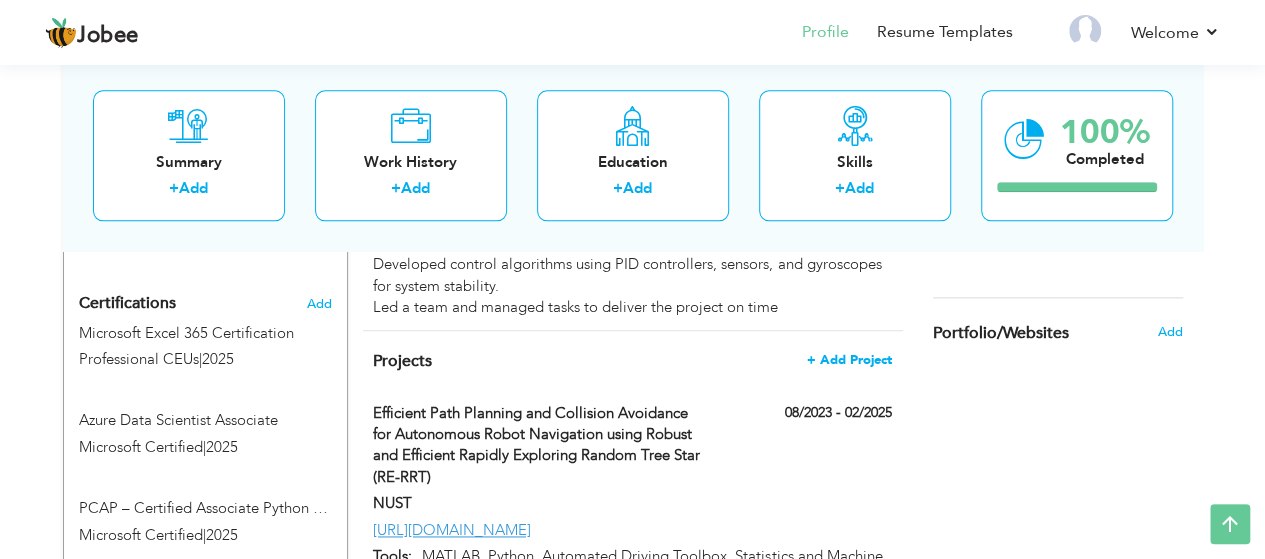 click on "+ Add Project" at bounding box center [849, 360] 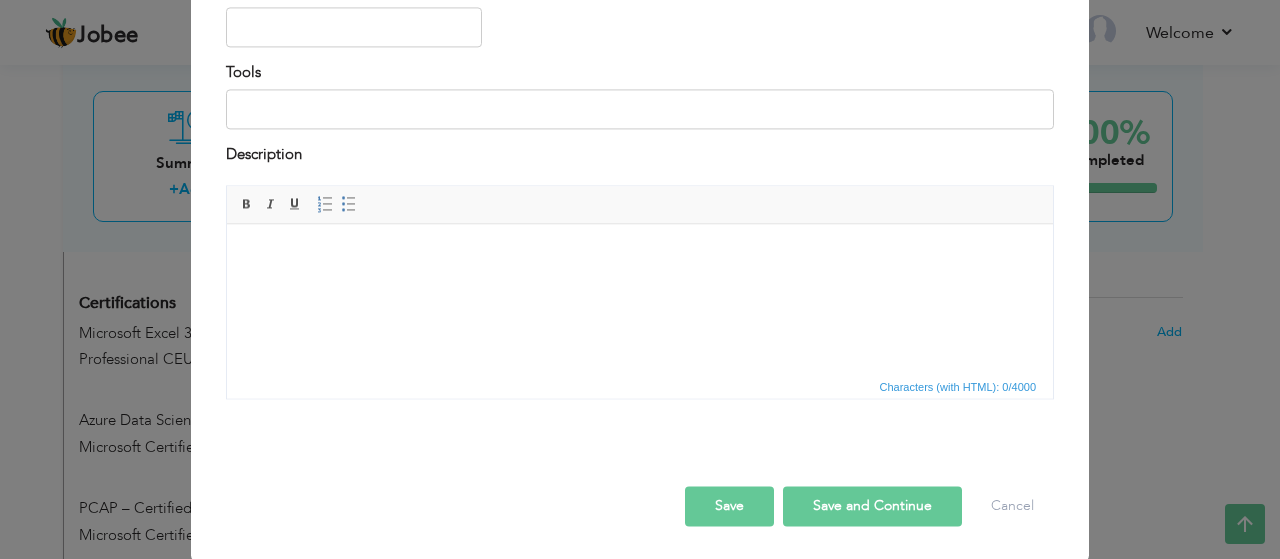 scroll, scrollTop: 0, scrollLeft: 0, axis: both 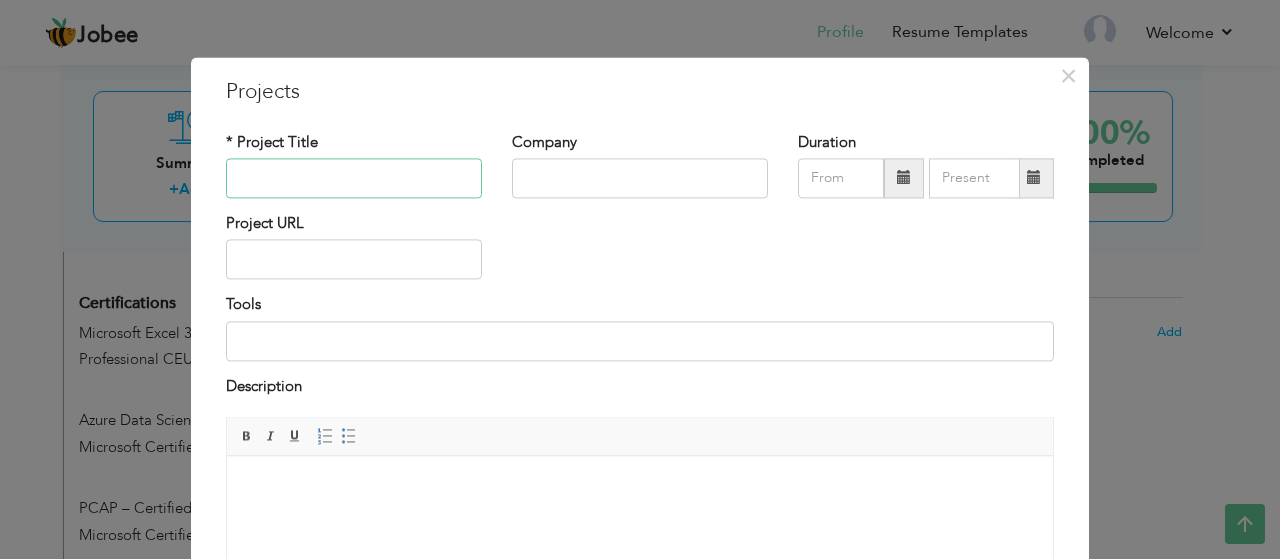 paste on "Microsoft Office, Power BI, iTunes, LTE Network Architecture & Core Network Nodes" 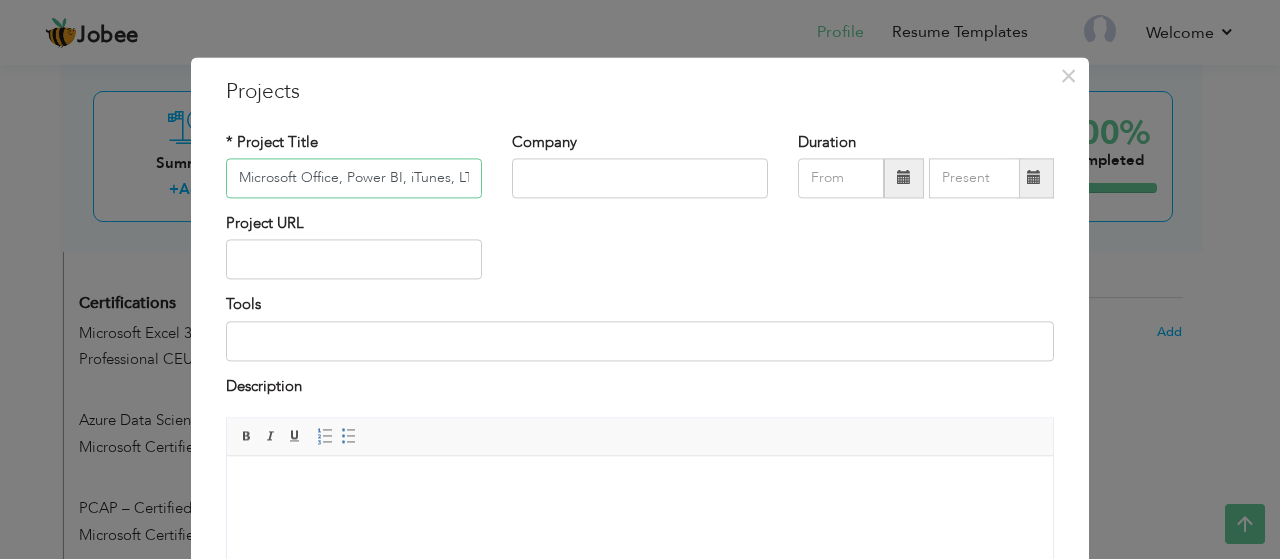 scroll, scrollTop: 0, scrollLeft: 292, axis: horizontal 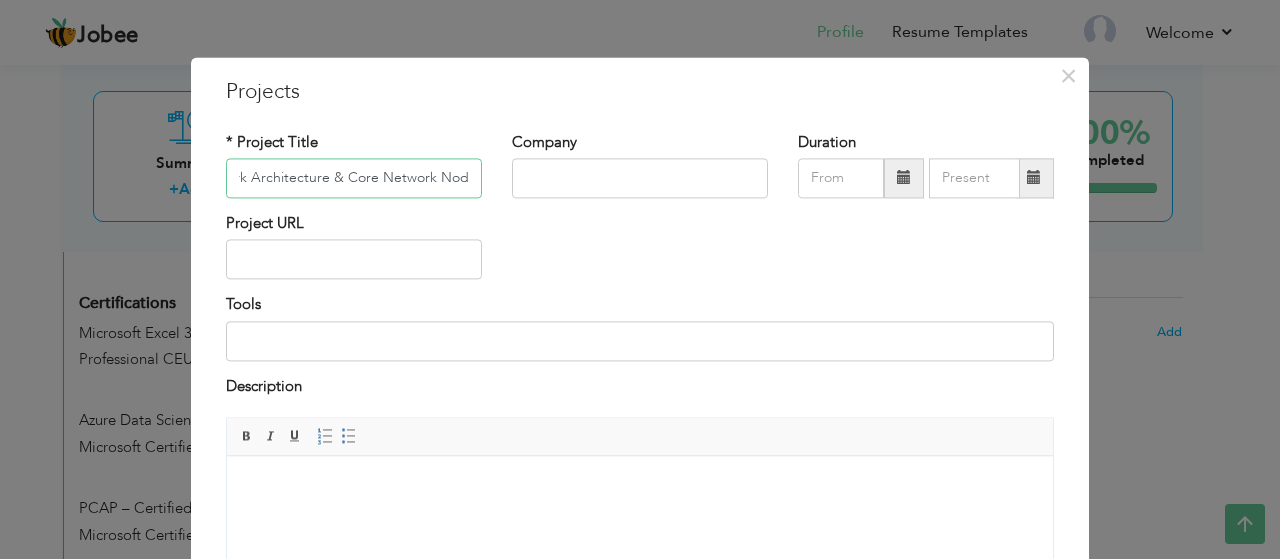 type on "Microsoft Office, Power BI, iTunes, LTE Network Architecture & Core Network Nodes" 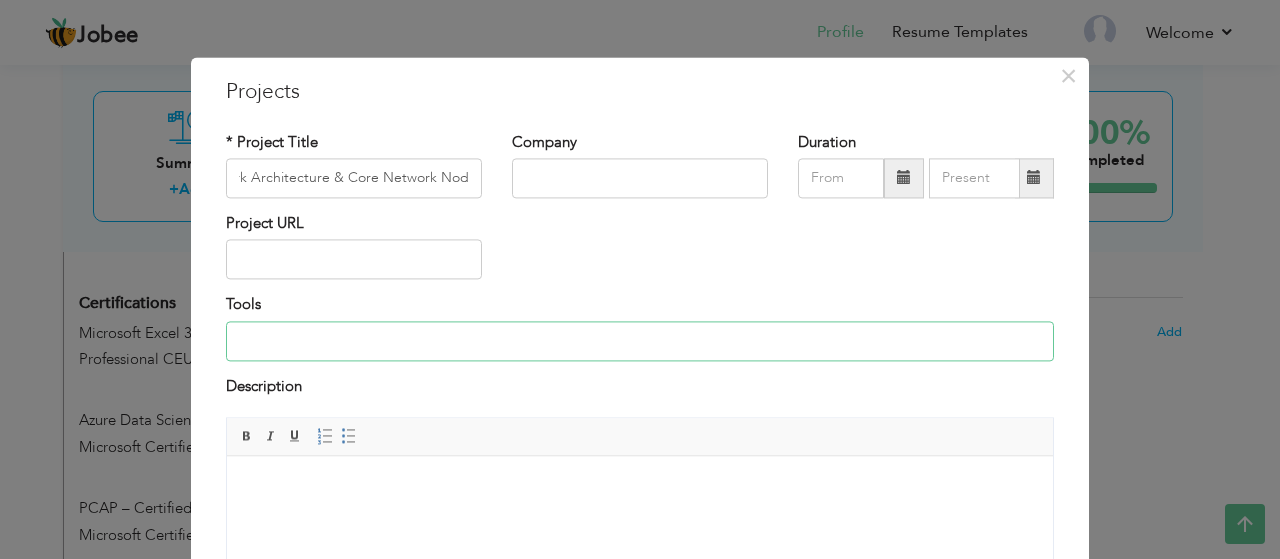scroll, scrollTop: 0, scrollLeft: 0, axis: both 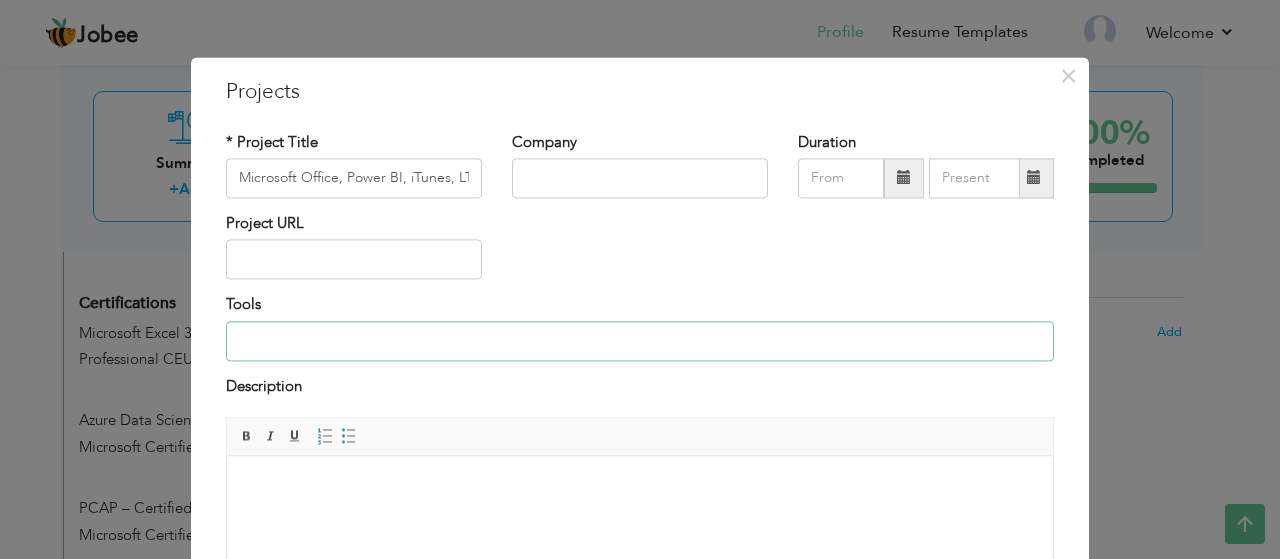 click at bounding box center [640, 341] 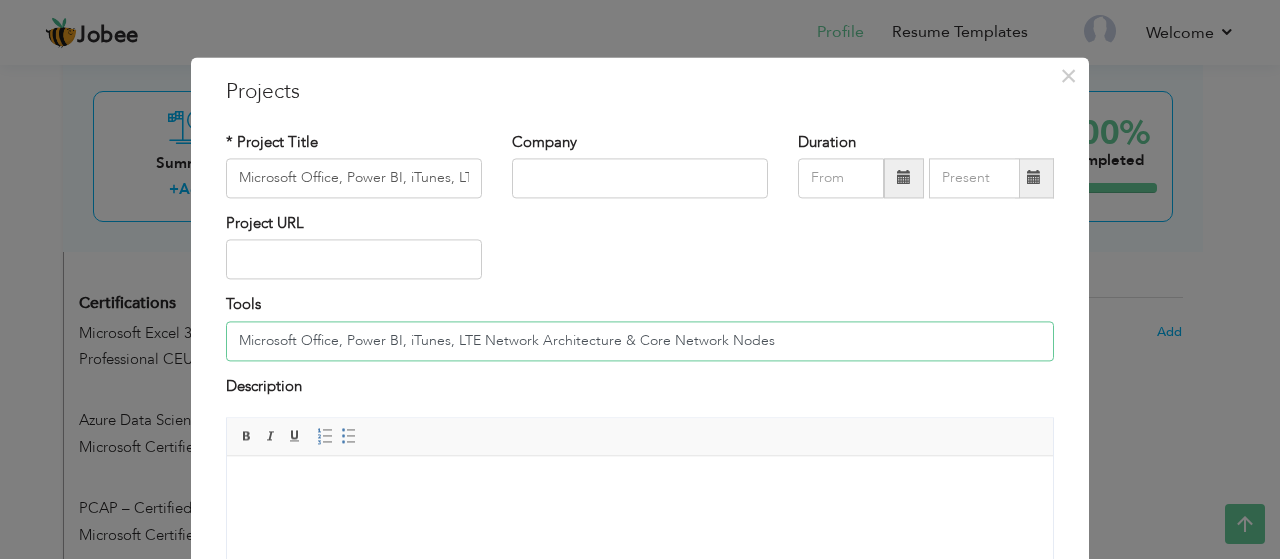 type on "Microsoft Office, Power BI, iTunes, LTE Network Architecture & Core Network Nodes" 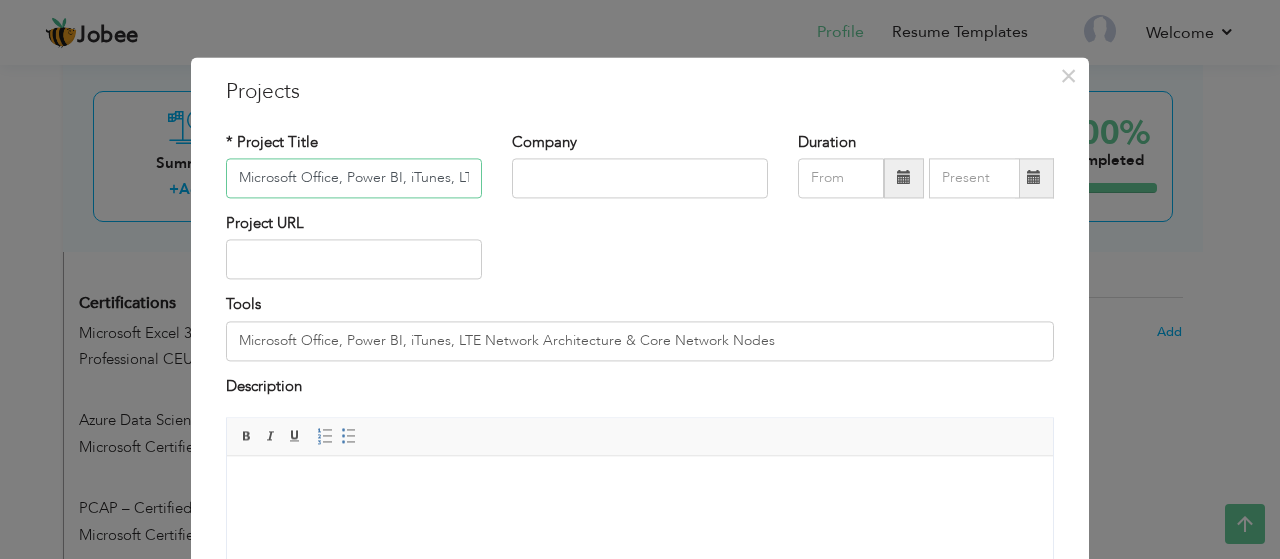 drag, startPoint x: 462, startPoint y: 175, endPoint x: 151, endPoint y: 184, distance: 311.1302 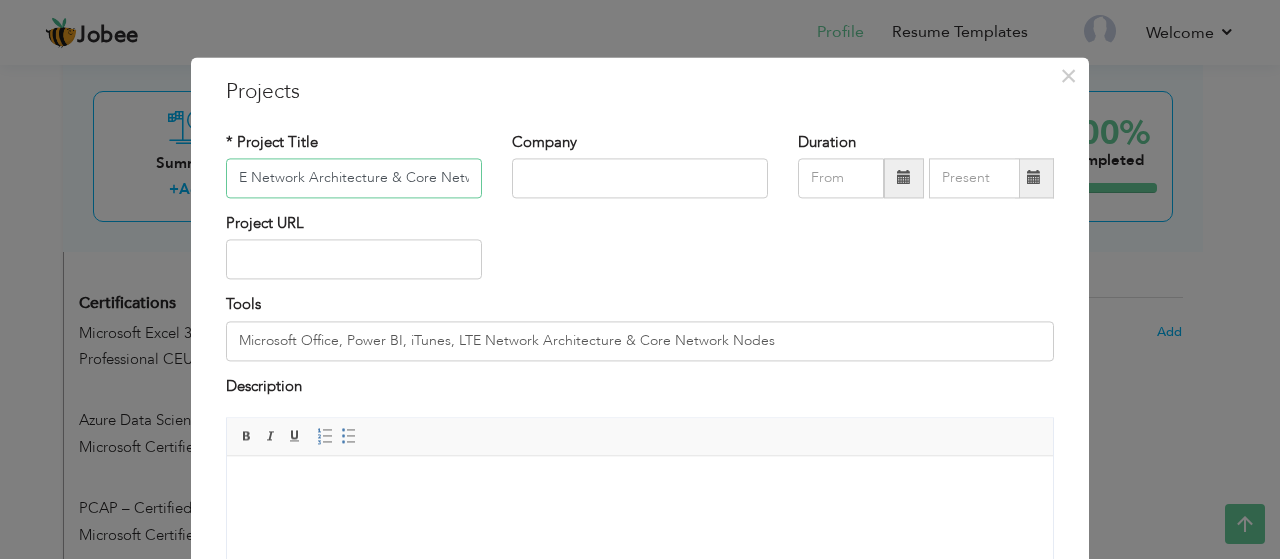 scroll, scrollTop: 0, scrollLeft: 62, axis: horizontal 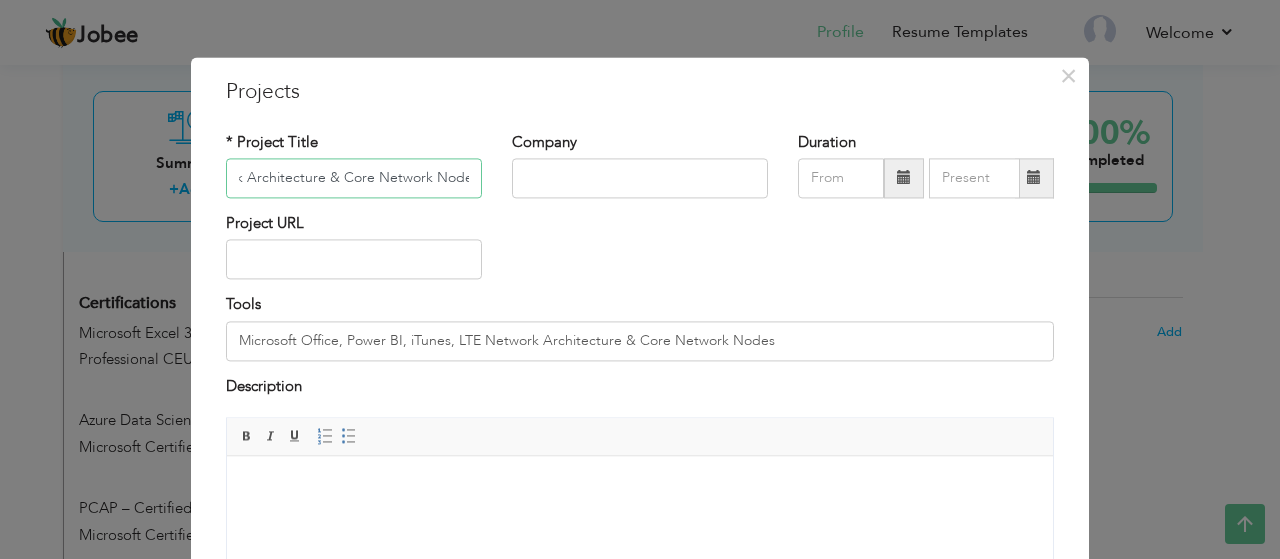 drag, startPoint x: 232, startPoint y: 174, endPoint x: 499, endPoint y: 174, distance: 267 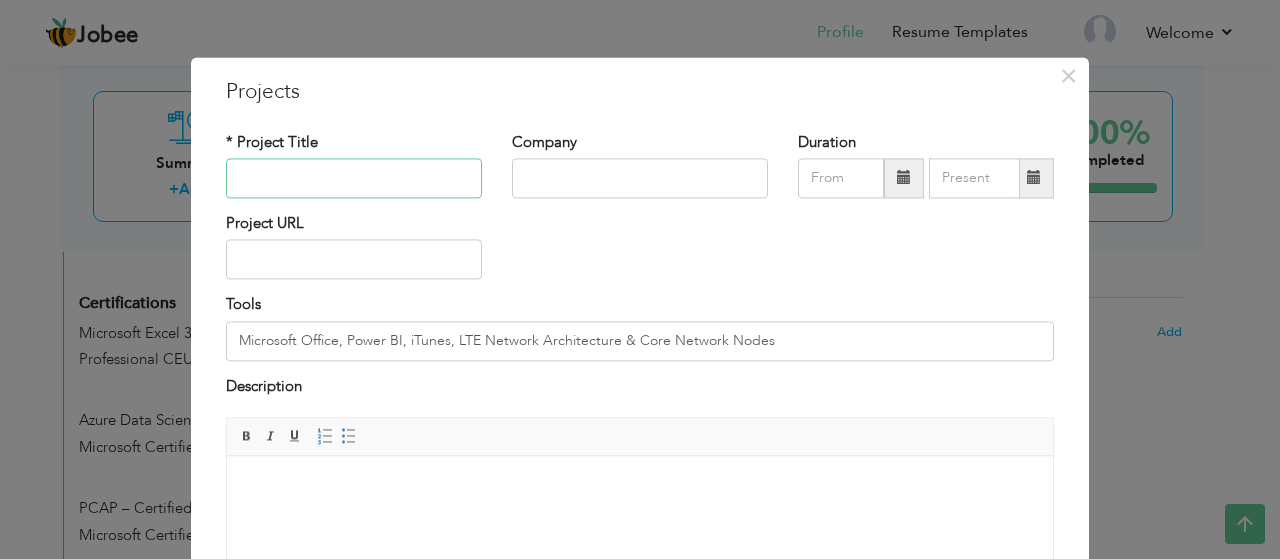 scroll, scrollTop: 0, scrollLeft: 0, axis: both 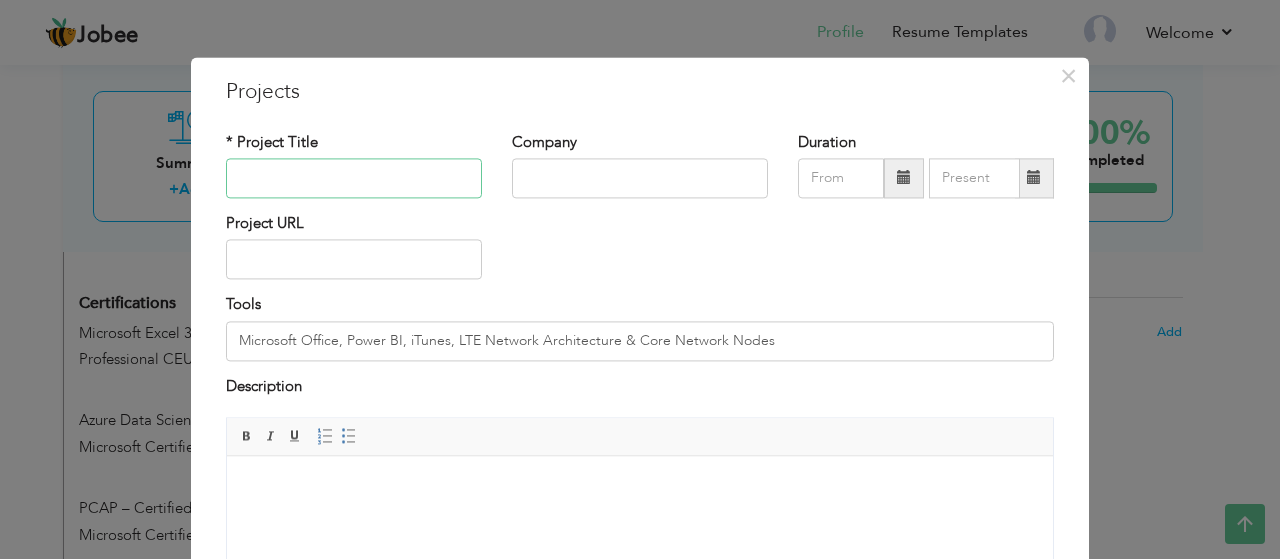 paste on "Implementation & certification of VoLTE/VoWiFi on Android & Apple handsets" 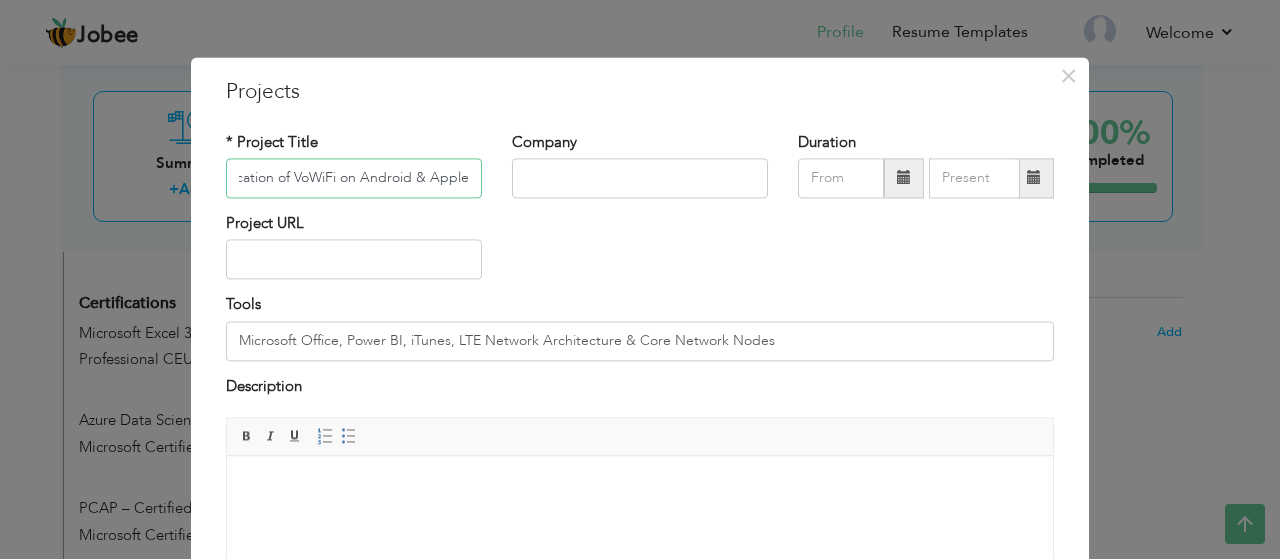 scroll, scrollTop: 0, scrollLeft: 150, axis: horizontal 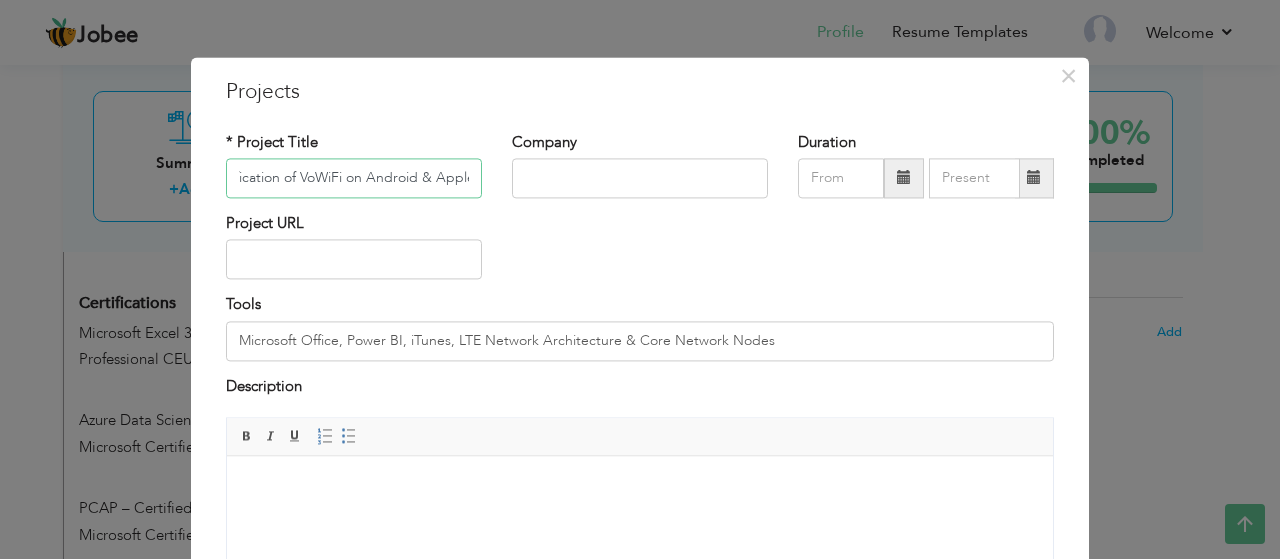 type on "Implementation & certification of VoWiFi on Android & Apple handsets" 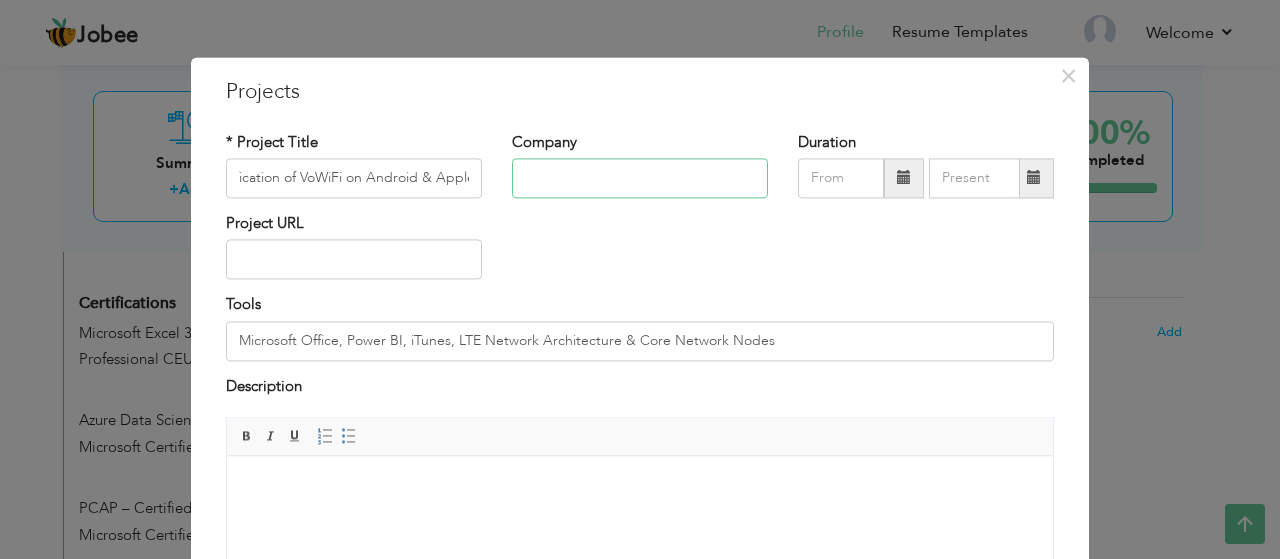 scroll, scrollTop: 0, scrollLeft: 0, axis: both 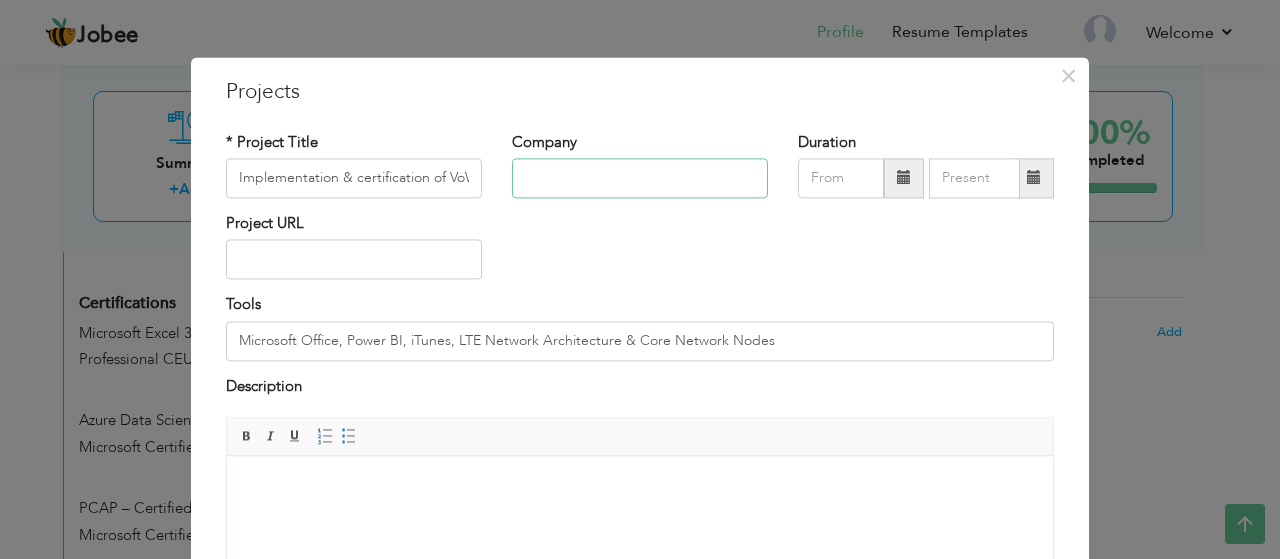 click at bounding box center [640, 178] 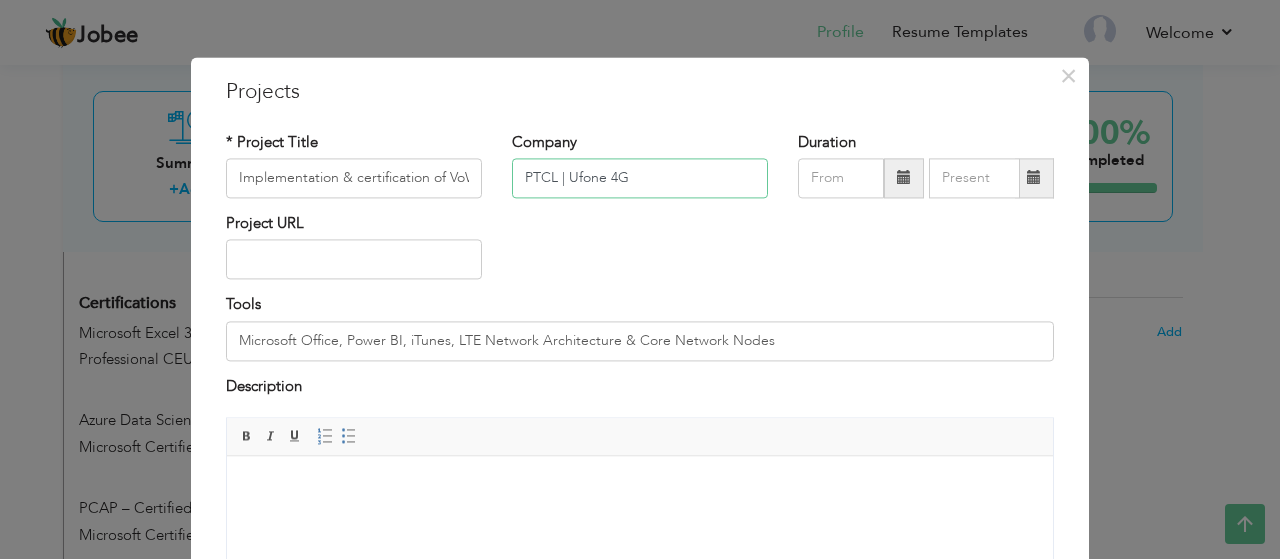type on "PTCL | Ufone 4G" 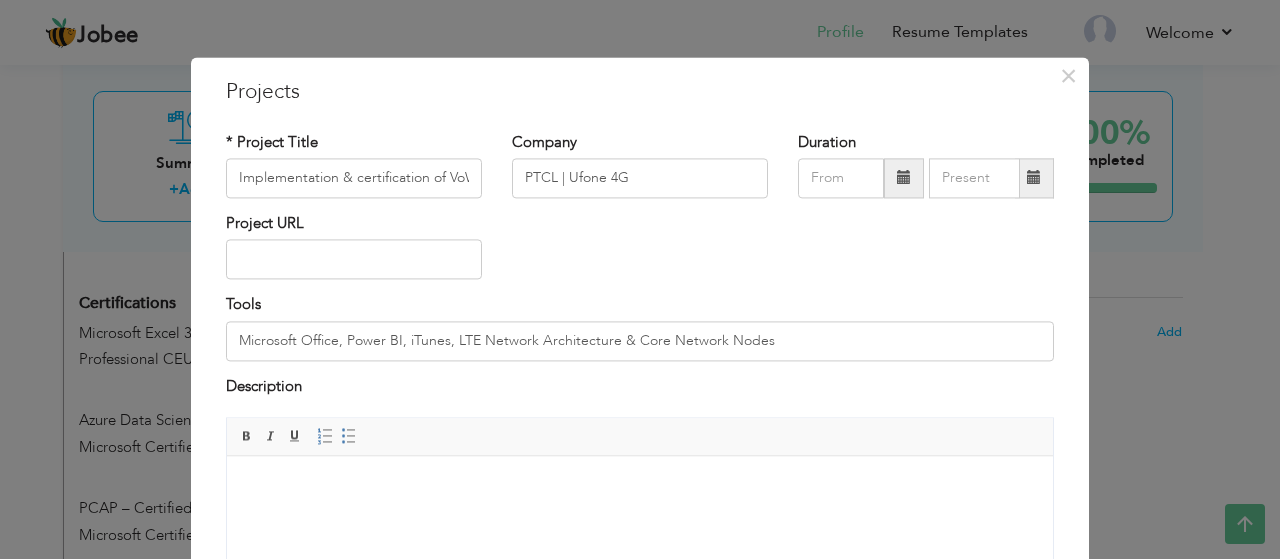 click at bounding box center (904, 178) 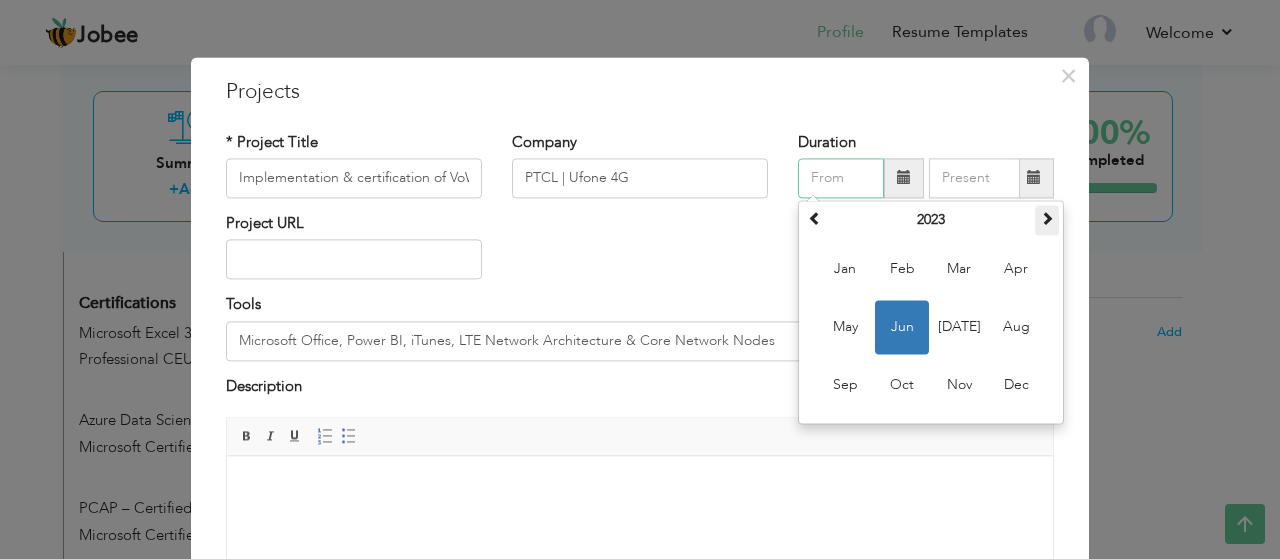 click at bounding box center (1047, 218) 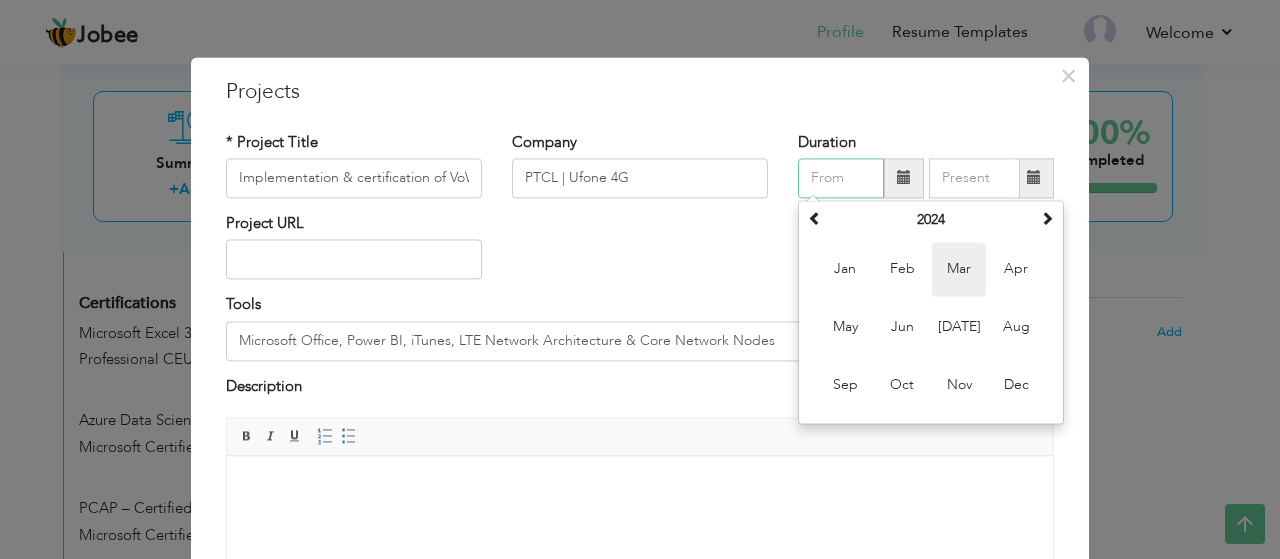 click on "Mar" at bounding box center [959, 269] 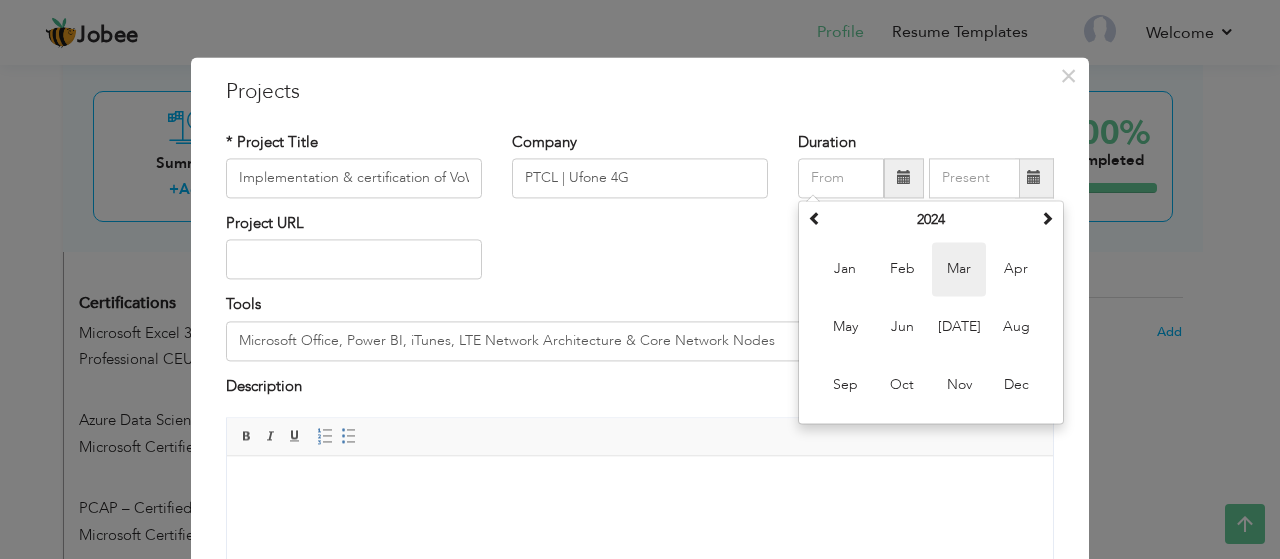 type on "03/2024" 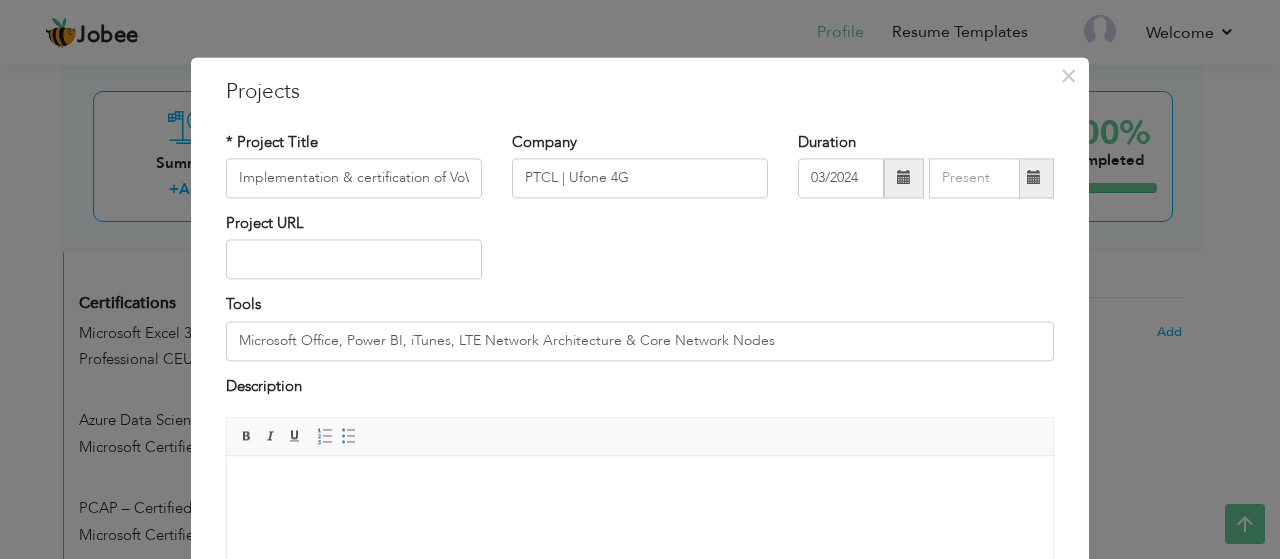 click at bounding box center (1034, 178) 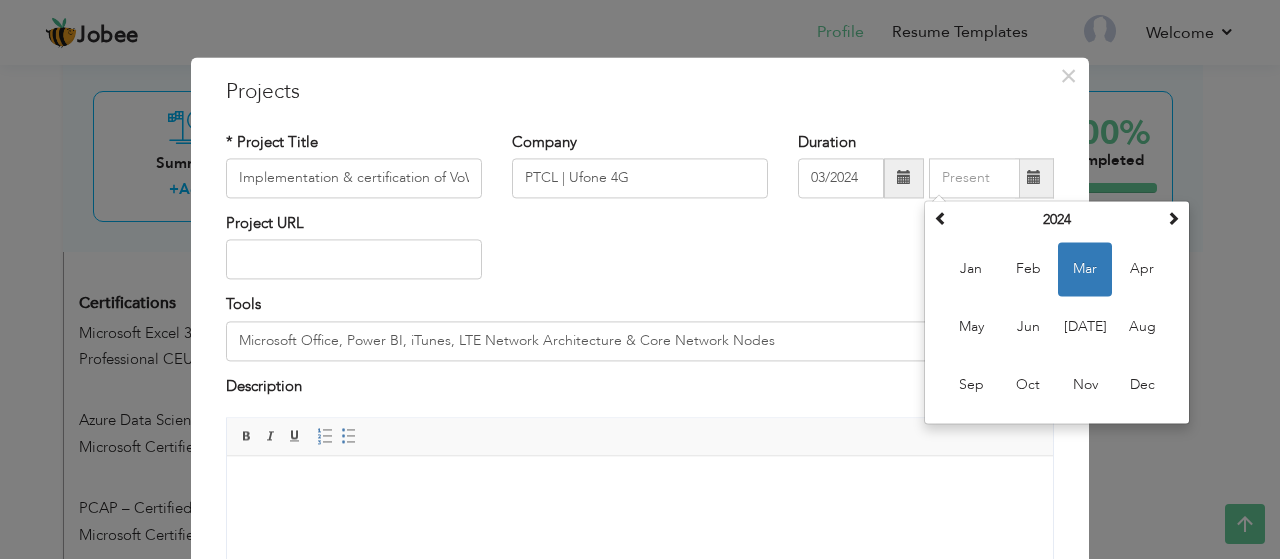 click on "Project URL" at bounding box center [640, 253] 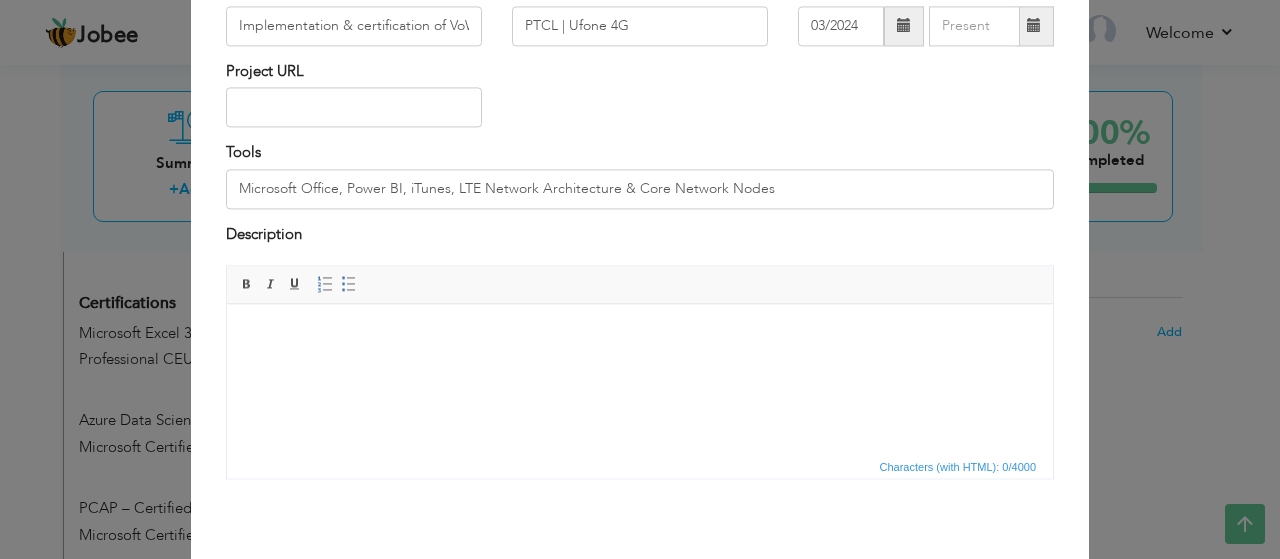 scroll, scrollTop: 156, scrollLeft: 0, axis: vertical 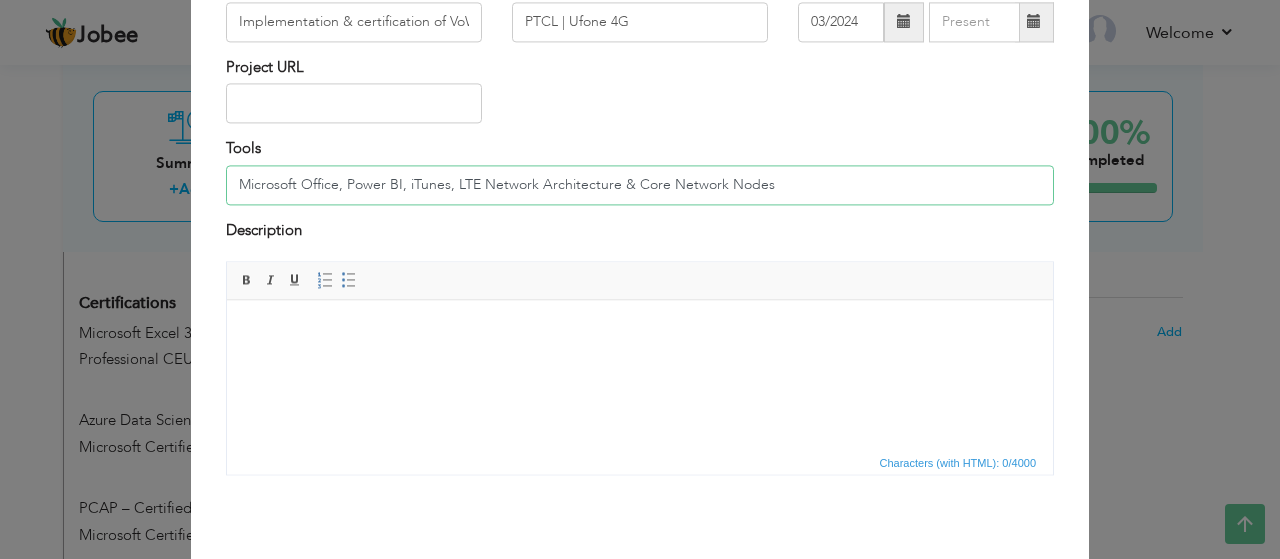 drag, startPoint x: 617, startPoint y: 185, endPoint x: 447, endPoint y: 183, distance: 170.01176 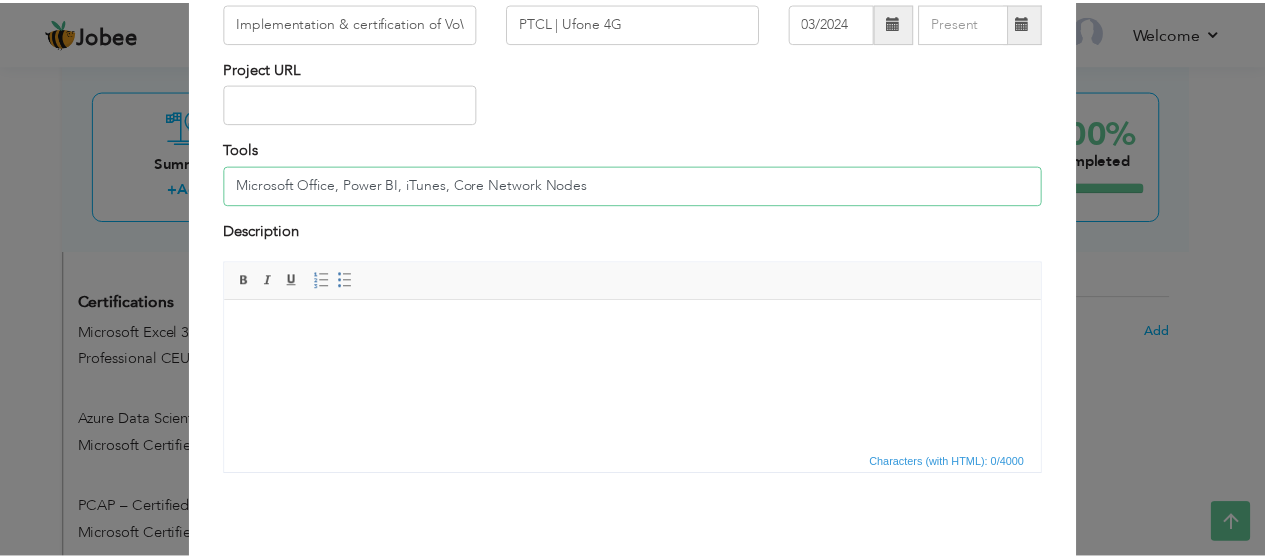 scroll, scrollTop: 232, scrollLeft: 0, axis: vertical 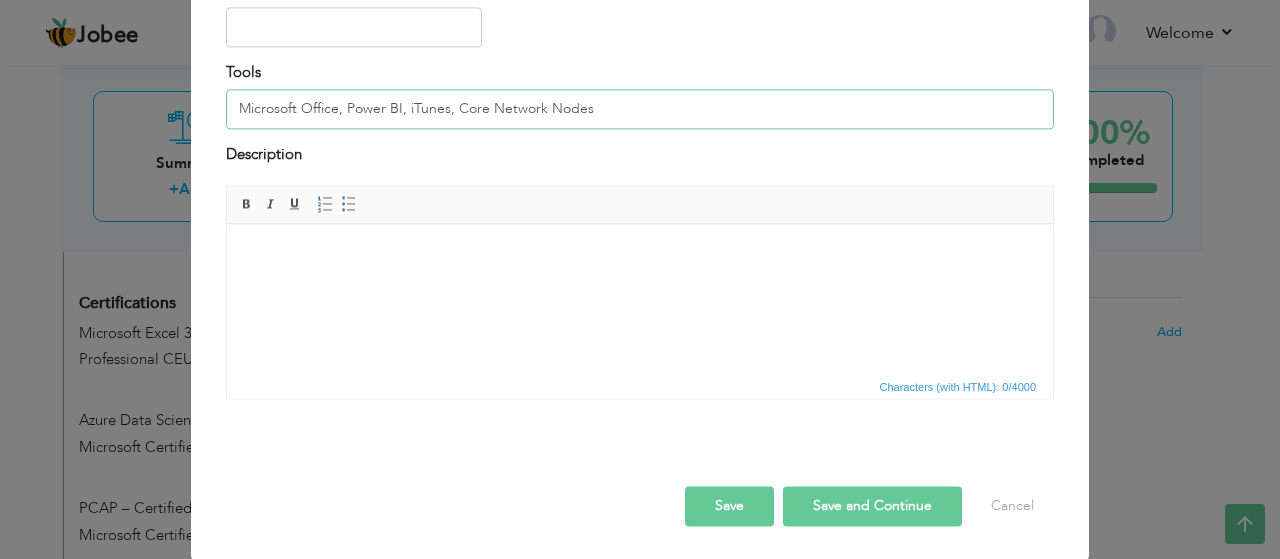 type on "Microsoft Office, Power BI, iTunes, Core Network Nodes" 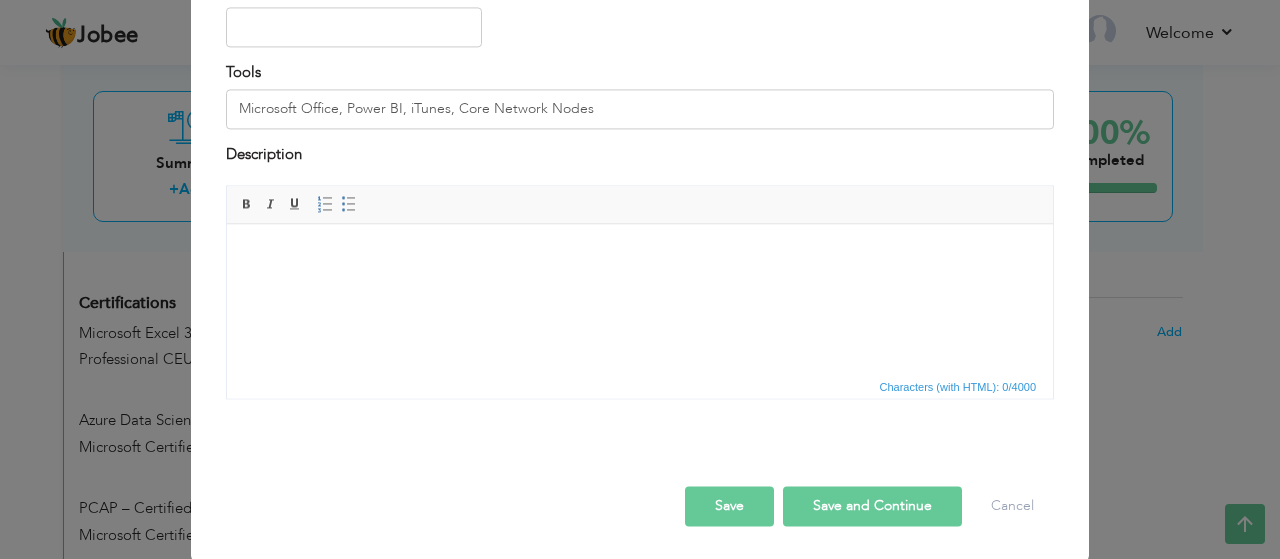 click on "Save" at bounding box center [729, 507] 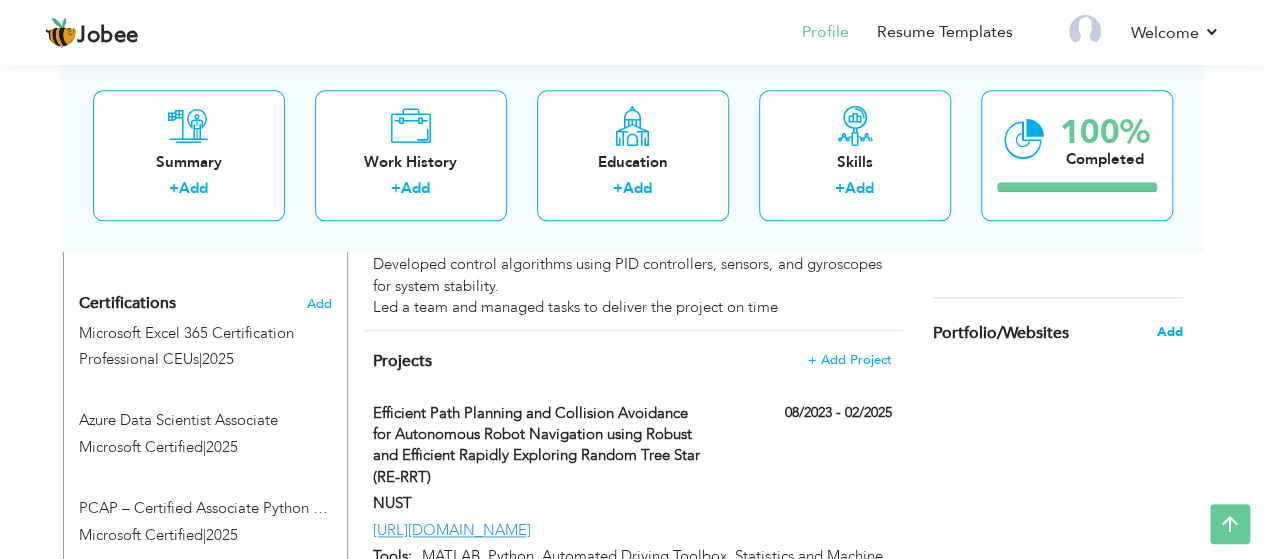 click on "Add" at bounding box center (1169, 332) 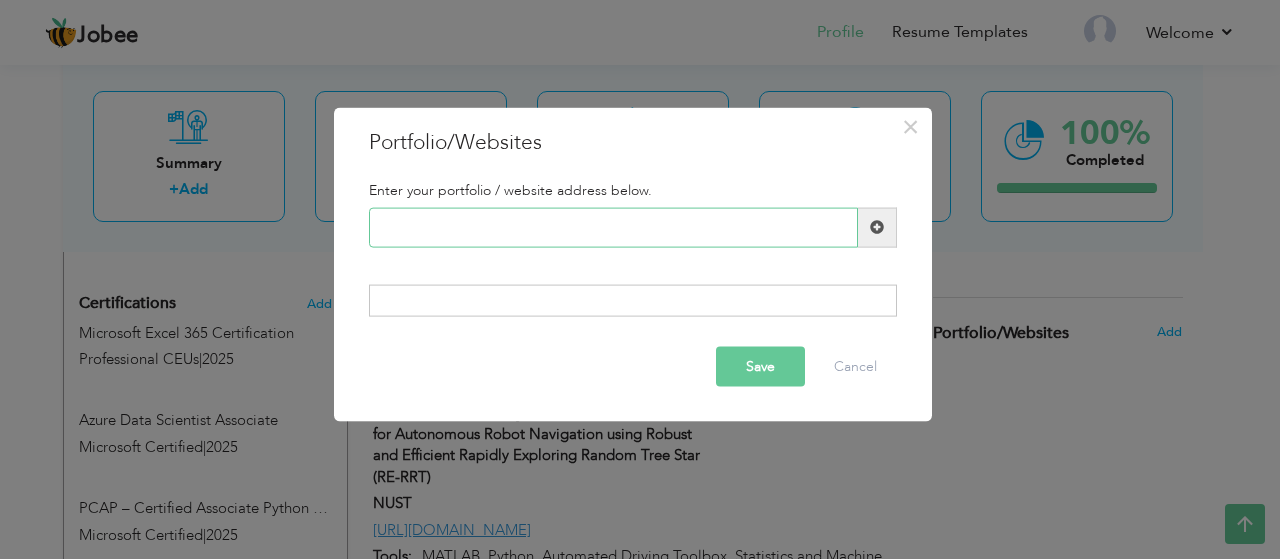 paste on "[URL][DOMAIN_NAME]" 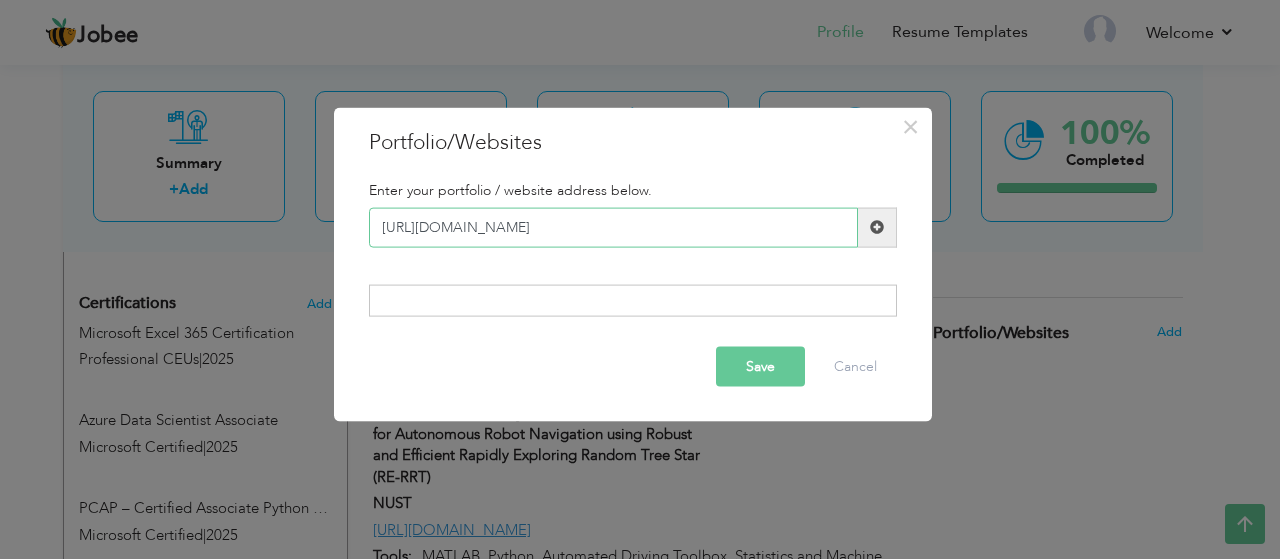 type on "[URL][DOMAIN_NAME]" 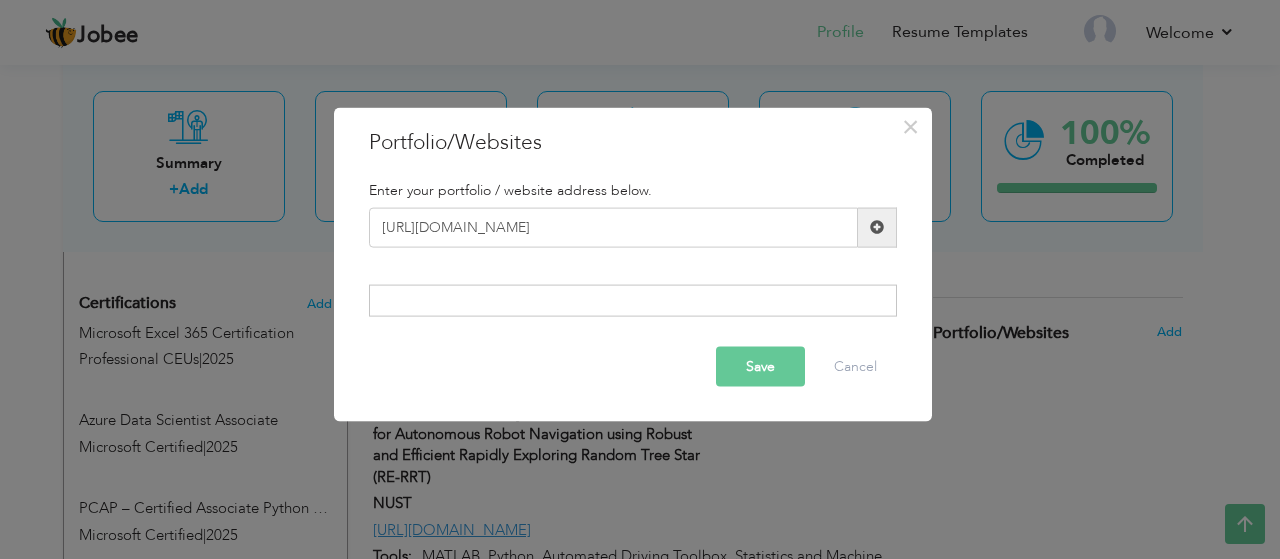 click on "Save" at bounding box center (760, 367) 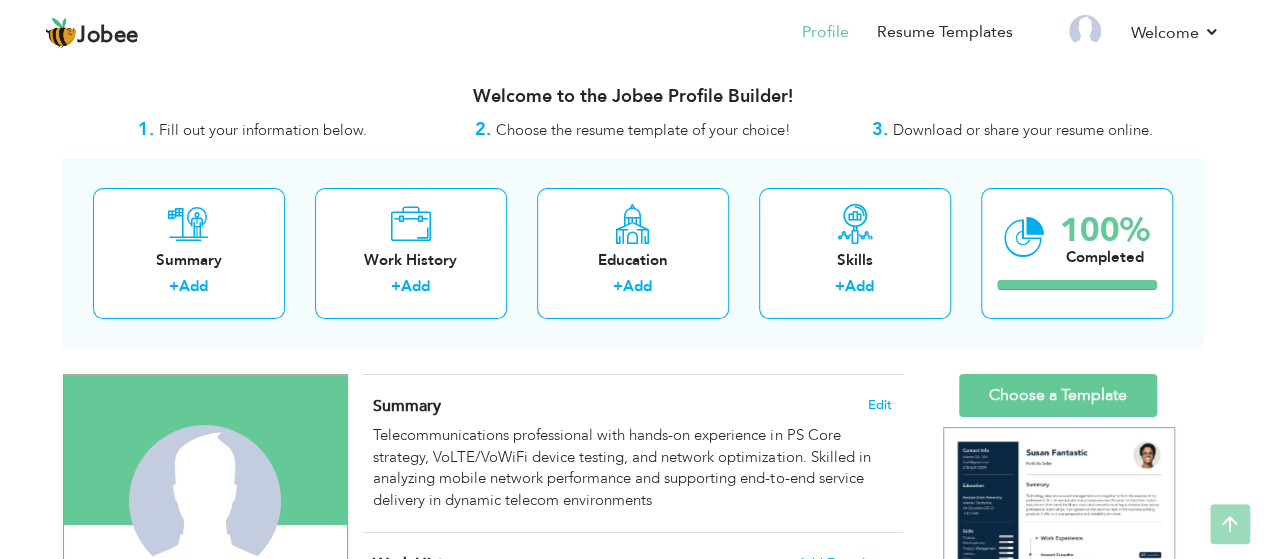 scroll, scrollTop: 0, scrollLeft: 0, axis: both 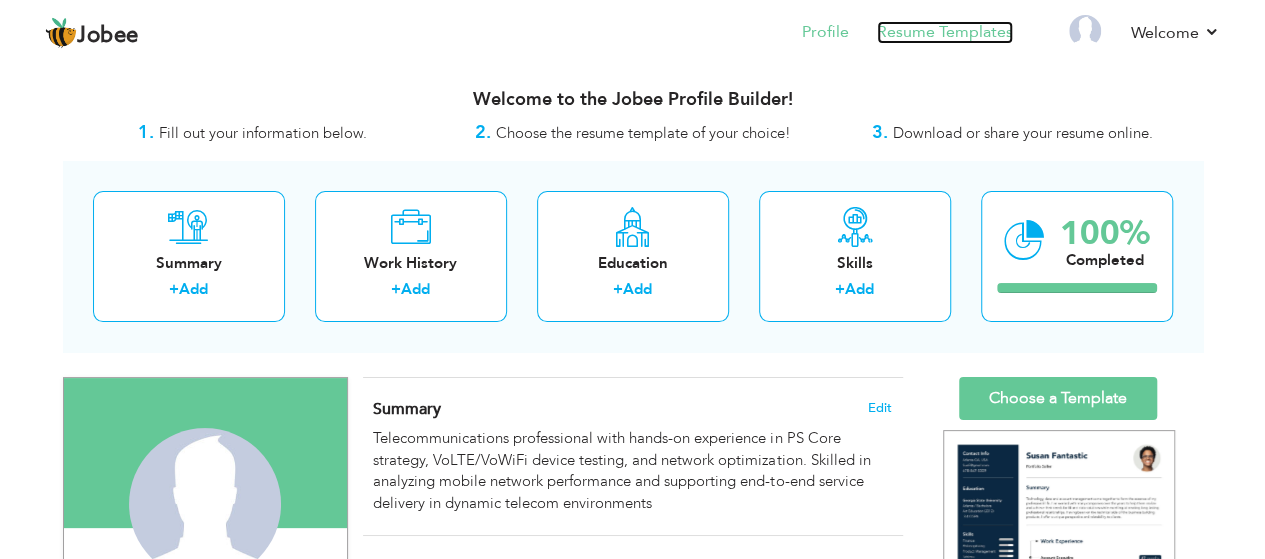 click on "Resume Templates" at bounding box center [945, 32] 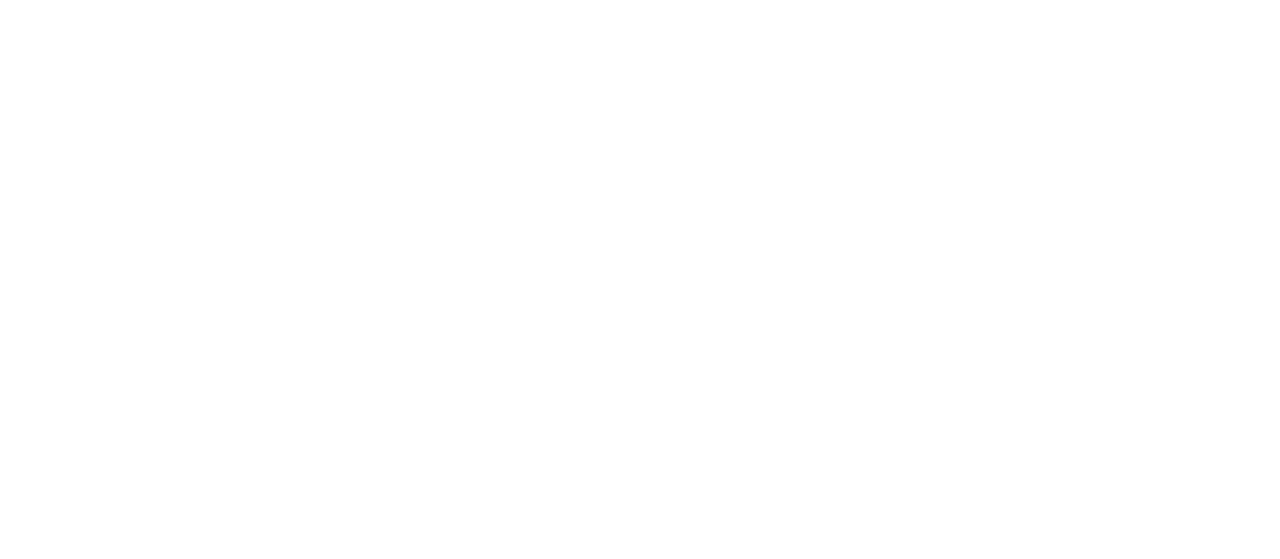scroll, scrollTop: 0, scrollLeft: 0, axis: both 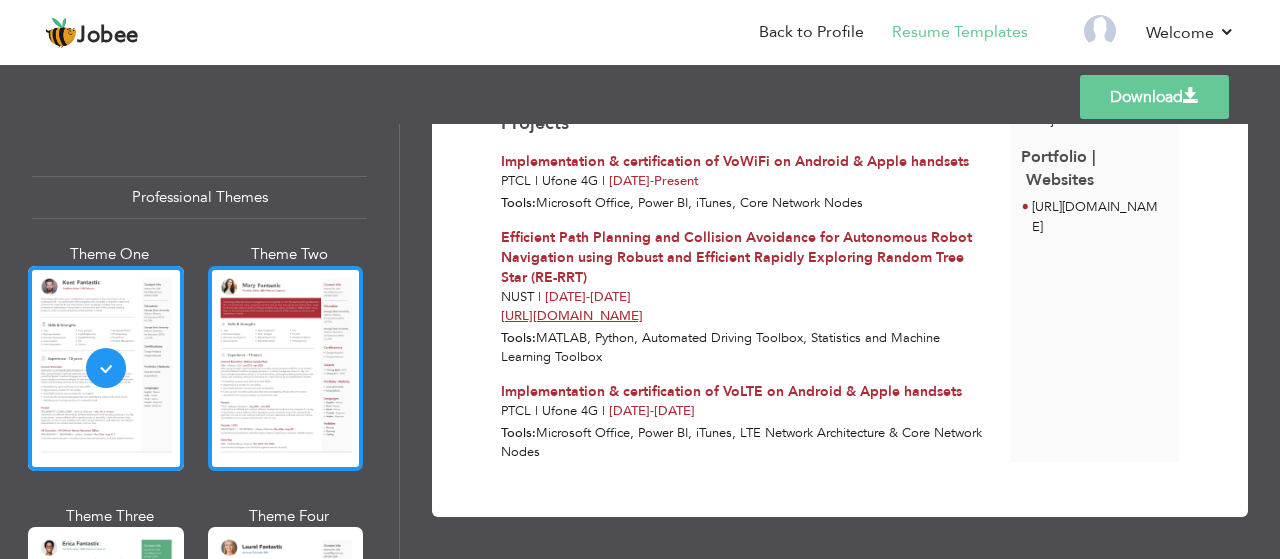 click at bounding box center (286, 368) 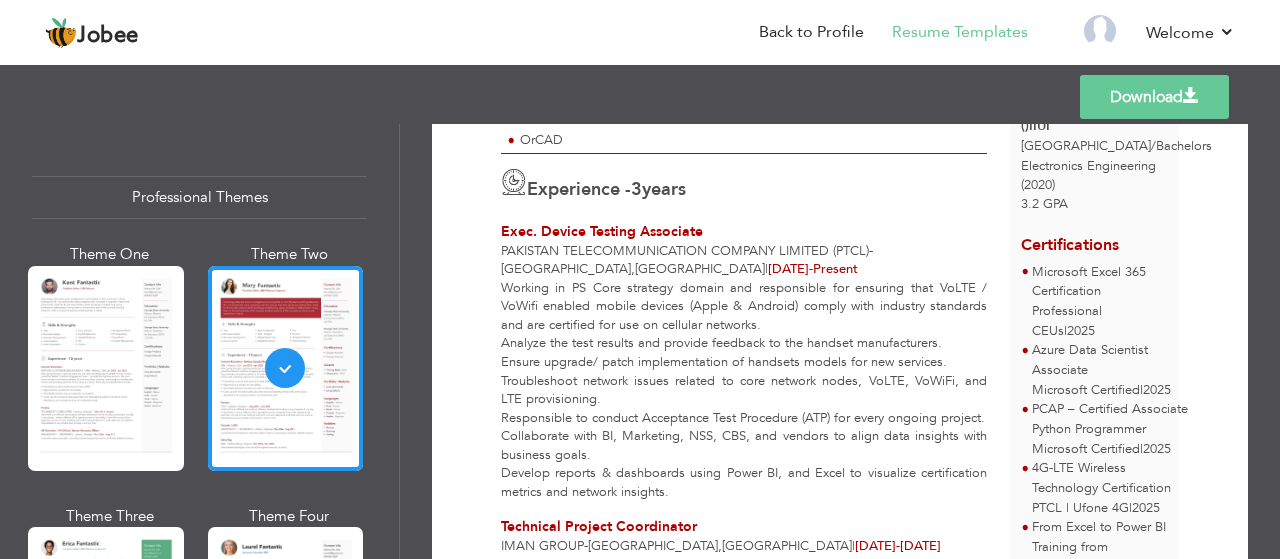 scroll, scrollTop: 0, scrollLeft: 0, axis: both 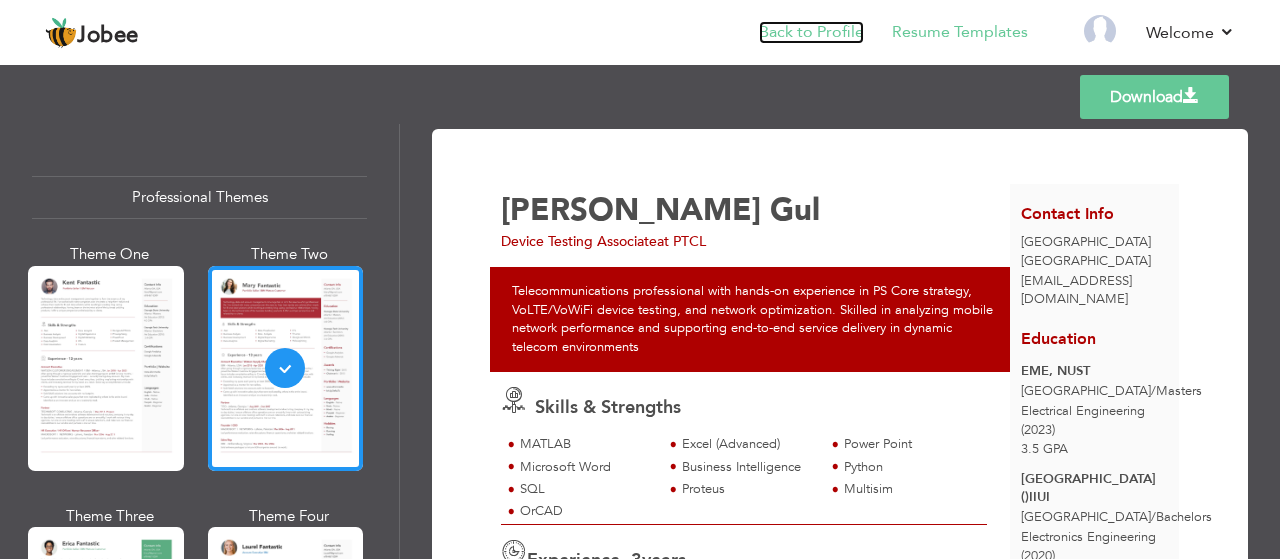 click on "Back to Profile" at bounding box center (811, 32) 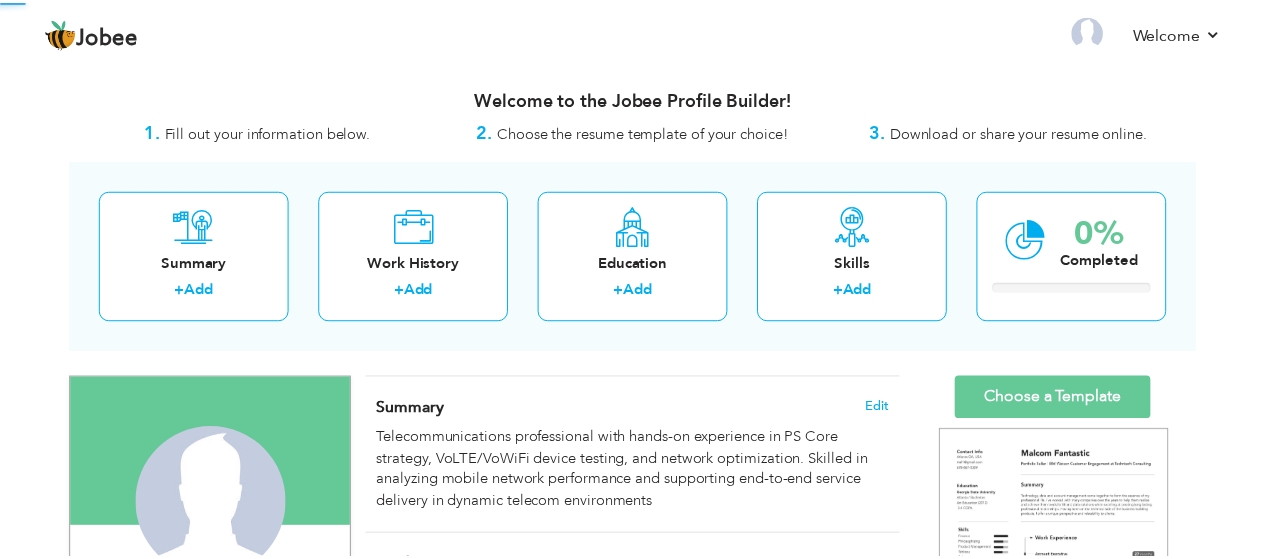 scroll, scrollTop: 0, scrollLeft: 0, axis: both 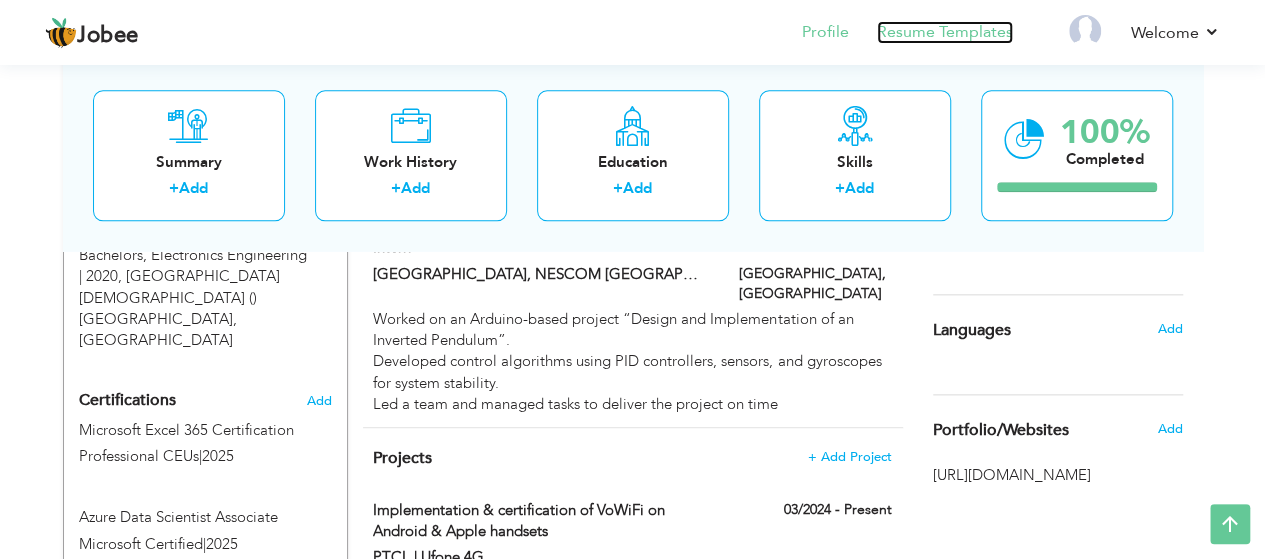 click on "Resume Templates" at bounding box center (945, 32) 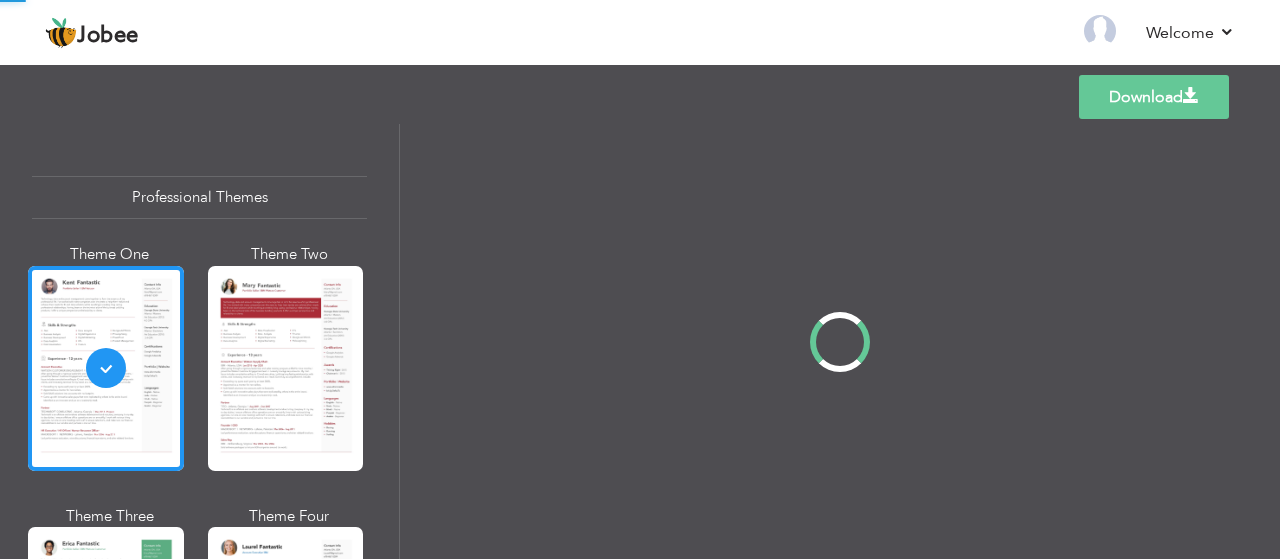 scroll, scrollTop: 0, scrollLeft: 0, axis: both 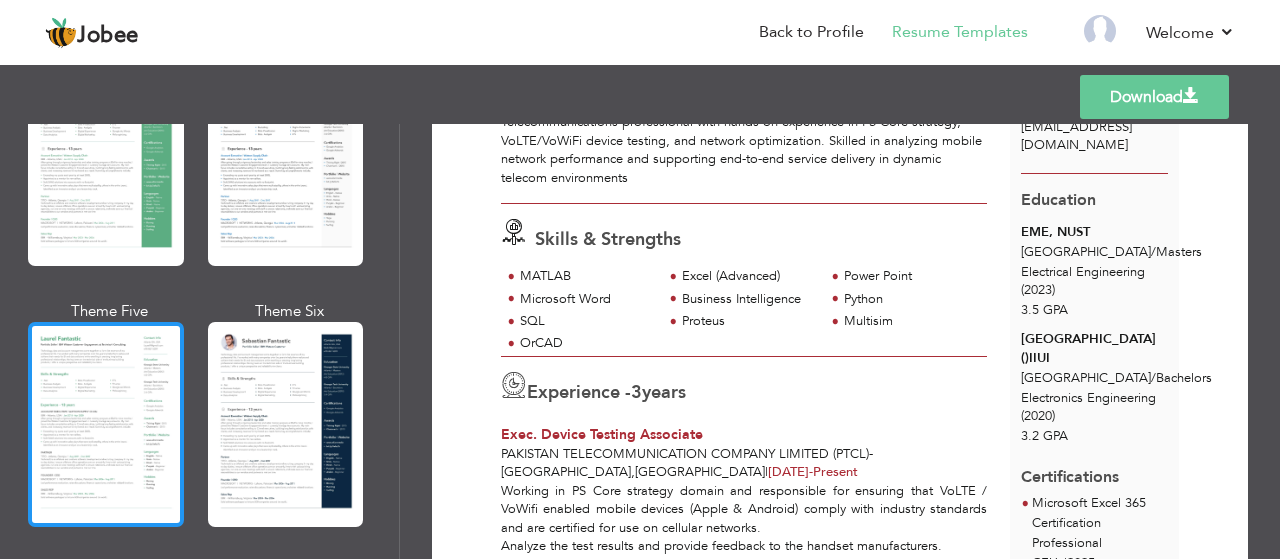 click at bounding box center [106, 424] 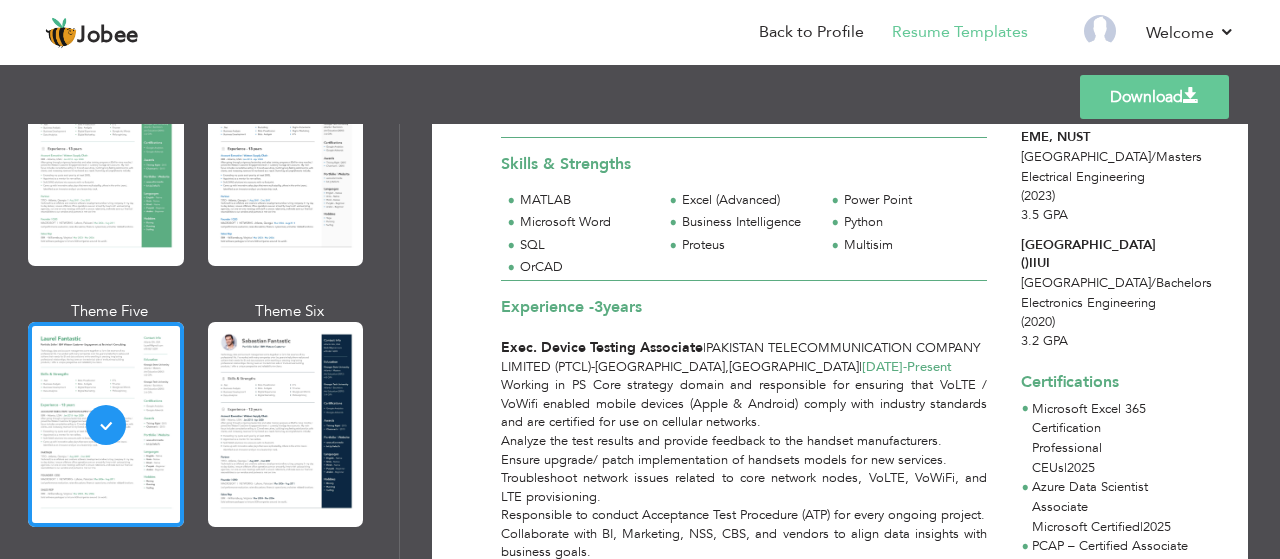 scroll, scrollTop: 220, scrollLeft: 0, axis: vertical 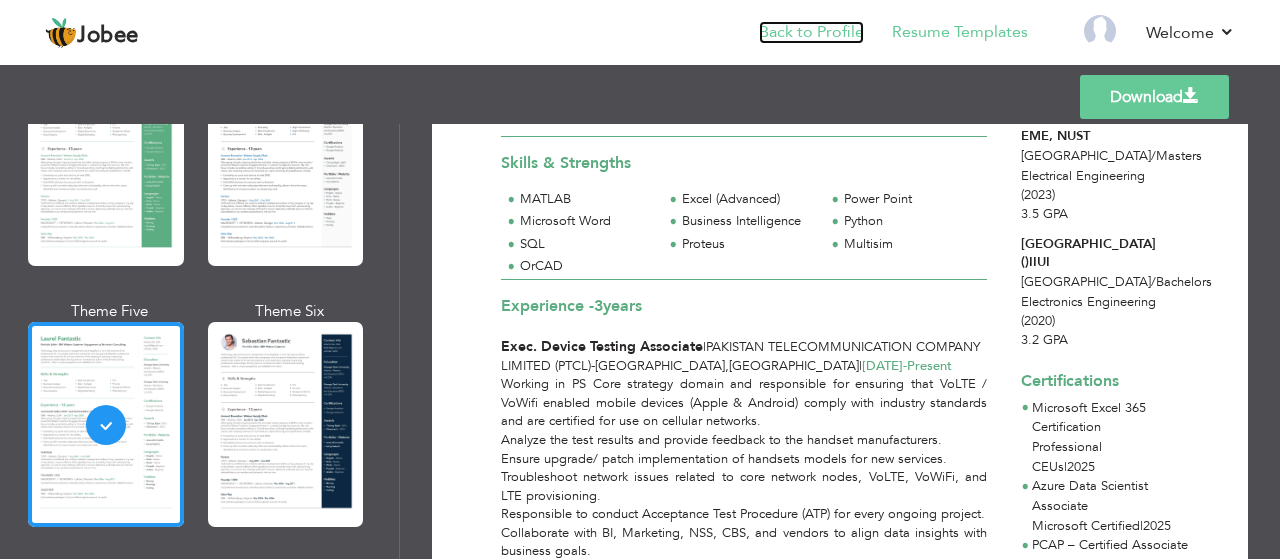 click on "Back to Profile" at bounding box center [811, 32] 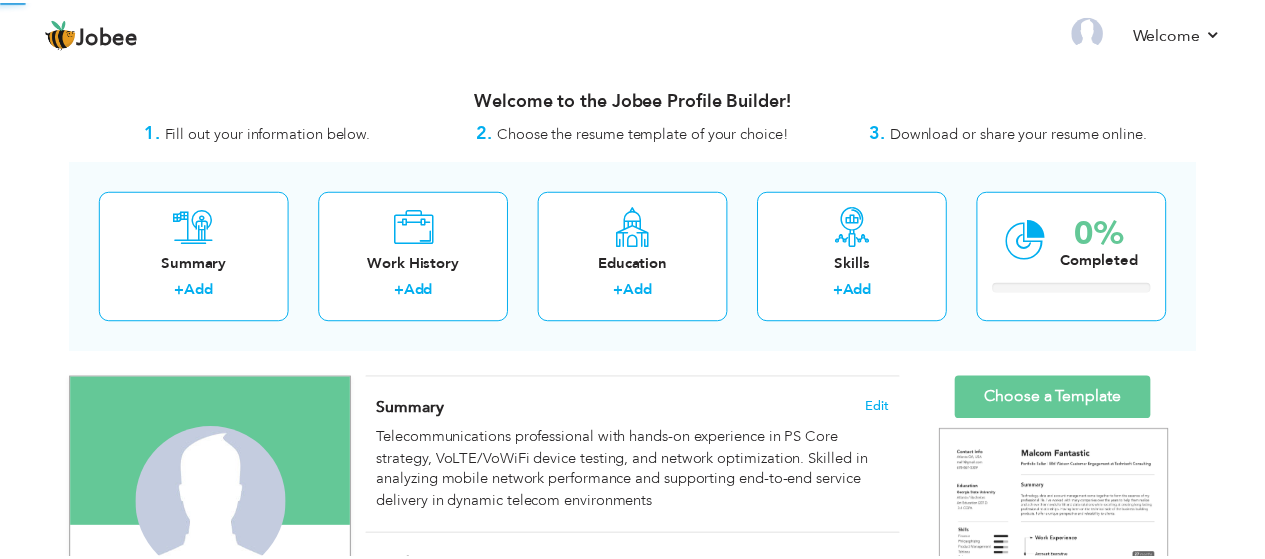 scroll, scrollTop: 0, scrollLeft: 0, axis: both 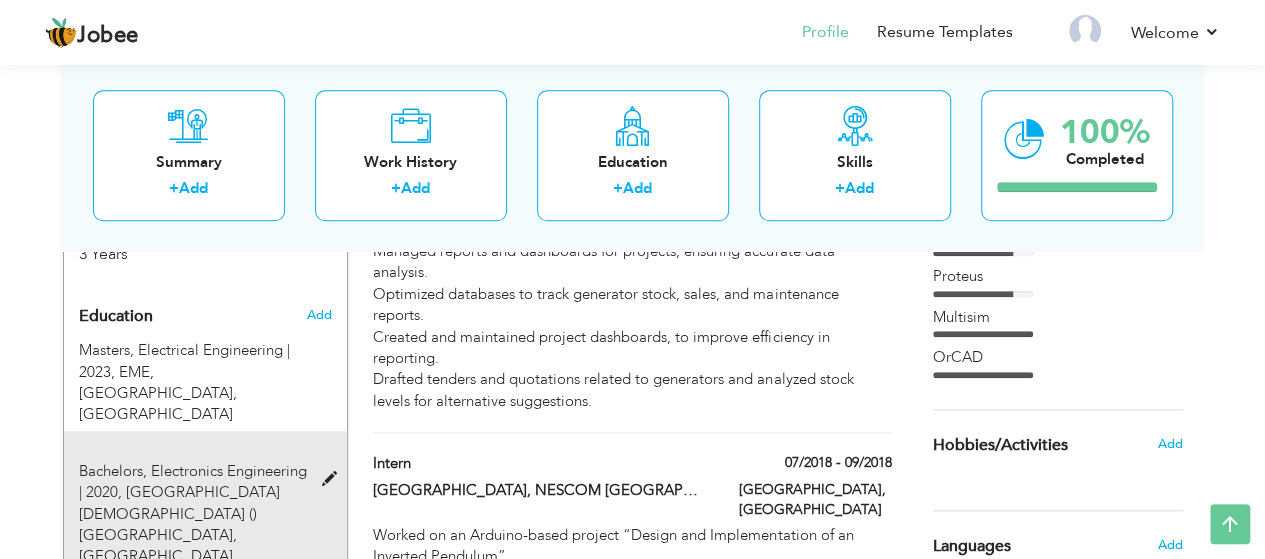 click at bounding box center (333, 479) 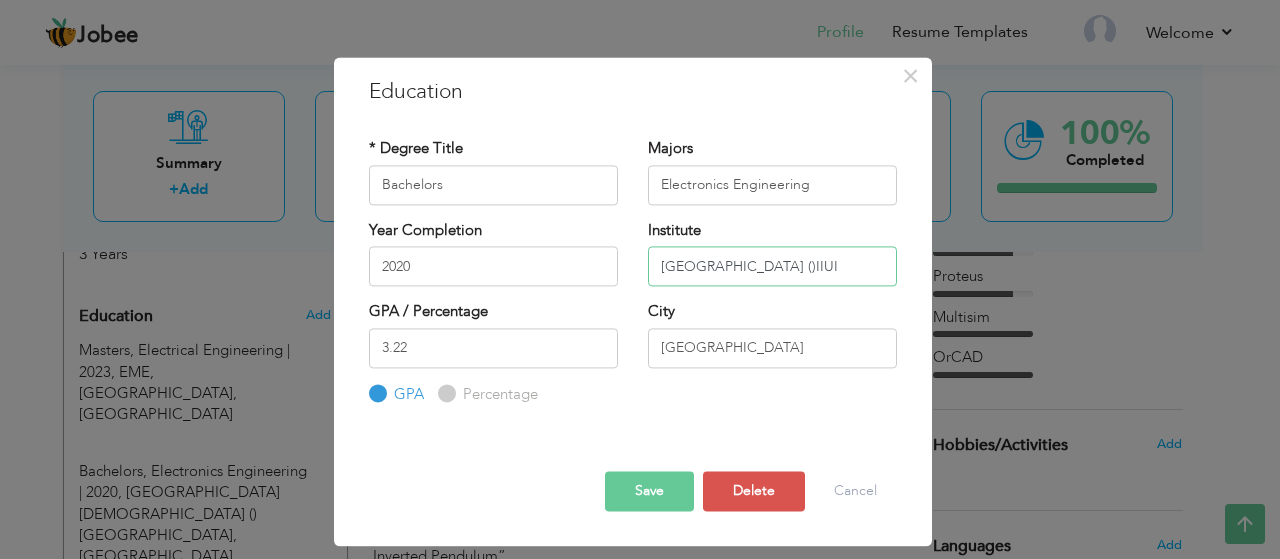 click on "International Islamic University Islamabad ()IIUI" at bounding box center (772, 266) 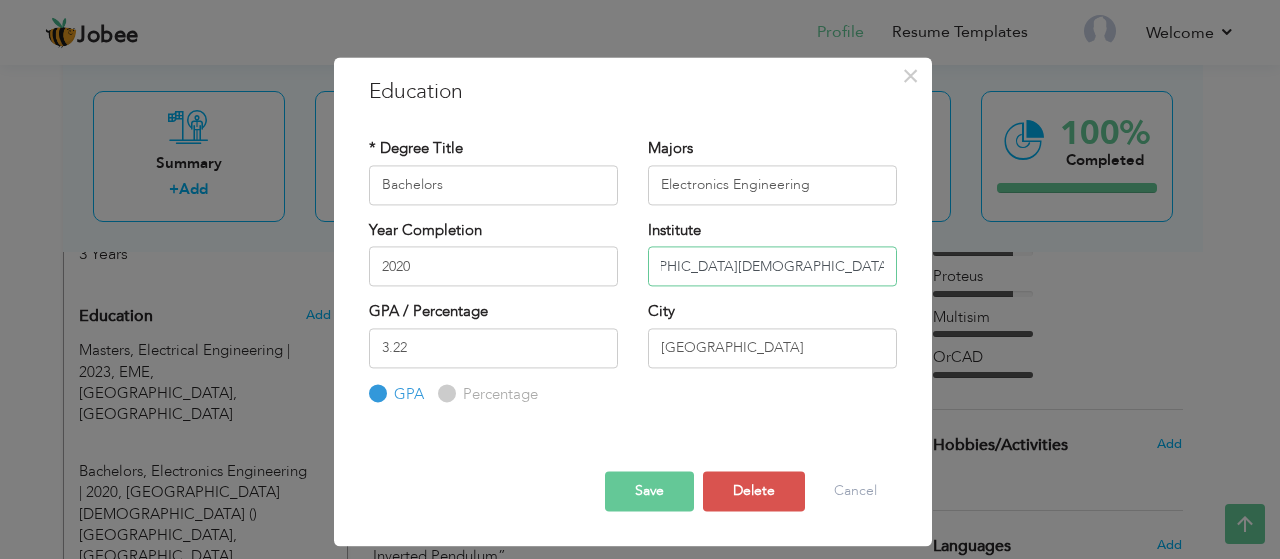 scroll, scrollTop: 0, scrollLeft: 62, axis: horizontal 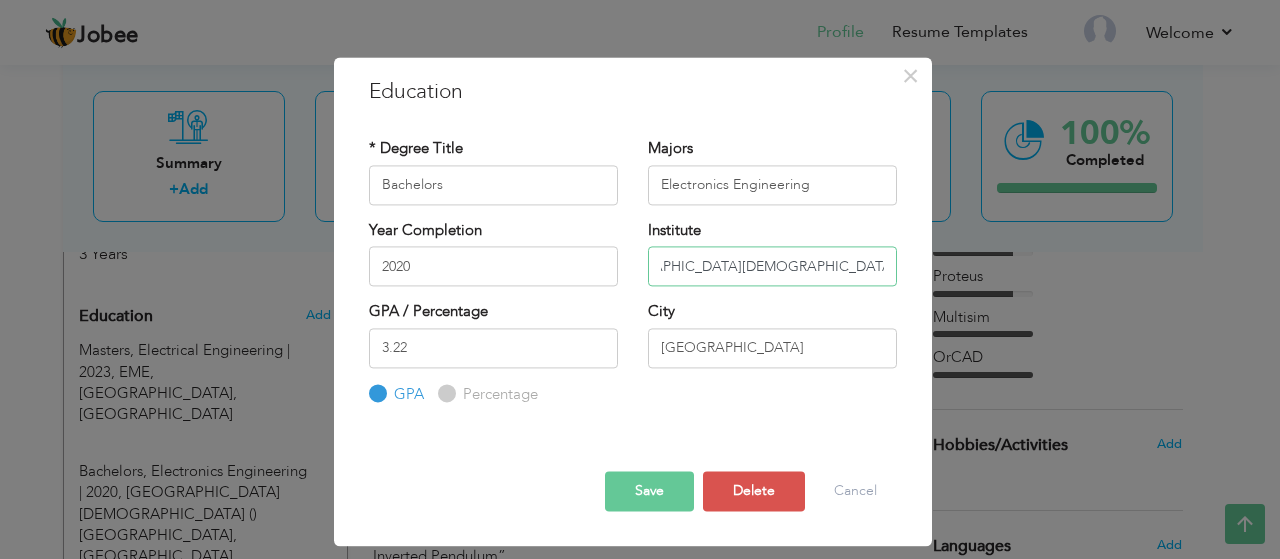 type on "[GEOGRAPHIC_DATA][DEMOGRAPHIC_DATA] ([GEOGRAPHIC_DATA])" 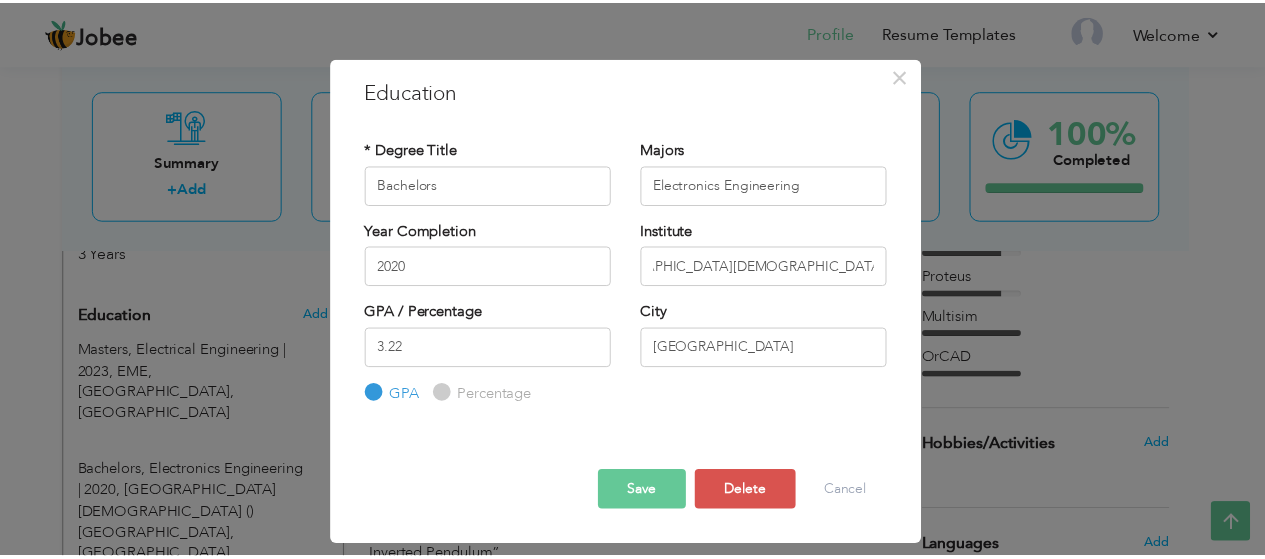 scroll, scrollTop: 0, scrollLeft: 0, axis: both 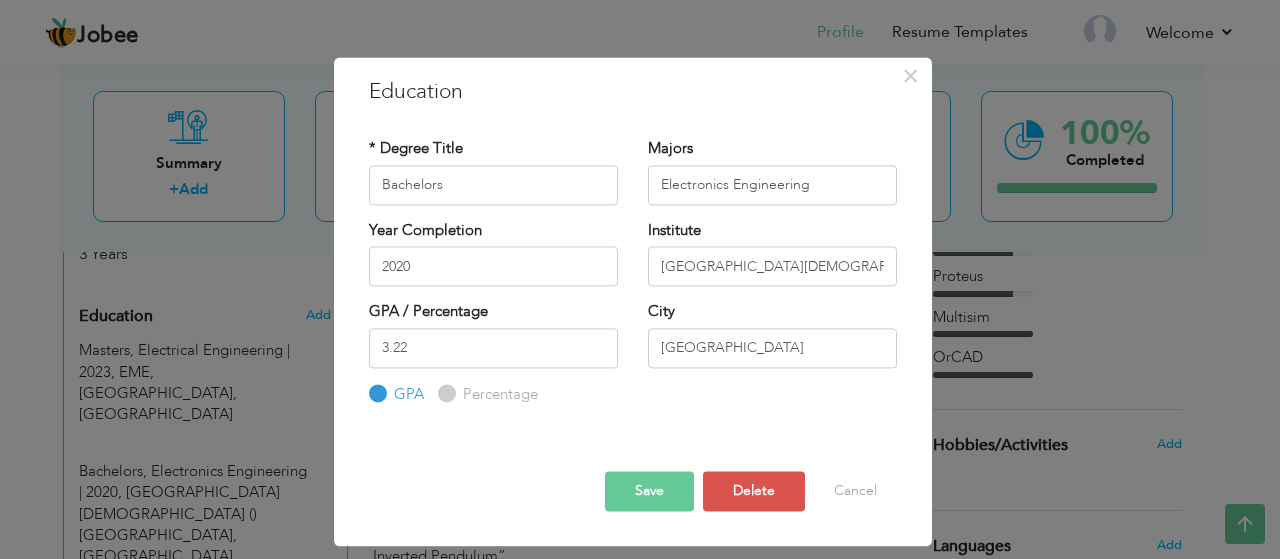 click on "Save" at bounding box center [649, 492] 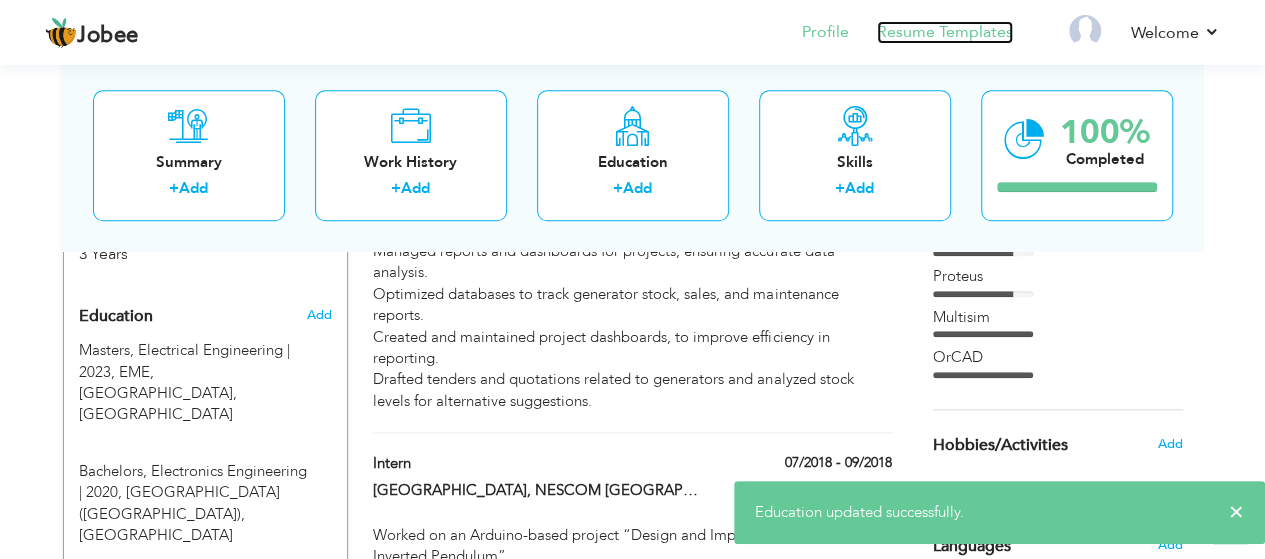 click on "Resume Templates" at bounding box center (945, 32) 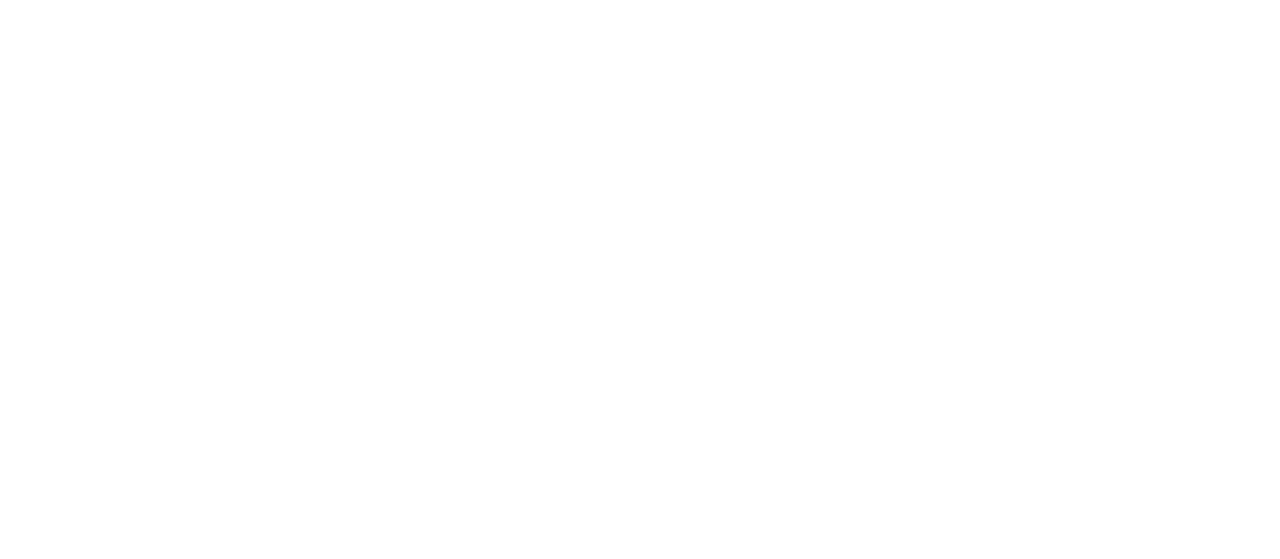 scroll, scrollTop: 0, scrollLeft: 0, axis: both 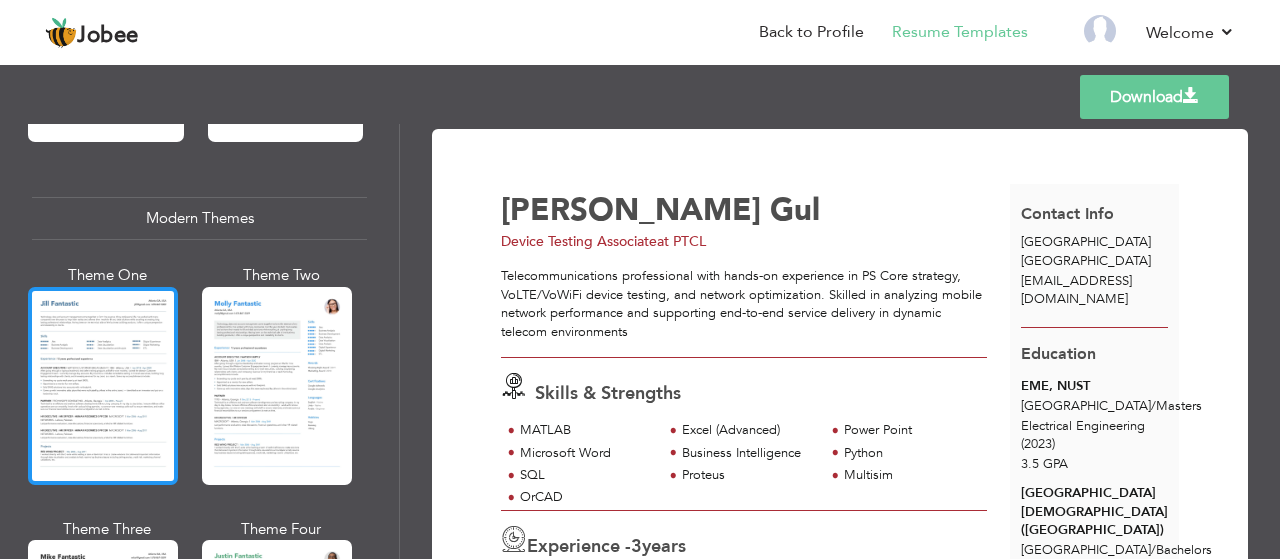 click at bounding box center [103, 386] 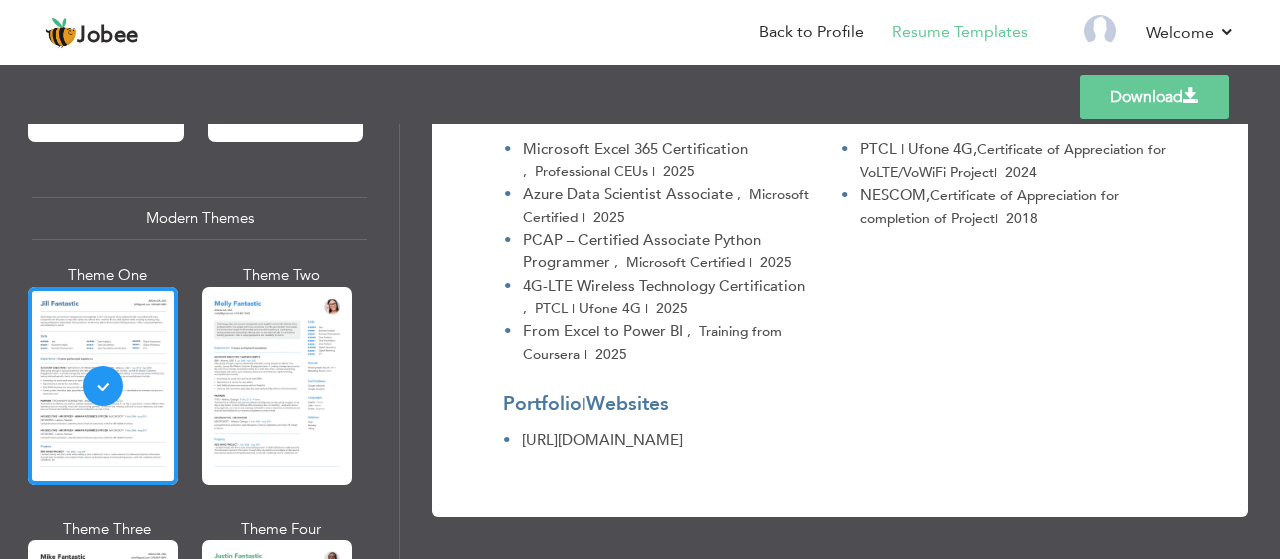 scroll, scrollTop: 1448, scrollLeft: 0, axis: vertical 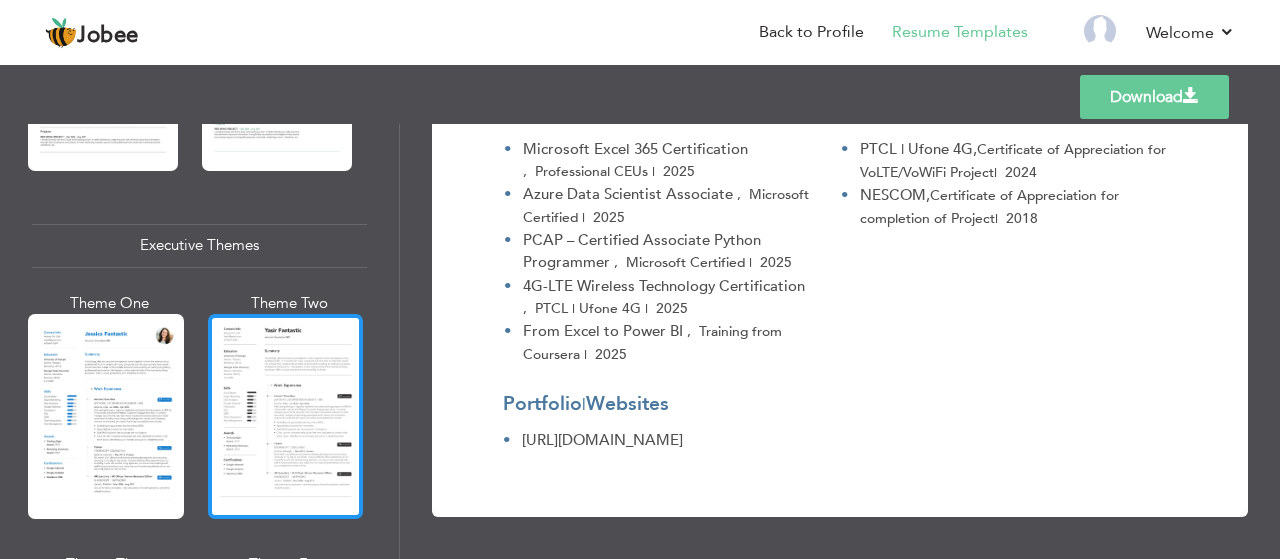 click at bounding box center (286, 416) 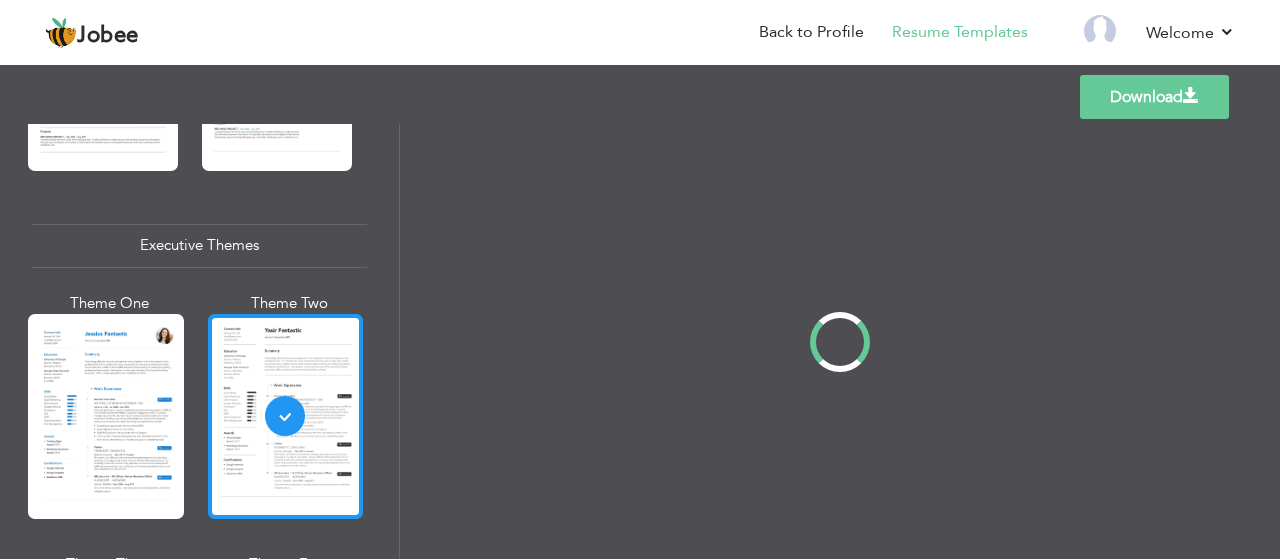scroll, scrollTop: 0, scrollLeft: 0, axis: both 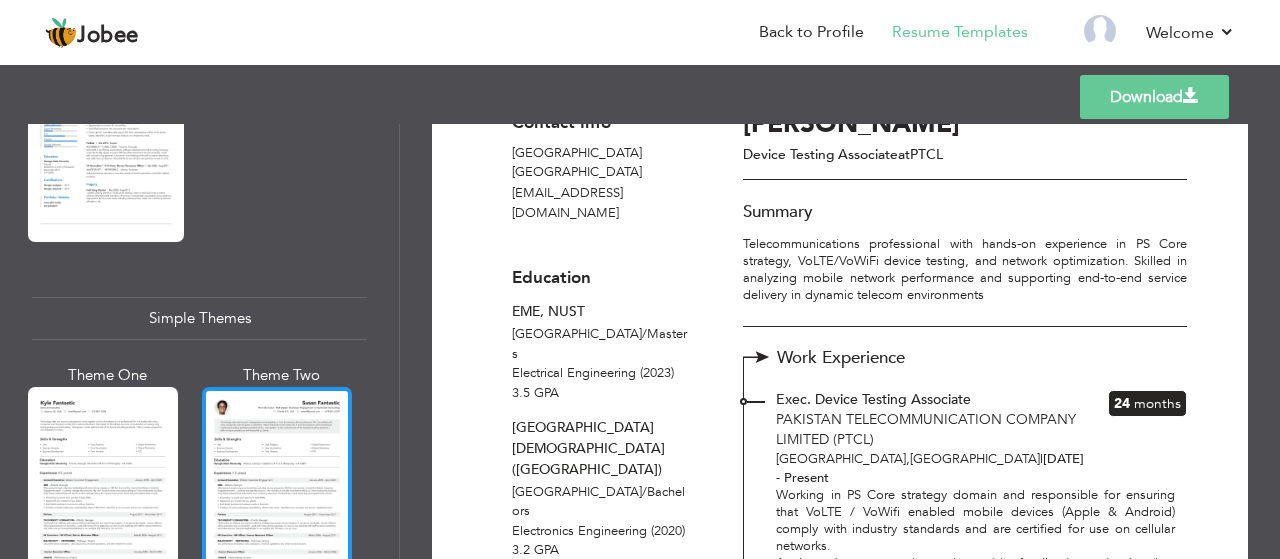 click at bounding box center [277, 486] 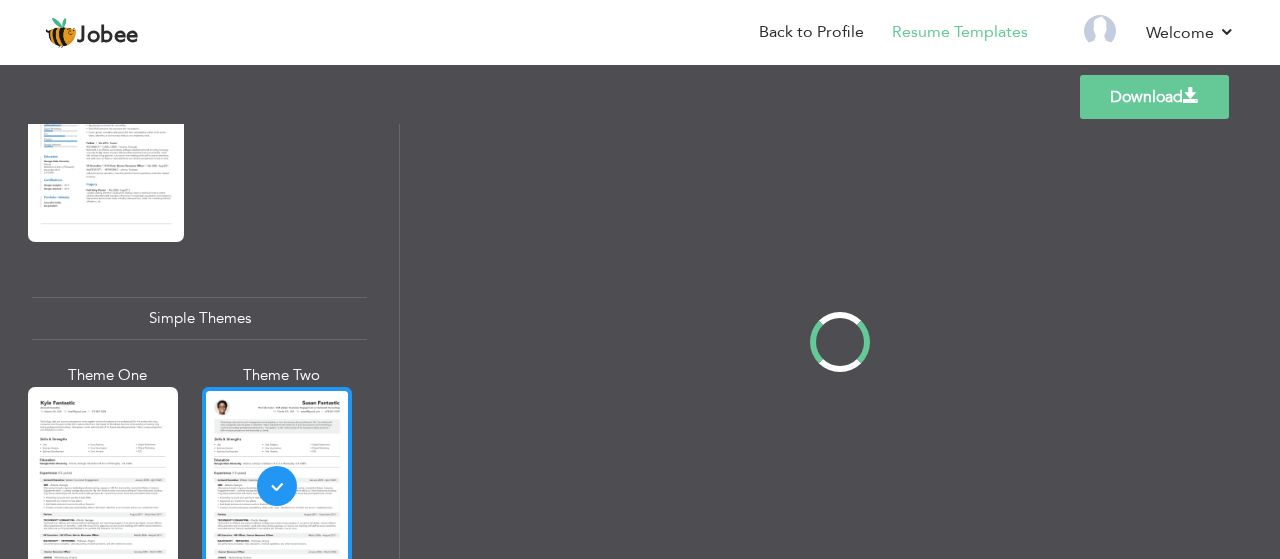 scroll, scrollTop: 0, scrollLeft: 0, axis: both 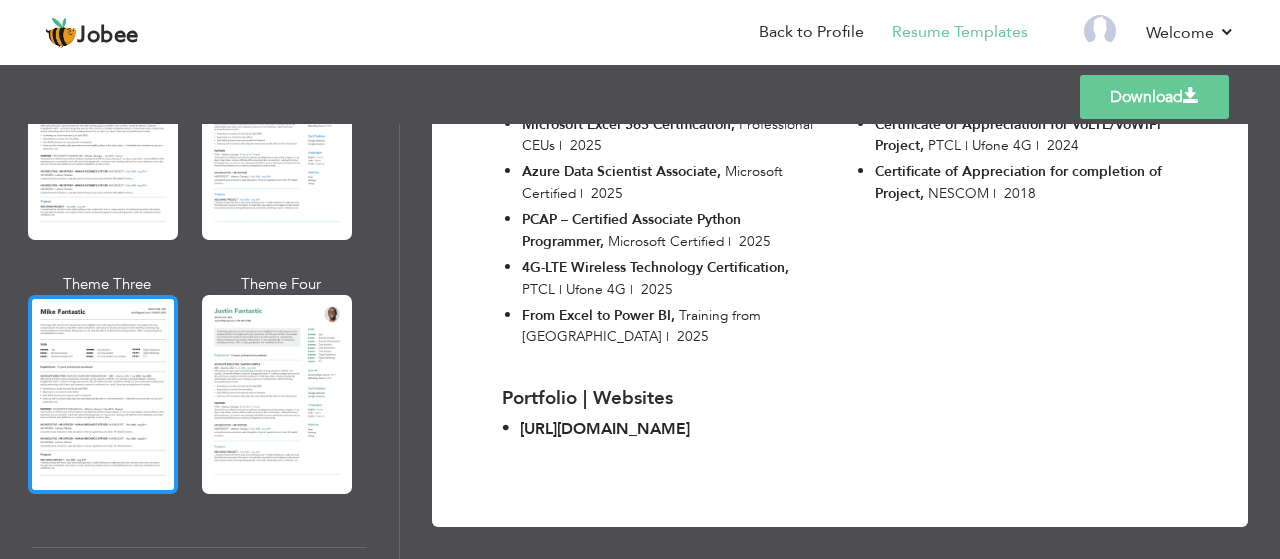click at bounding box center (103, 394) 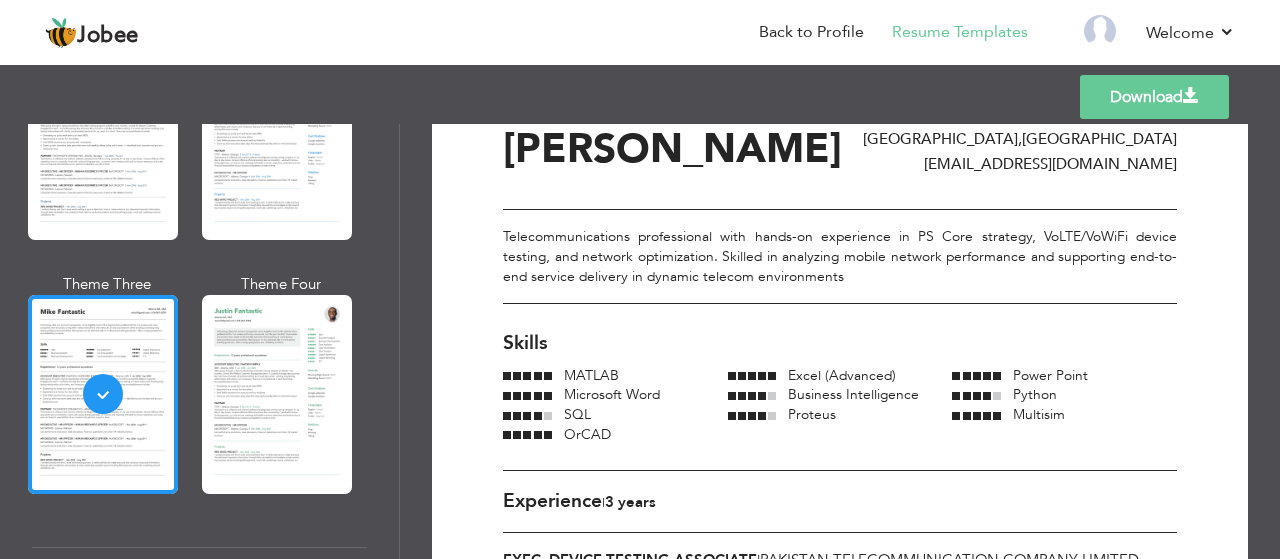 scroll, scrollTop: 0, scrollLeft: 0, axis: both 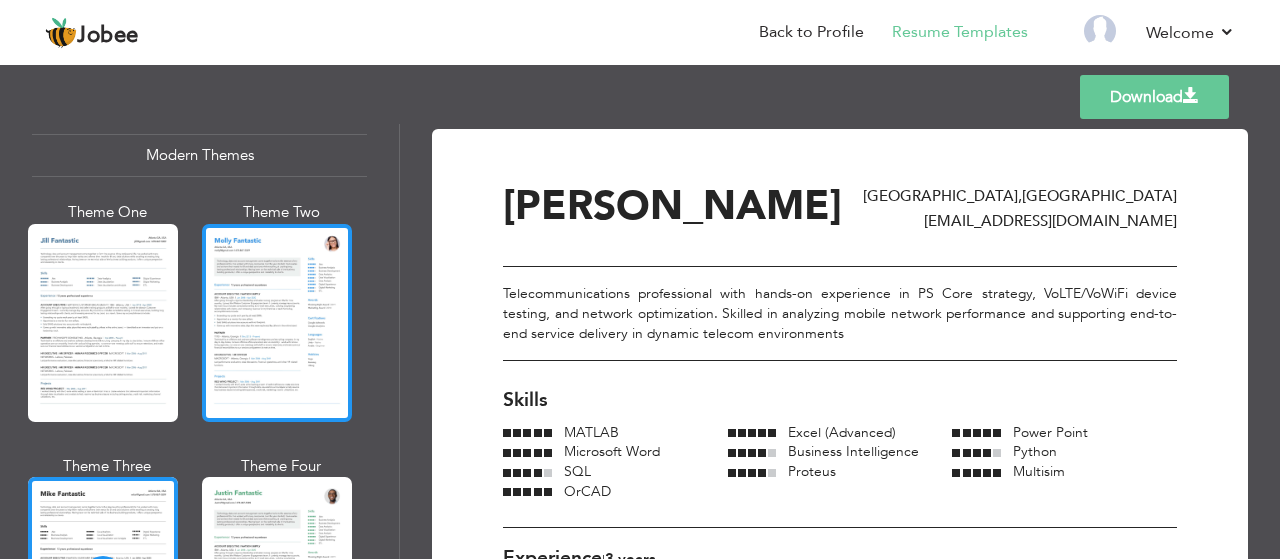click at bounding box center (277, 323) 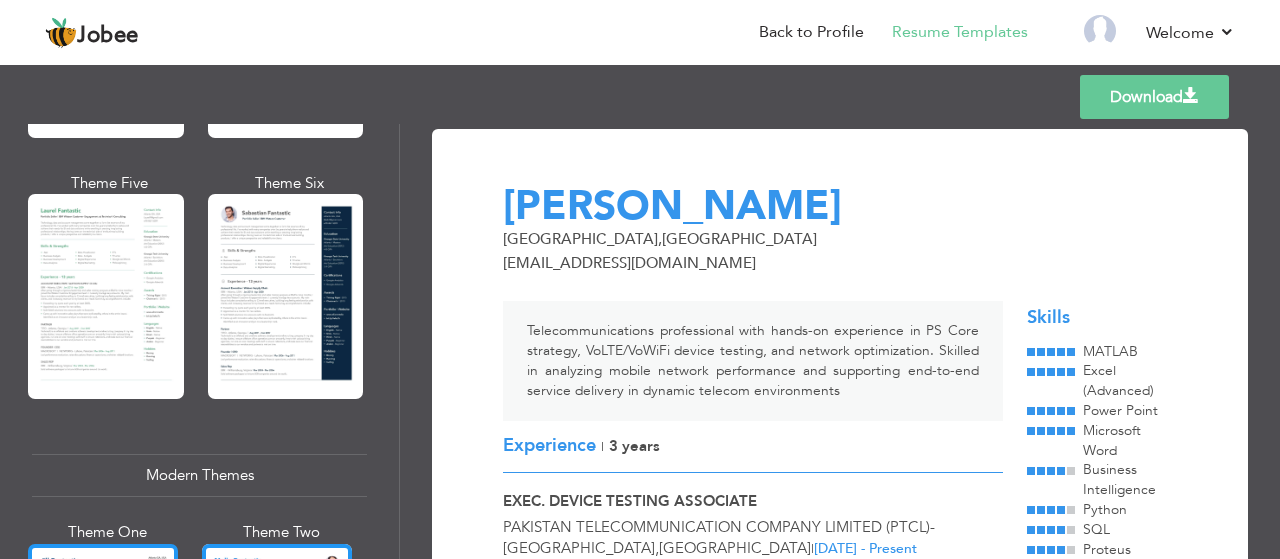 scroll, scrollTop: 594, scrollLeft: 0, axis: vertical 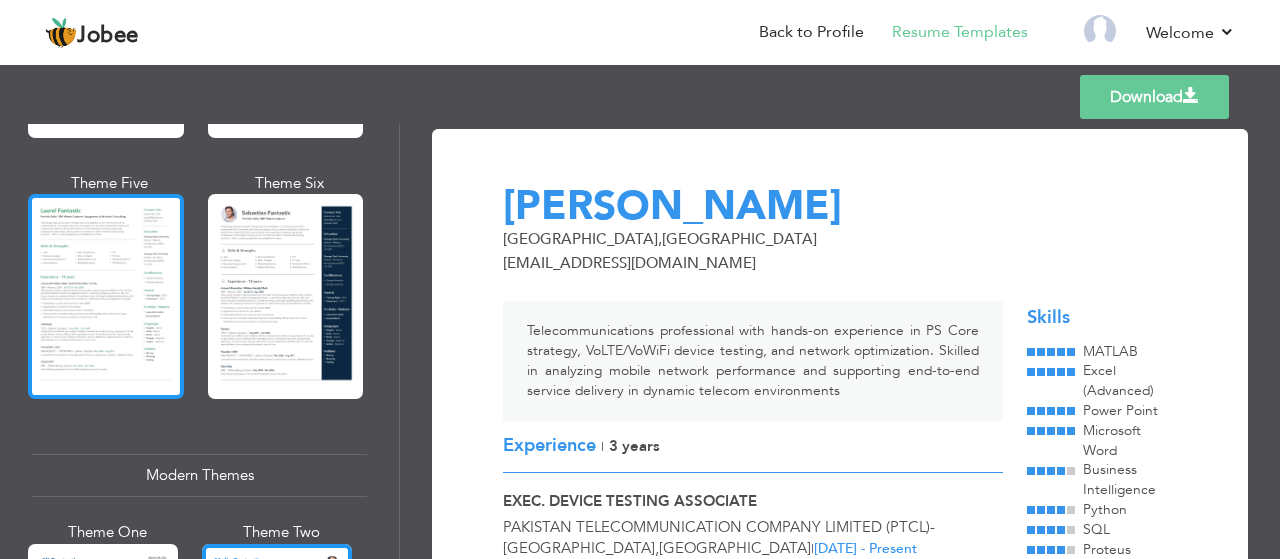 click at bounding box center (106, 296) 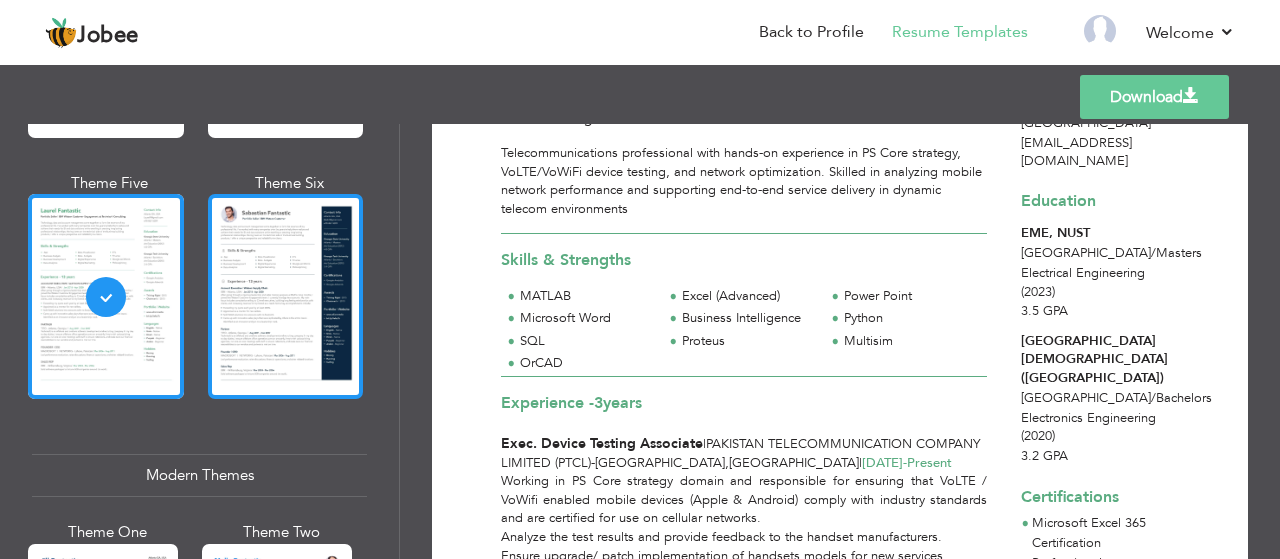 scroll, scrollTop: 116, scrollLeft: 0, axis: vertical 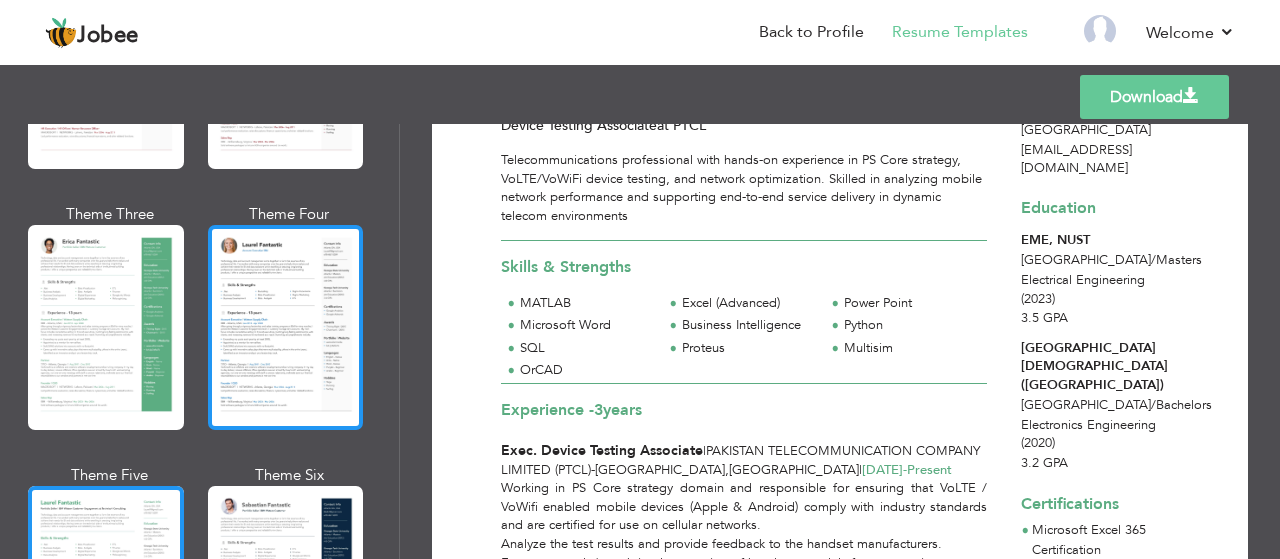 click at bounding box center (286, 327) 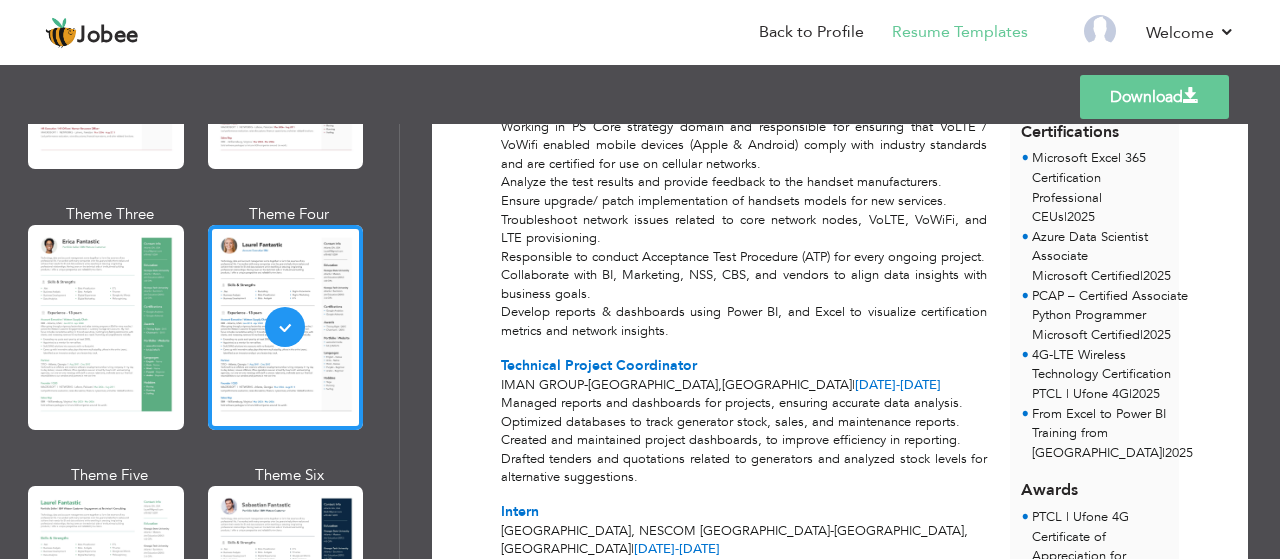 scroll, scrollTop: 520, scrollLeft: 0, axis: vertical 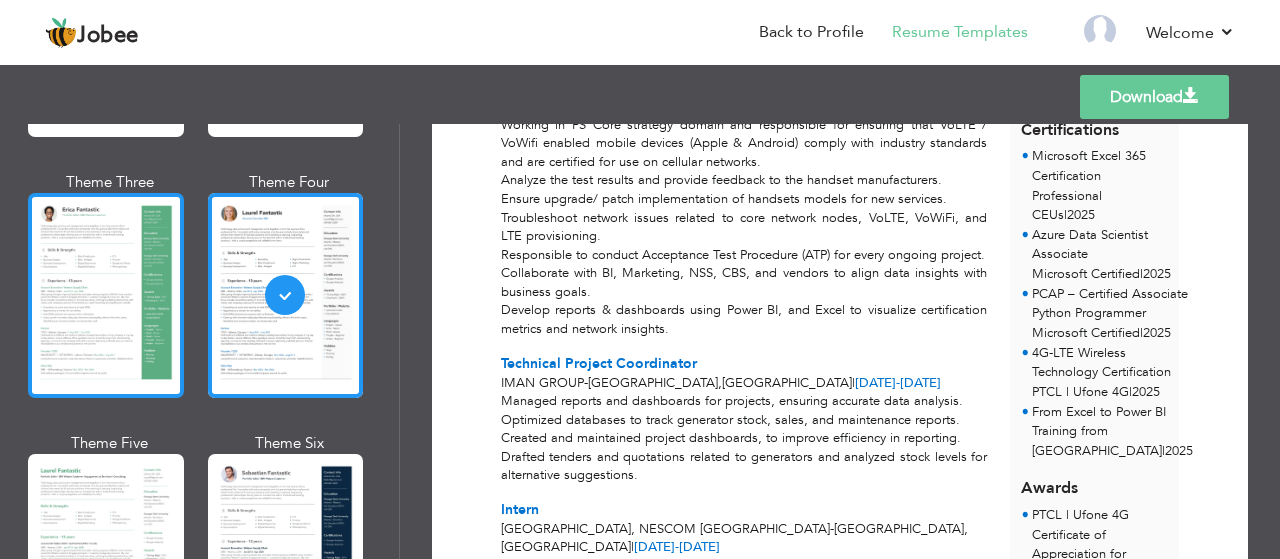 click at bounding box center (106, 295) 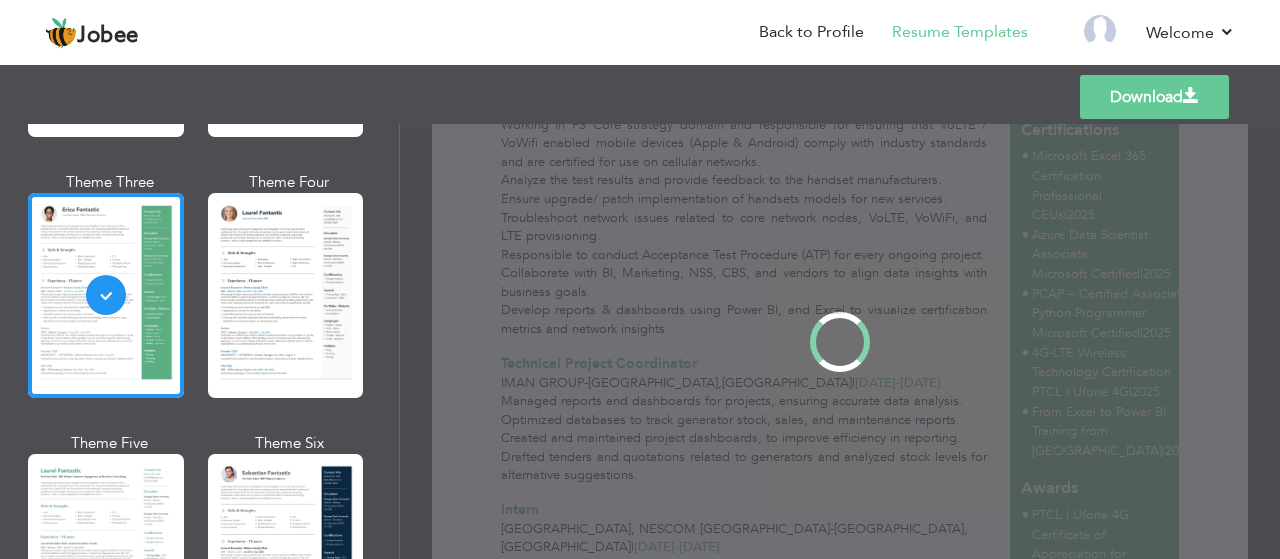 scroll, scrollTop: 0, scrollLeft: 0, axis: both 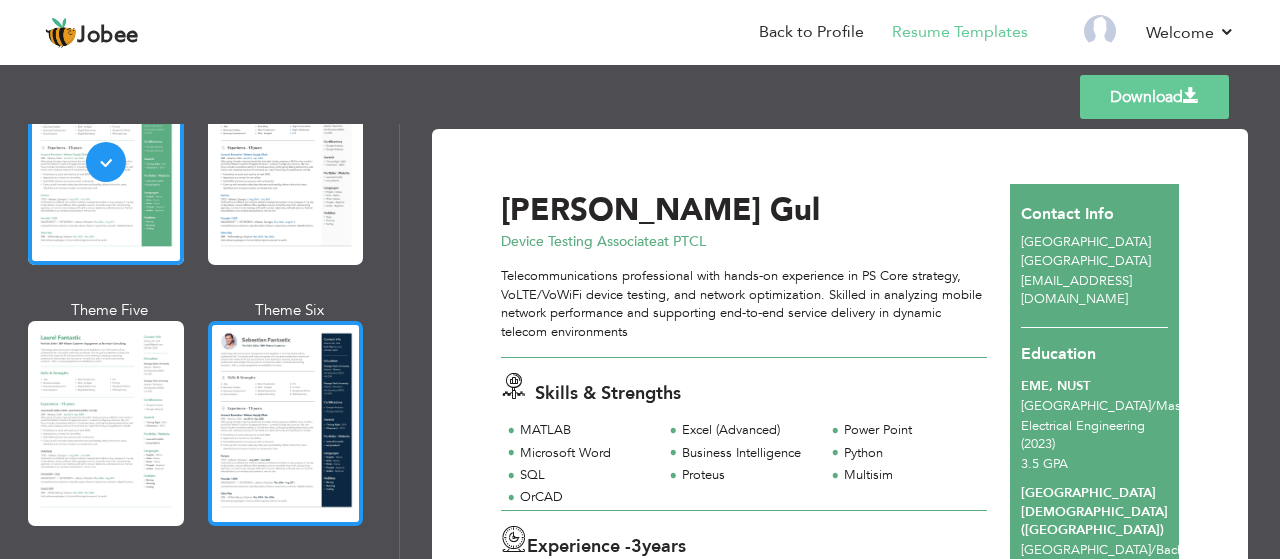 click at bounding box center [286, 423] 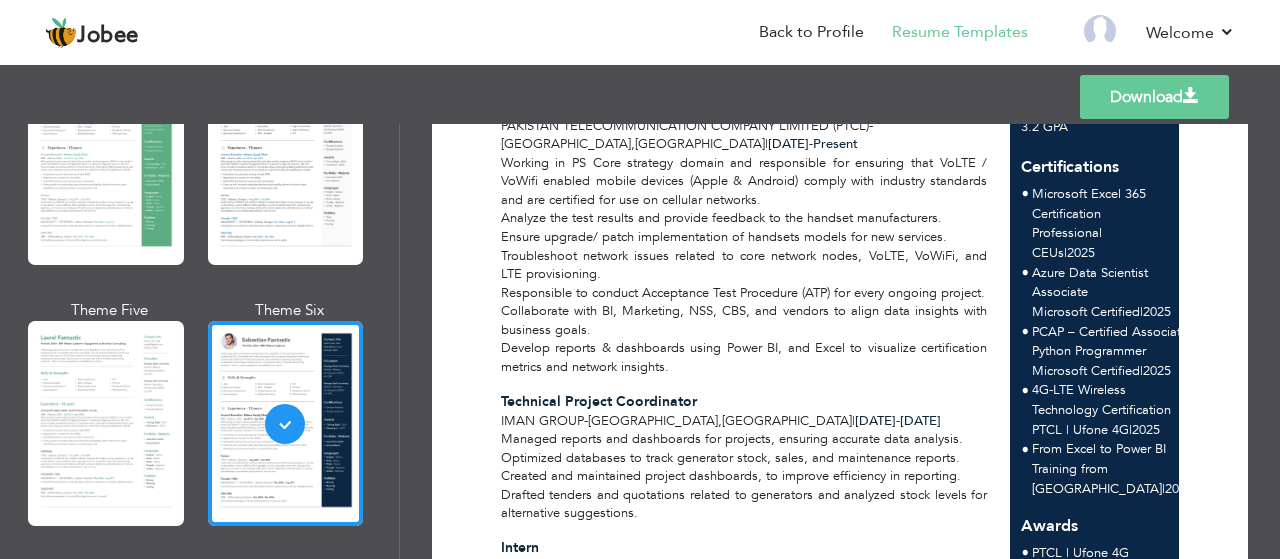 scroll, scrollTop: 483, scrollLeft: 0, axis: vertical 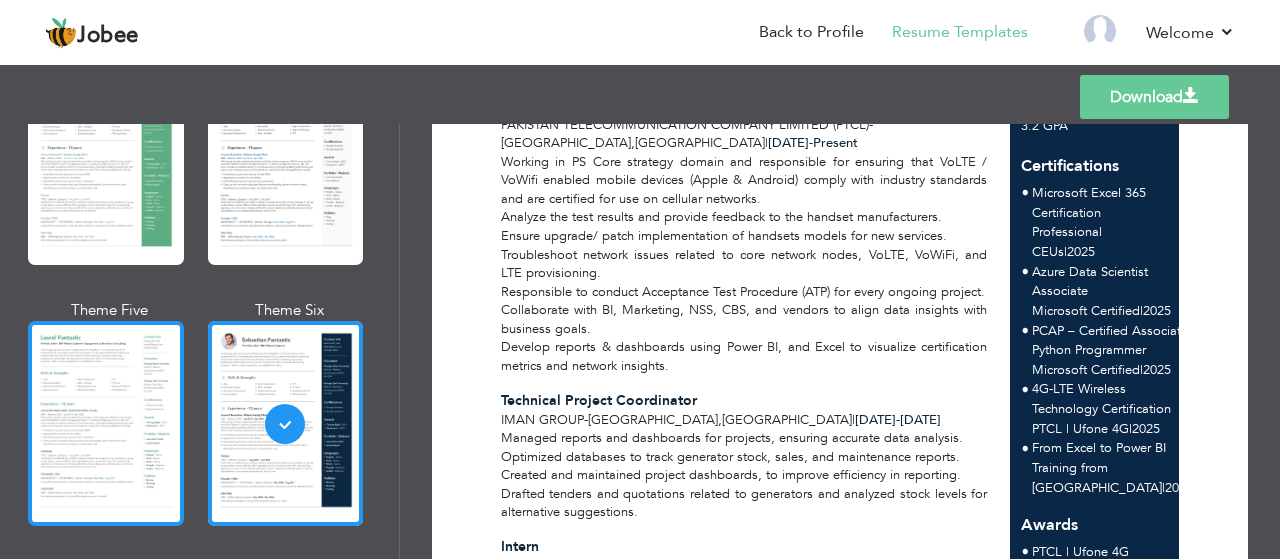 click at bounding box center [106, 423] 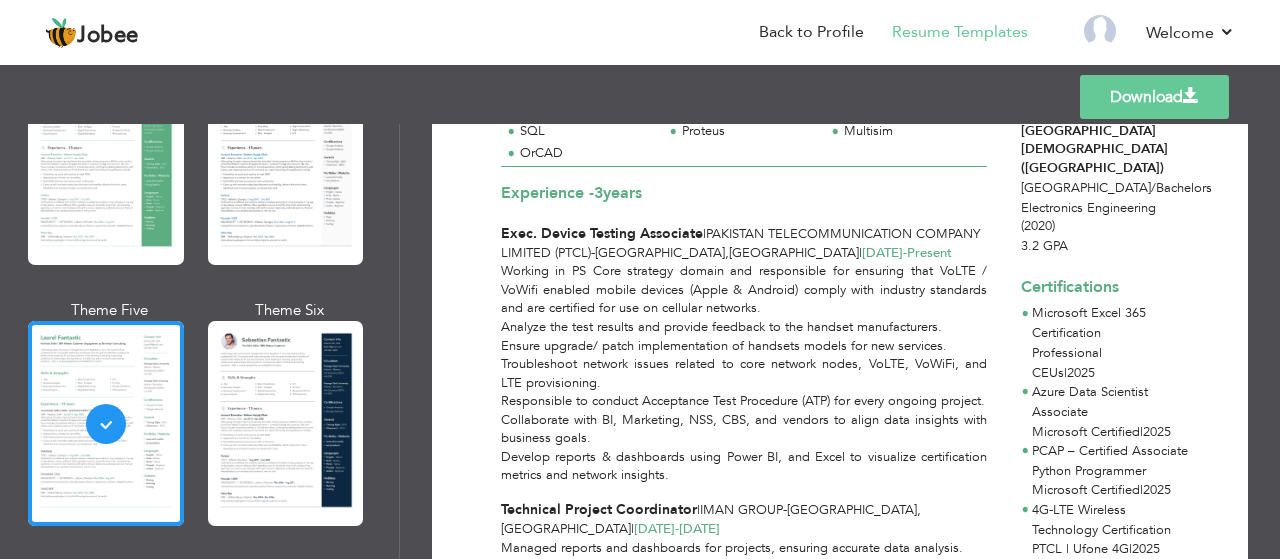 scroll, scrollTop: 334, scrollLeft: 0, axis: vertical 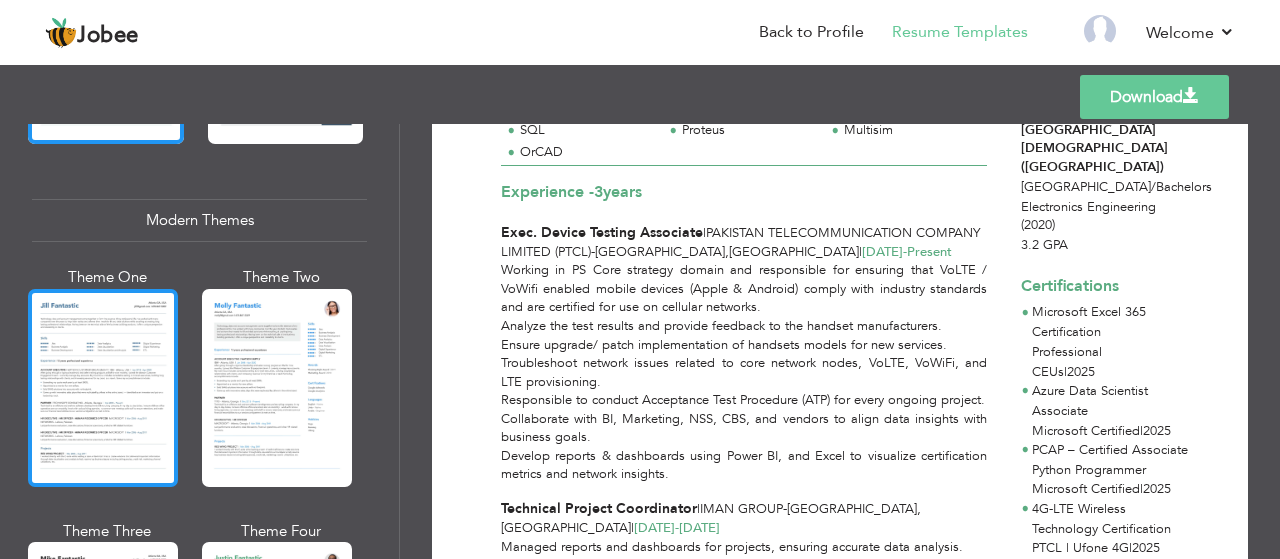 click at bounding box center (103, 388) 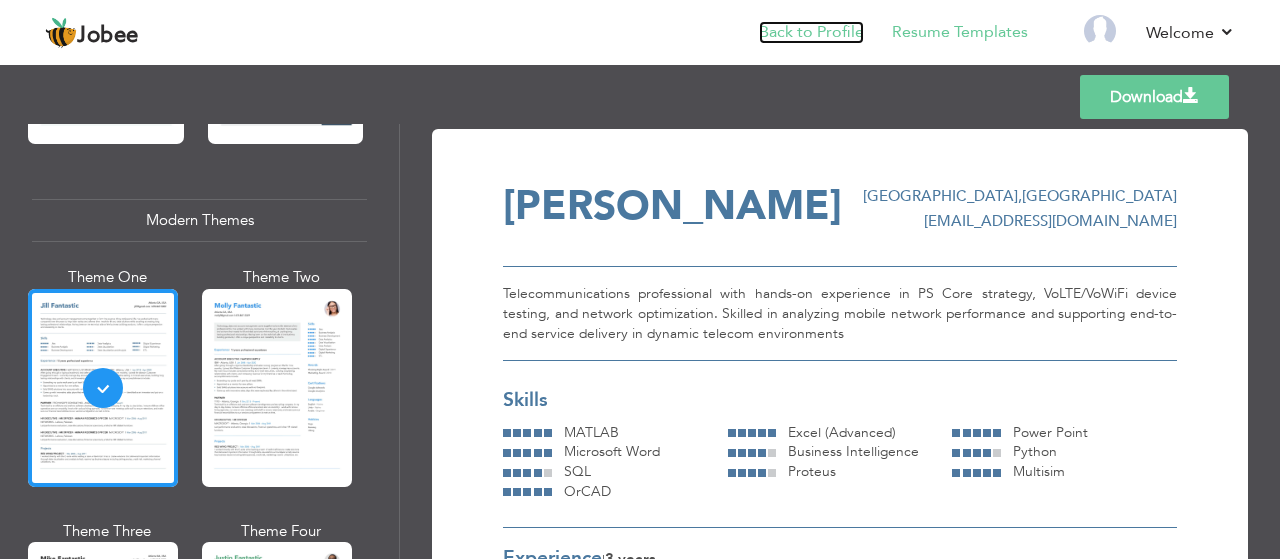 click on "Back to Profile" at bounding box center (811, 32) 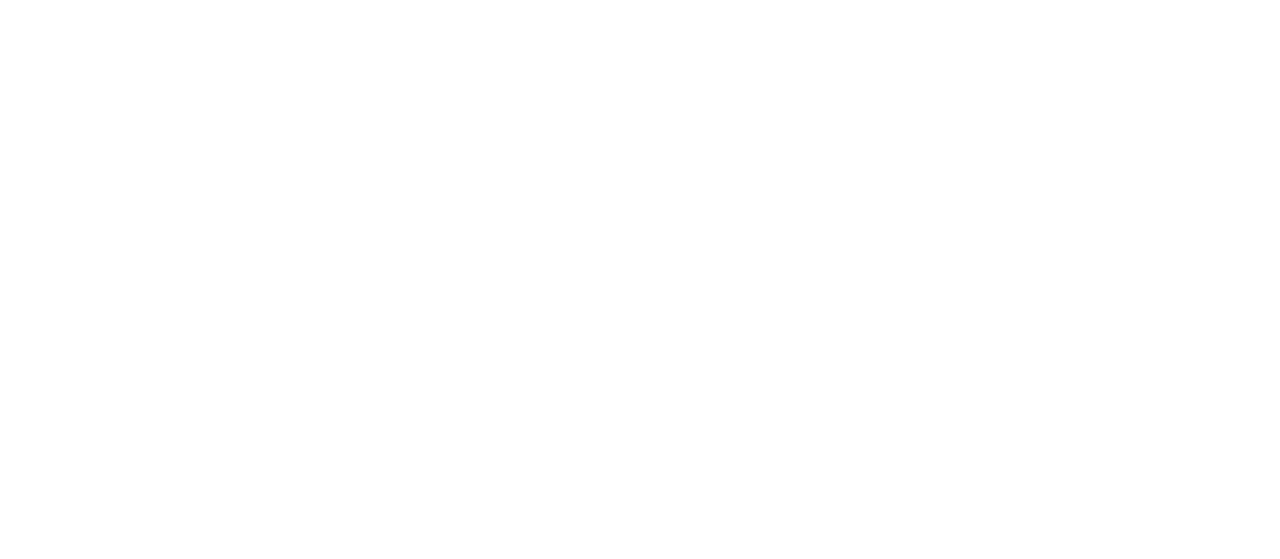 scroll, scrollTop: 0, scrollLeft: 0, axis: both 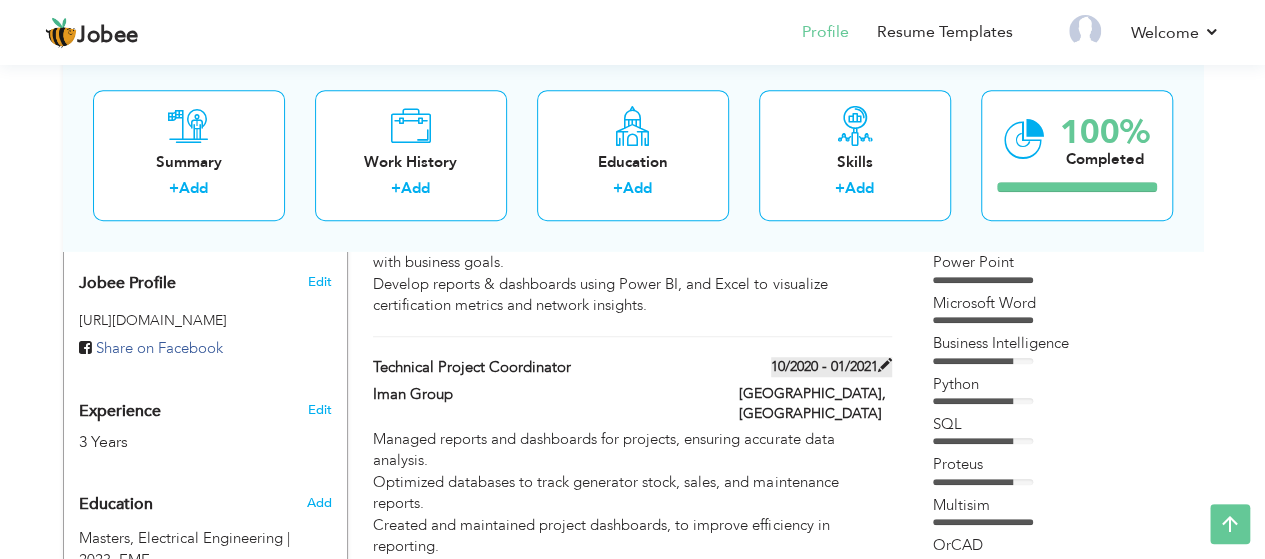 click at bounding box center [885, 365] 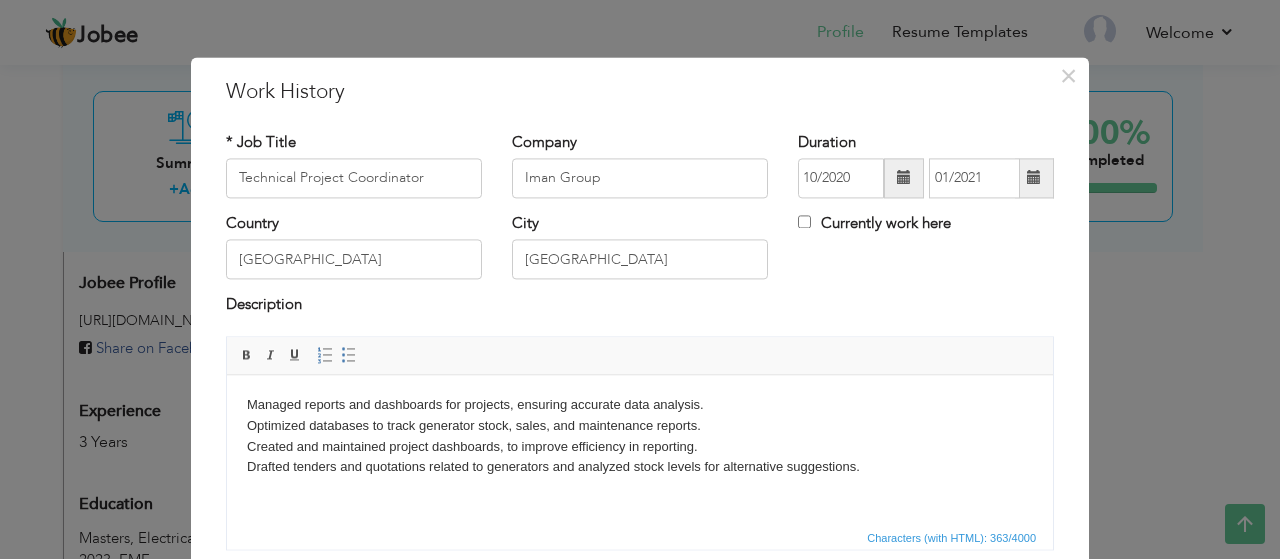 click at bounding box center [1034, 178] 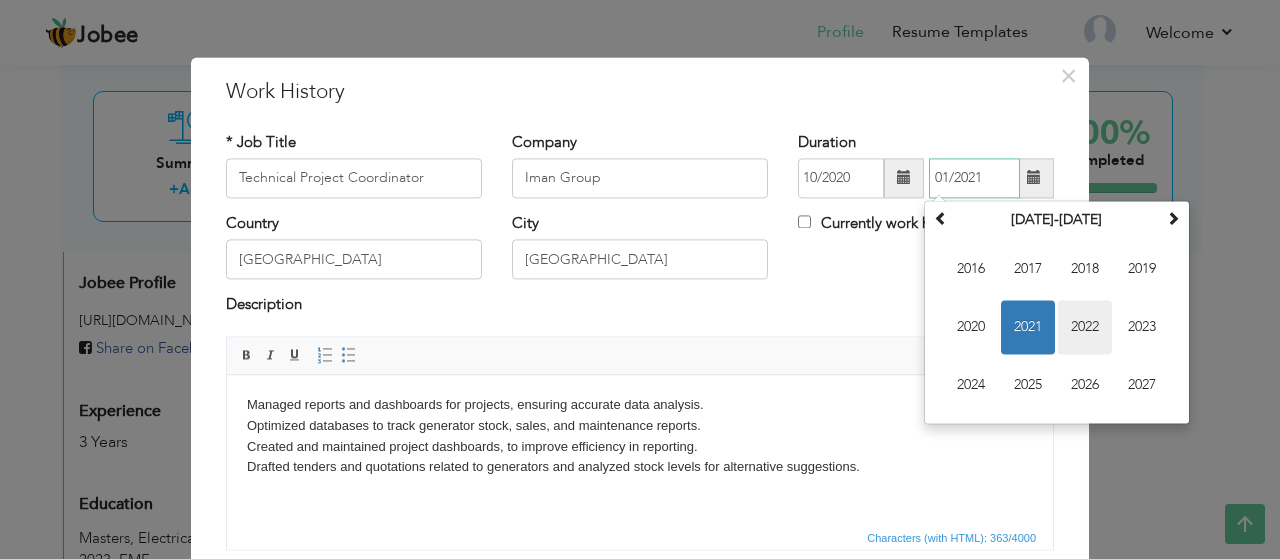 click on "2022" at bounding box center (1085, 327) 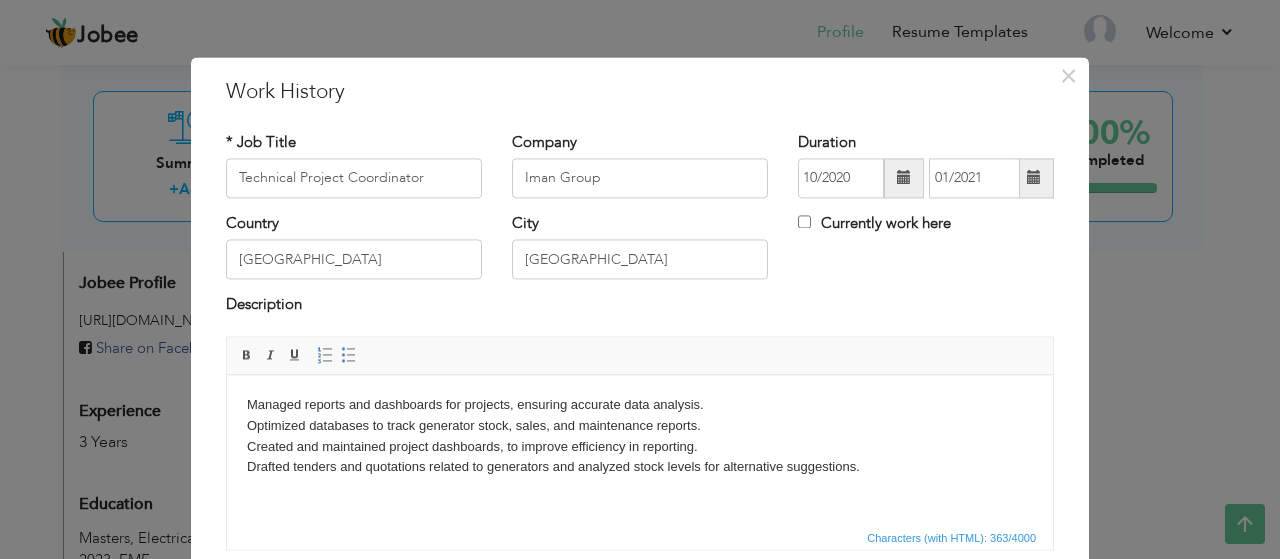 click on "Description" at bounding box center (640, 315) 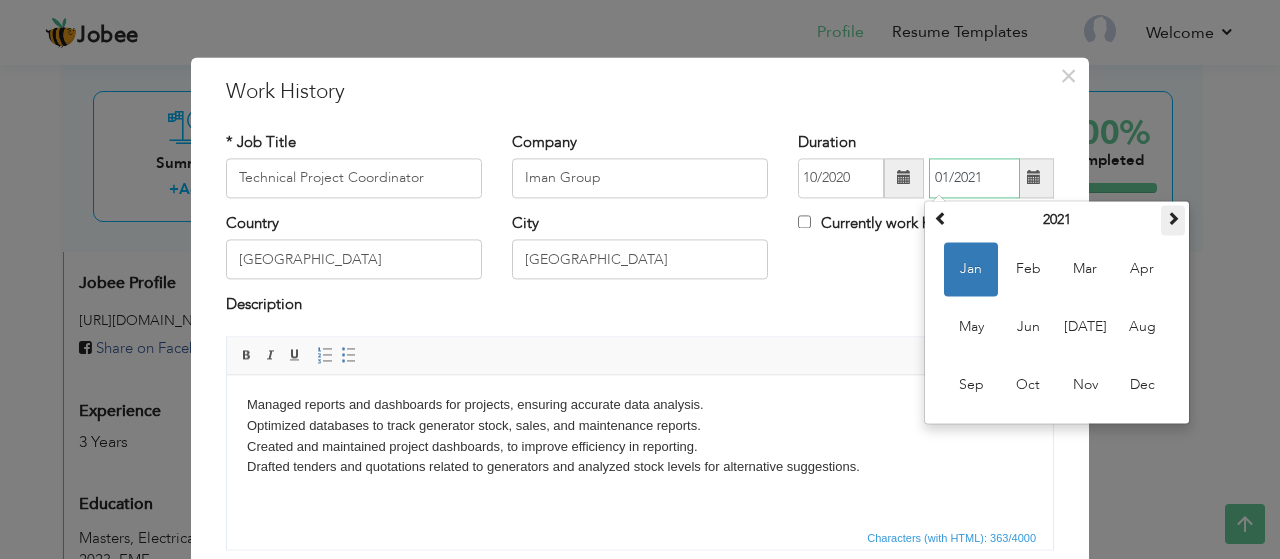 click at bounding box center (1173, 218) 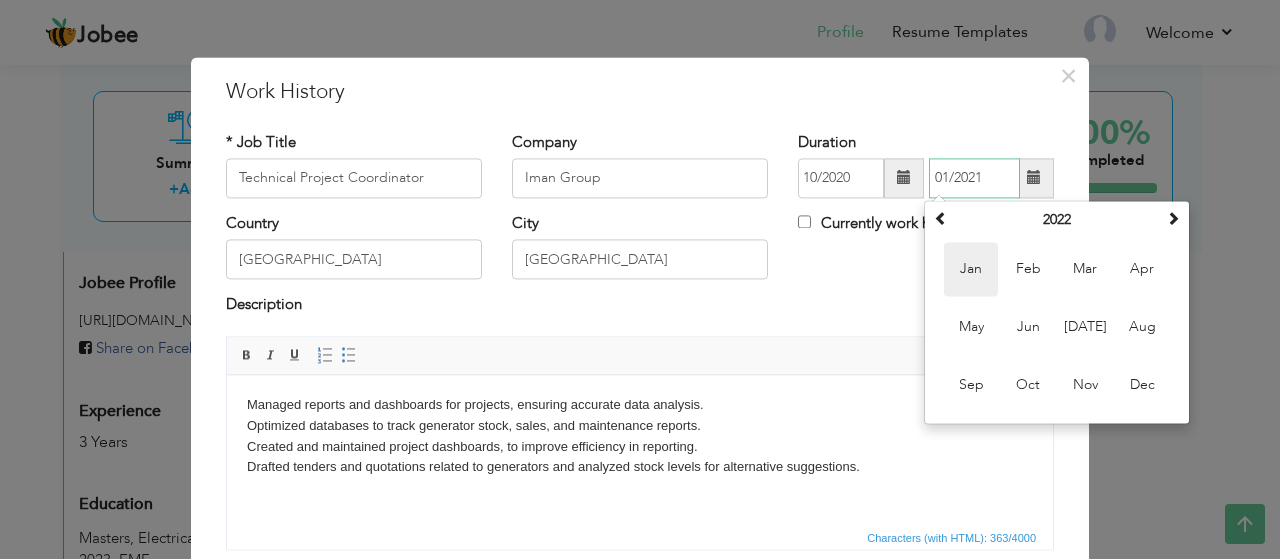 click on "Jan" at bounding box center (971, 269) 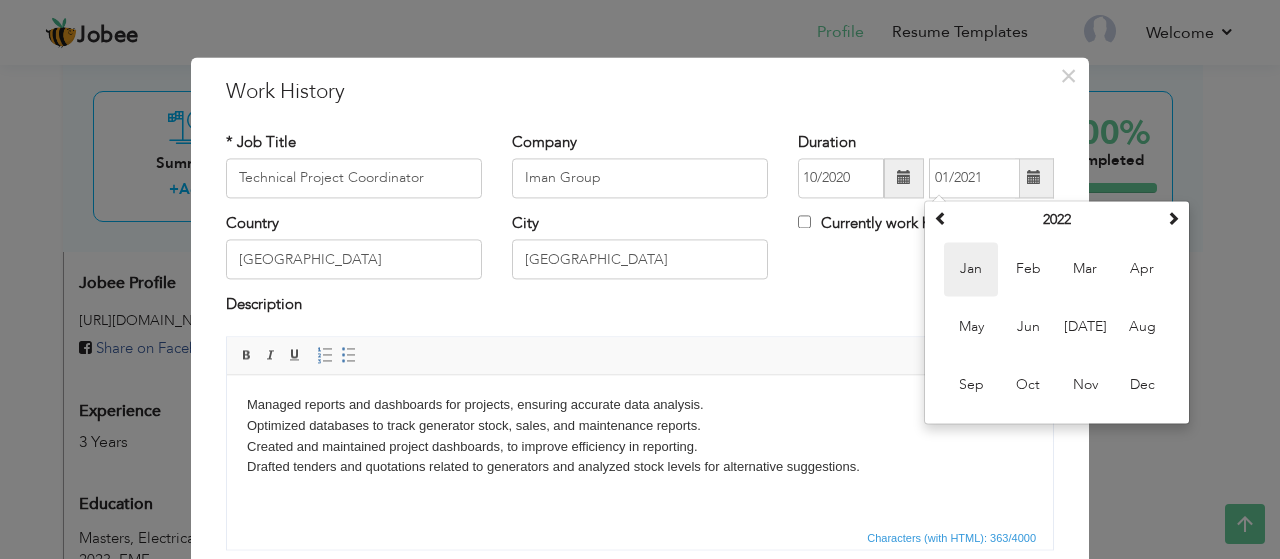 type on "01/2022" 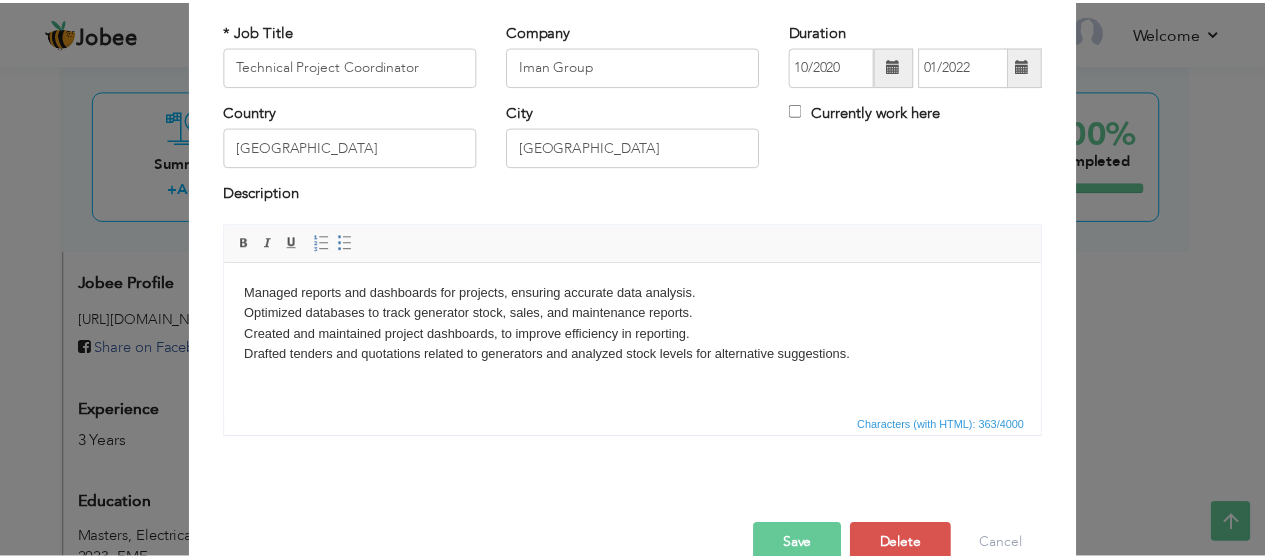 scroll, scrollTop: 151, scrollLeft: 0, axis: vertical 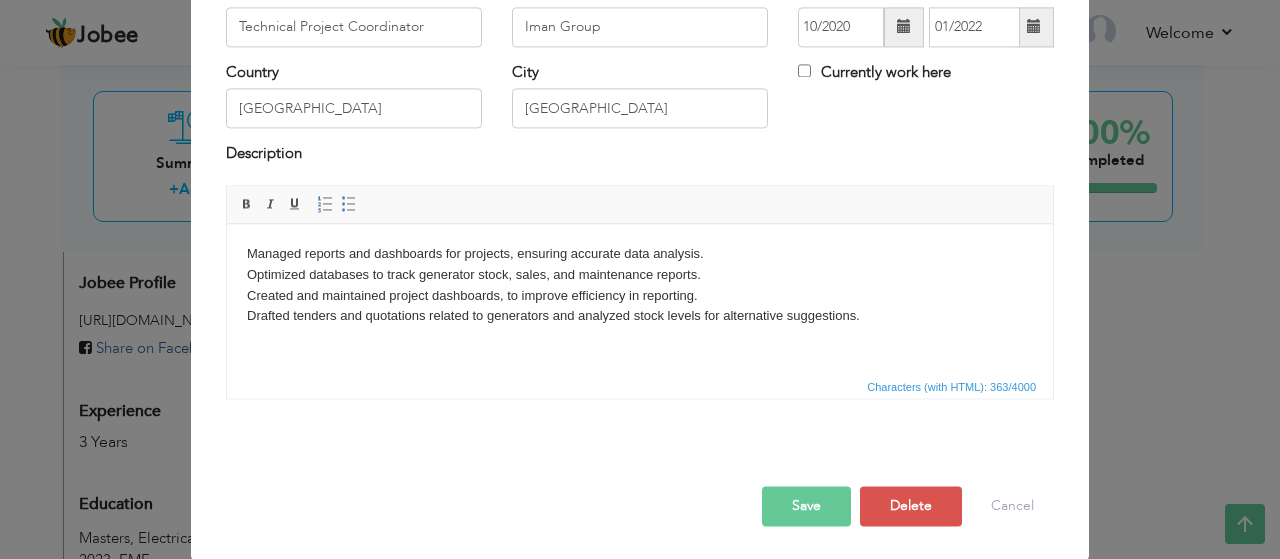 click on "Managed reports and dashboards for projects, ensuring accurate data analysis. Optimized databases to track generator stock, sales, and maintenance reports. Created and maintained project dashboards, to improve efficiency in reporting.  Drafted tenders and quotations related to generators and analyzed stock levels for alternative suggestions." at bounding box center (640, 285) 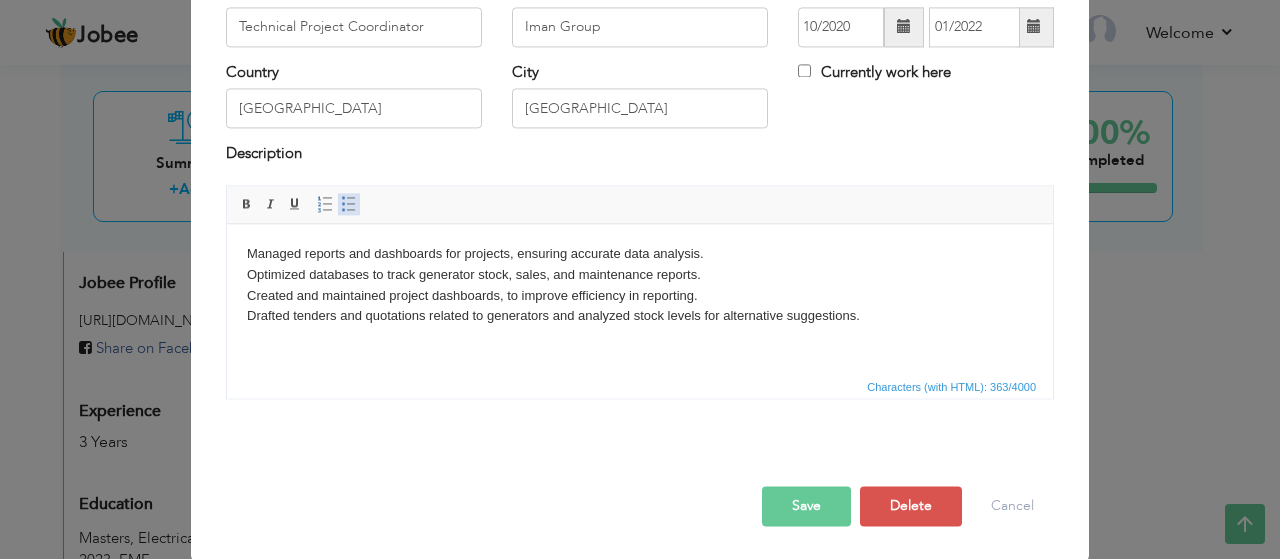 click at bounding box center [349, 204] 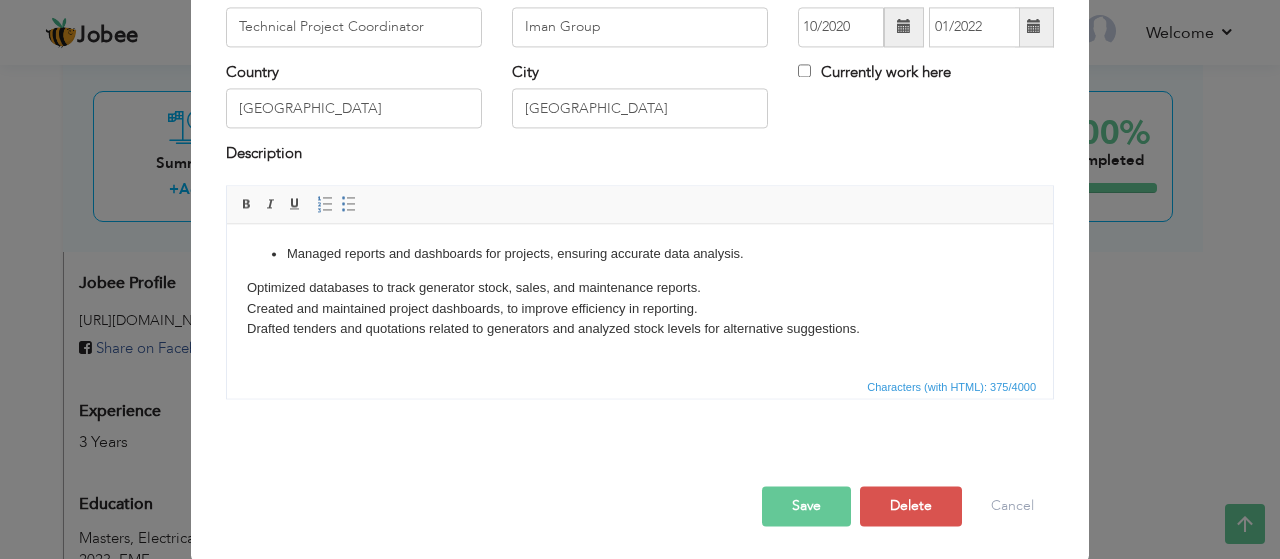 click on "Managed reports and dashboards for projects, ensuring accurate data analysis. Optimized databases to track generator stock, sales, and maintenance reports. Created and maintained project dashboards, to improve efficiency in reporting.  Drafted tenders and quotations related to generators and analyzed stock levels for alternative suggestions." at bounding box center [640, 292] 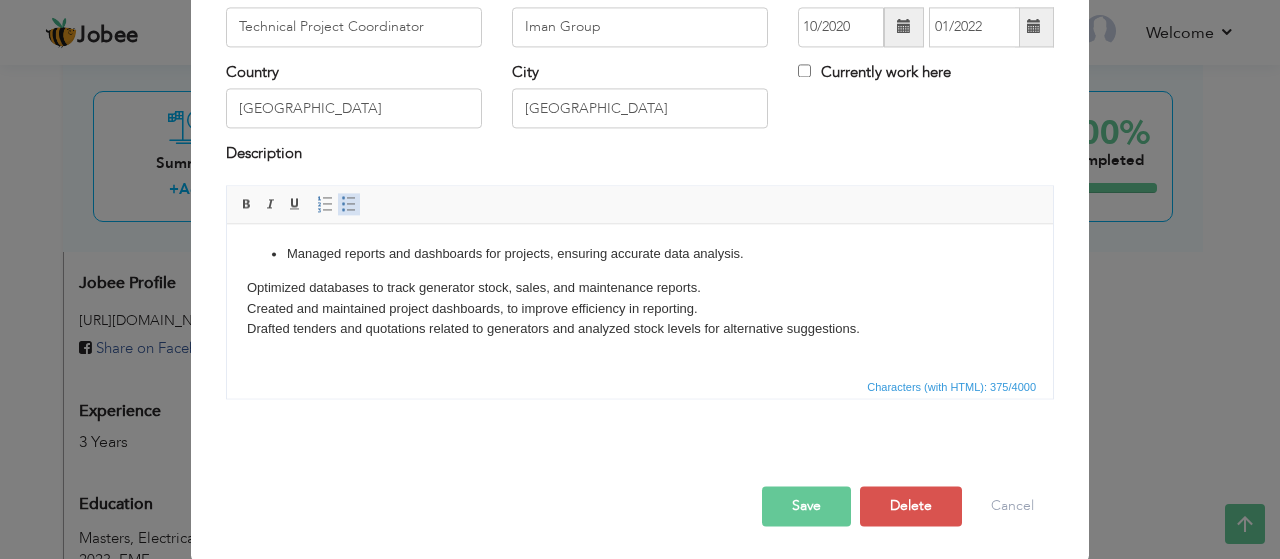 click at bounding box center (349, 204) 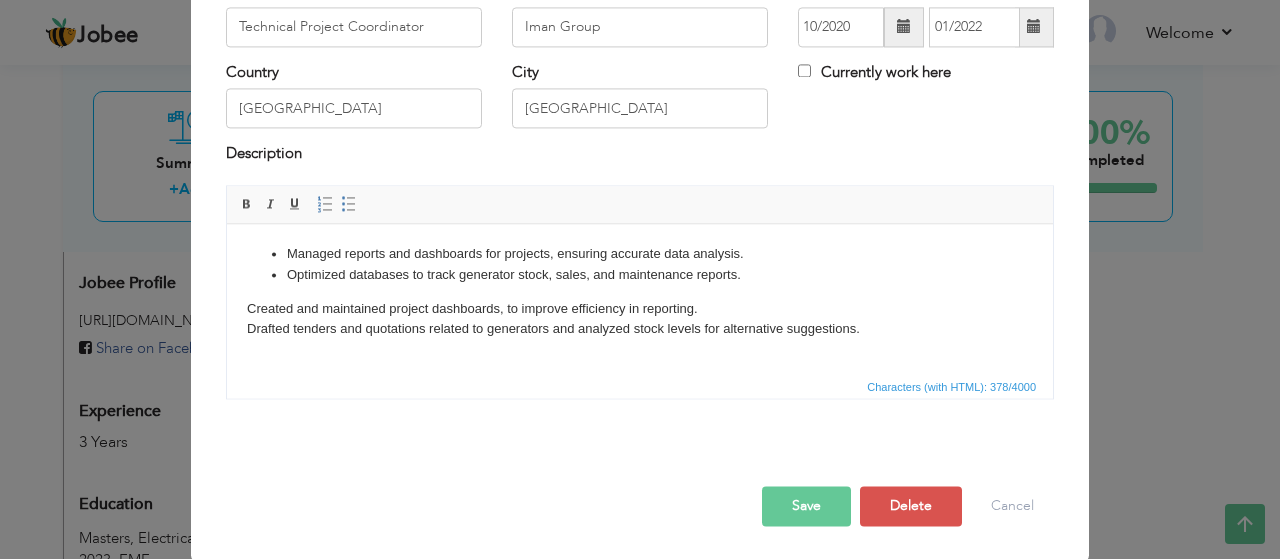 click on "Managed reports and dashboards for projects, ensuring accurate data analysis. Optimized databases to track generator stock, sales, and maintenance reports. Created and maintained project dashboards, to improve efficiency in reporting.  Drafted tenders and quotations related to generators and analyzed stock levels for alternative suggestions." at bounding box center [640, 292] 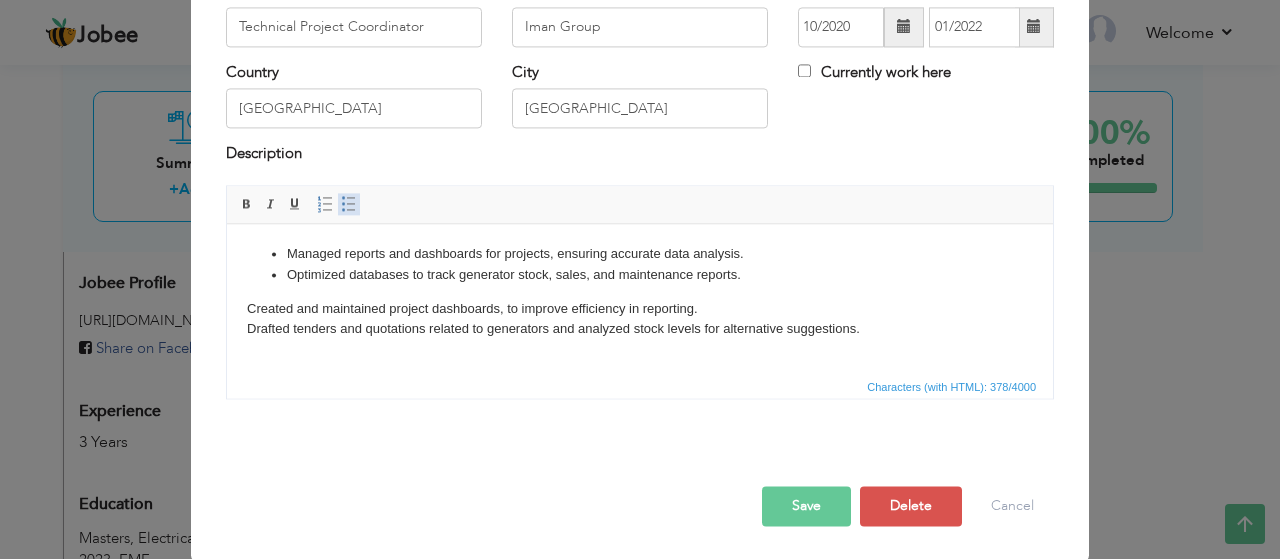 click at bounding box center (349, 204) 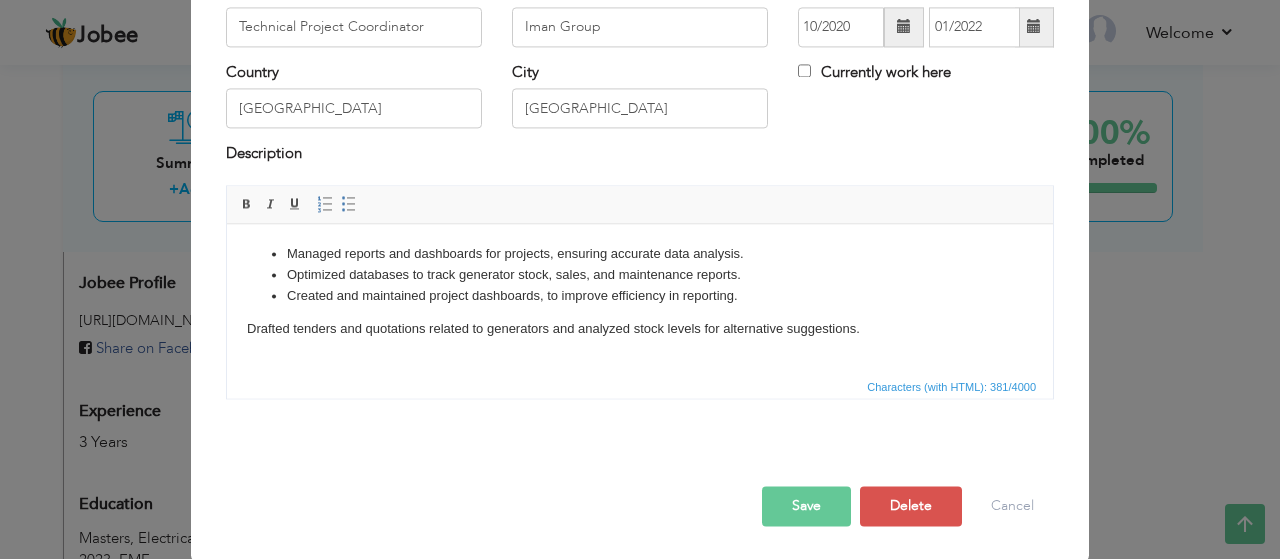 click on "Managed reports and dashboards for projects, ensuring accurate data analysis. Optimized databases to track generator stock, sales, and maintenance reports. Created and maintained project dashboards, to improve efficiency in reporting.  Drafted tenders and quotations related to generators and analyzed stock levels for alternative suggestions." at bounding box center (640, 292) 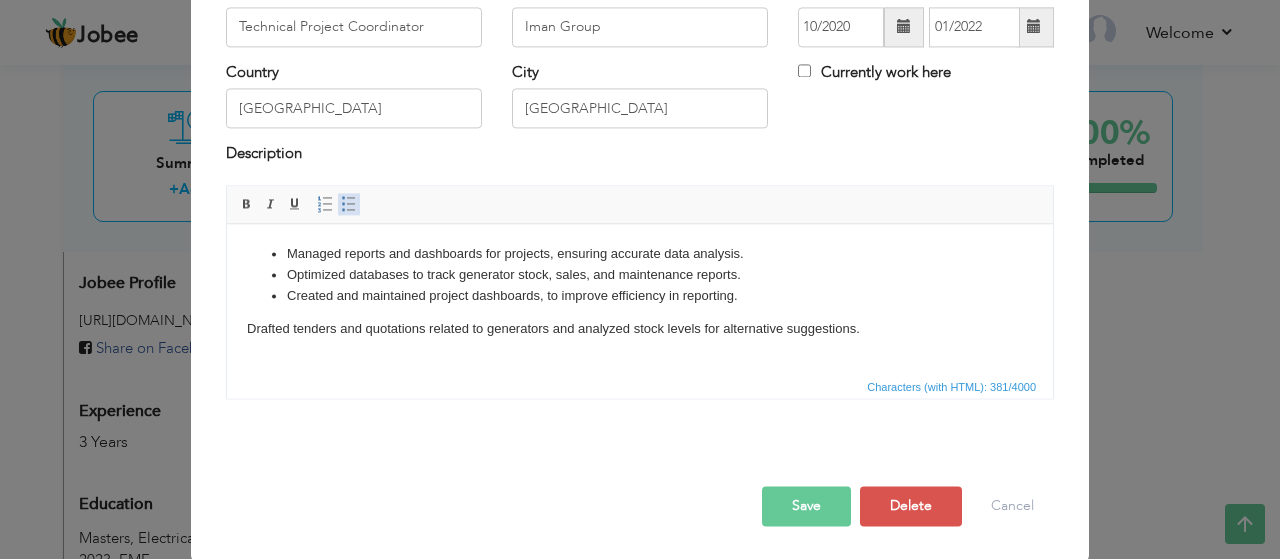 click at bounding box center [349, 204] 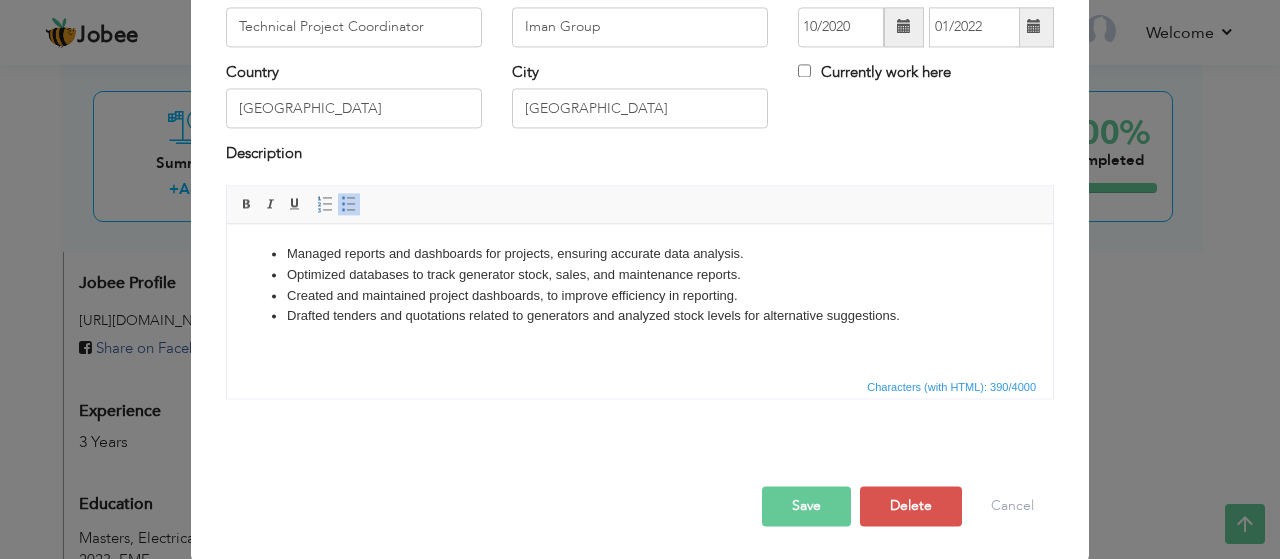 click on "Save" at bounding box center [806, 506] 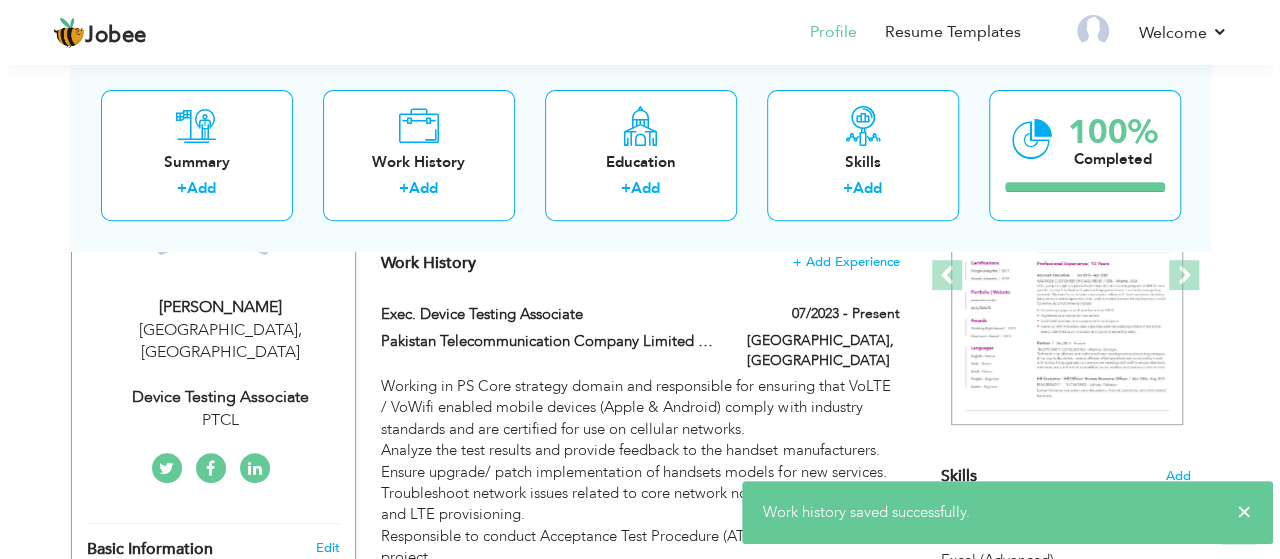 scroll, scrollTop: 303, scrollLeft: 0, axis: vertical 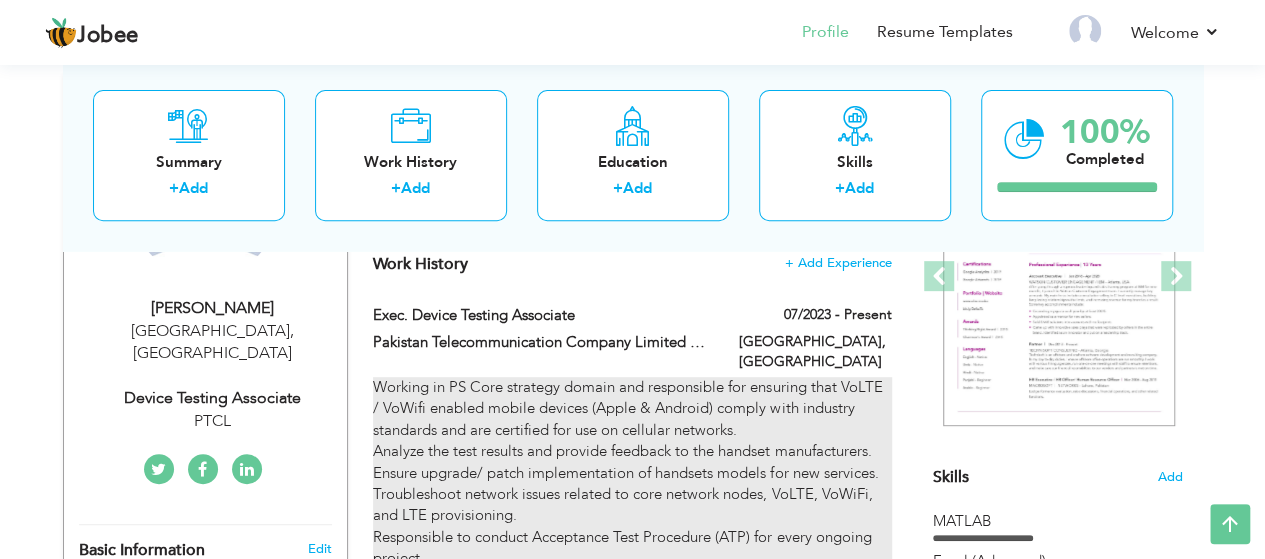 click on "Working in PS Core strategy domain and responsible for ensuring that VoLTE / VoWifi enabled mobile devices (Apple & Android) comply with industry standards and are certified for use on cellular networks.
Analyze the test results and provide feedback to the handset manufacturers.
Ensure upgrade/ patch implementation of handsets models for new services.
Troubleshoot network issues related to core network nodes, VoLTE, VoWiFi, and LTE provisioning.
Responsible to conduct Acceptance Test Procedure (ATP) for every ongoing project.
Collaborate with BI, Marketing, NSS, CBS, and vendors to align data insights with business goals.
Develop reports & dashboards using Power BI, and Excel to visualize certification metrics and network insights." at bounding box center (632, 516) 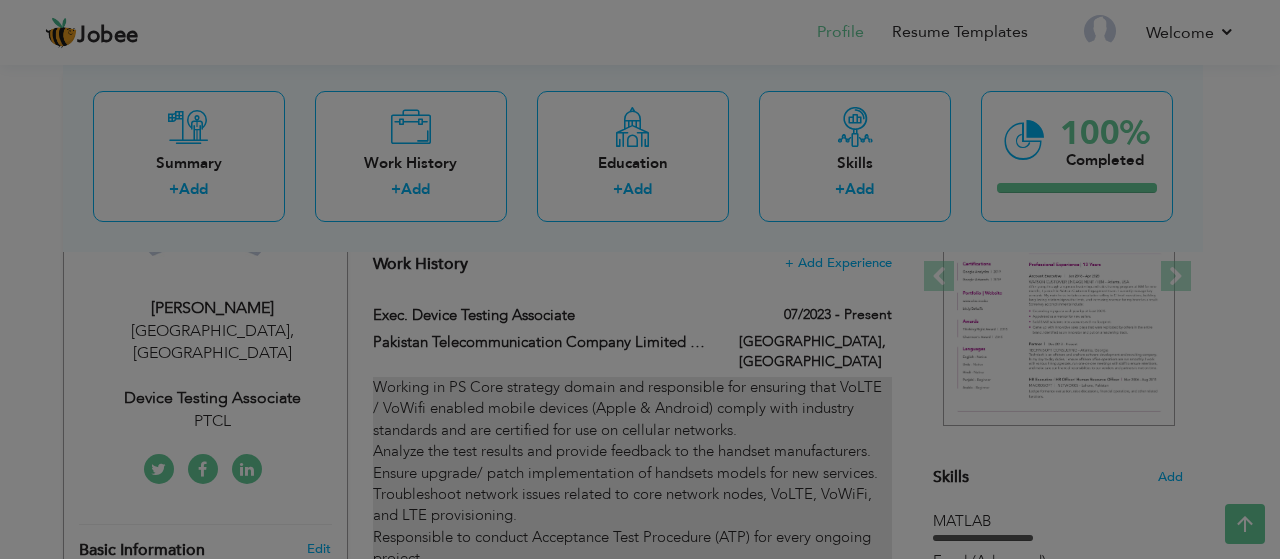 scroll, scrollTop: 0, scrollLeft: 0, axis: both 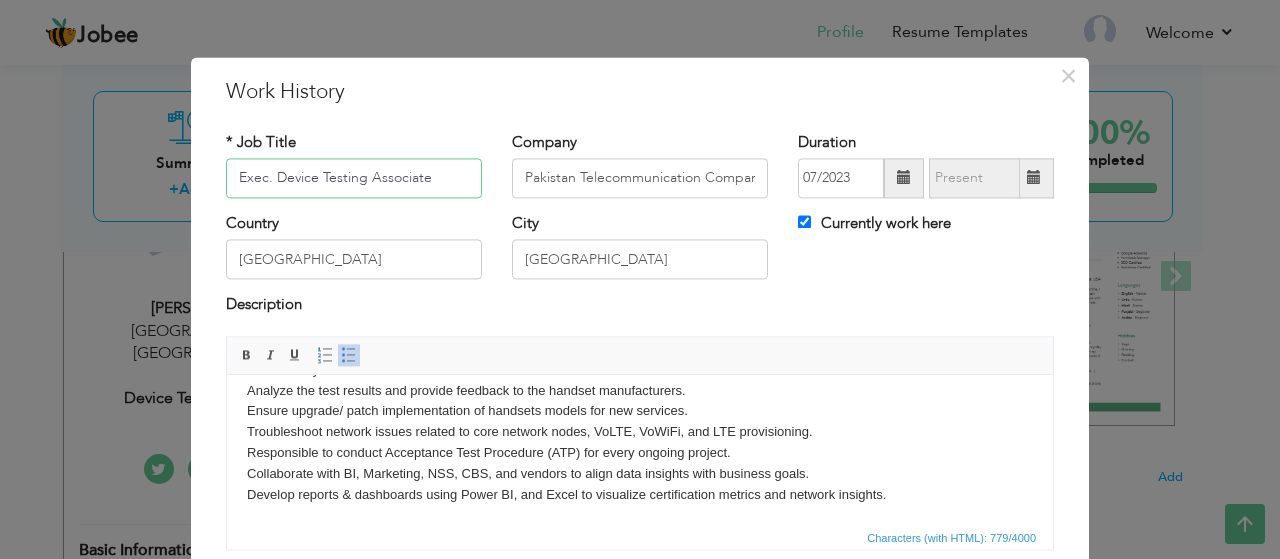 click at bounding box center (349, 355) 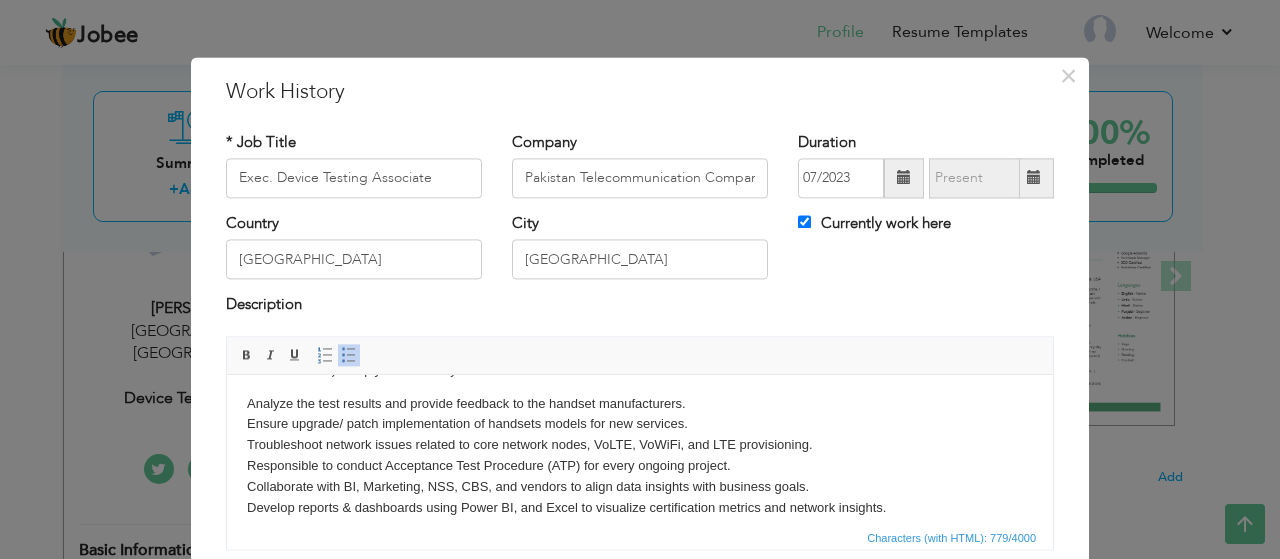 scroll, scrollTop: 0, scrollLeft: 0, axis: both 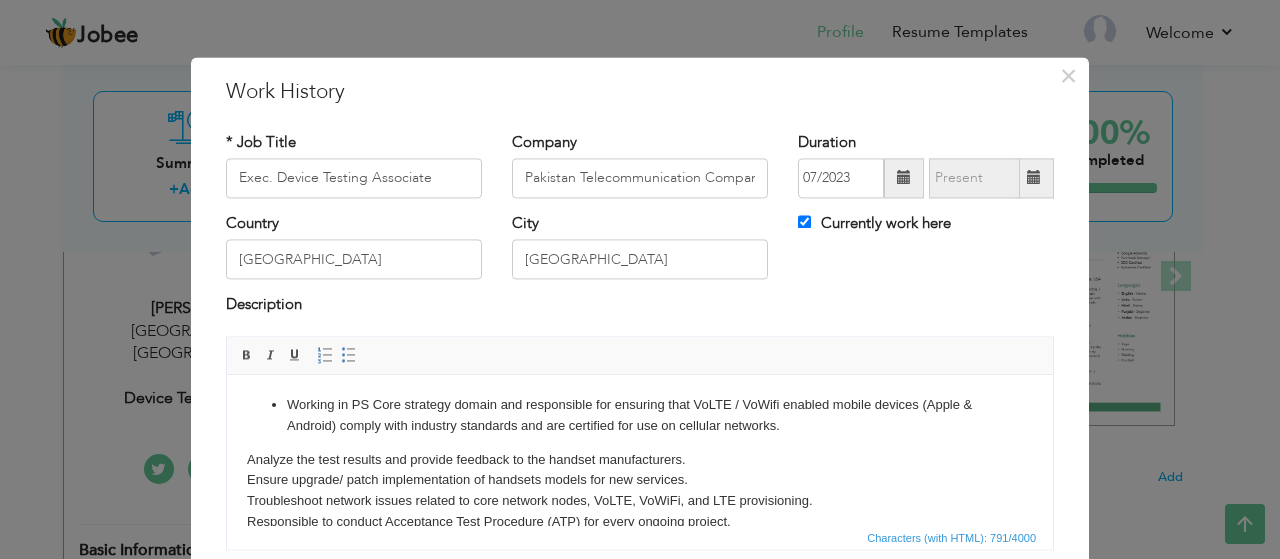 click on "Working in PS Core strategy domain and responsible for ensuring that VoLTE / VoWifi enabled mobile devices (Apple & Android) comply with industry standards and are certified for use on cellular networks. Analyze the test results and provide feedback to the handset manufacturers. Ensure upgrade/ patch implementation of handsets models for new services. Troubleshoot network issues related to core network nodes, VoLTE, VoWiFi, and LTE provisioning. Responsible to conduct Acceptance Test Procedure (ATP) for every ongoing project. Collaborate with BI, Marketing, NSS, CBS, and vendors to align data insights with business goals. Develop reports & dashboards using Power BI, and Excel to visualize certification metrics and network insights." at bounding box center (640, 484) 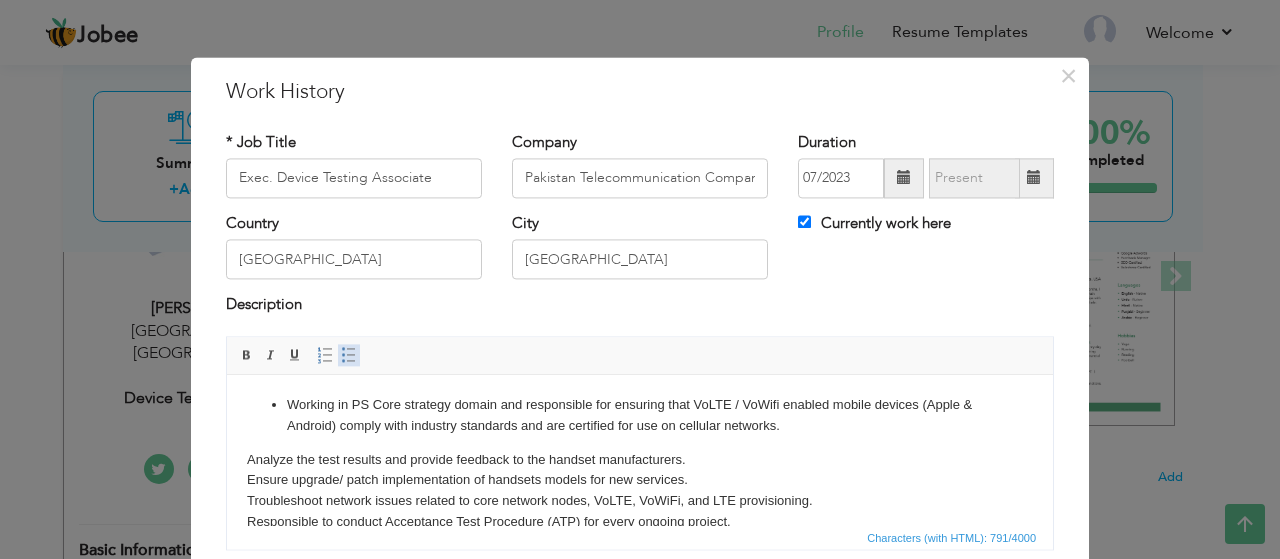 click at bounding box center (349, 355) 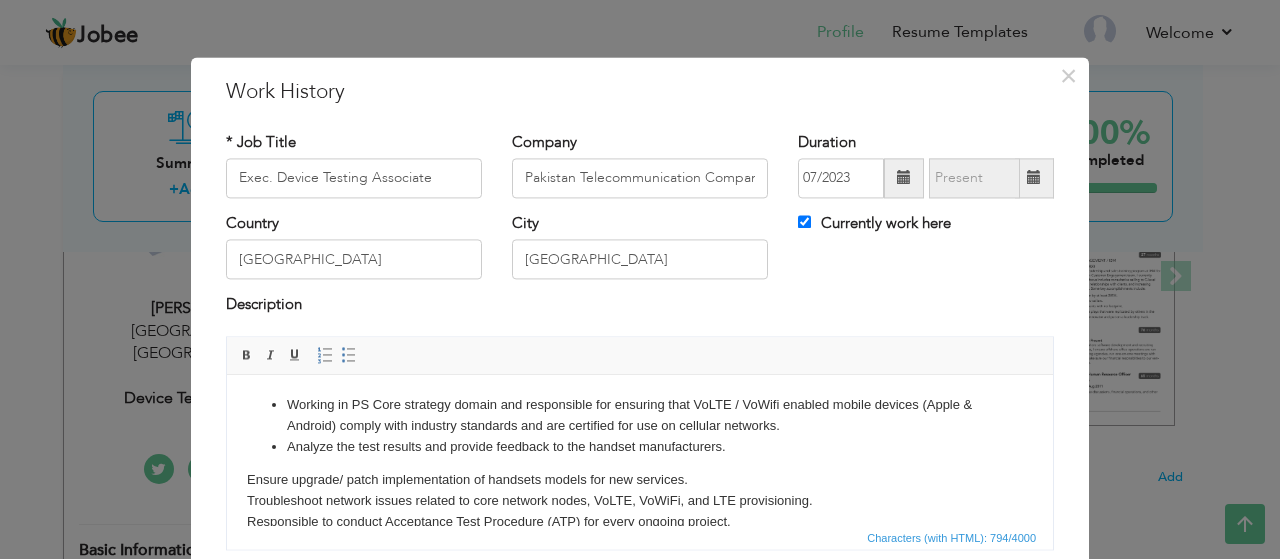 click on "Working in PS Core strategy domain and responsible for ensuring that VoLTE / VoWifi enabled mobile devices (Apple & Android) comply with industry standards and are certified for use on cellular networks. Analyze the test results and provide feedback to the handset manufacturers. Ensure upgrade/ patch implementation of handsets models for new services. Troubleshoot network issues related to core network nodes, VoLTE, VoWiFi, and LTE provisioning. Responsible to conduct Acceptance Test Procedure (ATP) for every ongoing project. Collaborate with BI, Marketing, NSS, CBS, and vendors to align data insights with business goals. Develop reports & dashboards using Power BI, and Excel to visualize certification metrics and network insights." at bounding box center [640, 484] 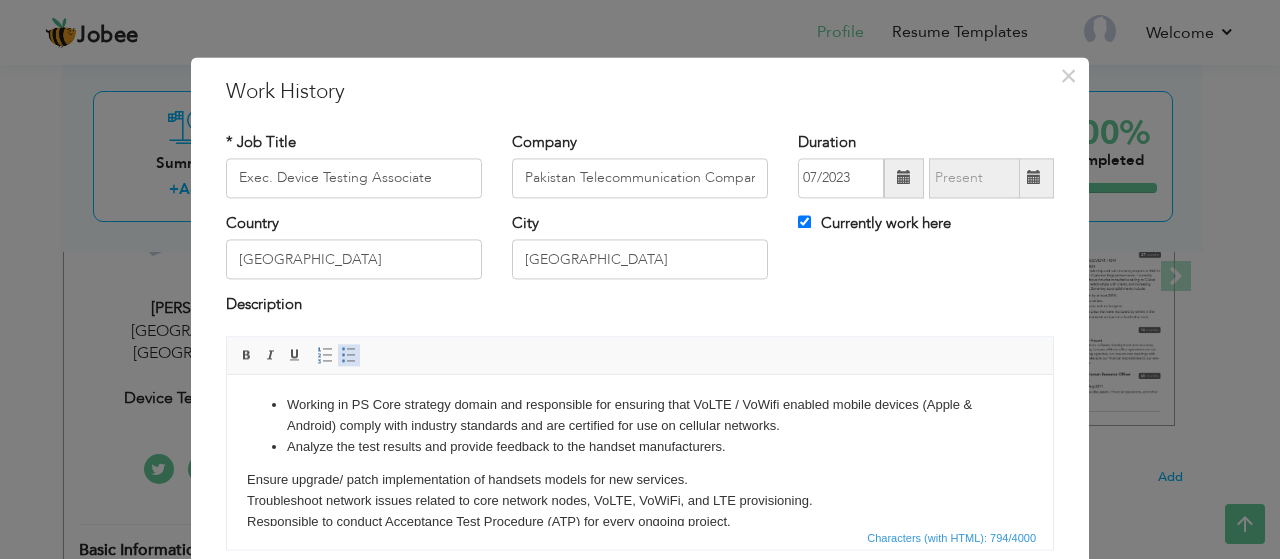 click on "Insert/Remove Bulleted List" at bounding box center [349, 355] 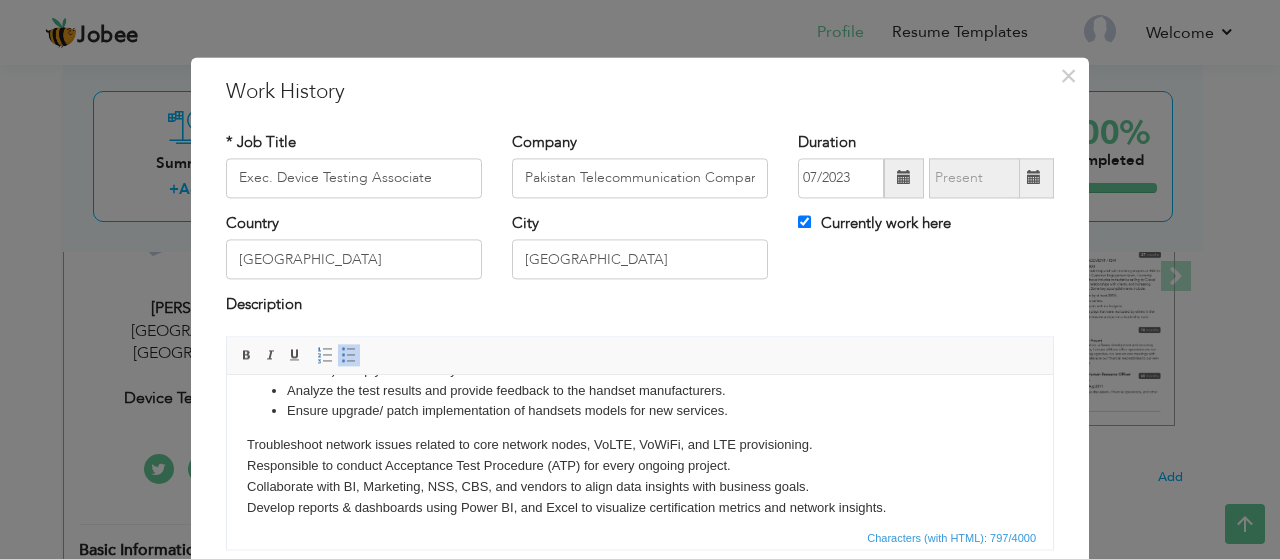 scroll, scrollTop: 59, scrollLeft: 0, axis: vertical 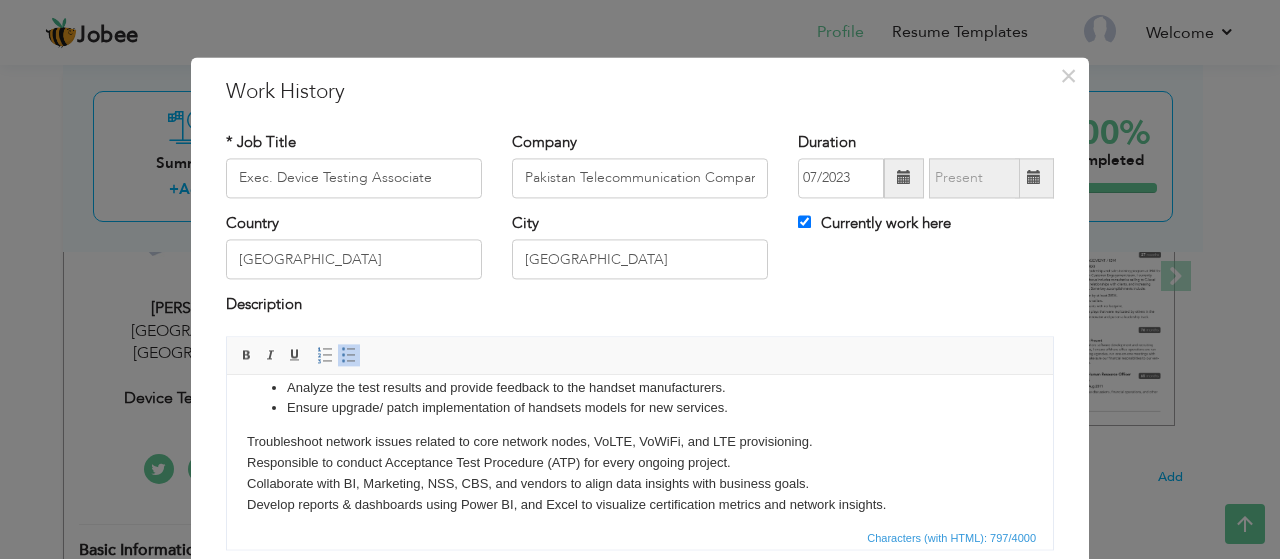 click on "Working in PS Core strategy domain and responsible for ensuring that VoLTE / VoWifi enabled mobile devices (Apple & Android) comply with industry standards and are certified for use on cellular networks. Analyze the test results and provide feedback to the handset manufacturers. Ensure upgrade/ patch implementation of handsets models for new services. Troubleshoot network issues related to core network nodes, VoLTE, VoWiFi, and LTE provisioning. Responsible to conduct Acceptance Test Procedure (ATP) for every ongoing project. Collaborate with BI, Marketing, NSS, CBS, and vendors to align data insights with business goals. Develop reports & dashboards using Power BI, and Excel to visualize certification metrics and network insights." at bounding box center (640, 425) 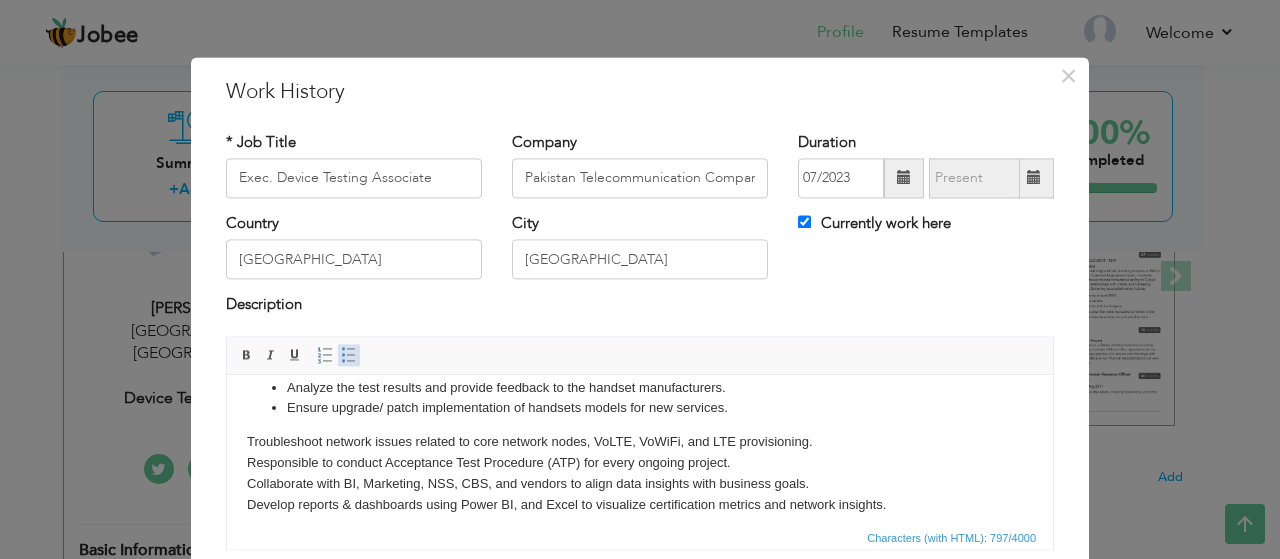 click at bounding box center (349, 355) 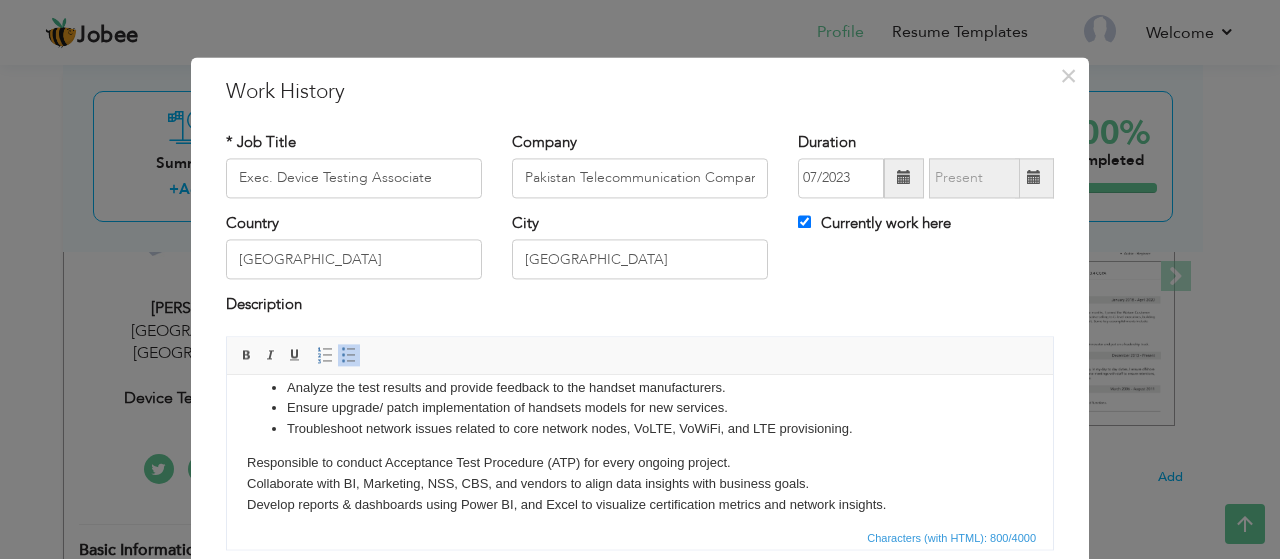 click on "Working in PS Core strategy domain and responsible for ensuring that VoLTE / VoWifi enabled mobile devices (Apple & Android) comply with industry standards and are certified for use on cellular networks. Analyze the test results and provide feedback to the handset manufacturers. Ensure upgrade/ patch implementation of handsets models for new services. Troubleshoot network issues related to core network nodes, VoLTE, VoWiFi, and LTE provisioning. Responsible to conduct Acceptance Test Procedure (ATP) for every ongoing project. Collaborate with BI, Marketing, NSS, CBS, and vendors to align data insights with business goals. Develop reports & dashboards using Power BI, and Excel to visualize certification metrics and network insights." at bounding box center (640, 425) 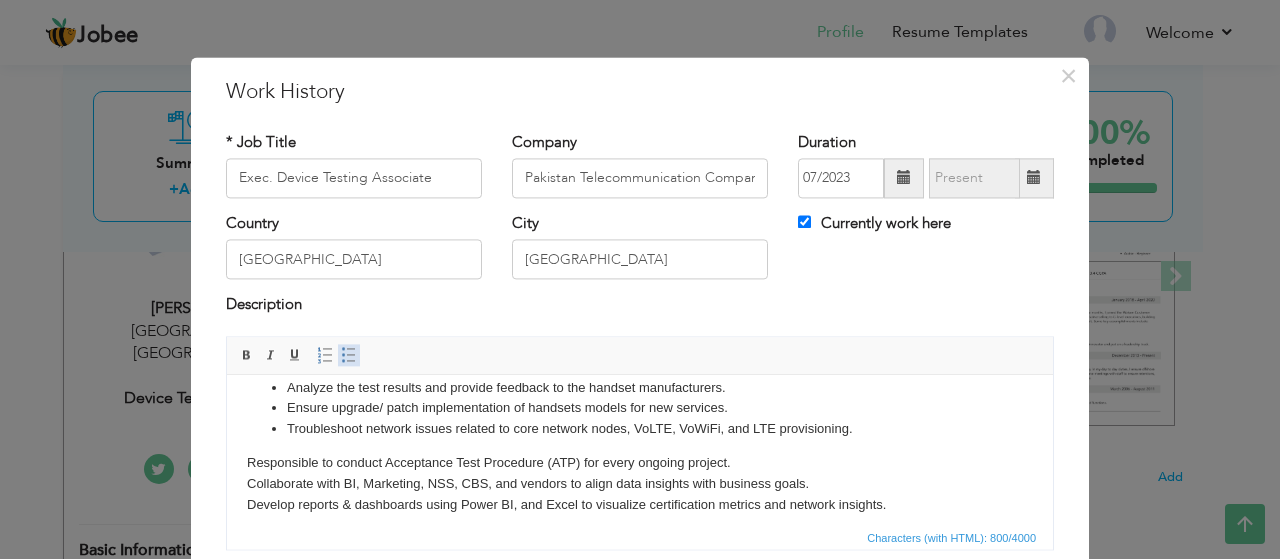 click at bounding box center [349, 355] 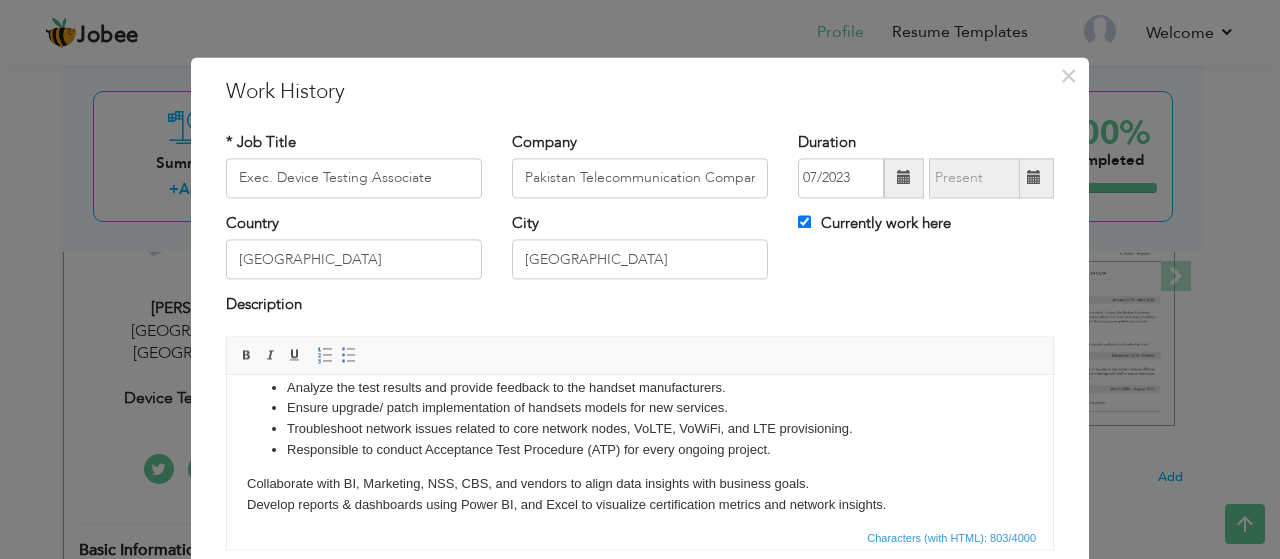 click on "Working in PS Core strategy domain and responsible for ensuring that VoLTE / VoWifi enabled mobile devices (Apple & Android) comply with industry standards and are certified for use on cellular networks. Analyze the test results and provide feedback to the handset manufacturers. Ensure upgrade/ patch implementation of handsets models for new services. Troubleshoot network issues related to core network nodes, VoLTE, VoWiFi, and LTE provisioning. Responsible to conduct Acceptance Test Procedure (ATP) for every ongoing project. Collaborate with BI, Marketing, NSS, CBS, and vendors to align data insights with business goals. Develop reports & dashboards using Power BI, and Excel to visualize certification metrics and network insights." at bounding box center [640, 425] 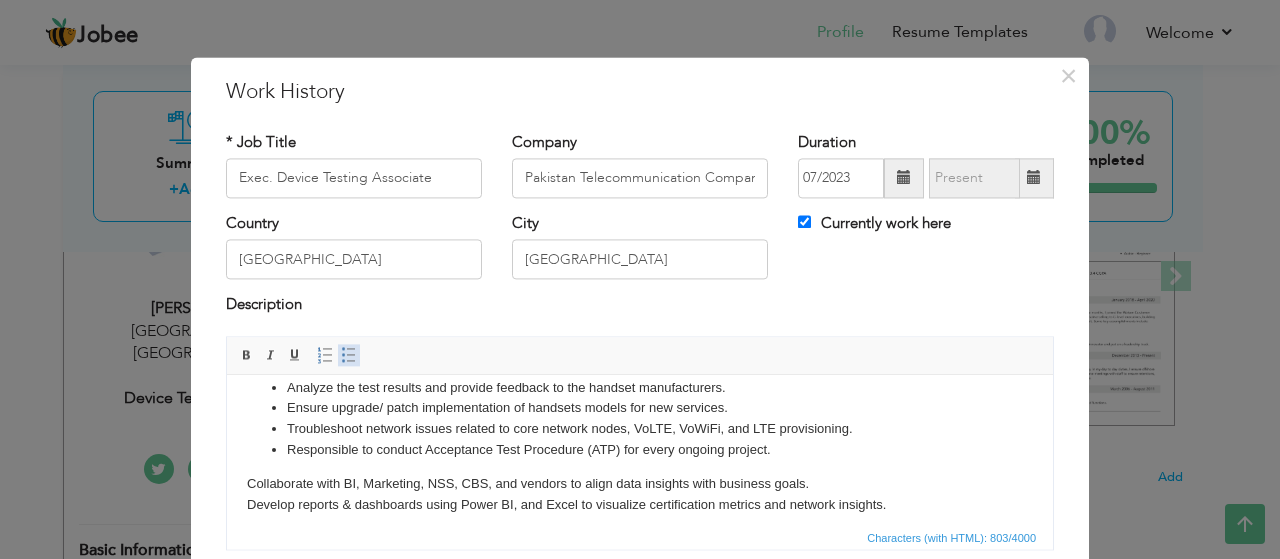 click at bounding box center (349, 355) 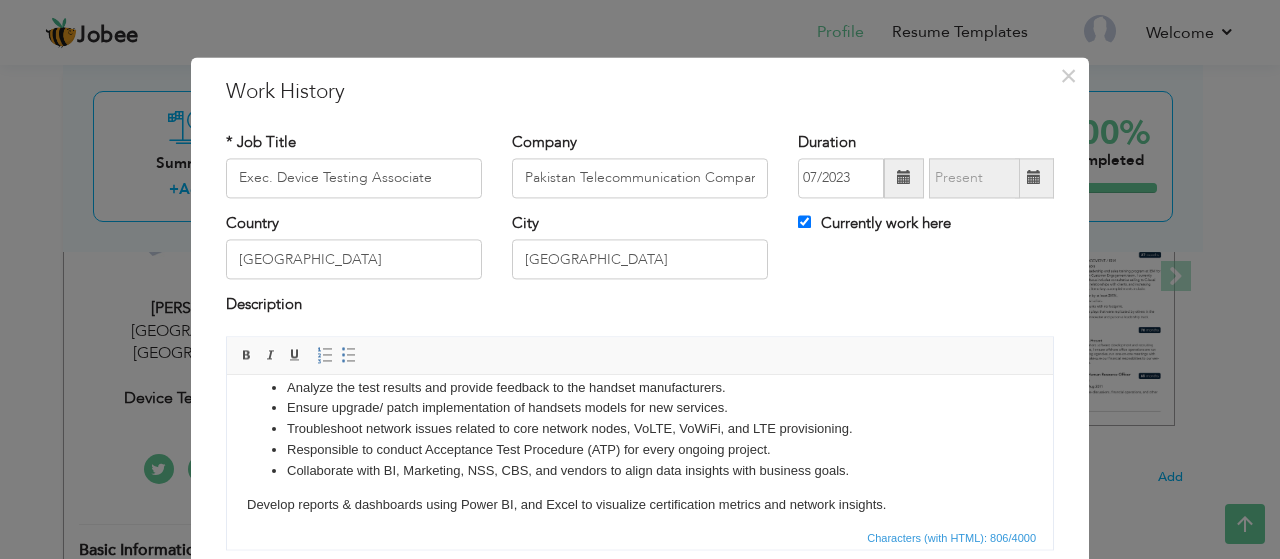 click on "Working in PS Core strategy domain and responsible for ensuring that VoLTE / VoWifi enabled mobile devices (Apple & Android) comply with industry standards and are certified for use on cellular networks. Analyze the test results and provide feedback to the handset manufacturers. Ensure upgrade/ patch implementation of handsets models for new services. Troubleshoot network issues related to core network nodes, VoLTE, VoWiFi, and LTE provisioning. Responsible to conduct Acceptance Test Procedure (ATP) for every ongoing project. Collaborate with BI, Marketing, NSS, CBS, and vendors to align data insights with business goals. Develop reports & dashboards using Power BI, and Excel to visualize certification metrics and network insights." at bounding box center [640, 425] 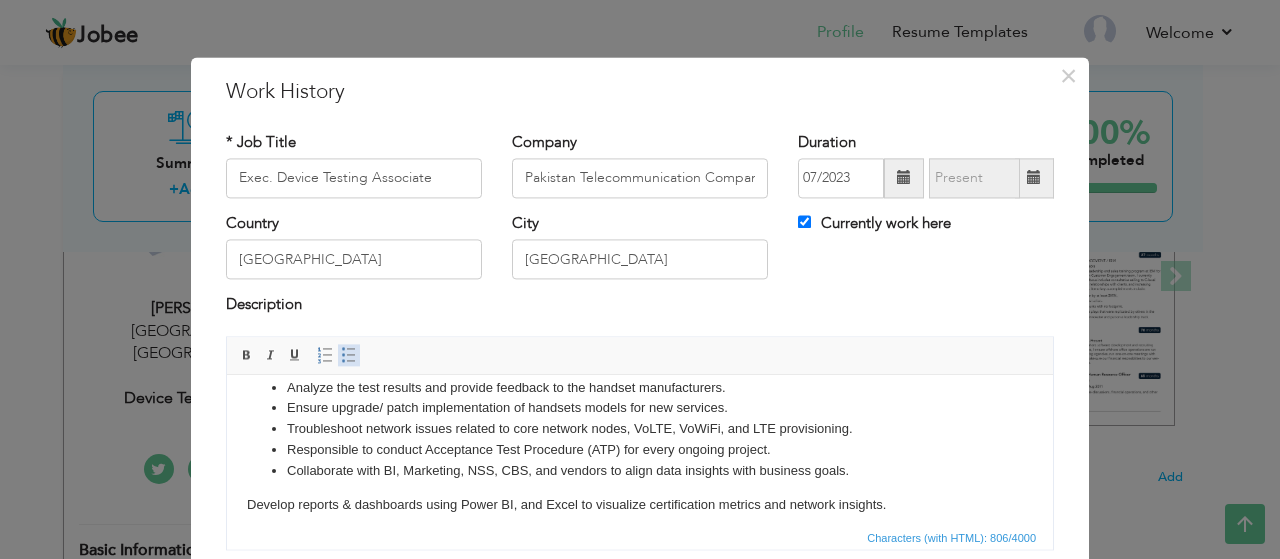 click at bounding box center (349, 355) 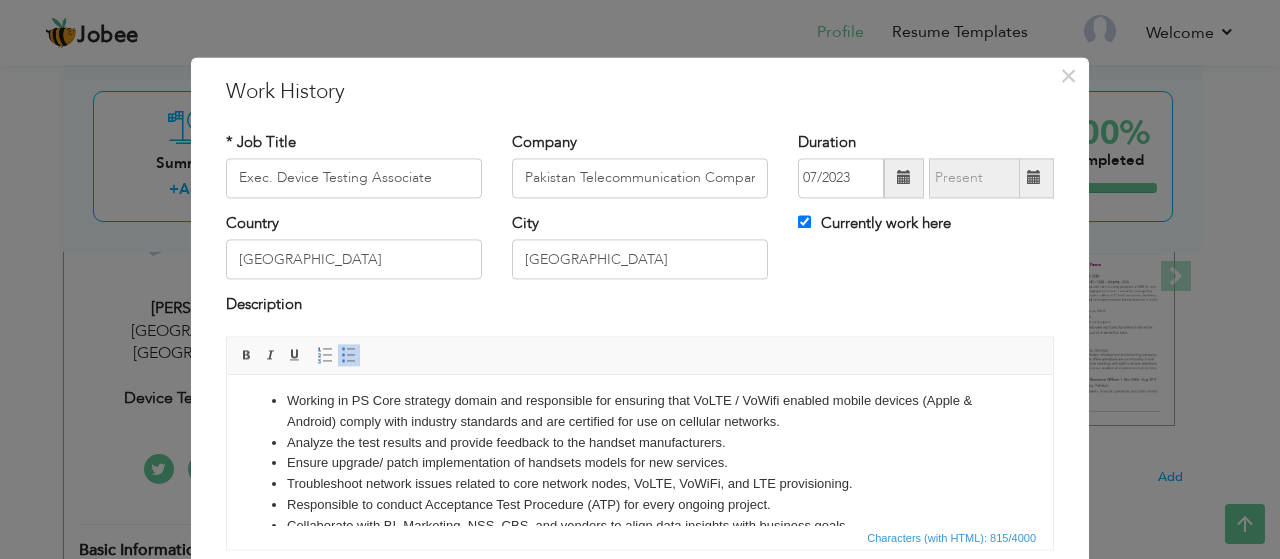 scroll, scrollTop: 0, scrollLeft: 0, axis: both 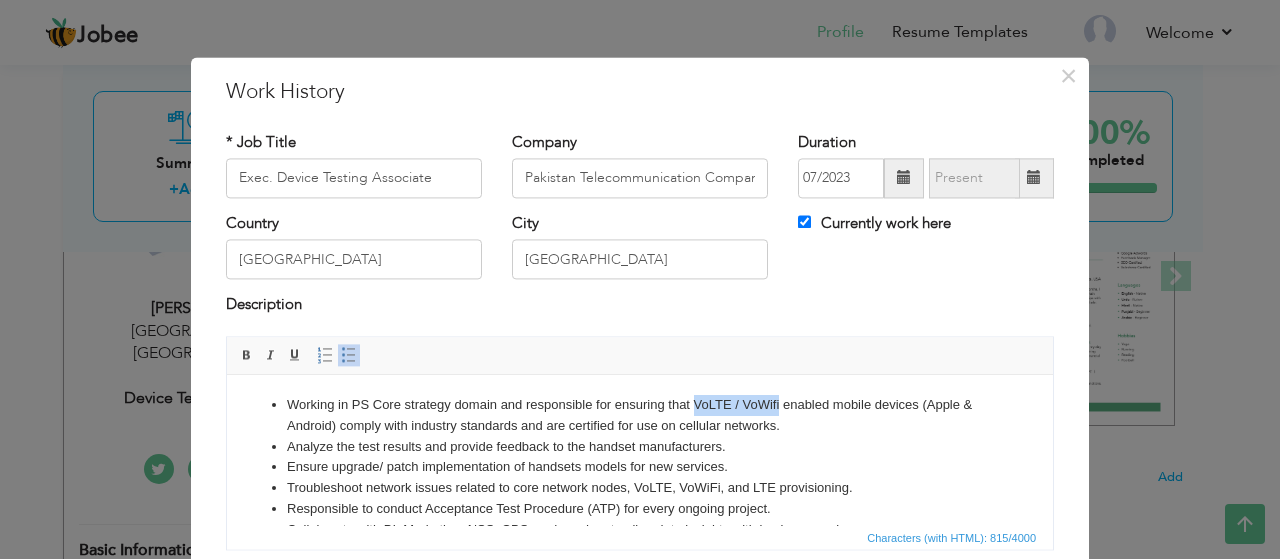 drag, startPoint x: 693, startPoint y: 405, endPoint x: 778, endPoint y: 405, distance: 85 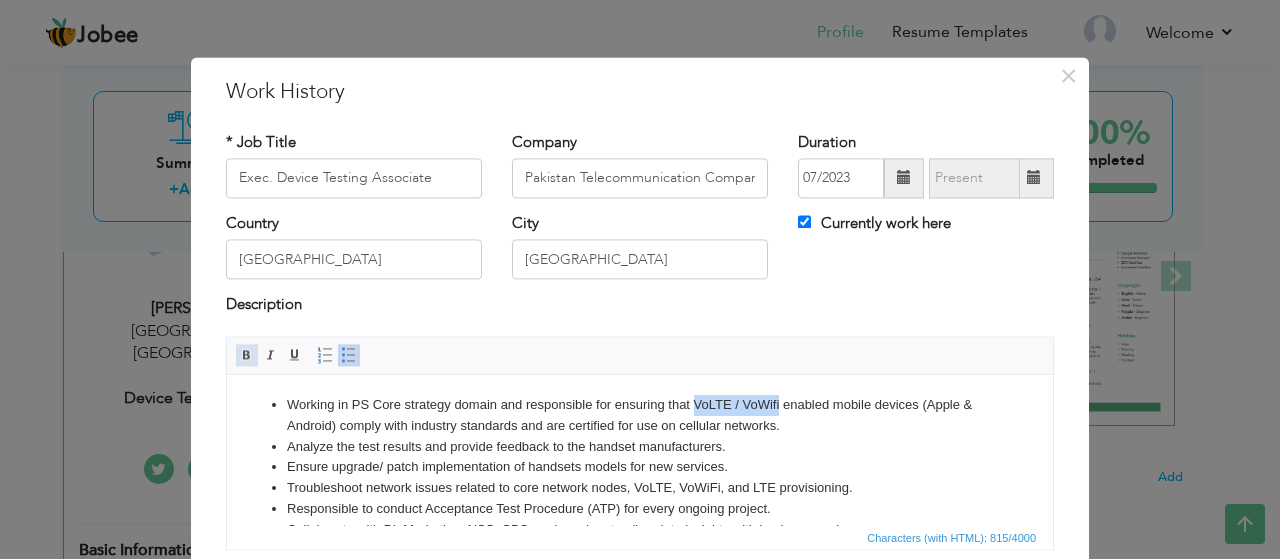 click at bounding box center [247, 355] 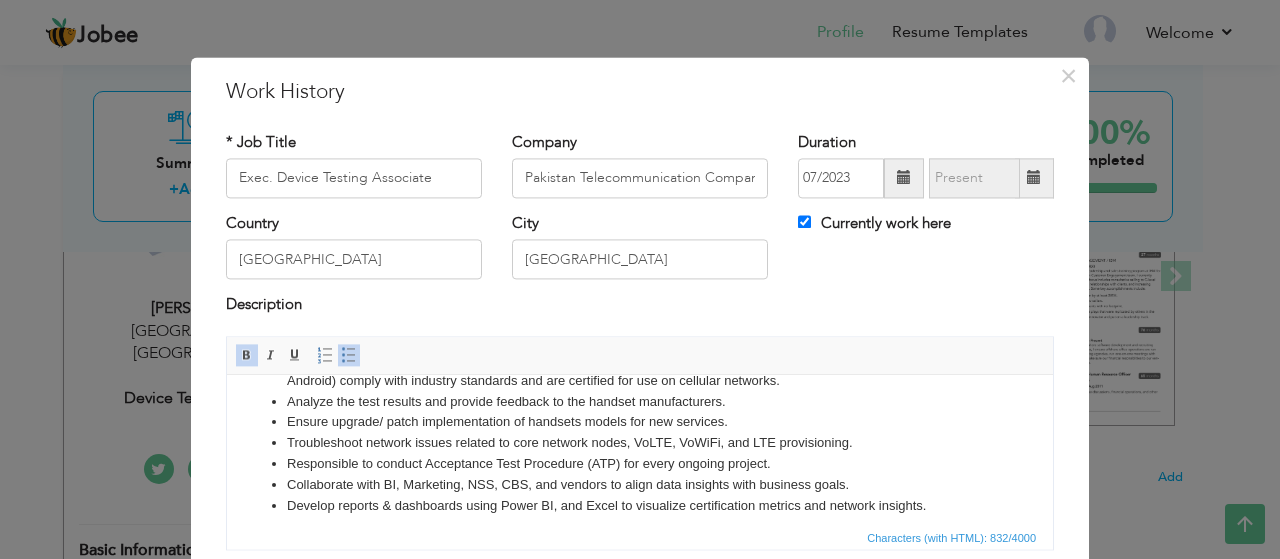scroll, scrollTop: 52, scrollLeft: 0, axis: vertical 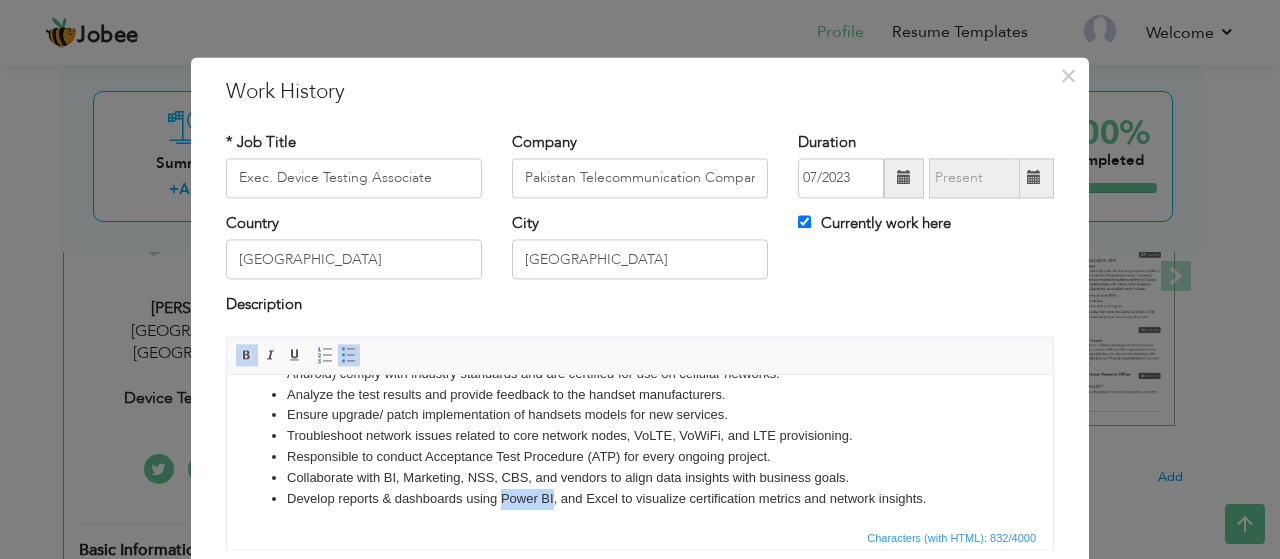 drag, startPoint x: 552, startPoint y: 496, endPoint x: 504, endPoint y: 494, distance: 48.04165 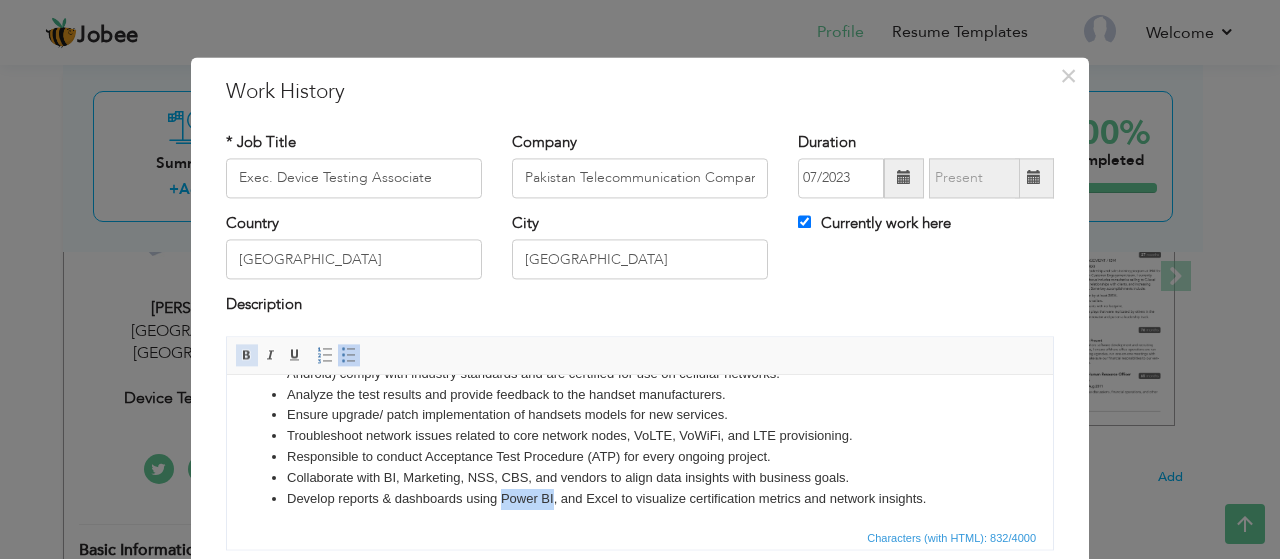 click at bounding box center (247, 355) 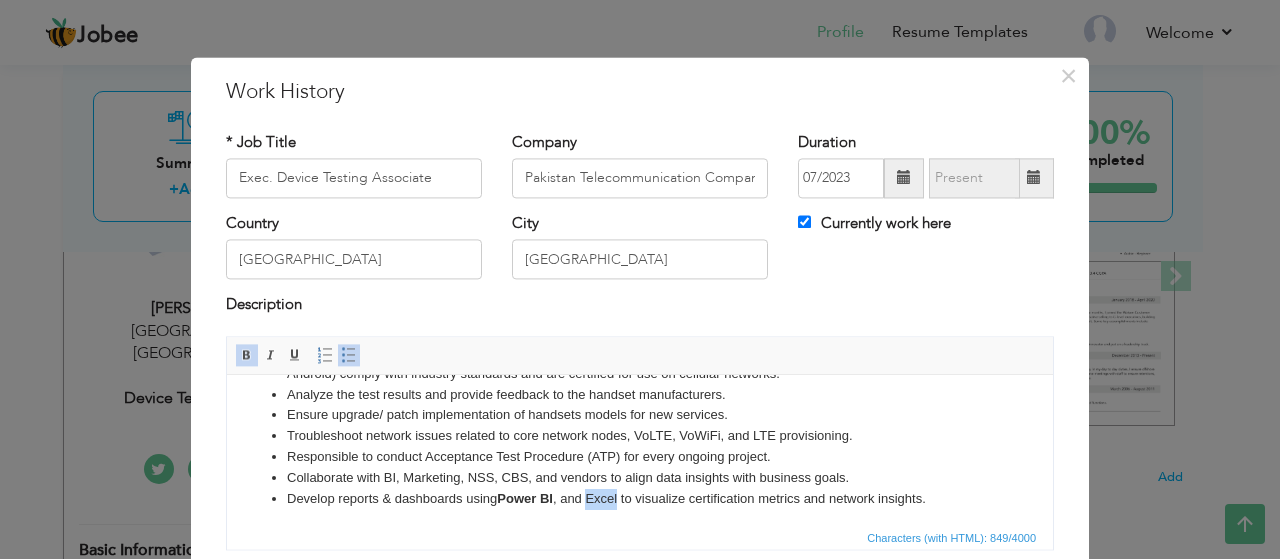 drag, startPoint x: 620, startPoint y: 499, endPoint x: 588, endPoint y: 497, distance: 32.06244 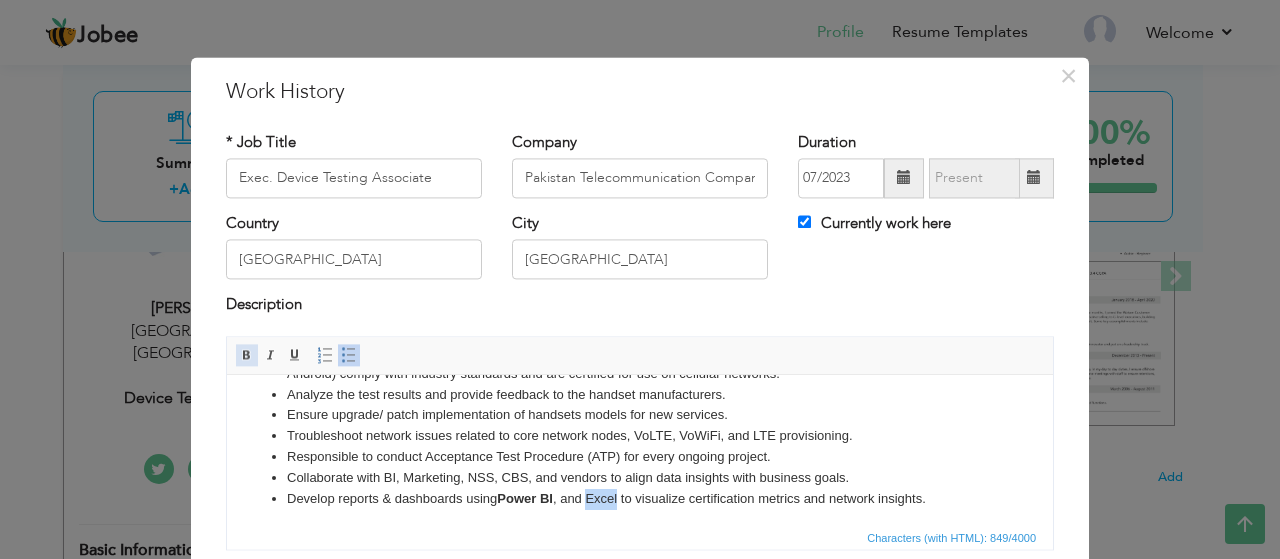 click at bounding box center (247, 355) 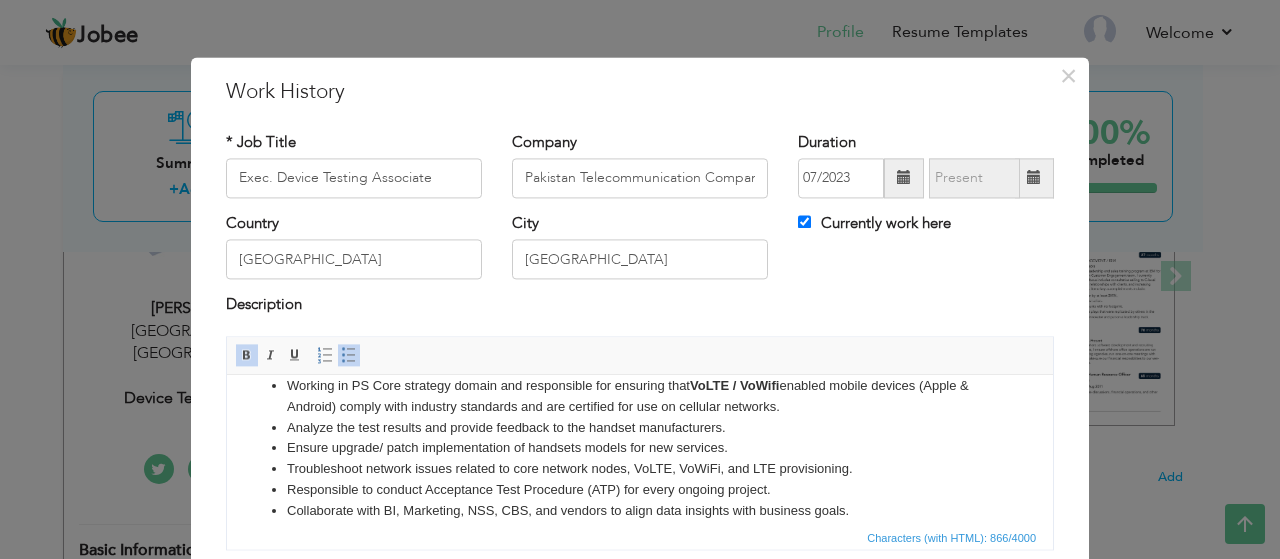 scroll, scrollTop: 0, scrollLeft: 0, axis: both 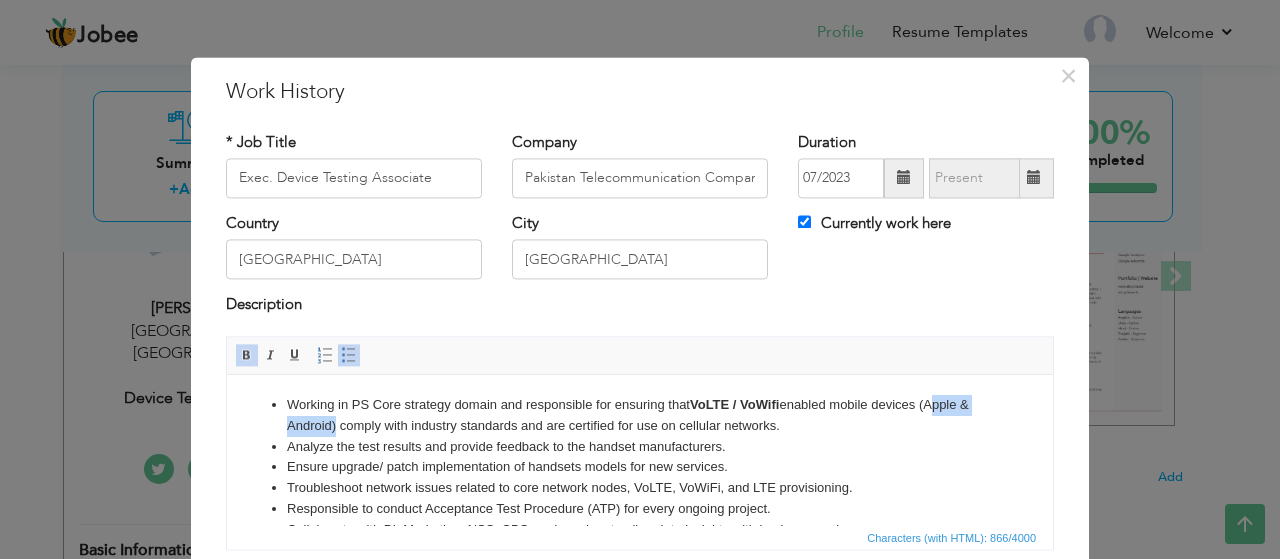 drag, startPoint x: 932, startPoint y: 405, endPoint x: 329, endPoint y: 426, distance: 603.36554 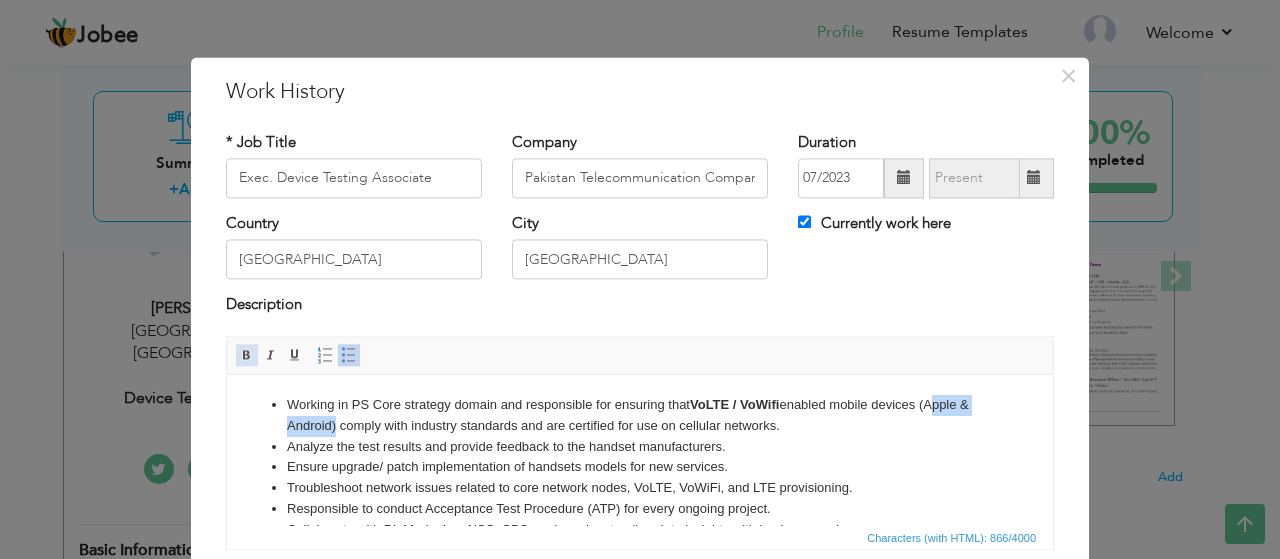 click at bounding box center [247, 355] 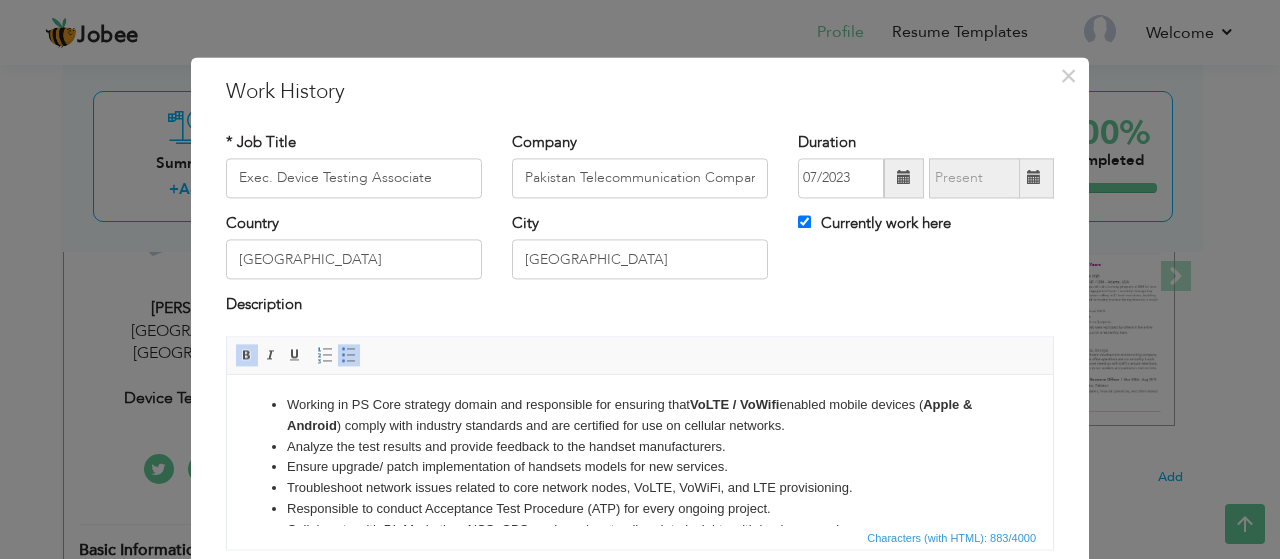 scroll, scrollTop: 56, scrollLeft: 0, axis: vertical 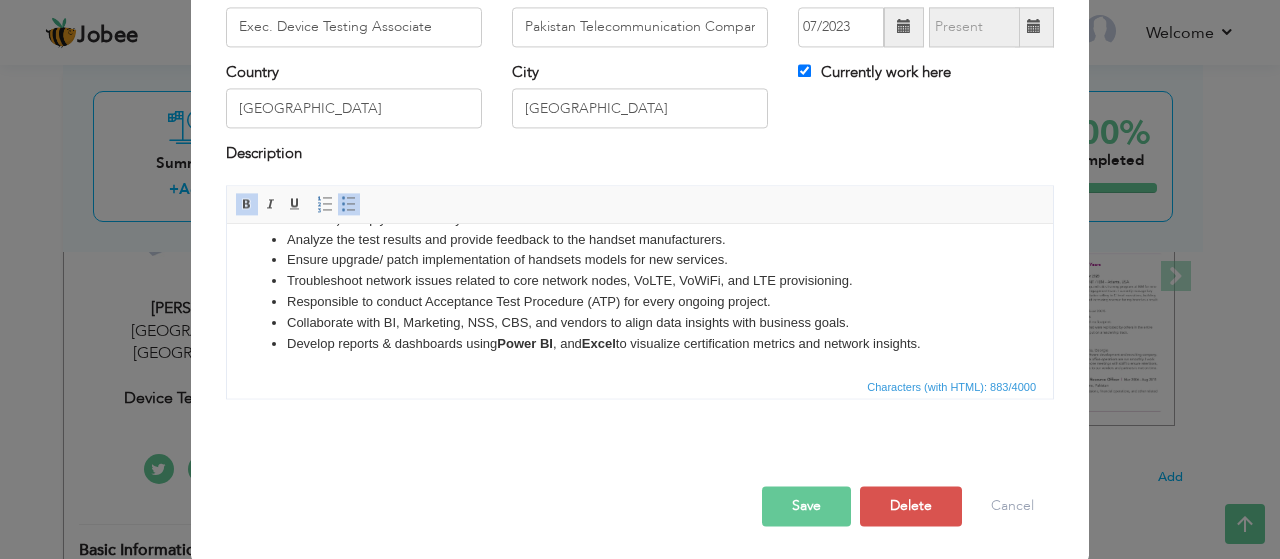 click on "Save" at bounding box center [806, 506] 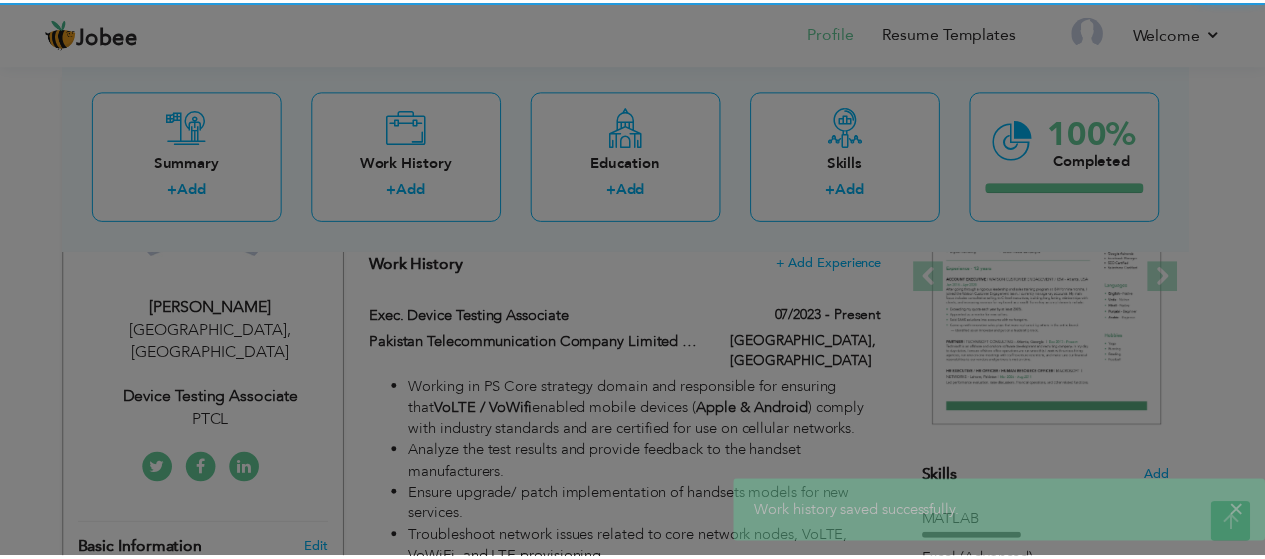 scroll, scrollTop: 0, scrollLeft: 0, axis: both 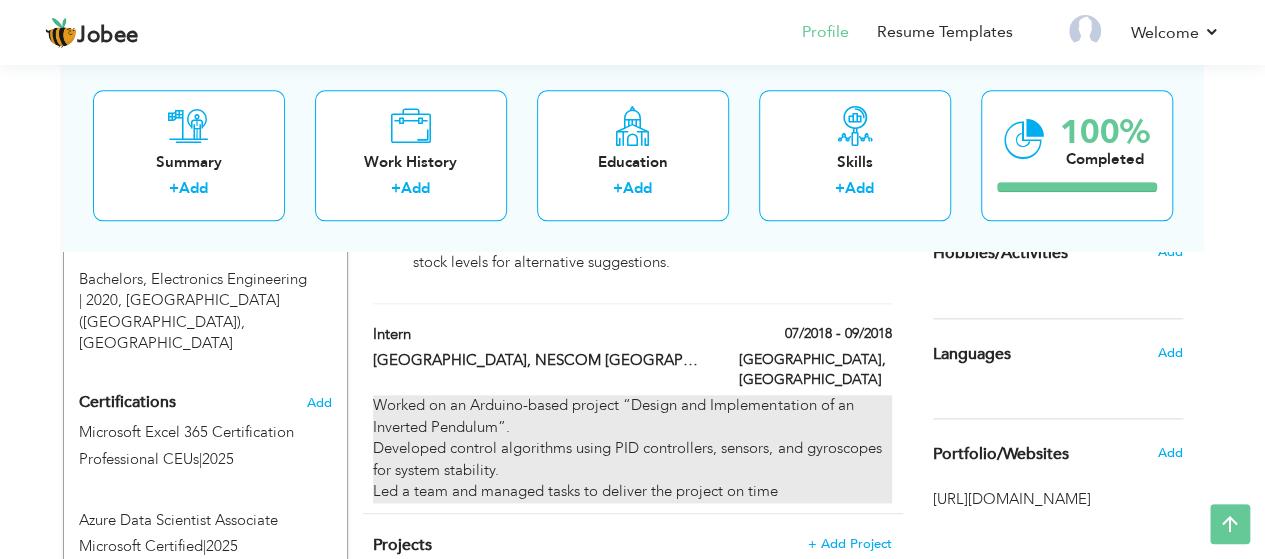 click on "Worked on an Arduino-based project “Design and Implementation of an Inverted Pendulum”.
Developed control algorithms using PID controllers, sensors, and gyroscopes for system stability.
Led a team and managed tasks to deliver the project on time" at bounding box center (632, 448) 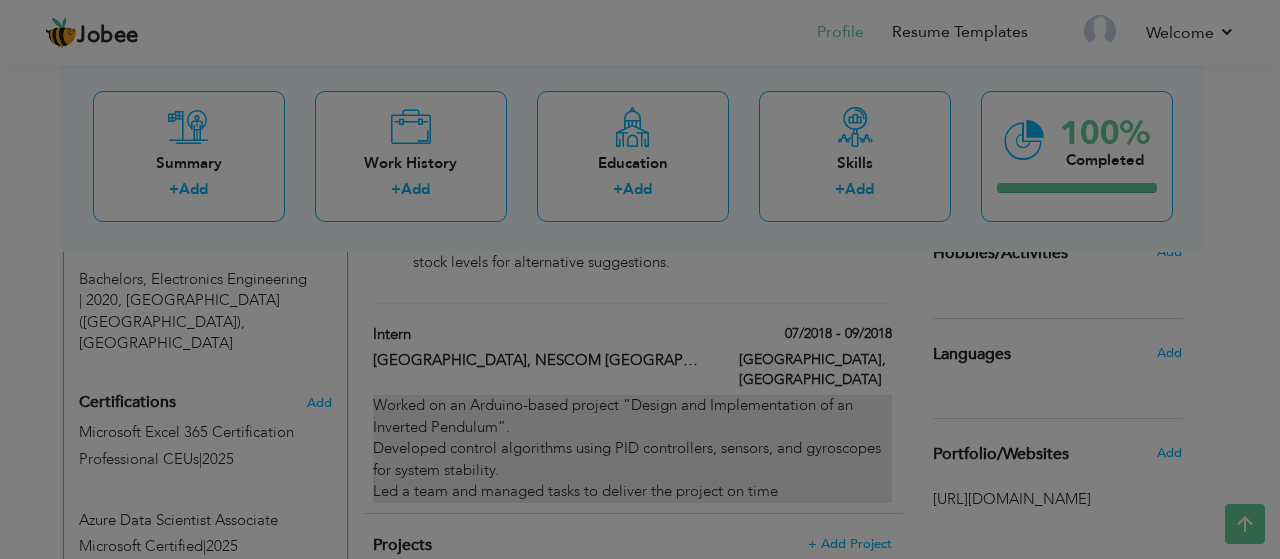 scroll, scrollTop: 0, scrollLeft: 0, axis: both 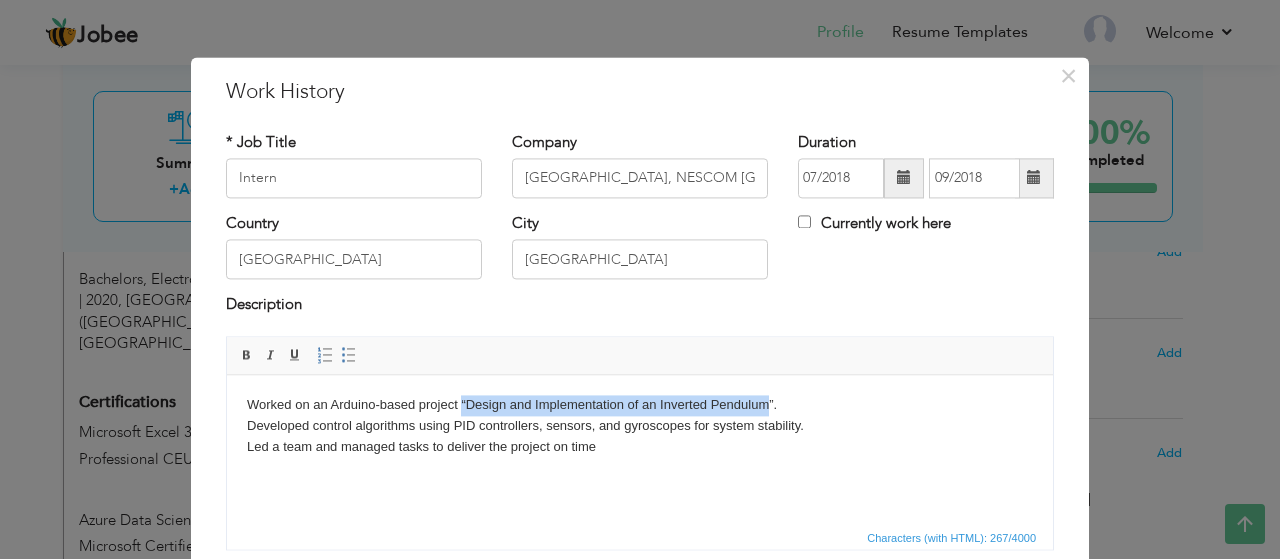 drag, startPoint x: 463, startPoint y: 401, endPoint x: 766, endPoint y: 392, distance: 303.13364 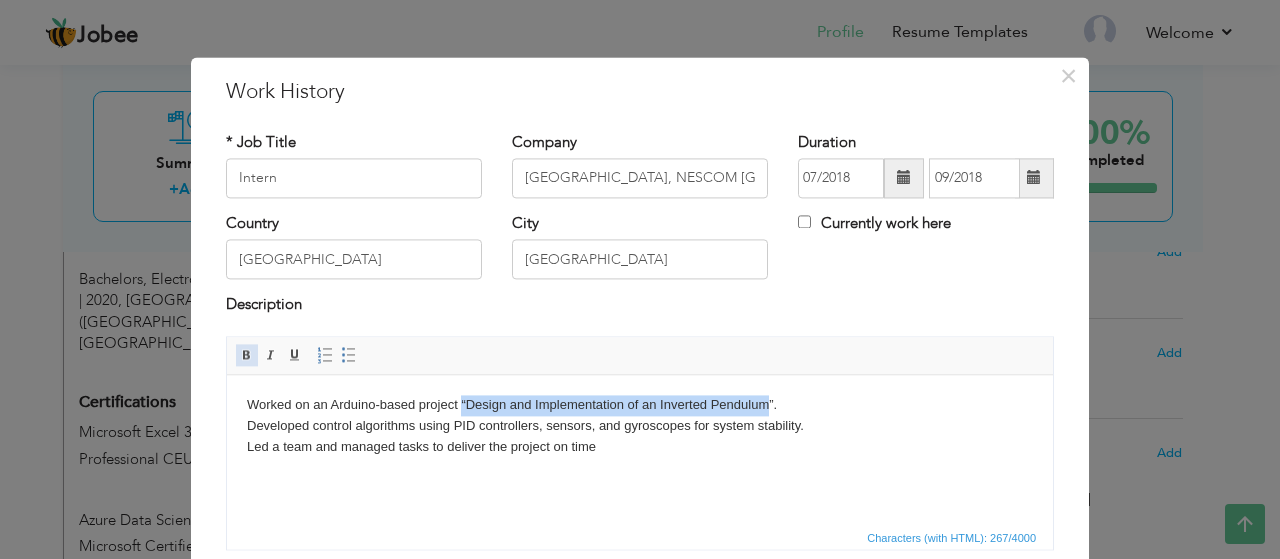 click at bounding box center (247, 355) 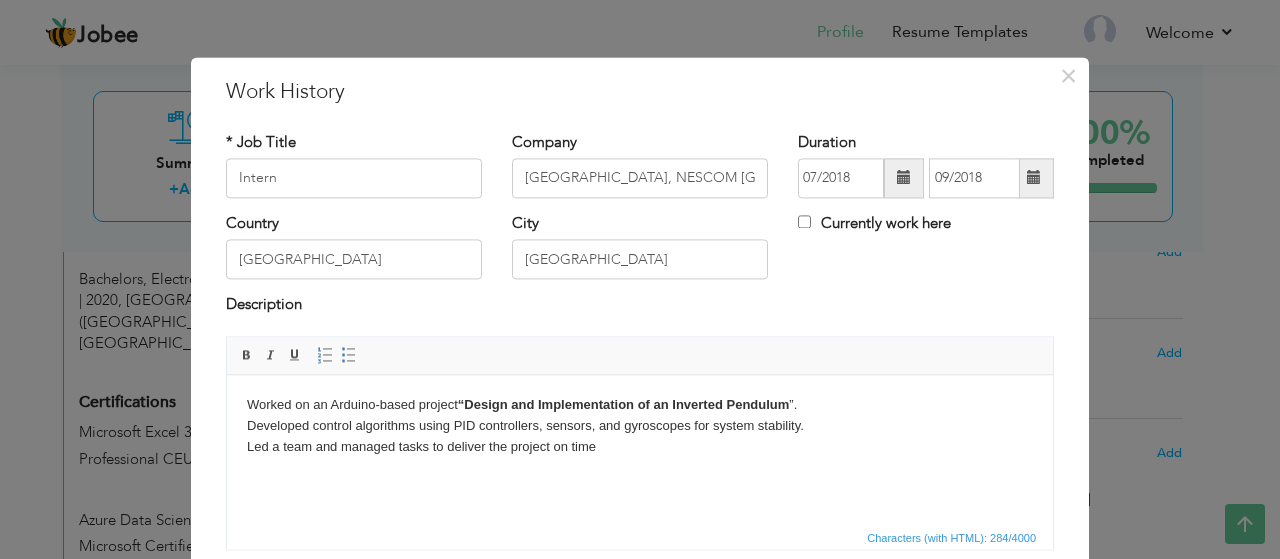 click on "Worked on an Arduino-based project  “Design and Implementation of an Inverted Pendulum ”. Developed control algorithms using PID controllers, sensors, and gyroscopes for system stability. Led a team and managed tasks to deliver the project on time" at bounding box center [640, 426] 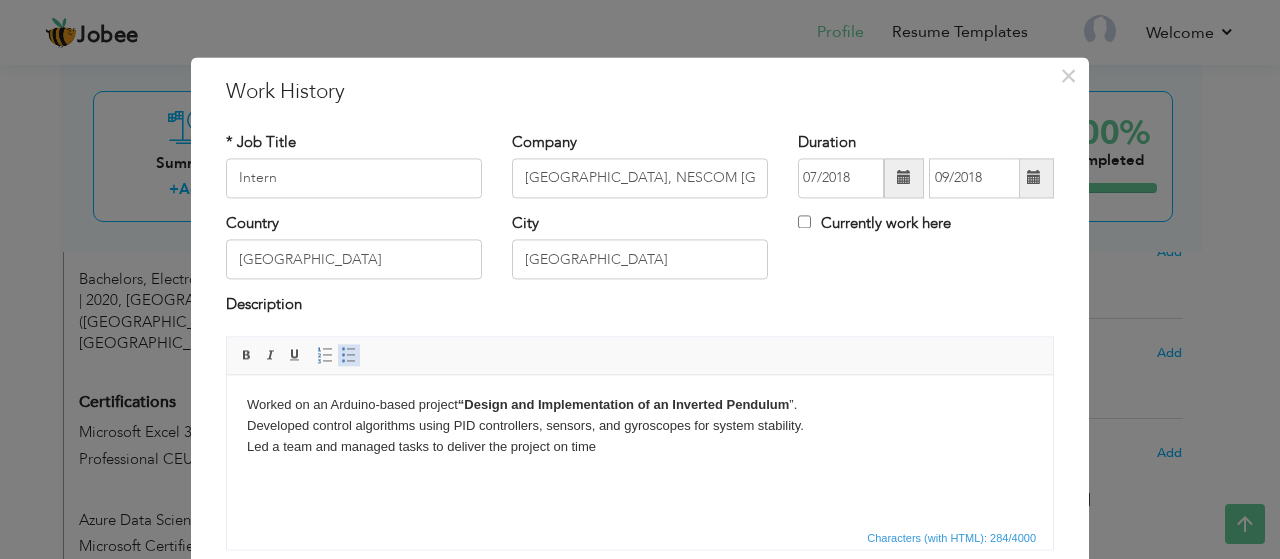 click at bounding box center (349, 355) 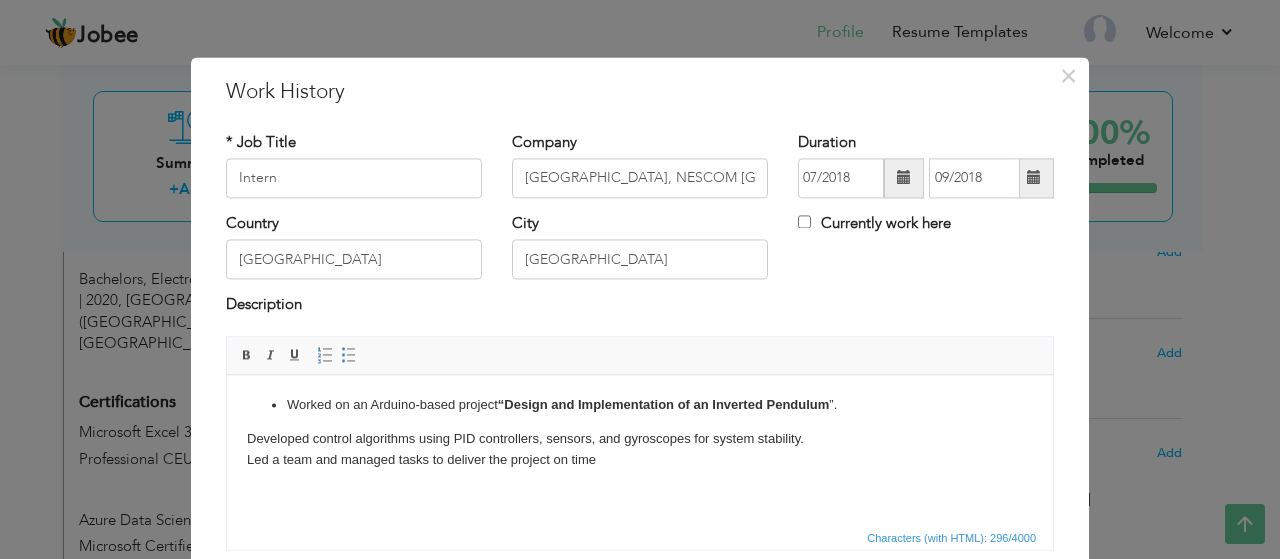 click on "Worked on an Arduino-based project  “Design and Implementation of an Inverted Pendulum ”. Developed control algorithms using PID controllers, sensors, and gyroscopes for system stability. Led a team and managed tasks to deliver the project on time" at bounding box center [640, 432] 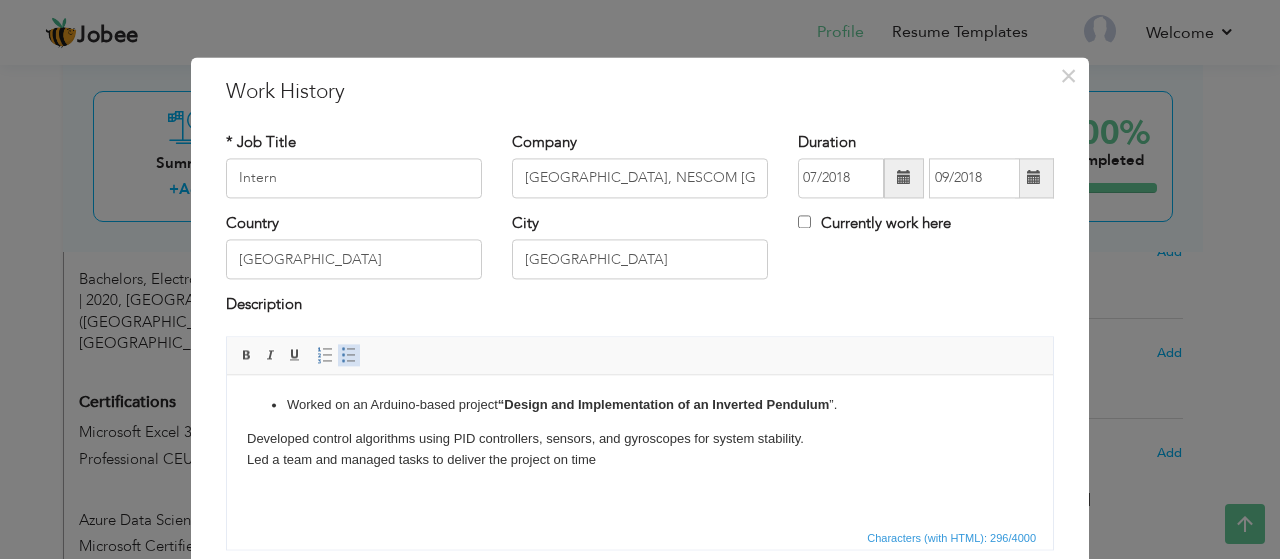 click at bounding box center [349, 355] 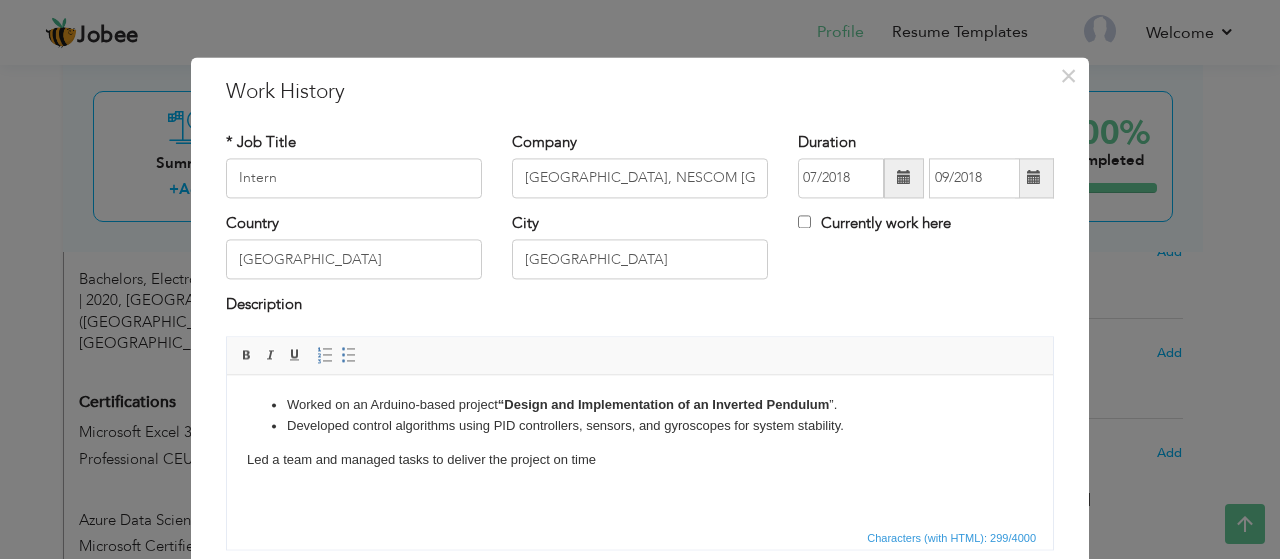 click on "Worked on an Arduino-based project  “Design and Implementation of an Inverted Pendulum ”. Developed control algorithms using PID controllers, sensors, and gyroscopes for system stability. Led a team and managed tasks to deliver the project on time" at bounding box center (640, 432) 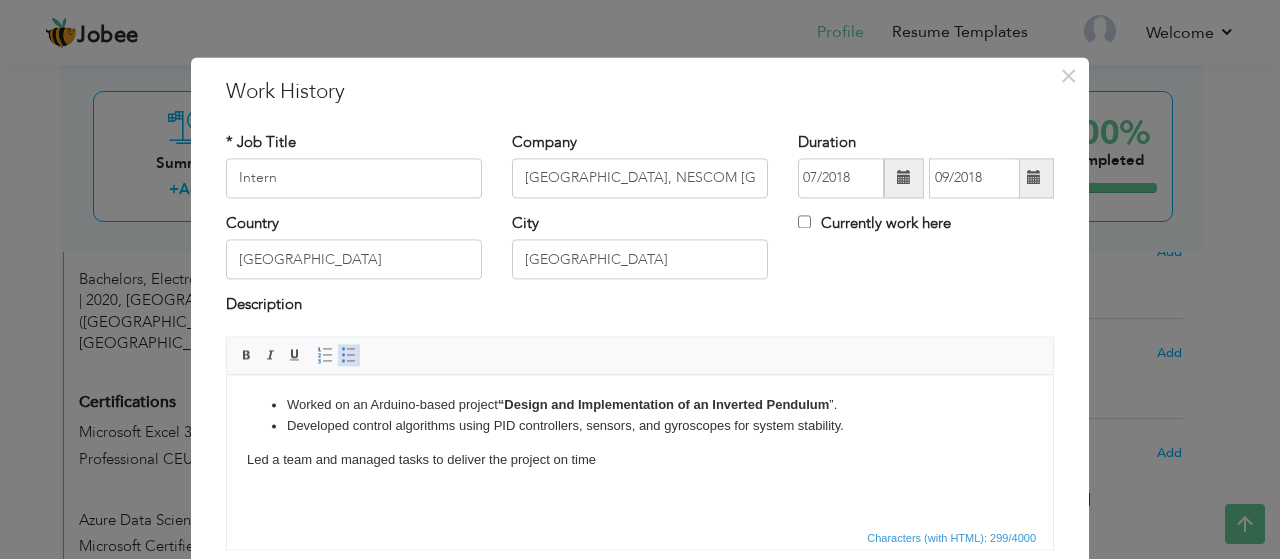click at bounding box center [349, 355] 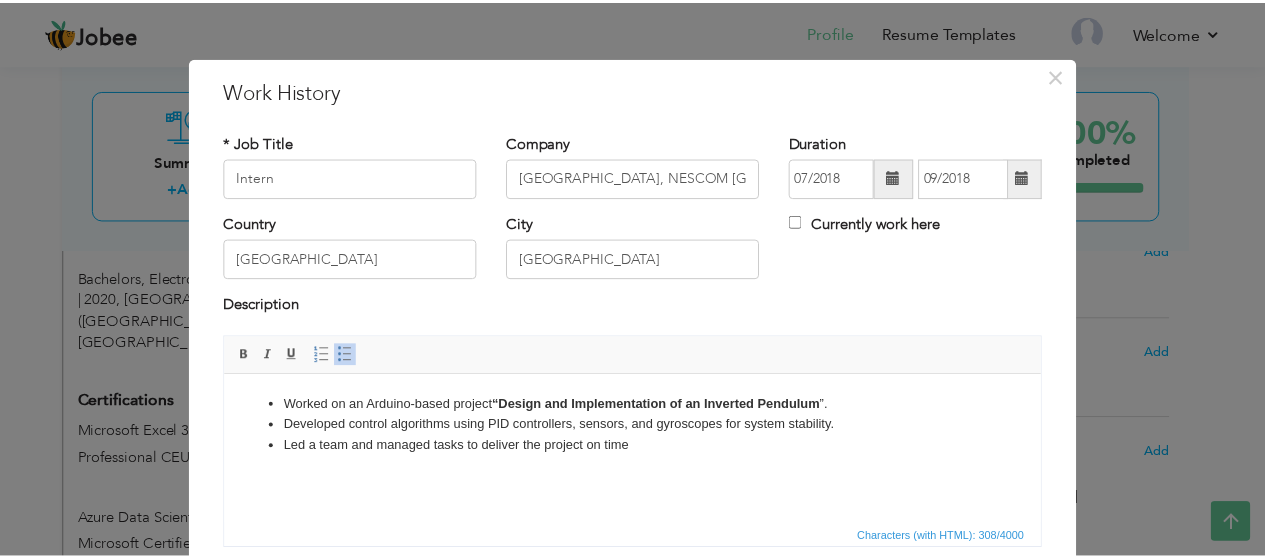 scroll, scrollTop: 151, scrollLeft: 0, axis: vertical 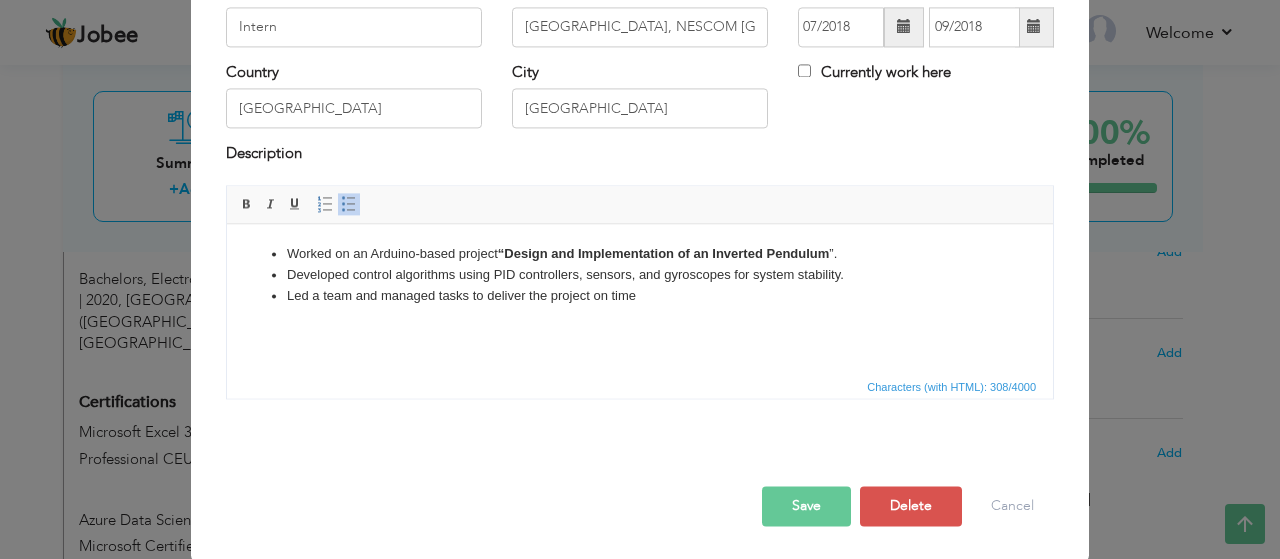 click on "Save" at bounding box center [806, 506] 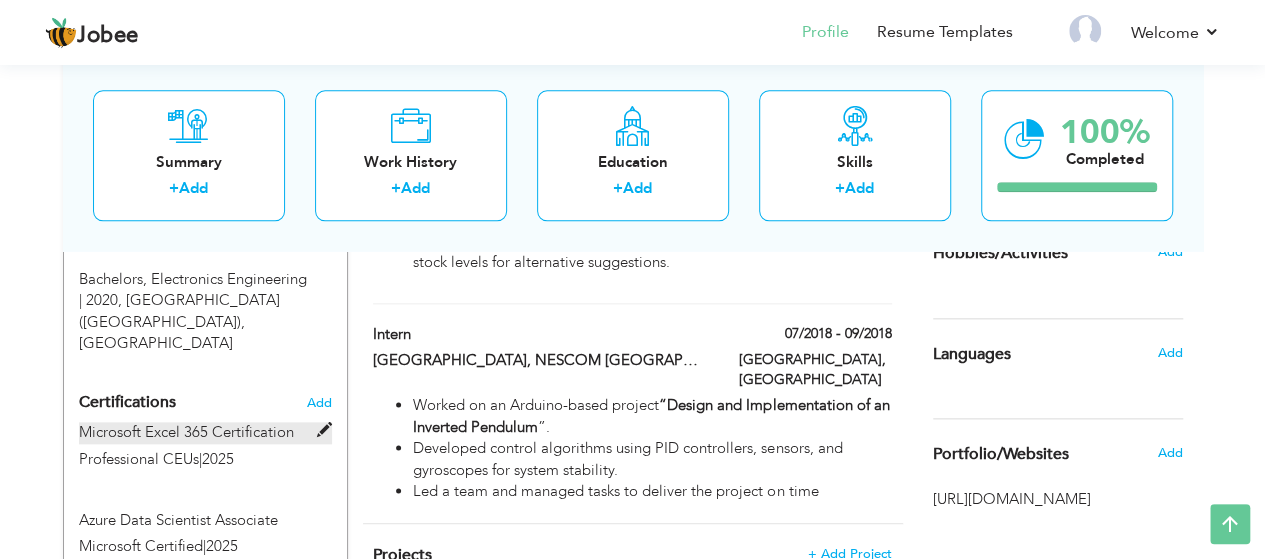 click at bounding box center (324, 430) 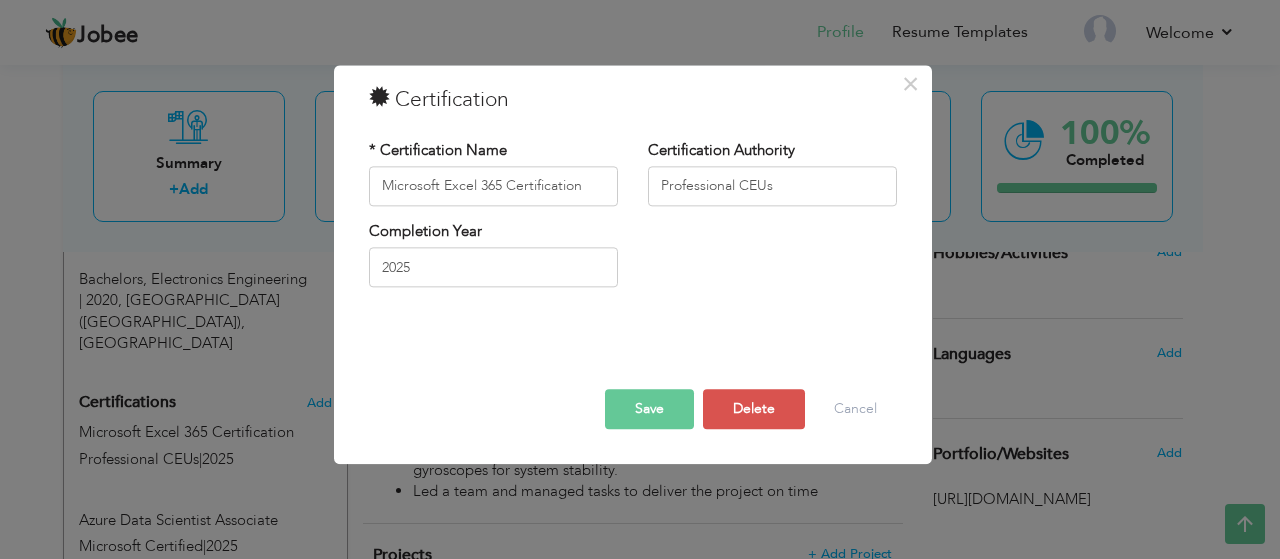 click on "Save" at bounding box center (649, 409) 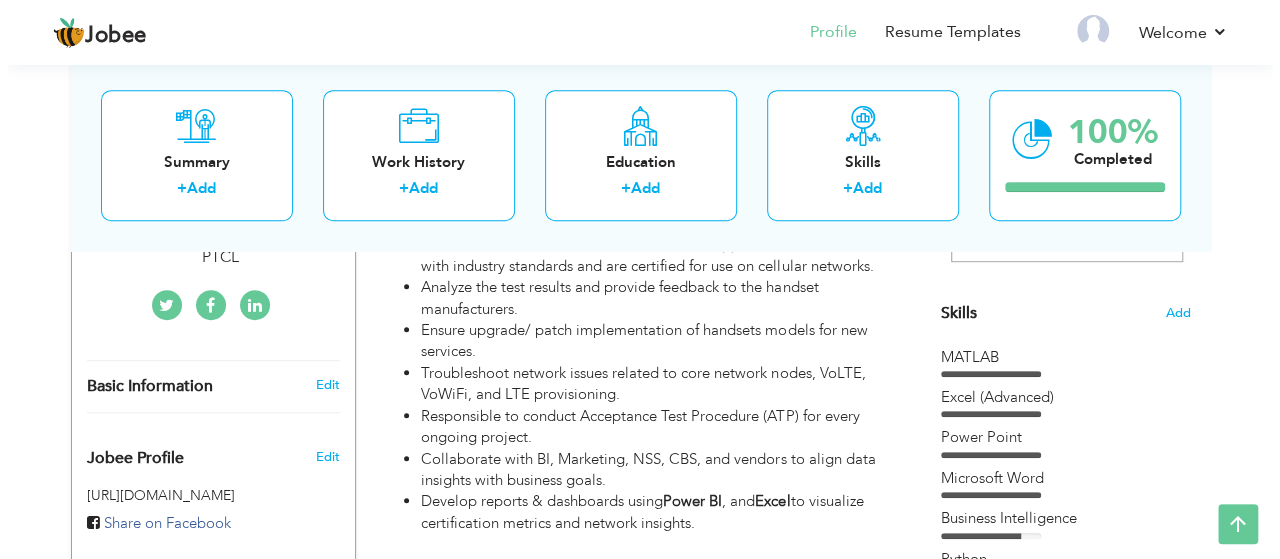 scroll, scrollTop: 466, scrollLeft: 0, axis: vertical 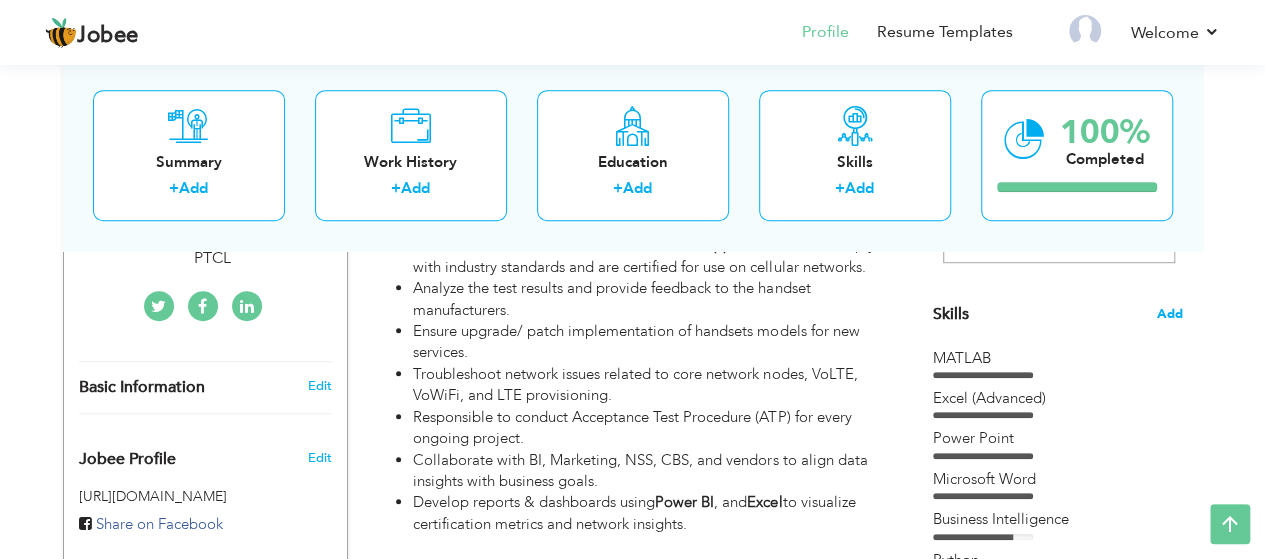 click on "Add" at bounding box center (1170, 314) 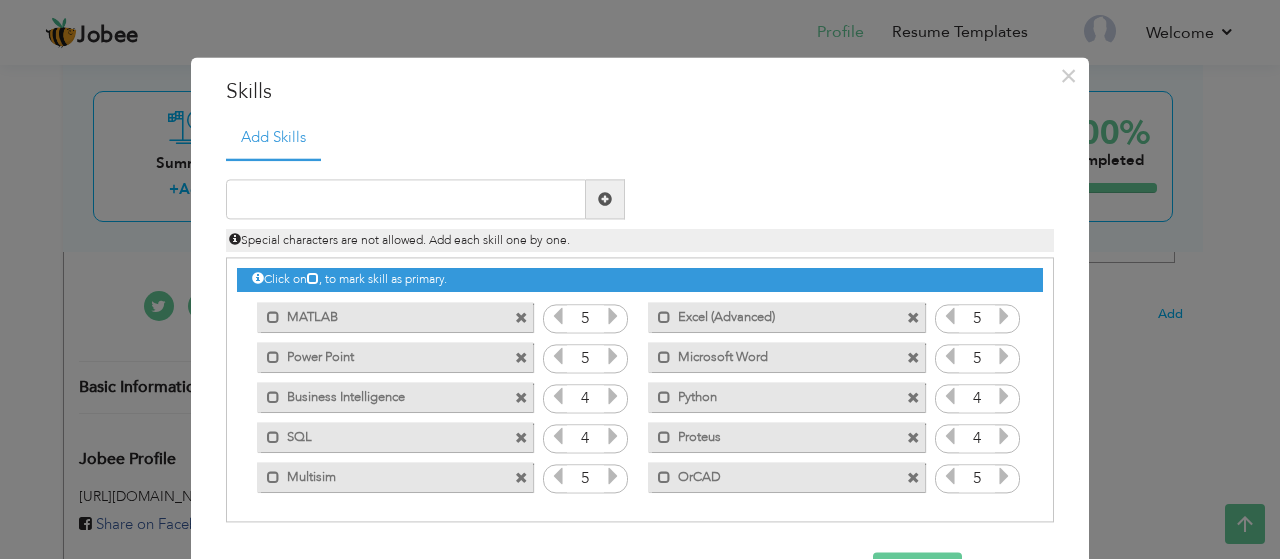 click at bounding box center (1004, 397) 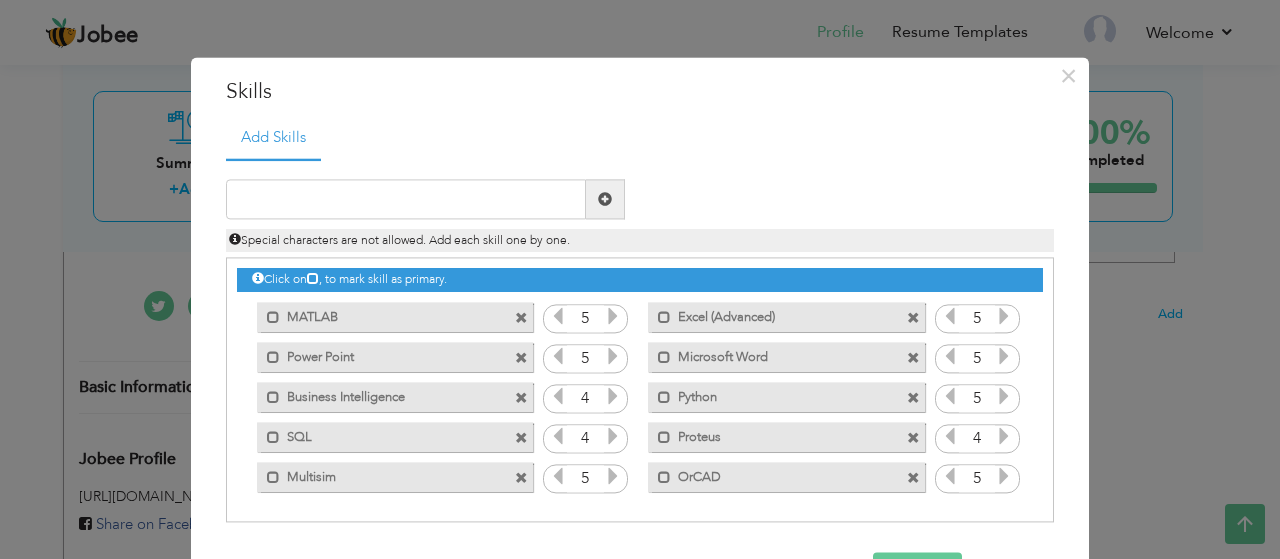 click at bounding box center (1004, 437) 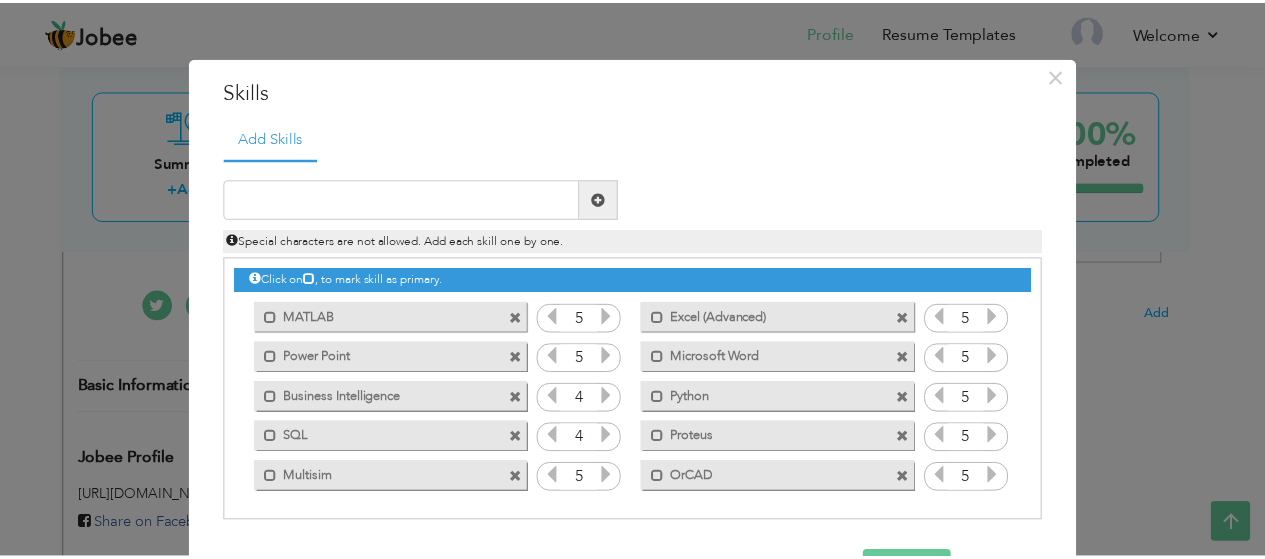 scroll, scrollTop: 67, scrollLeft: 0, axis: vertical 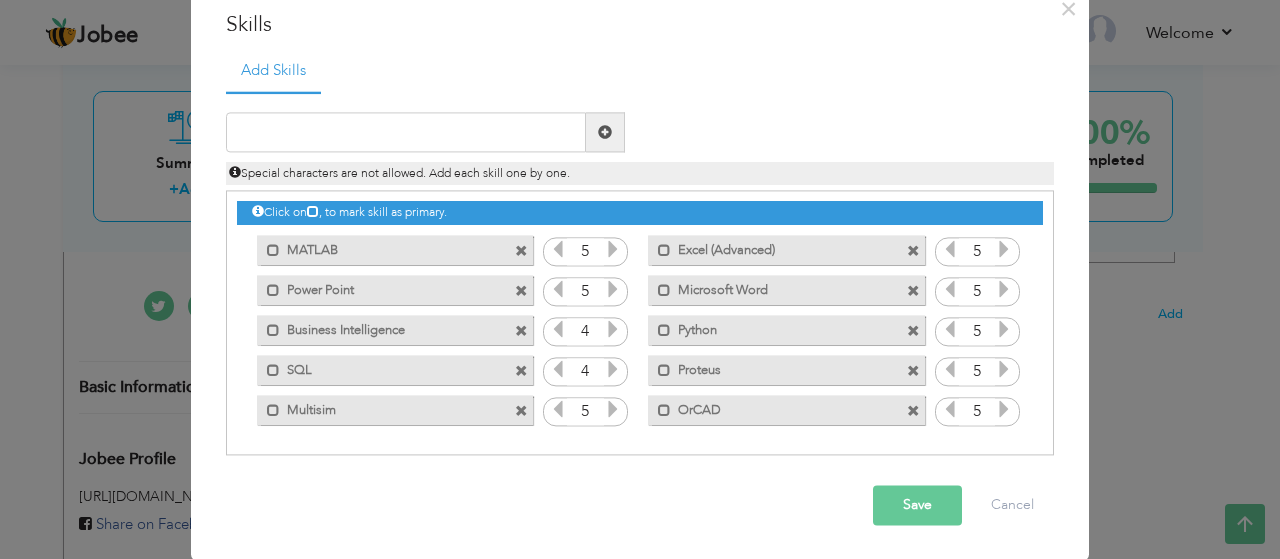 click on "Save" at bounding box center (917, 506) 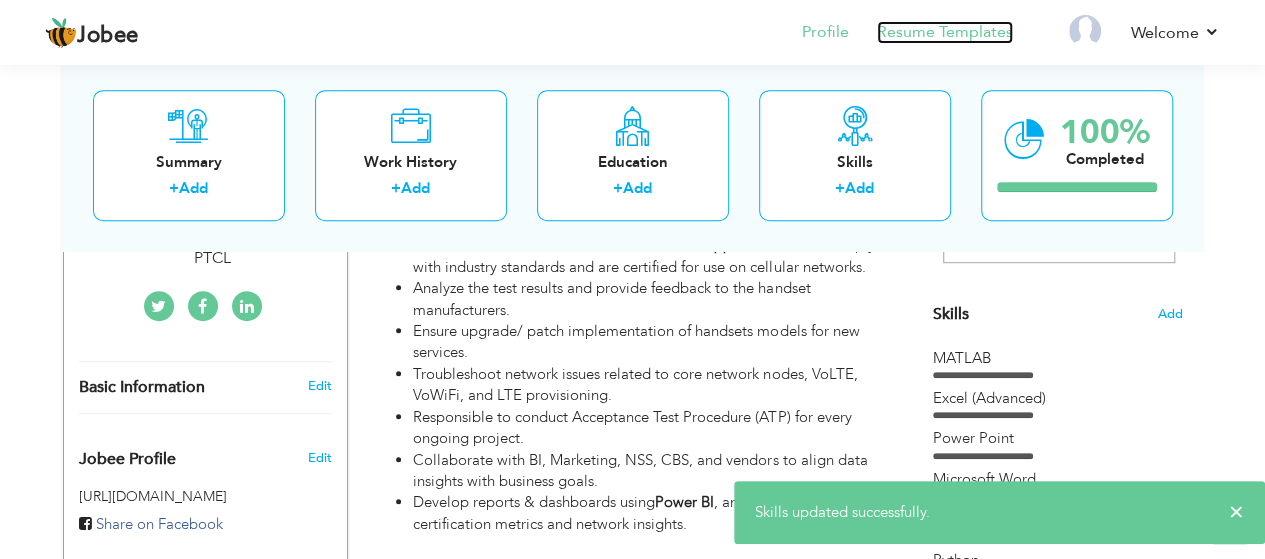 click on "Resume Templates" at bounding box center (945, 32) 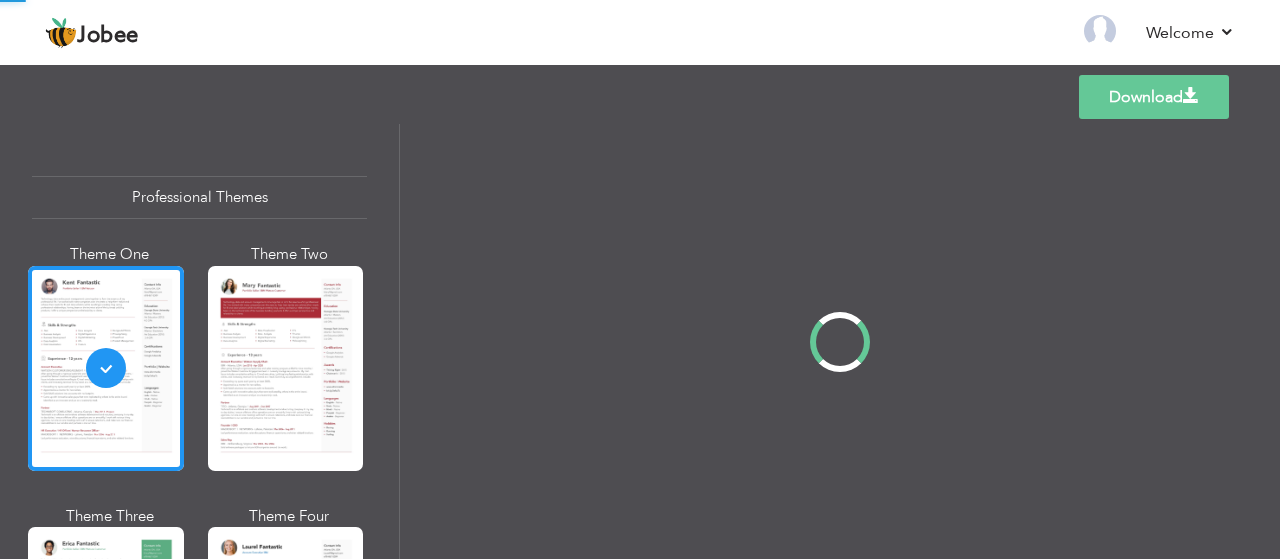 scroll, scrollTop: 0, scrollLeft: 0, axis: both 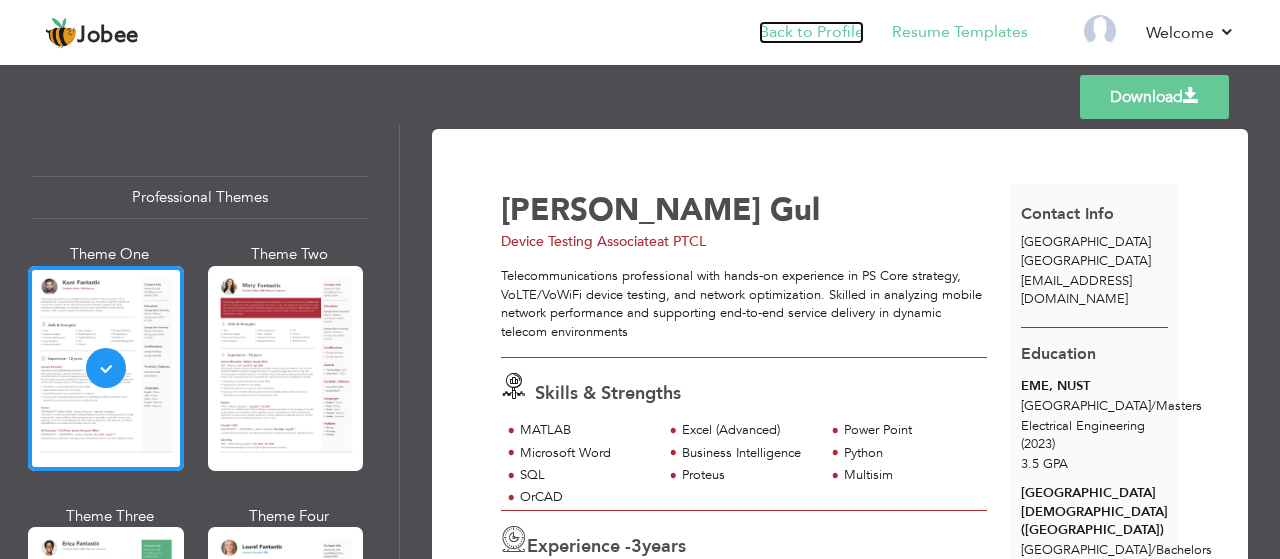 click on "Back to Profile" at bounding box center (811, 32) 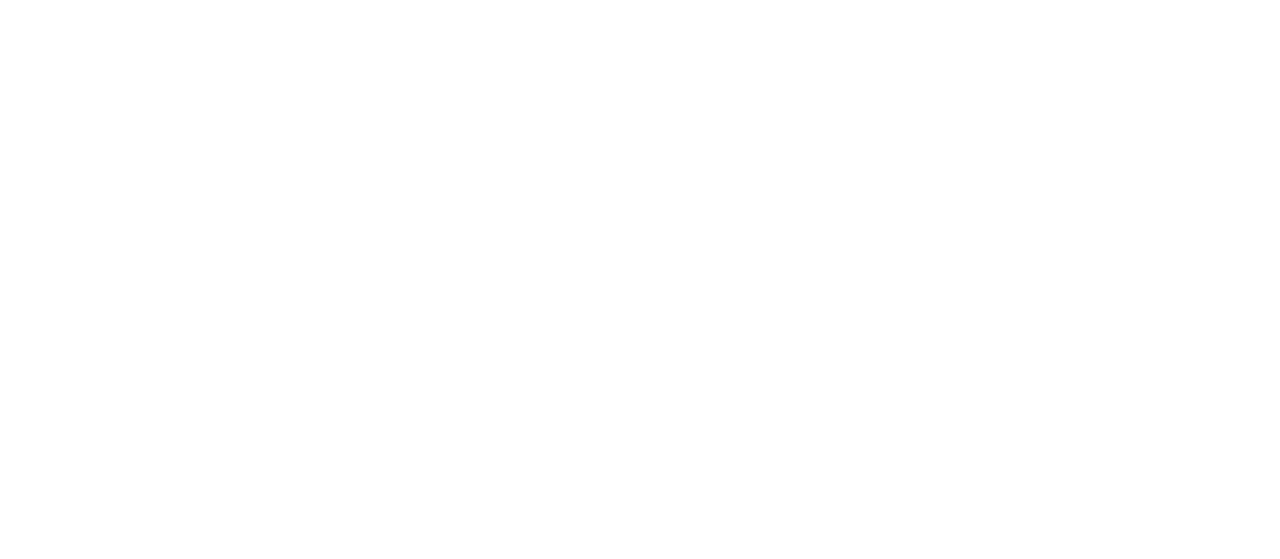 scroll, scrollTop: 0, scrollLeft: 0, axis: both 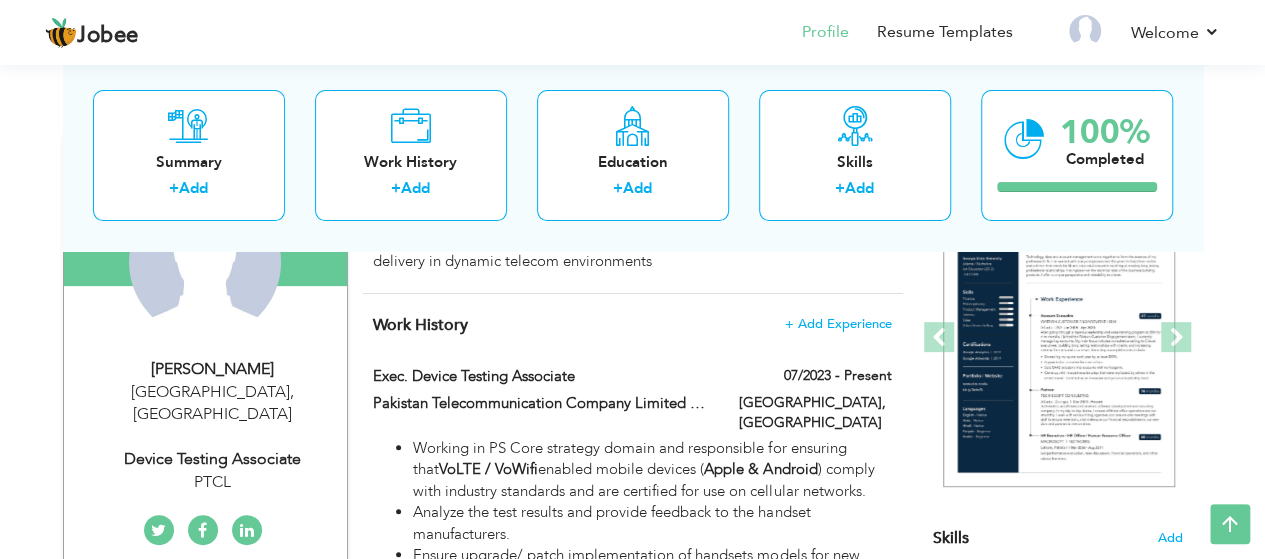click on "Device Testing Associate" at bounding box center [213, 459] 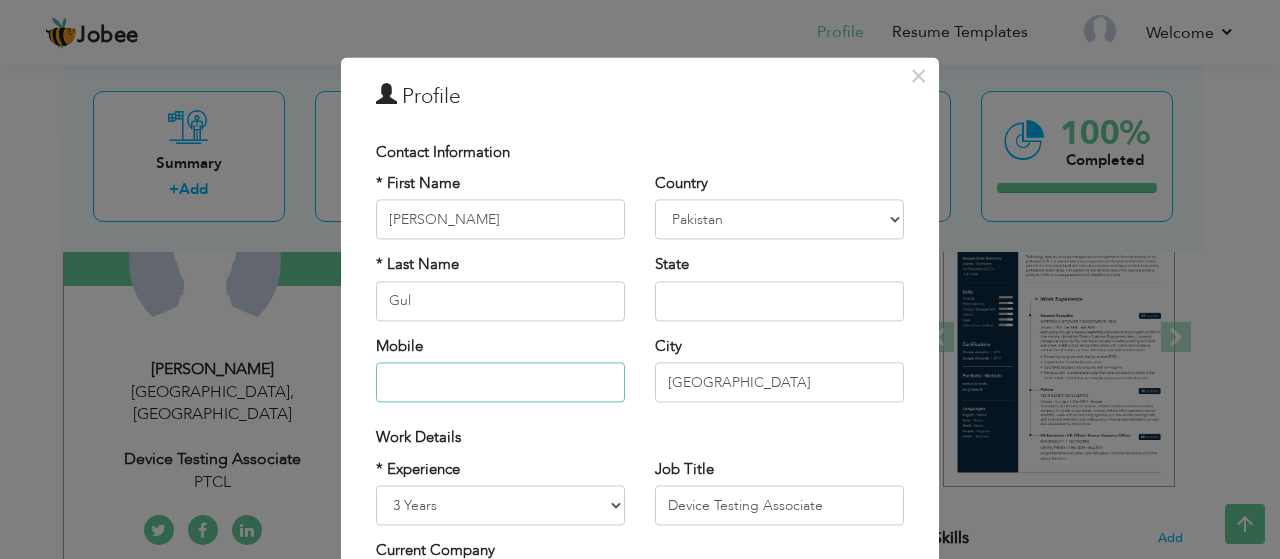 click at bounding box center [500, 383] 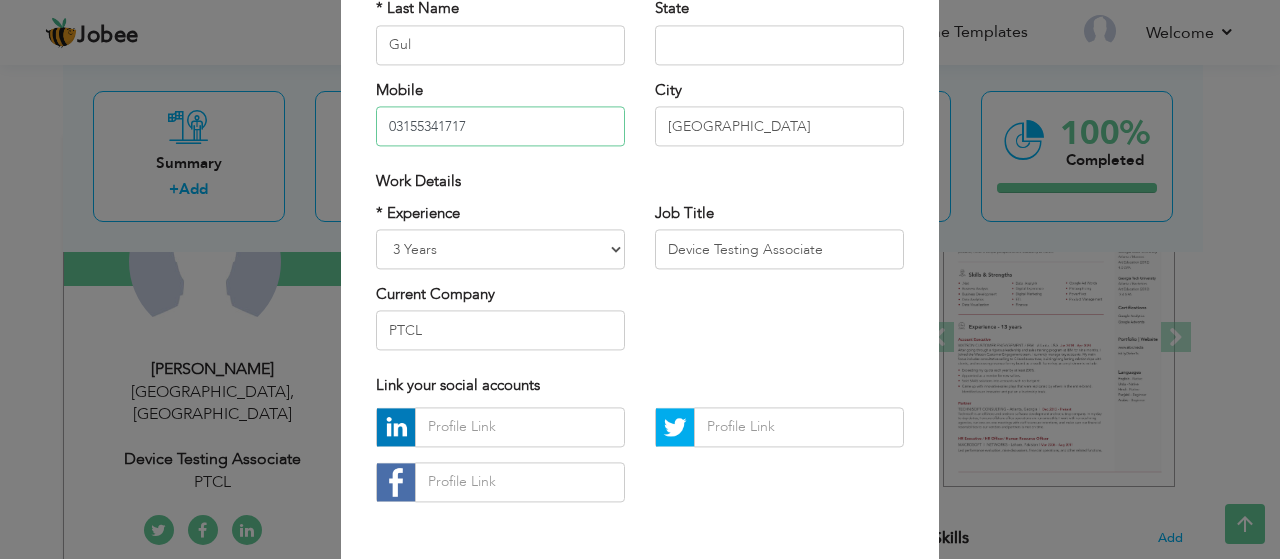 scroll, scrollTop: 334, scrollLeft: 0, axis: vertical 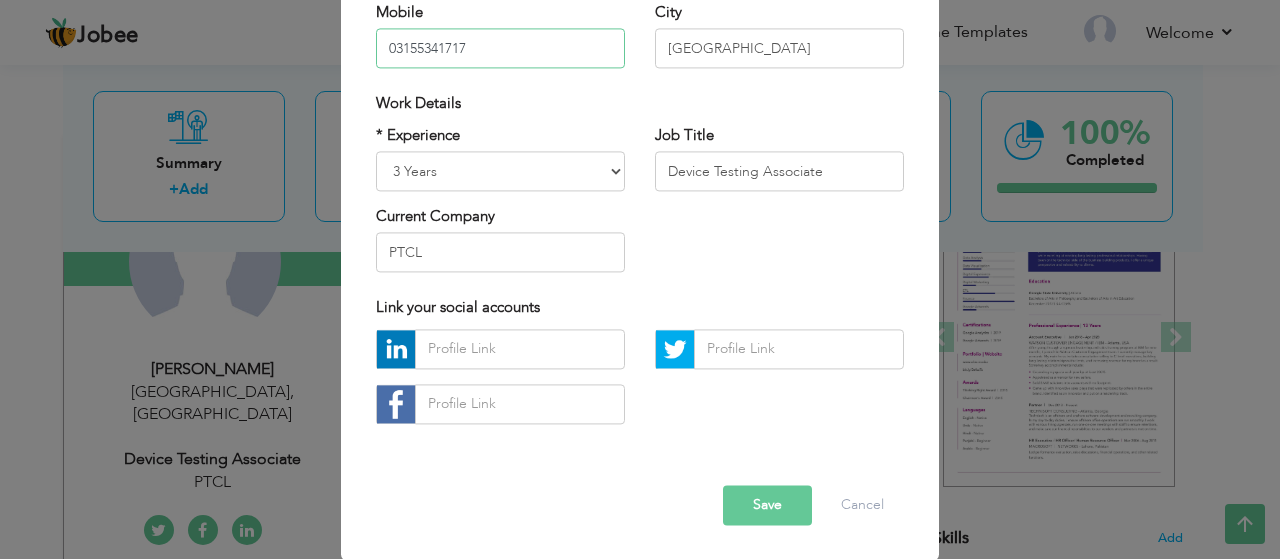 type on "03155341717" 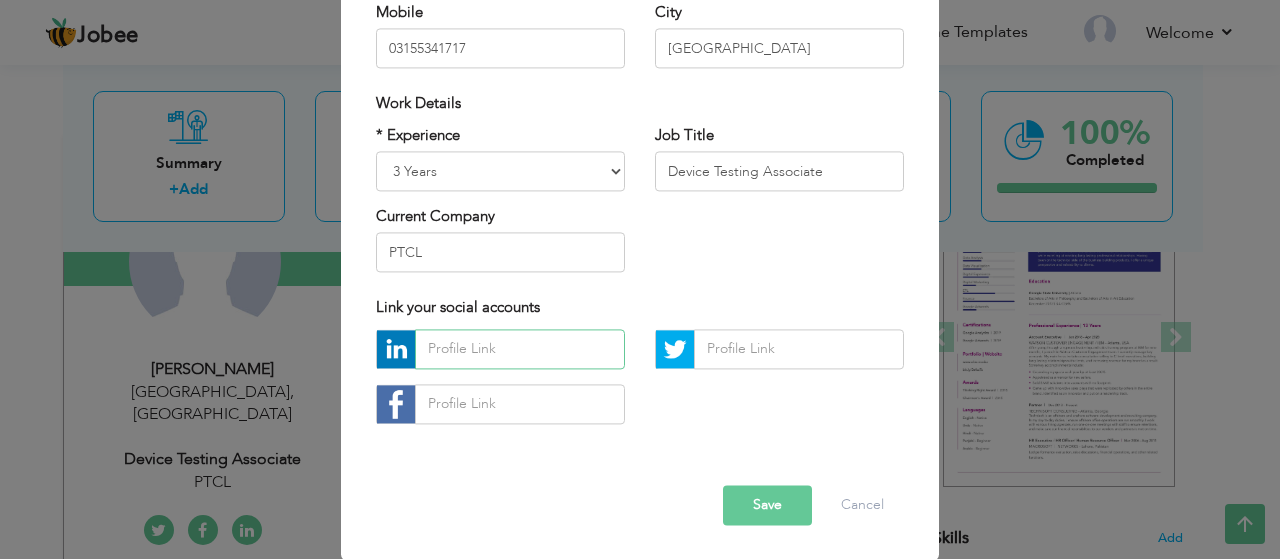 click at bounding box center [520, 349] 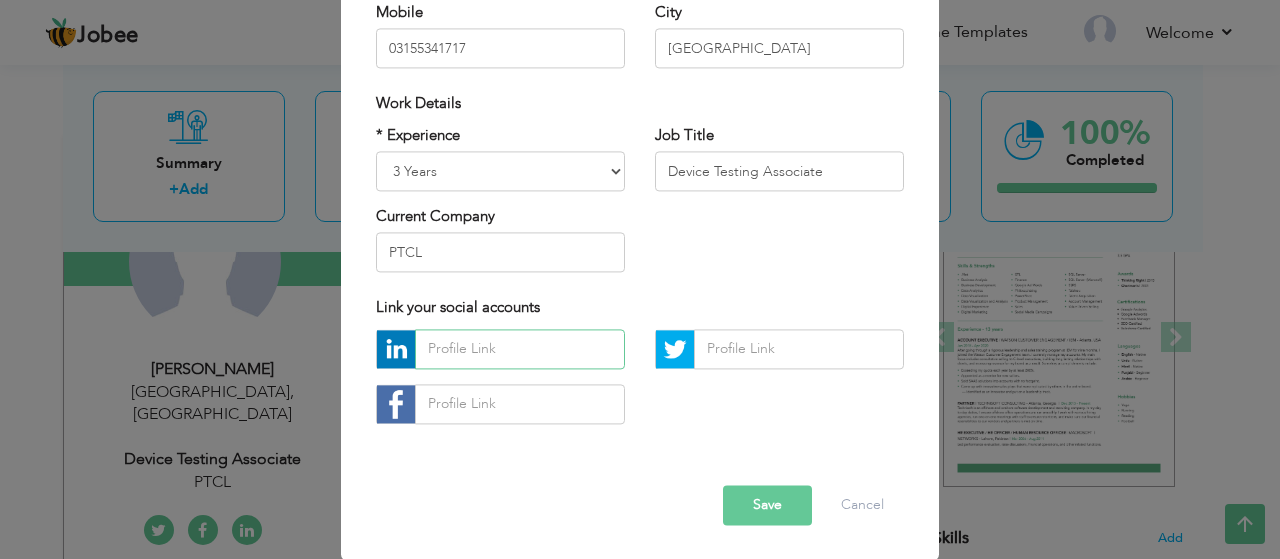 paste on "www.linkedin.com/in/kaynat-gul-5b350a114" 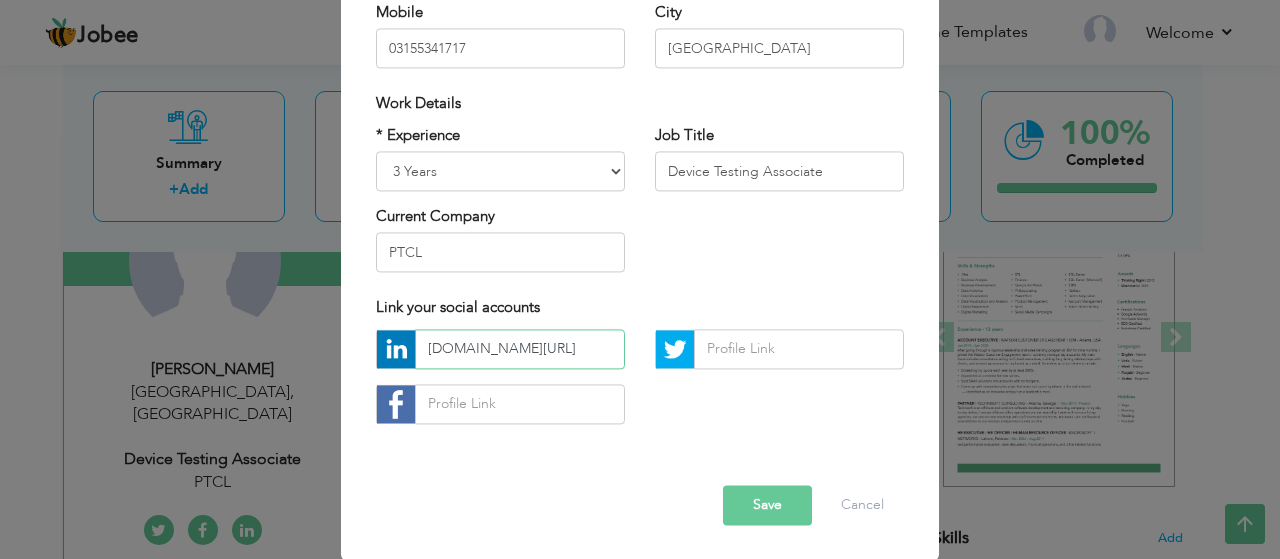 scroll, scrollTop: 0, scrollLeft: 84, axis: horizontal 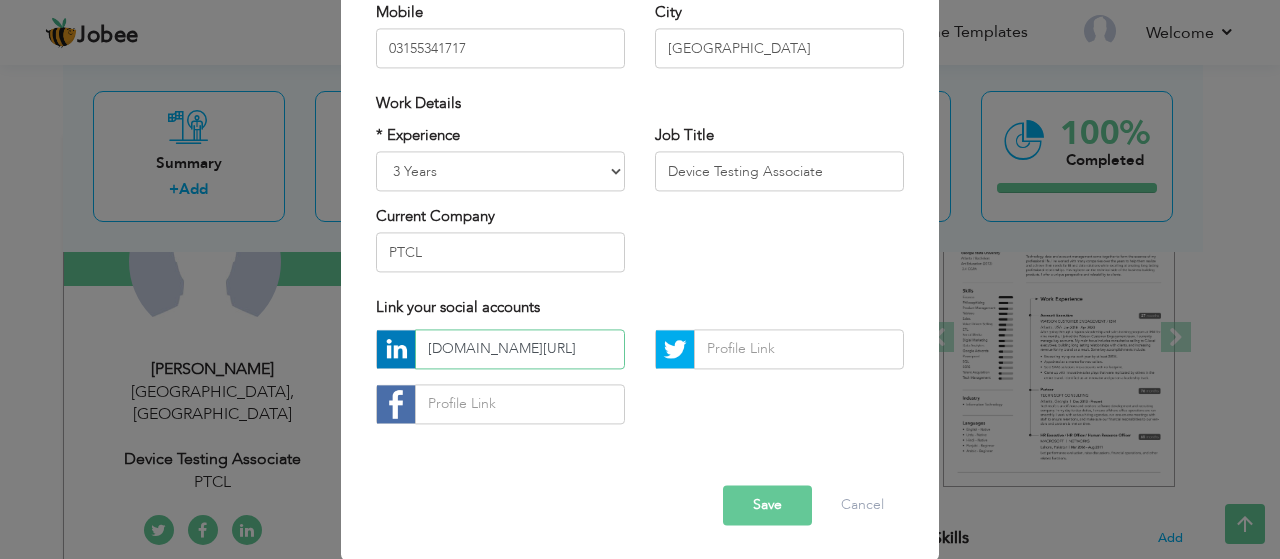 type on "www.linkedin.com/in/kaynat-gul-5b350a114" 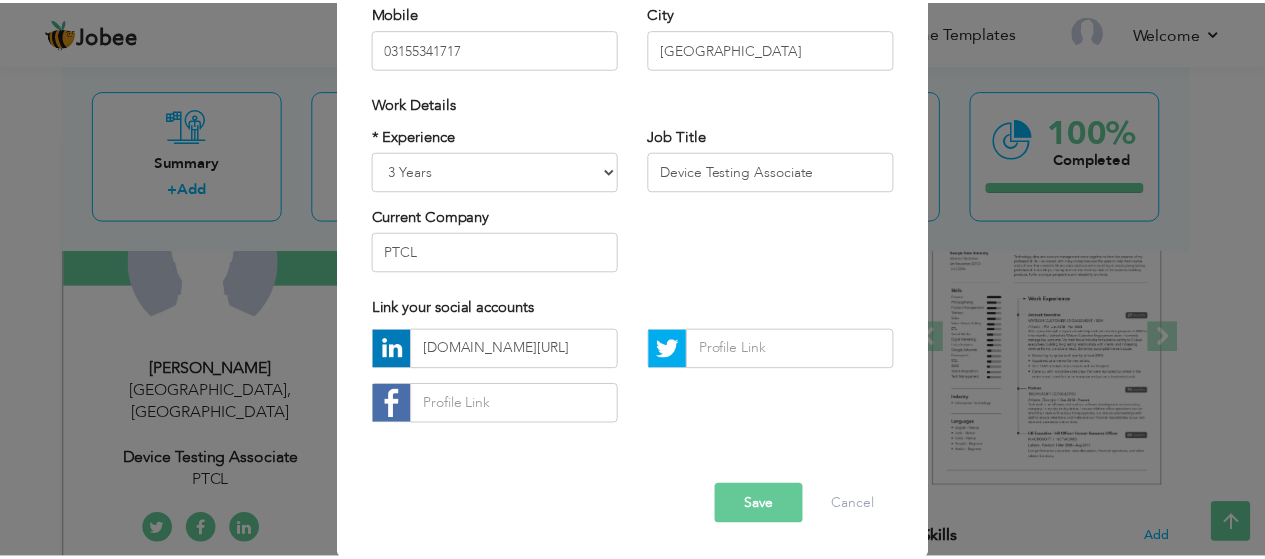 scroll, scrollTop: 0, scrollLeft: 0, axis: both 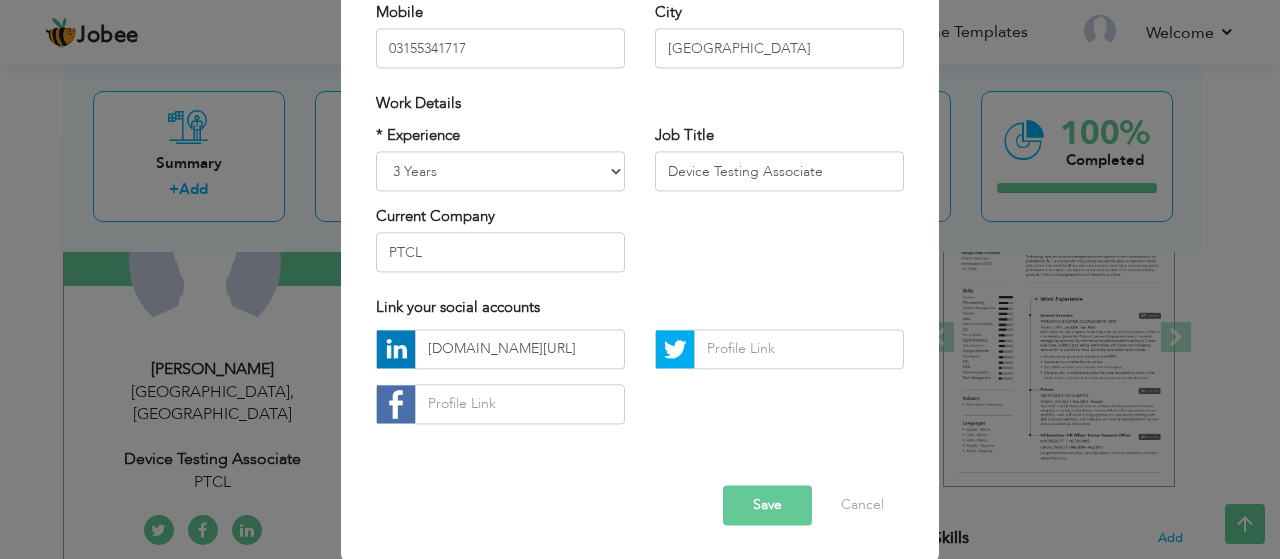 click on "Save" at bounding box center [767, 505] 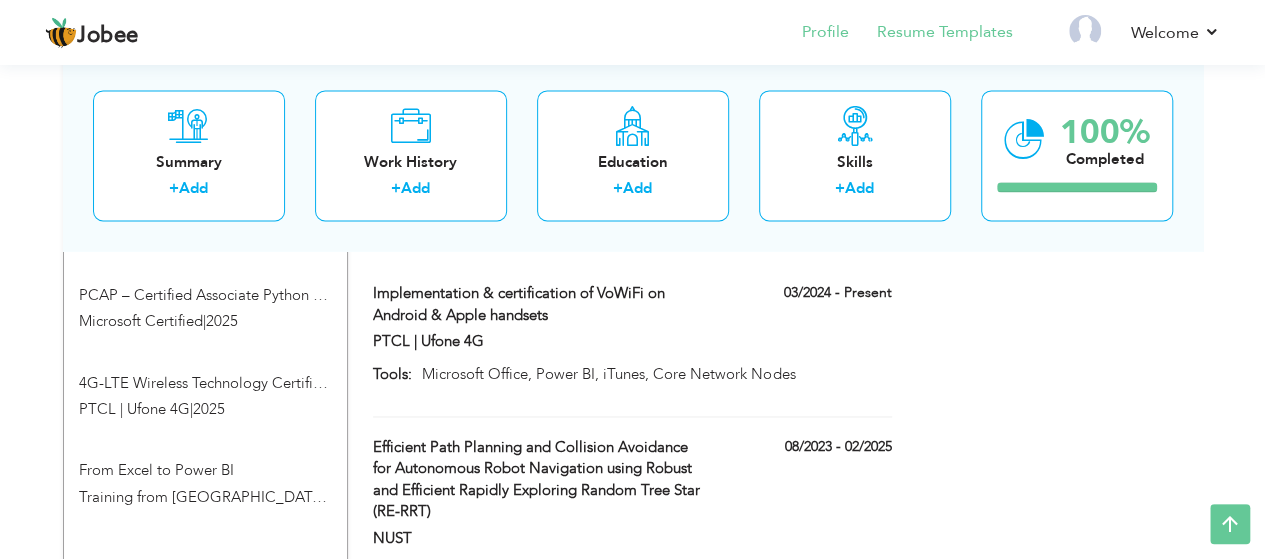 scroll, scrollTop: 1336, scrollLeft: 0, axis: vertical 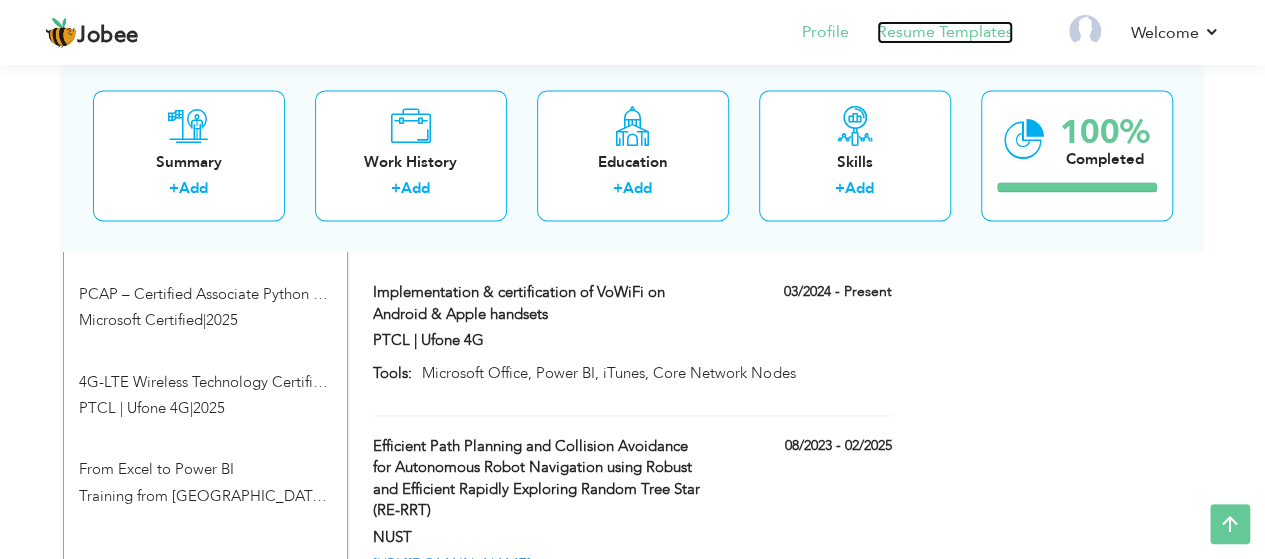 click on "Resume Templates" at bounding box center [945, 32] 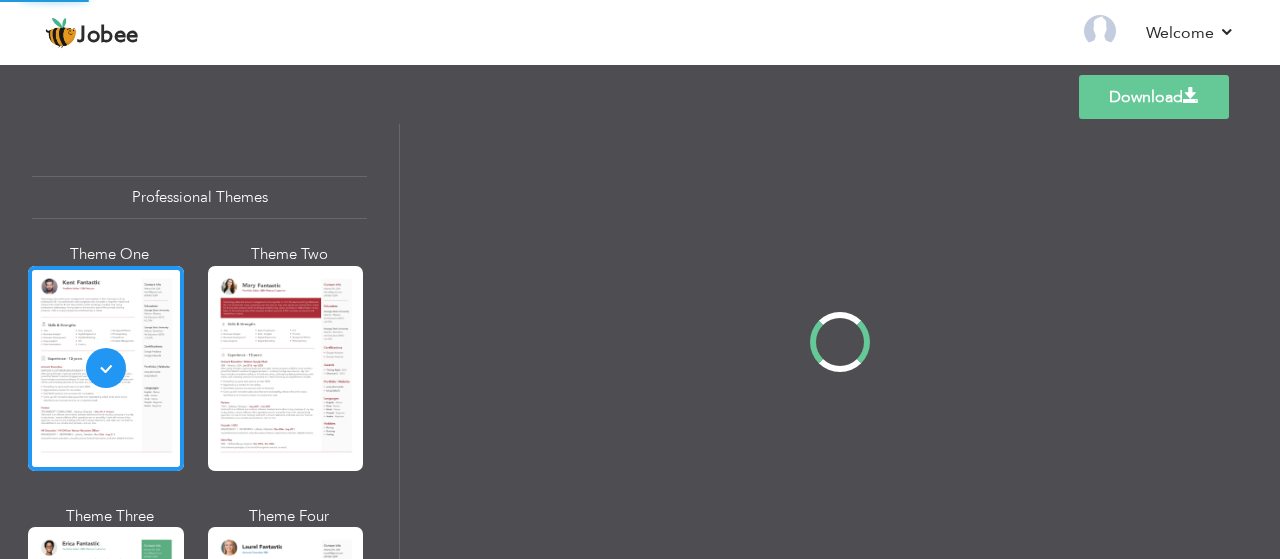 scroll, scrollTop: 0, scrollLeft: 0, axis: both 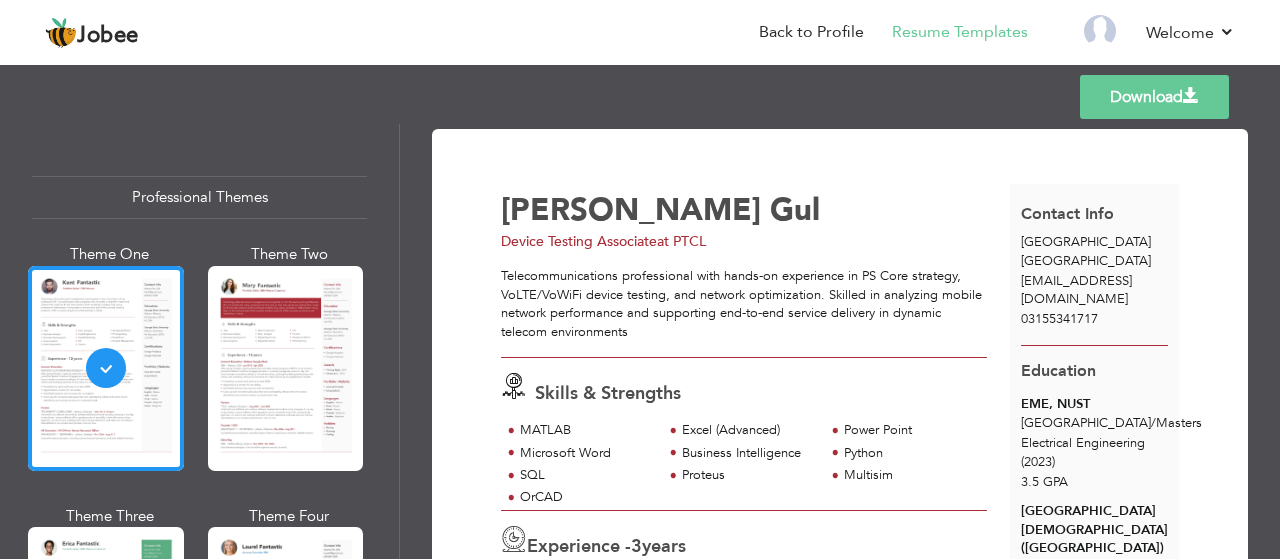 click on "Download" at bounding box center [1154, 97] 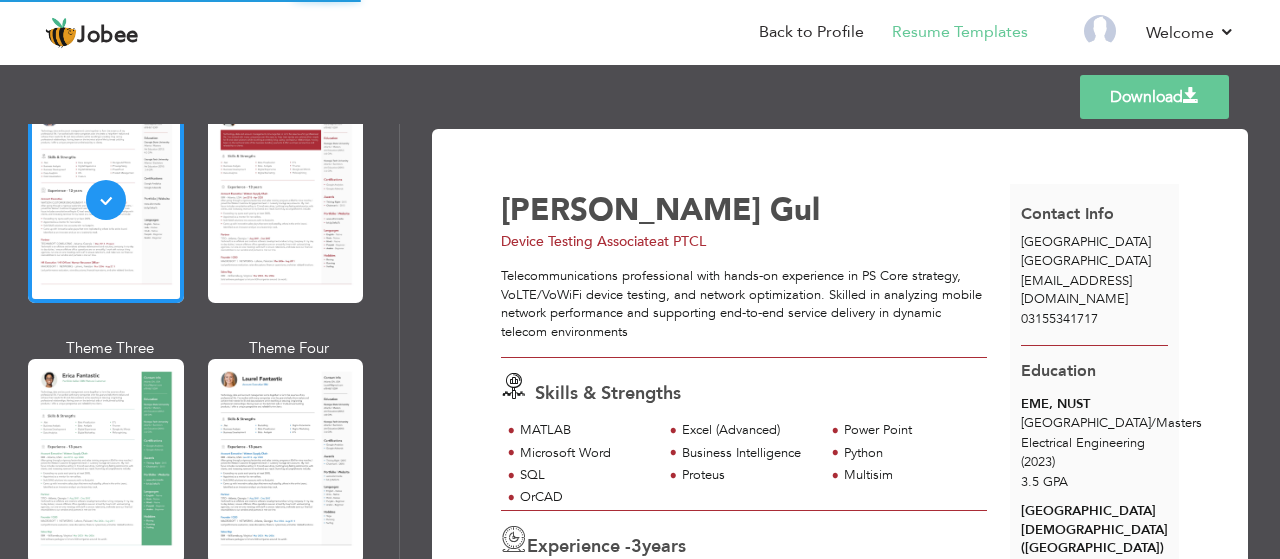 scroll, scrollTop: 169, scrollLeft: 0, axis: vertical 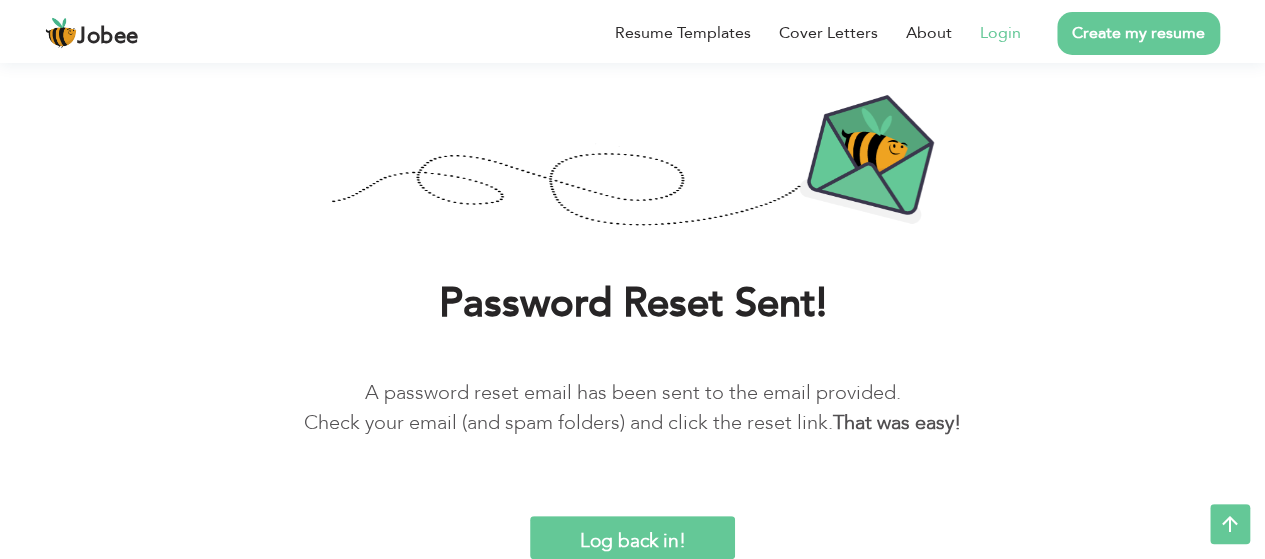 click on "Login" at bounding box center (1000, 33) 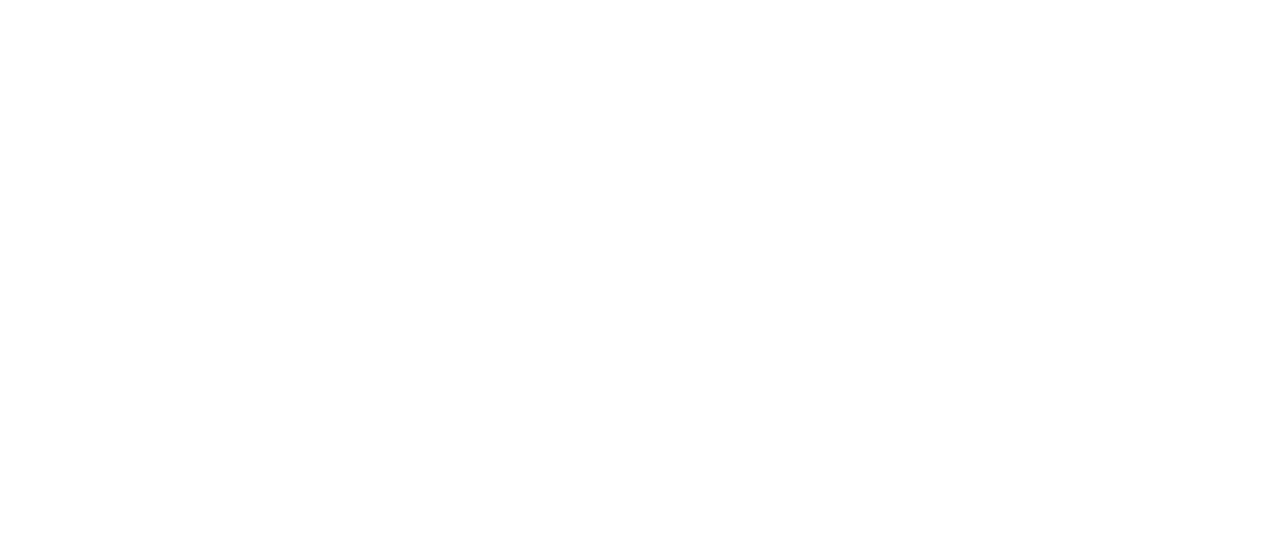 scroll, scrollTop: 0, scrollLeft: 0, axis: both 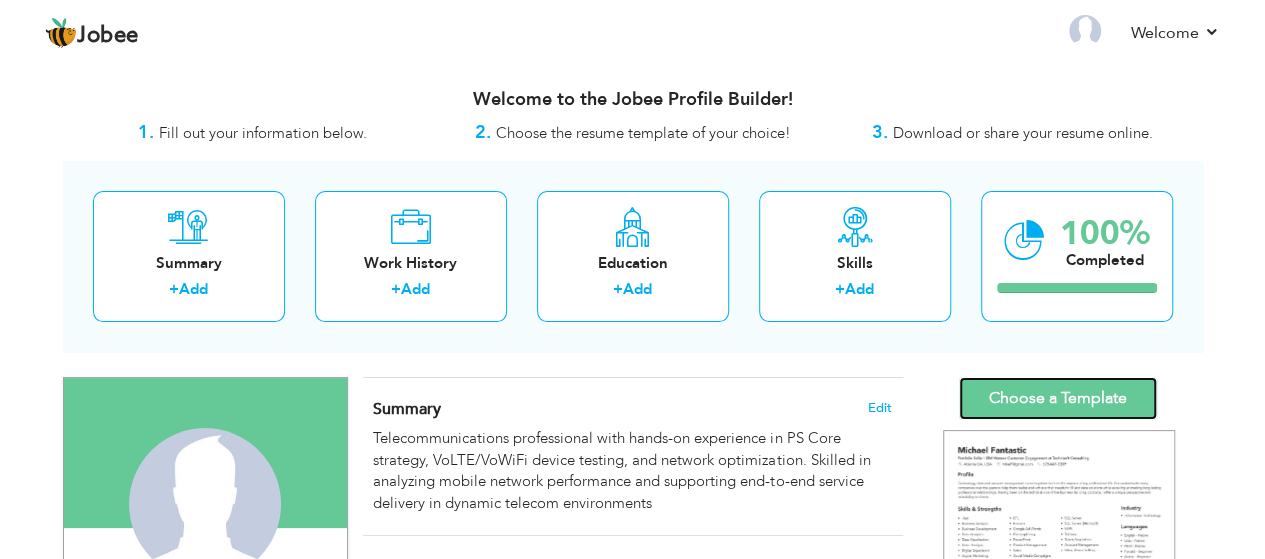 click on "Choose a Template" at bounding box center [1058, 398] 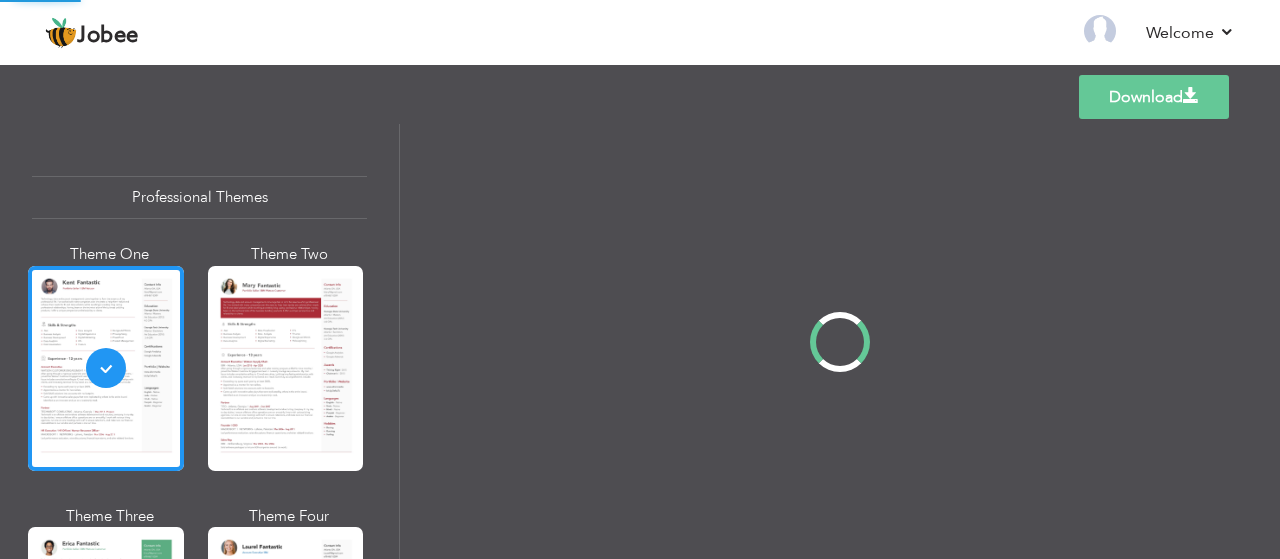 scroll, scrollTop: 0, scrollLeft: 0, axis: both 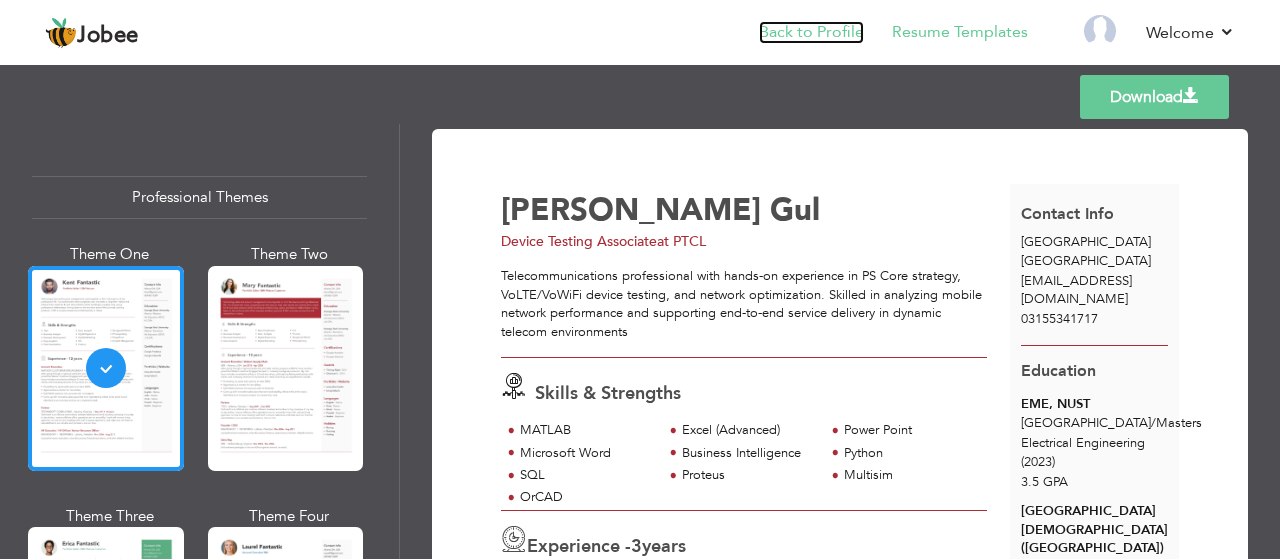 click on "Back to Profile" at bounding box center (811, 32) 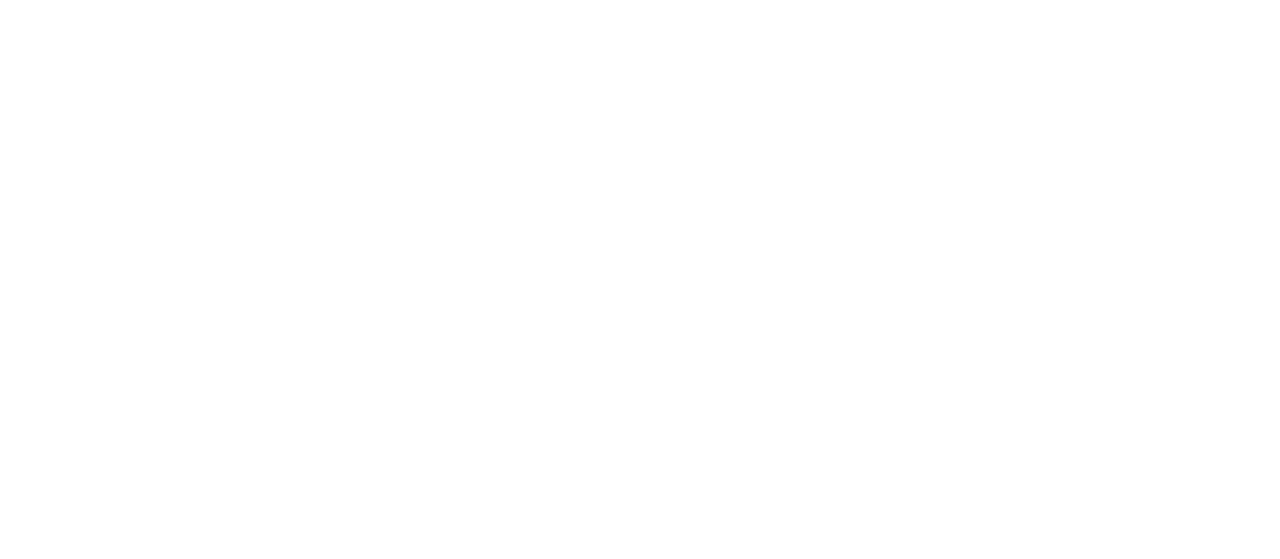 scroll, scrollTop: 0, scrollLeft: 0, axis: both 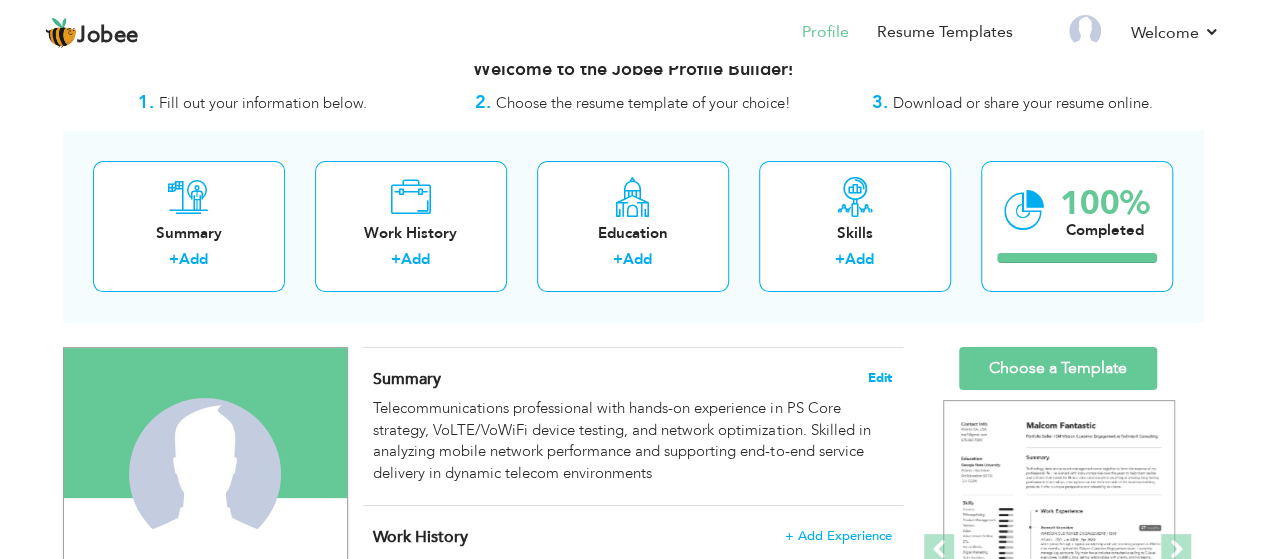 click on "Edit" at bounding box center (880, 378) 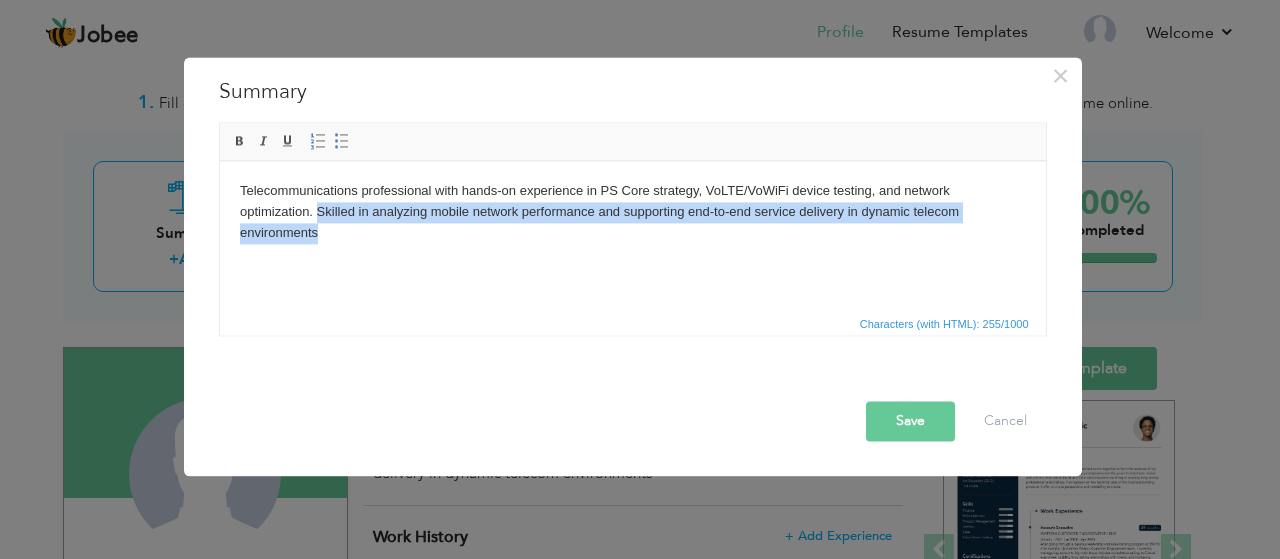 drag, startPoint x: 965, startPoint y: 216, endPoint x: 222, endPoint y: 217, distance: 743.0007 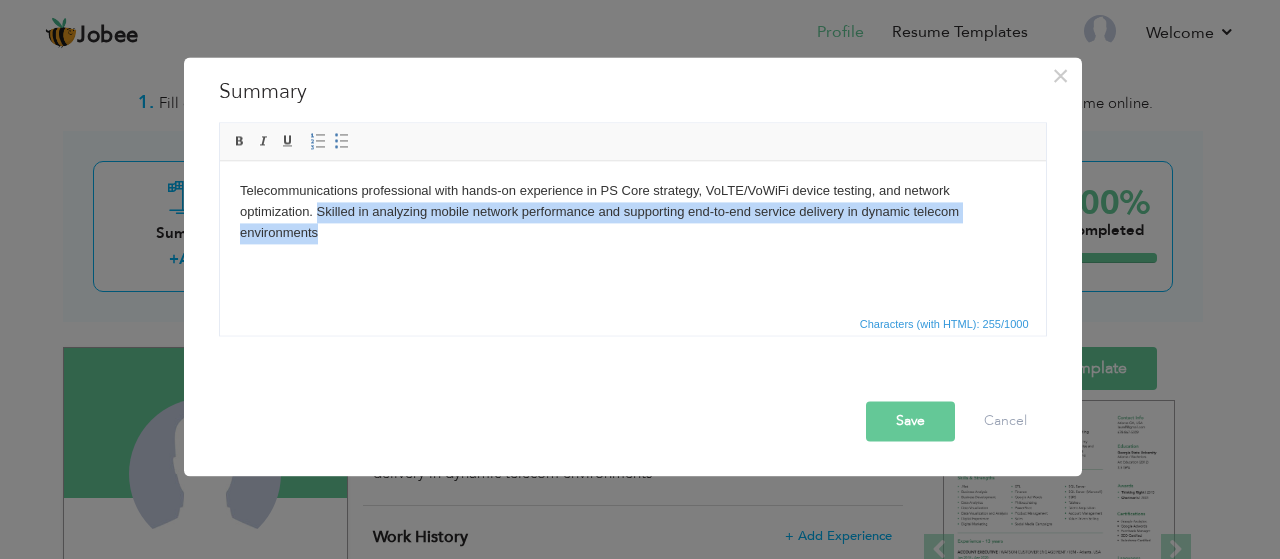 type 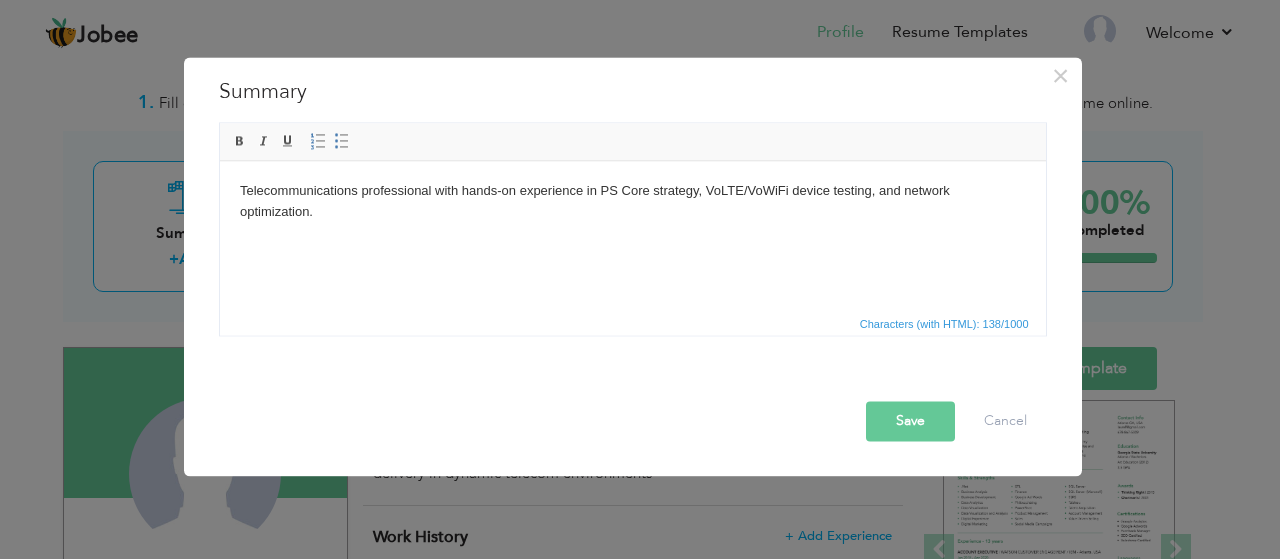 click on "Save" at bounding box center (910, 421) 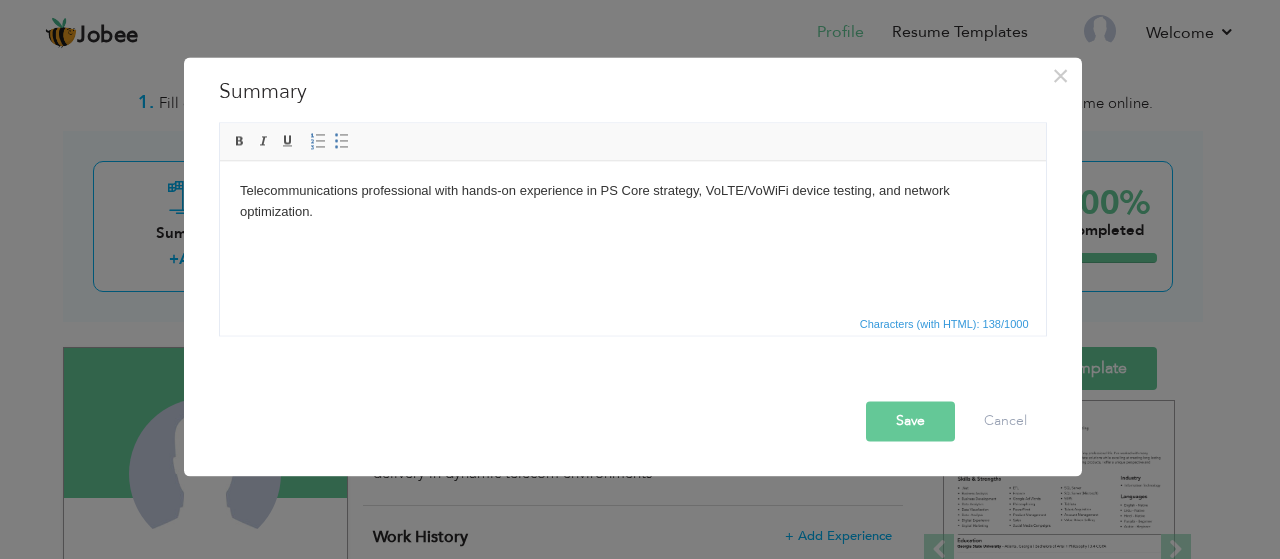 click on "Save" at bounding box center [910, 421] 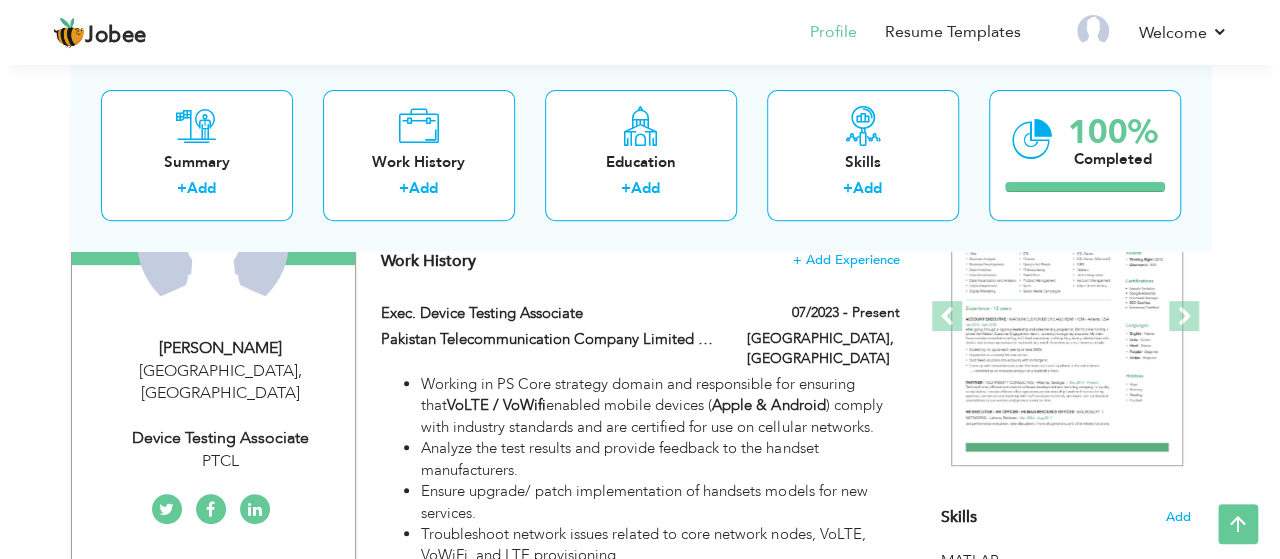scroll, scrollTop: 262, scrollLeft: 0, axis: vertical 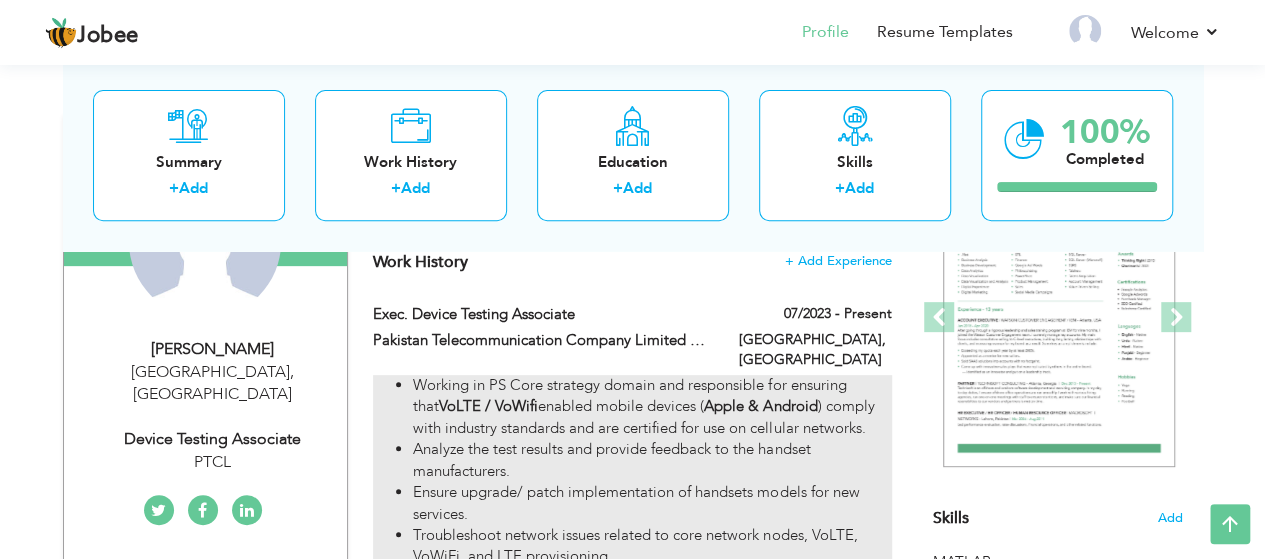 click on "Analyze the test results and provide feedback to the handset manufacturers." at bounding box center [652, 460] 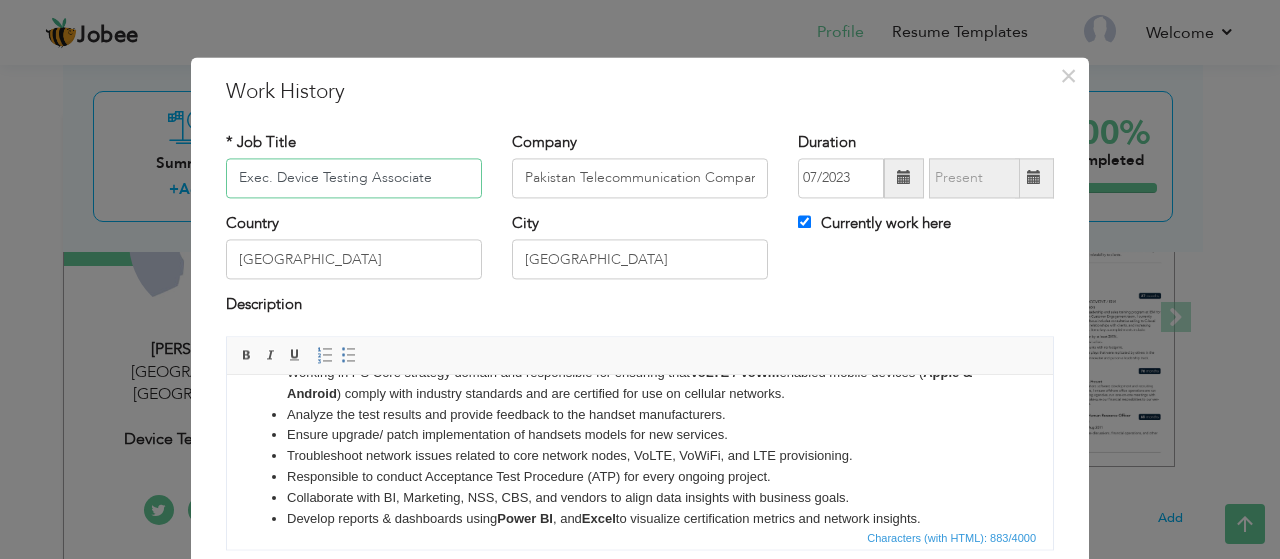 scroll, scrollTop: 35, scrollLeft: 0, axis: vertical 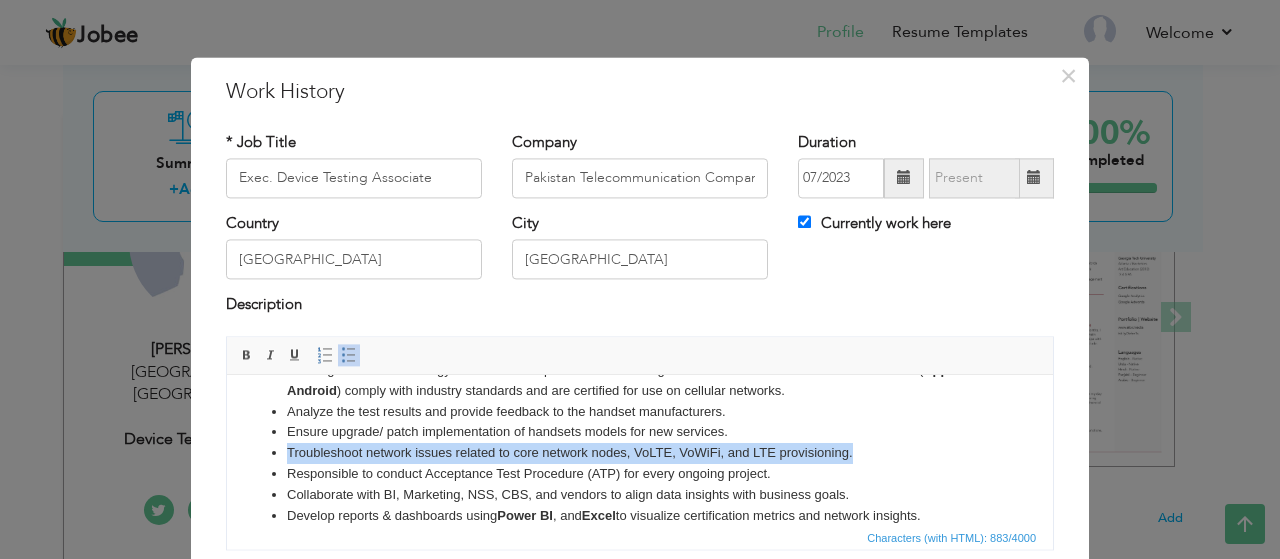 drag, startPoint x: 853, startPoint y: 453, endPoint x: 267, endPoint y: 447, distance: 586.0307 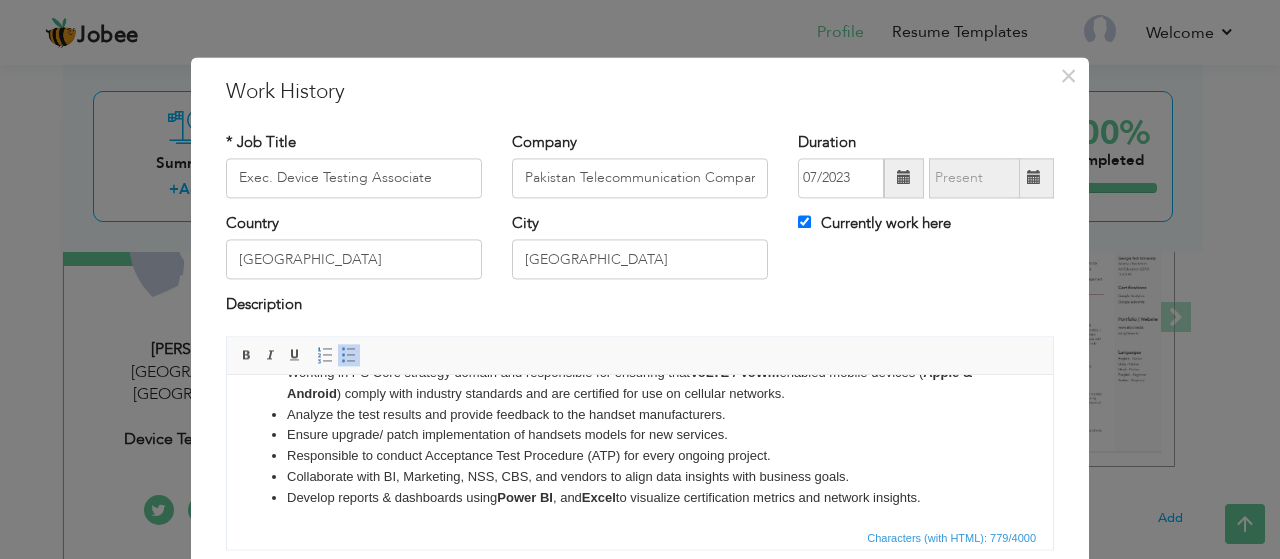 scroll, scrollTop: 35, scrollLeft: 0, axis: vertical 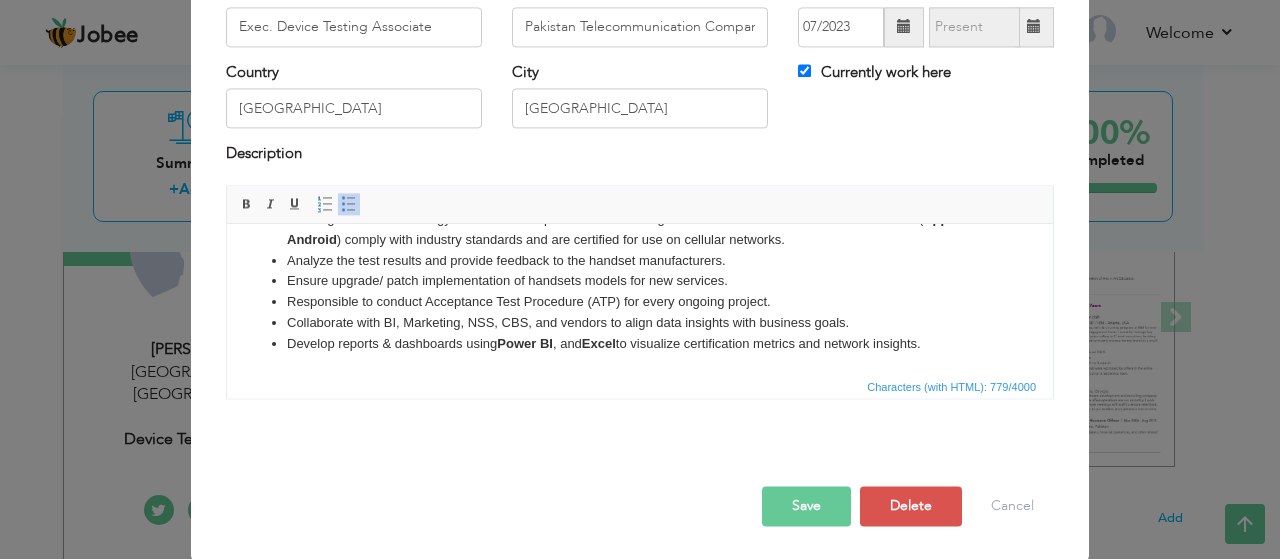 click on "Save" at bounding box center [806, 506] 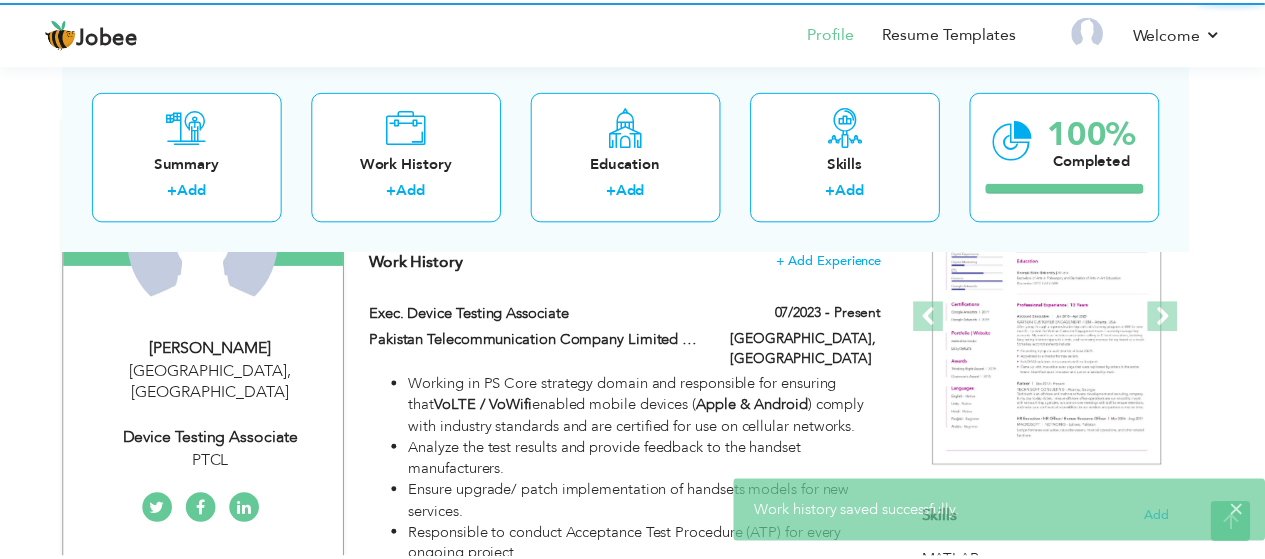 scroll, scrollTop: 0, scrollLeft: 0, axis: both 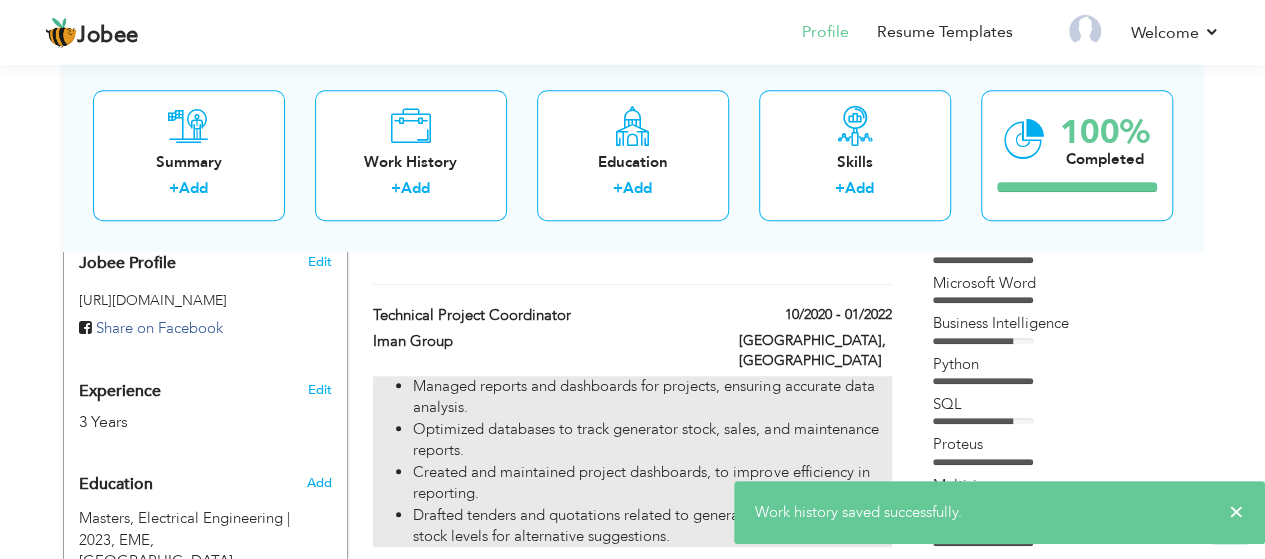 click on "Created and maintained project dashboards, to improve efficiency in reporting." at bounding box center [652, 483] 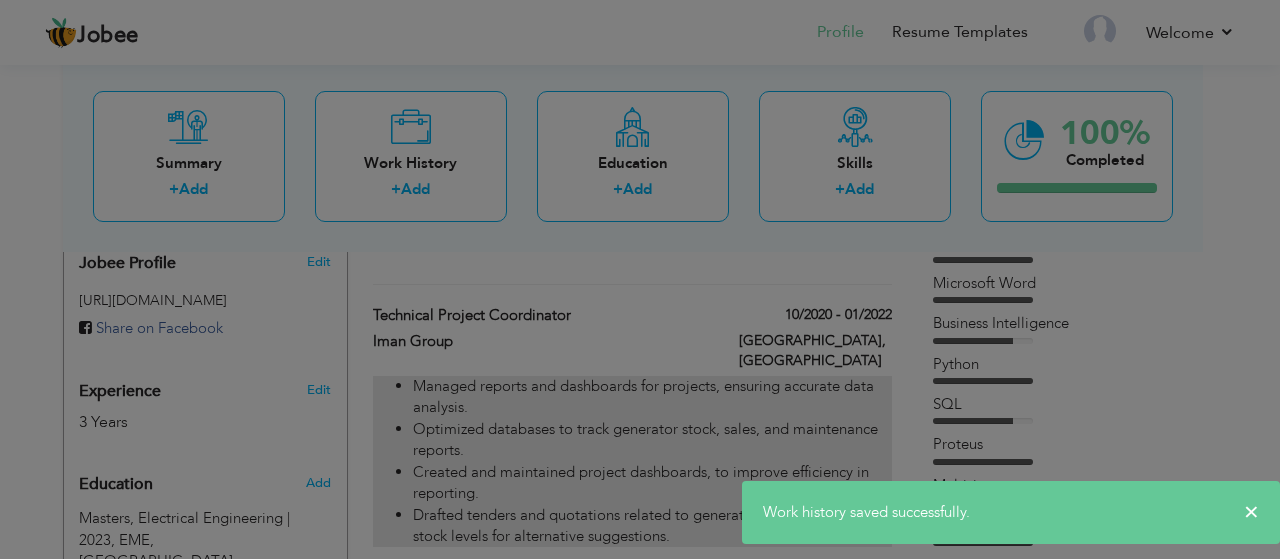scroll, scrollTop: 0, scrollLeft: 0, axis: both 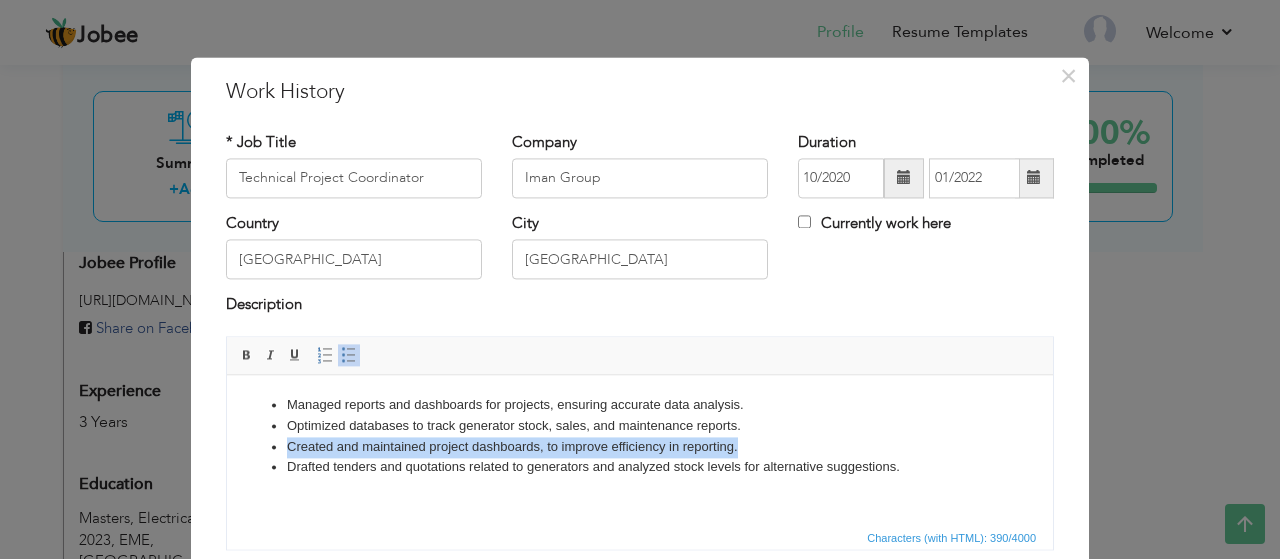 drag, startPoint x: 737, startPoint y: 445, endPoint x: 255, endPoint y: 450, distance: 482.02594 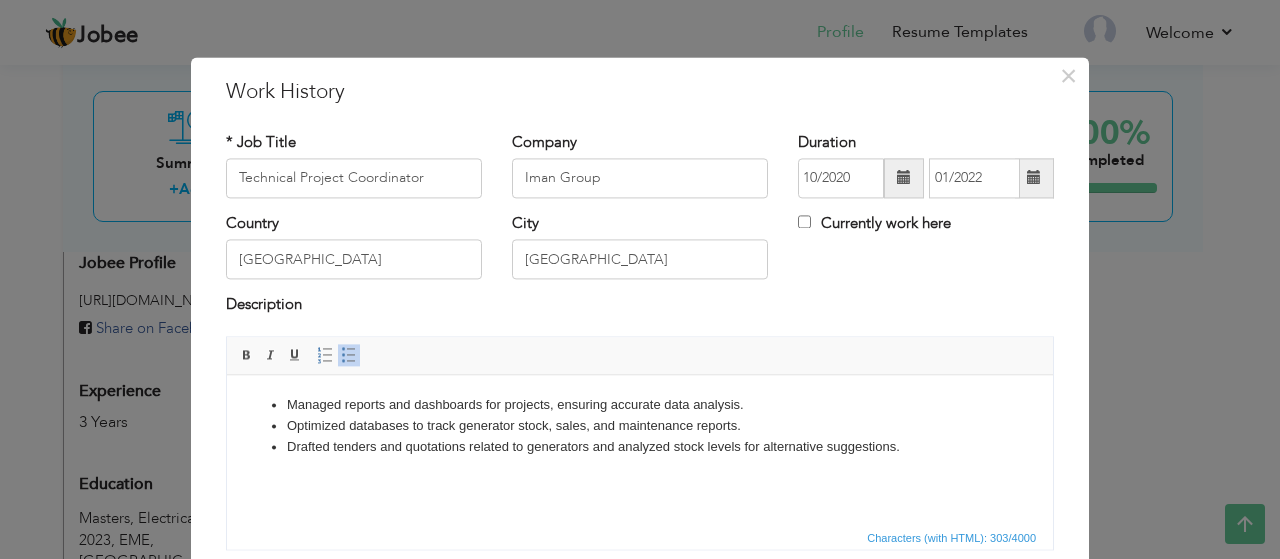 scroll, scrollTop: 151, scrollLeft: 0, axis: vertical 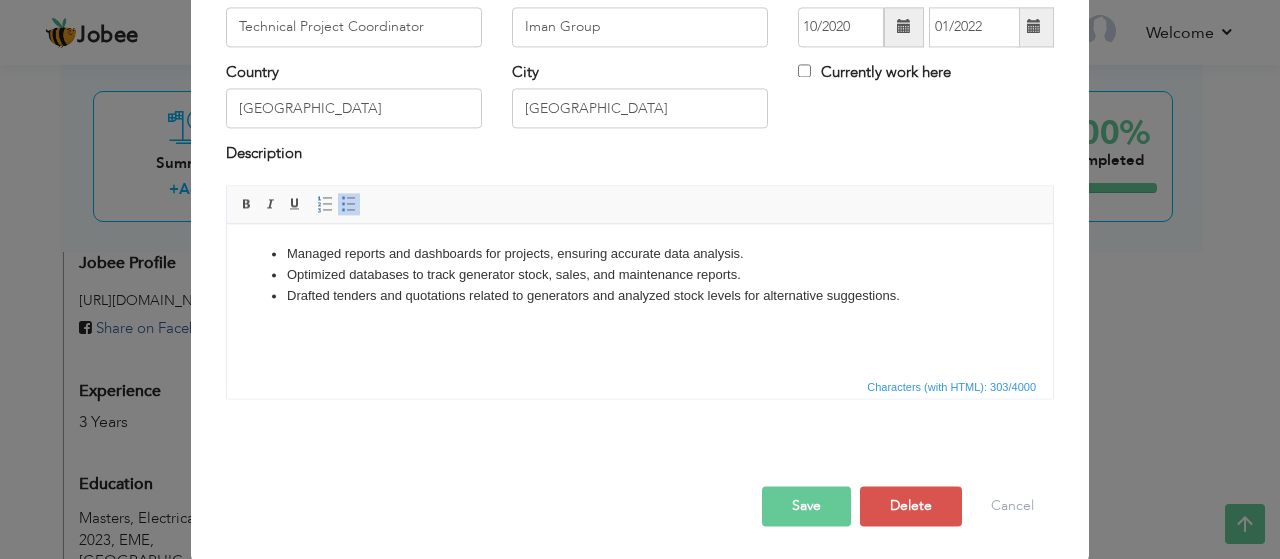 click on "Save" at bounding box center [806, 506] 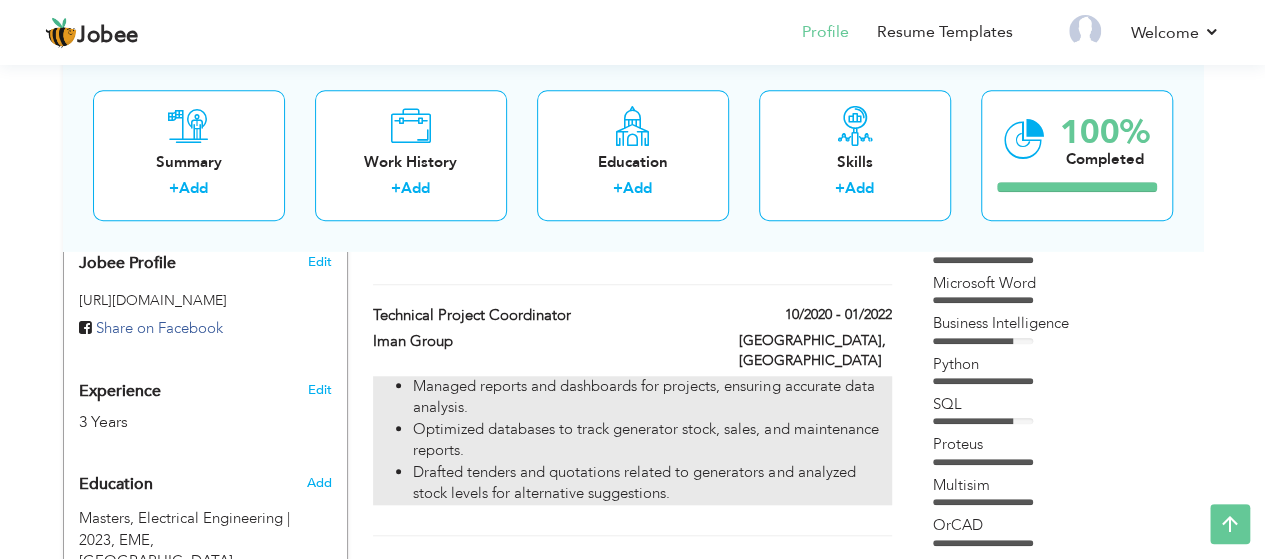 click on "Optimized databases to track generator stock, sales, and maintenance reports." at bounding box center [652, 440] 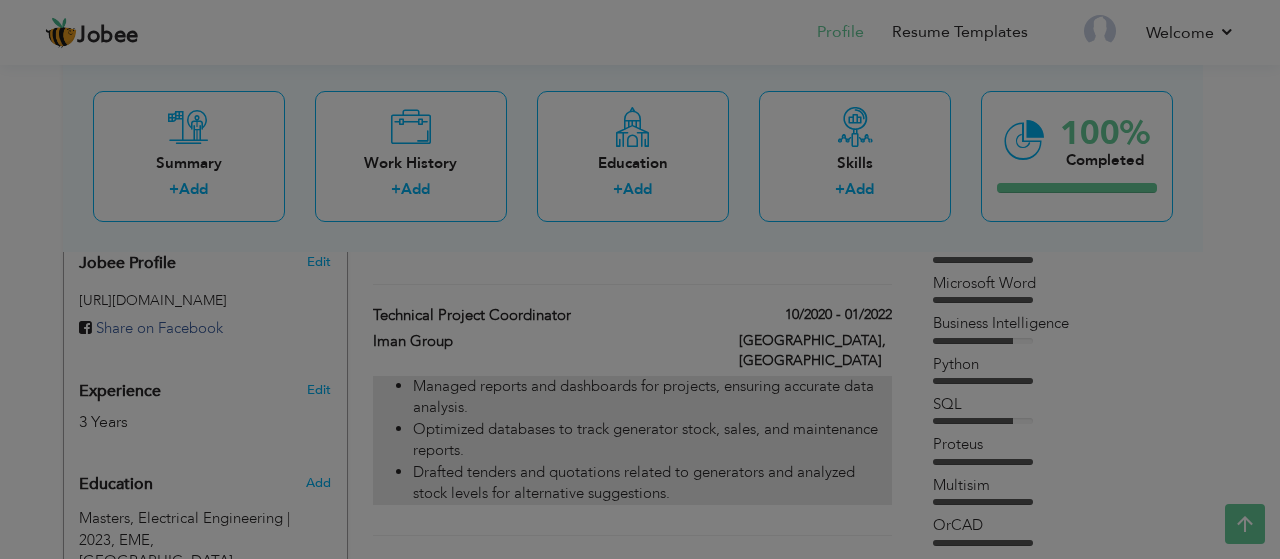 scroll, scrollTop: 0, scrollLeft: 0, axis: both 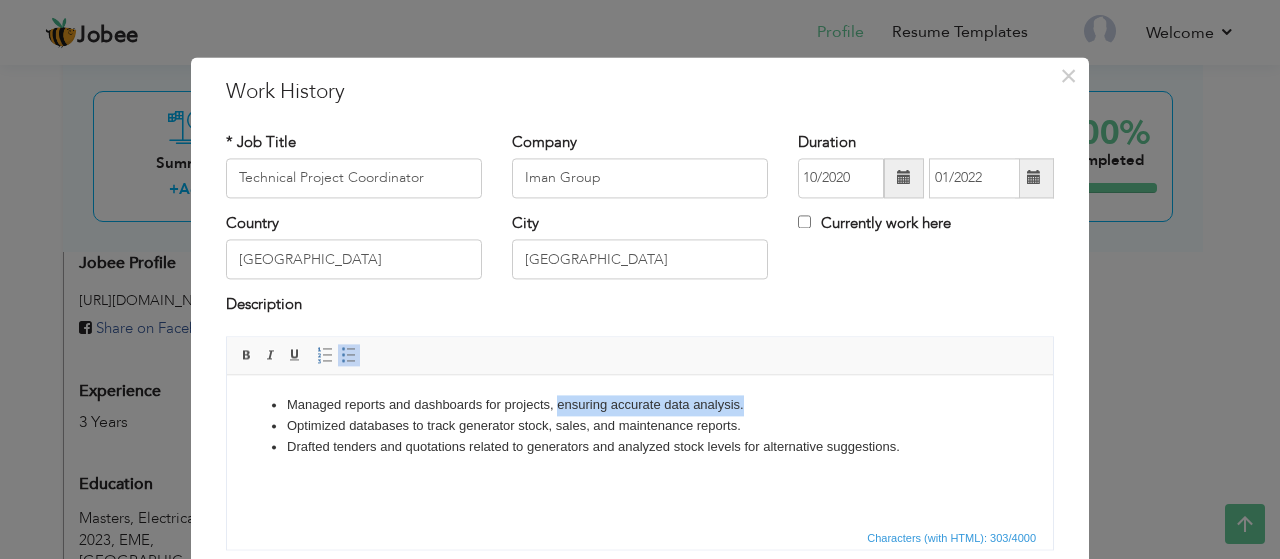 drag, startPoint x: 743, startPoint y: 407, endPoint x: 557, endPoint y: 403, distance: 186.043 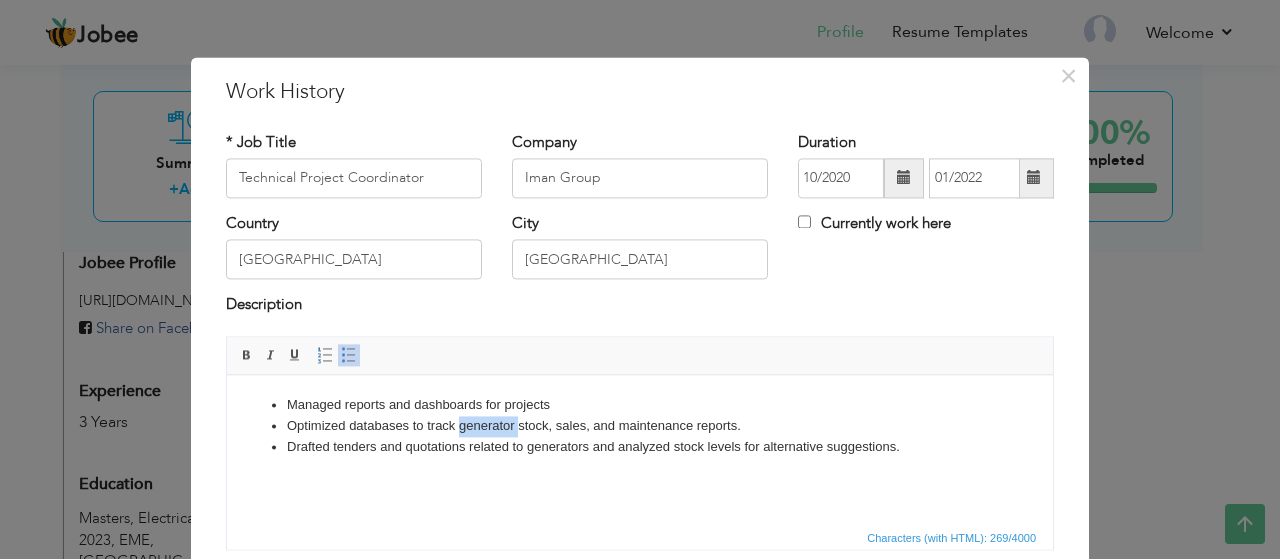 drag, startPoint x: 516, startPoint y: 423, endPoint x: 458, endPoint y: 424, distance: 58.00862 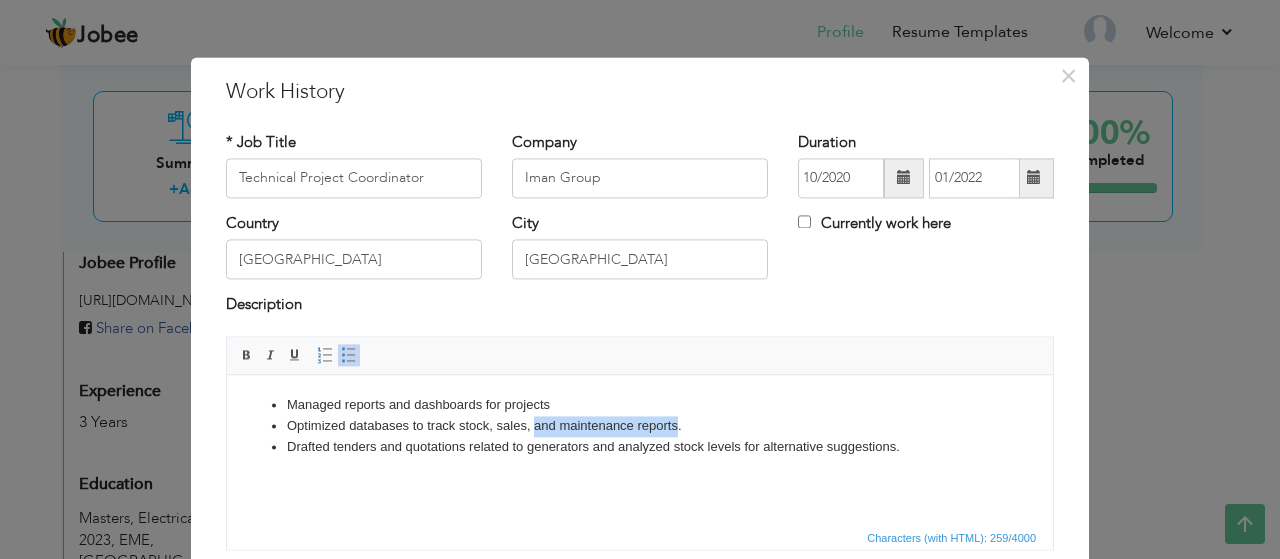 drag, startPoint x: 675, startPoint y: 424, endPoint x: 534, endPoint y: 421, distance: 141.0319 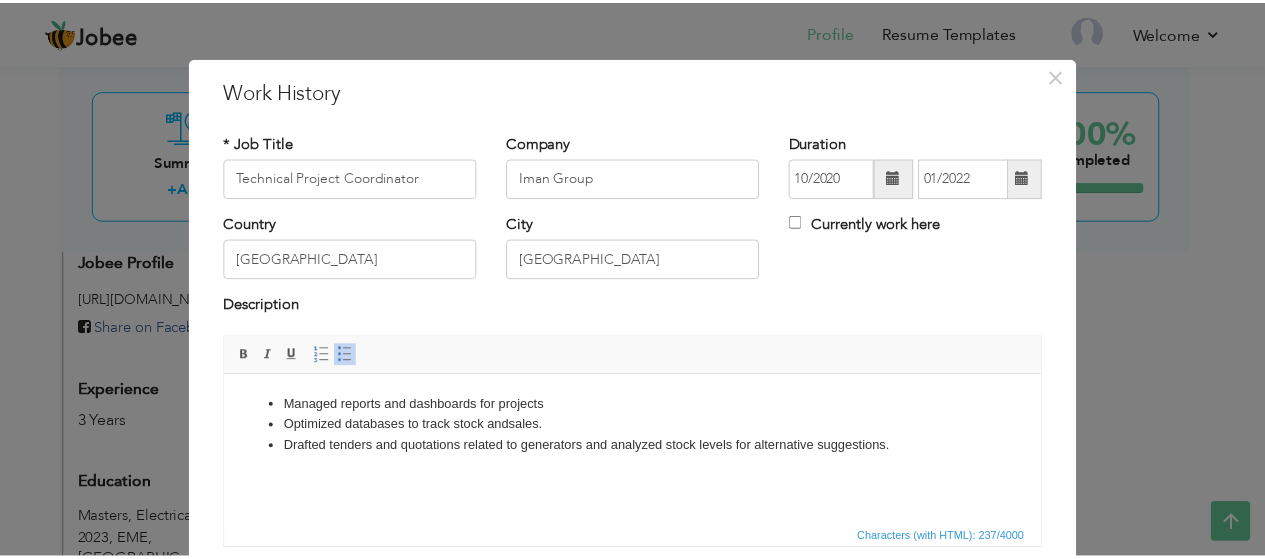 scroll, scrollTop: 151, scrollLeft: 0, axis: vertical 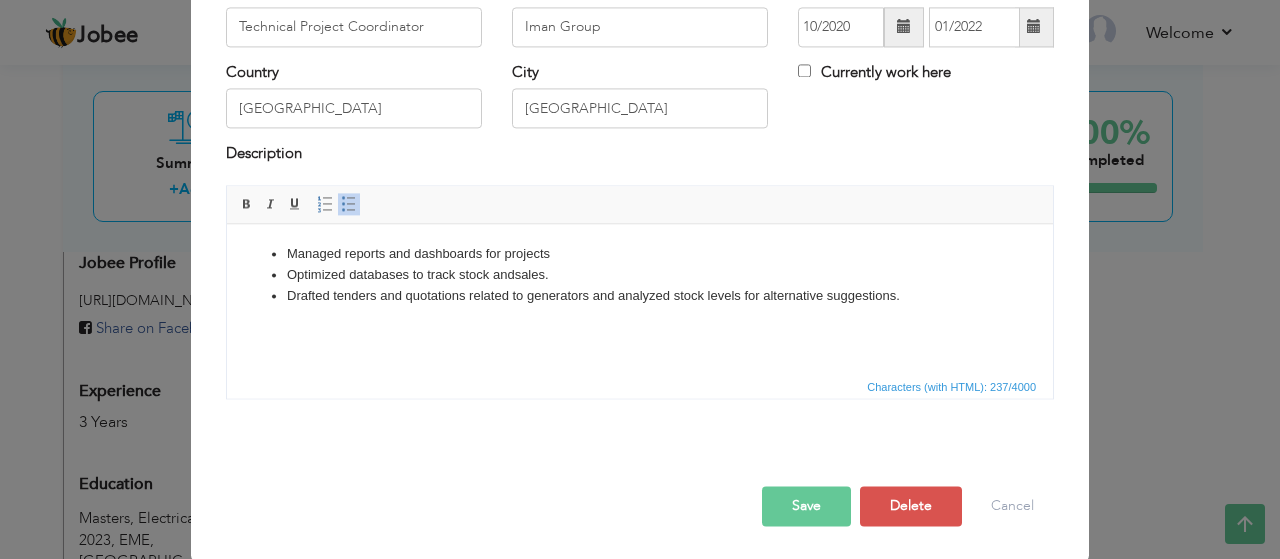 click on "Save" at bounding box center (806, 506) 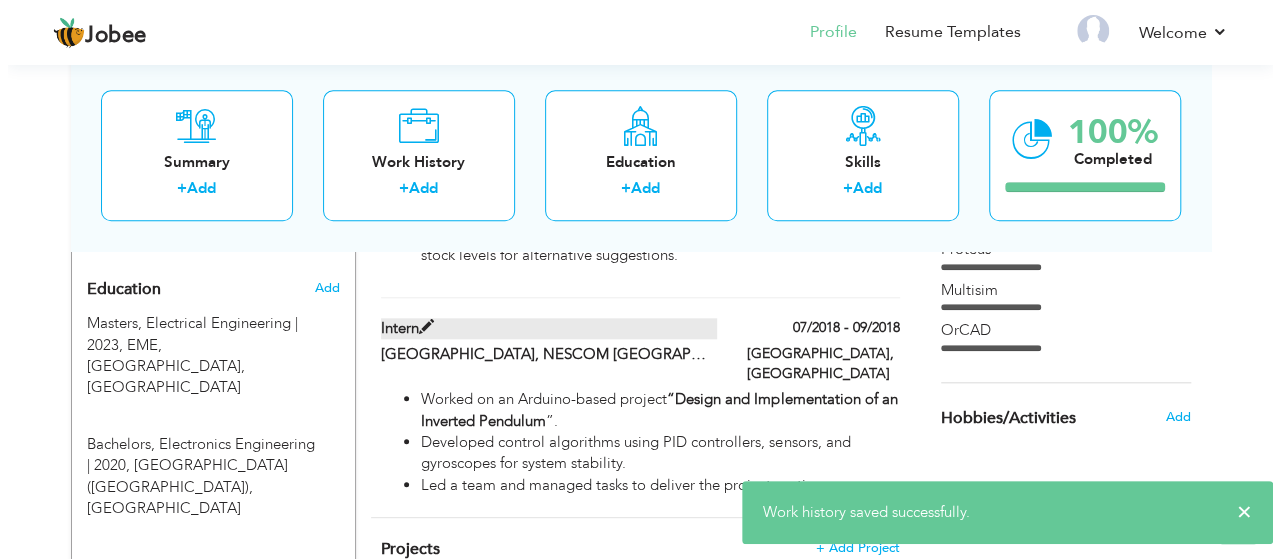 scroll, scrollTop: 858, scrollLeft: 0, axis: vertical 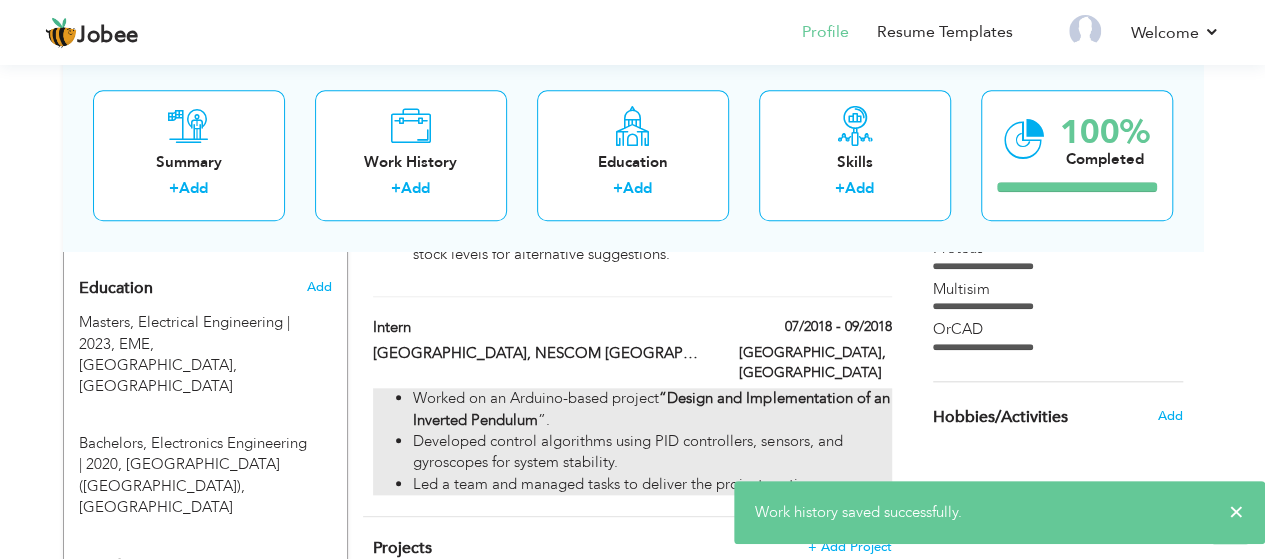 click on "Developed control algorithms using PID controllers, sensors, and gyroscopes for system stability." at bounding box center (652, 452) 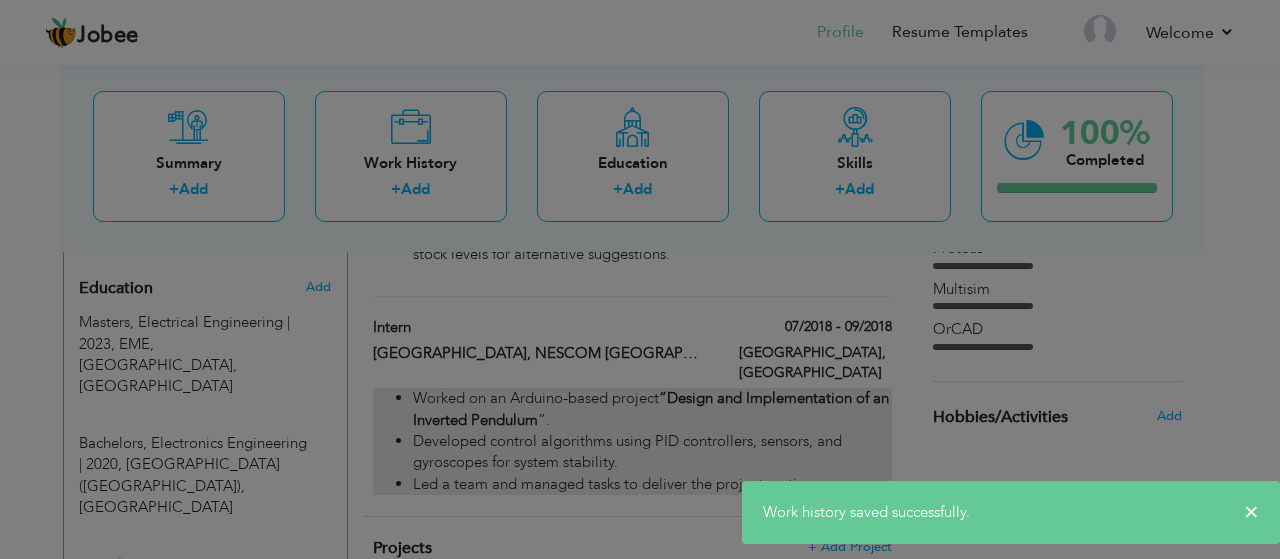 scroll, scrollTop: 0, scrollLeft: 0, axis: both 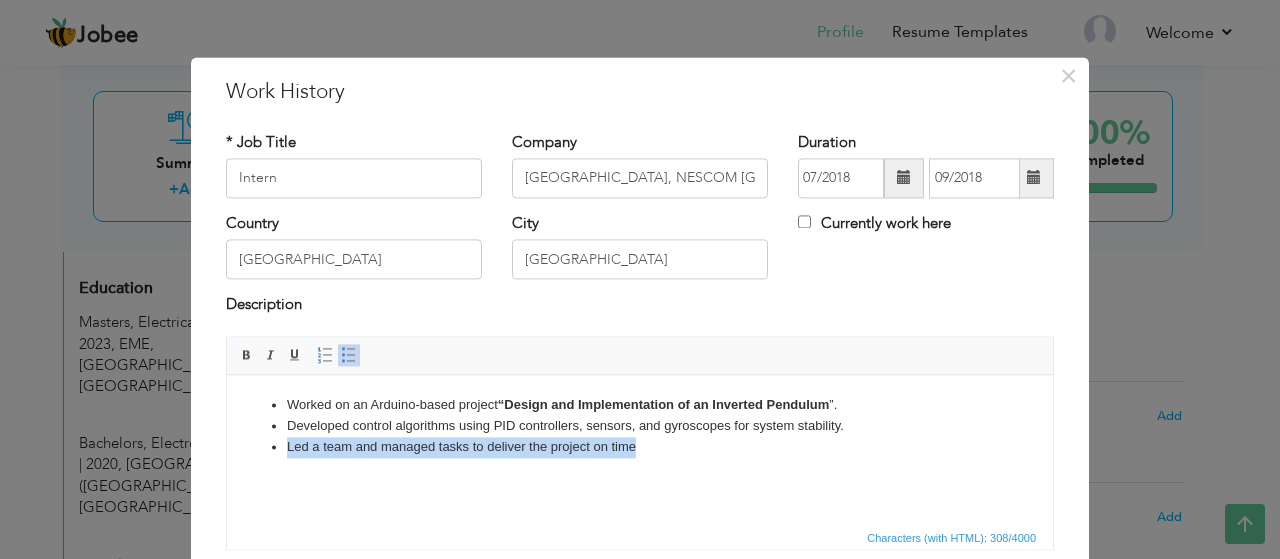 drag, startPoint x: 637, startPoint y: 446, endPoint x: 262, endPoint y: 445, distance: 375.00134 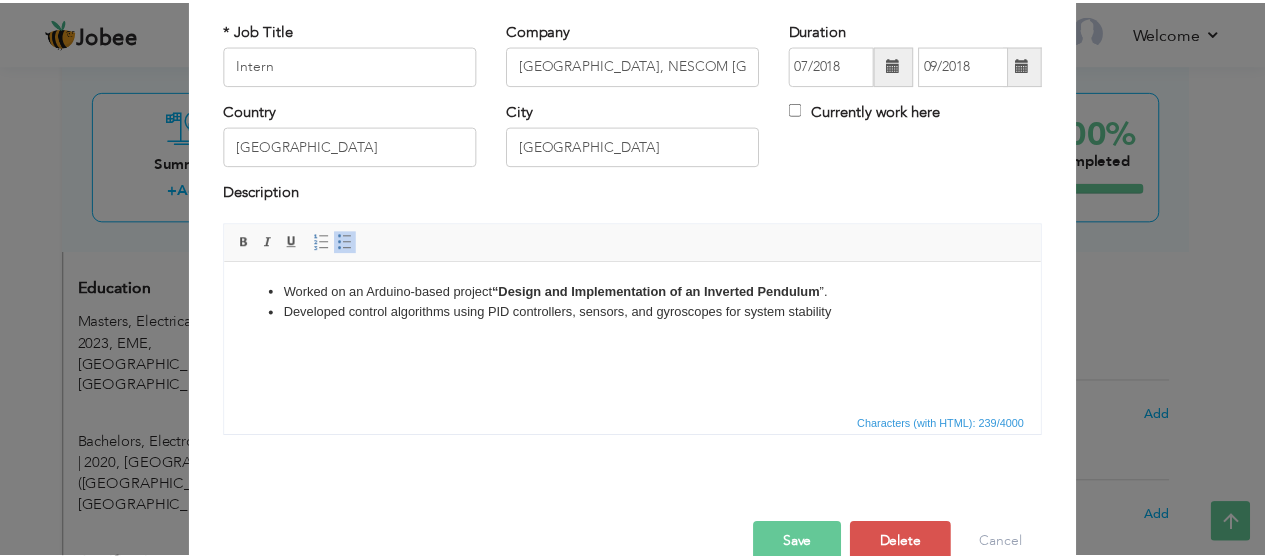 scroll, scrollTop: 114, scrollLeft: 0, axis: vertical 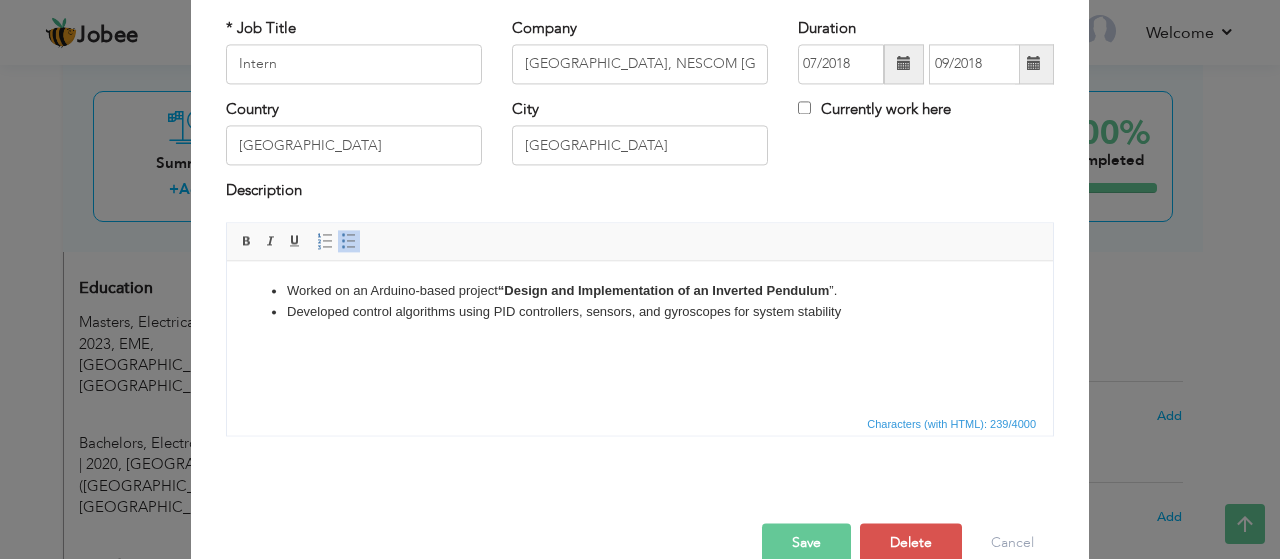 click on "Save" at bounding box center (806, 543) 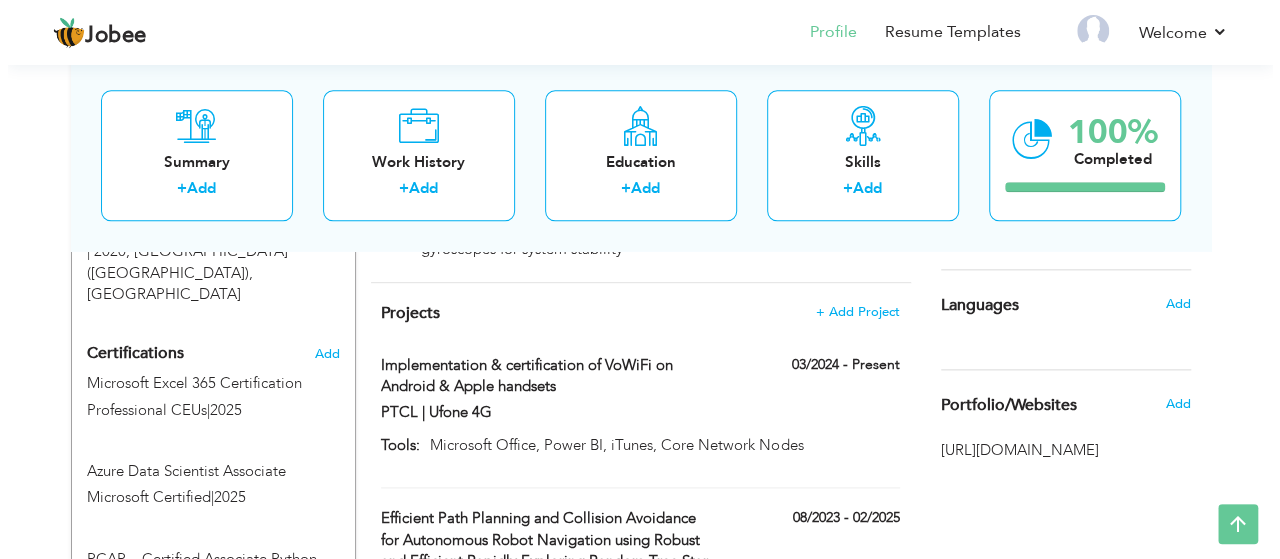 scroll, scrollTop: 1070, scrollLeft: 0, axis: vertical 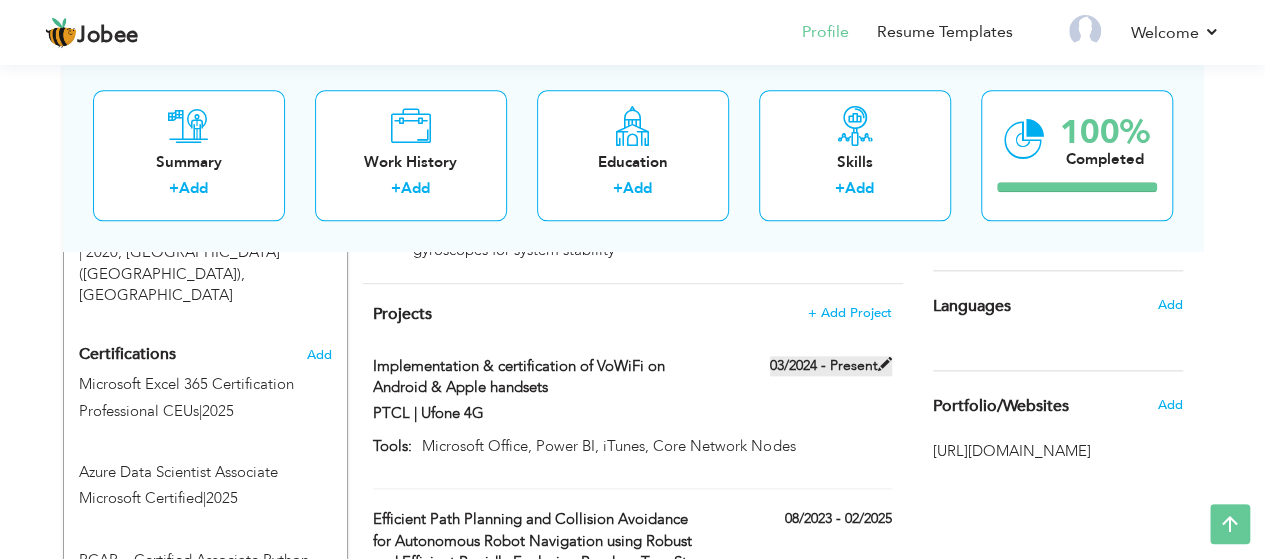 click on "03/2024 -  Present" at bounding box center (831, 366) 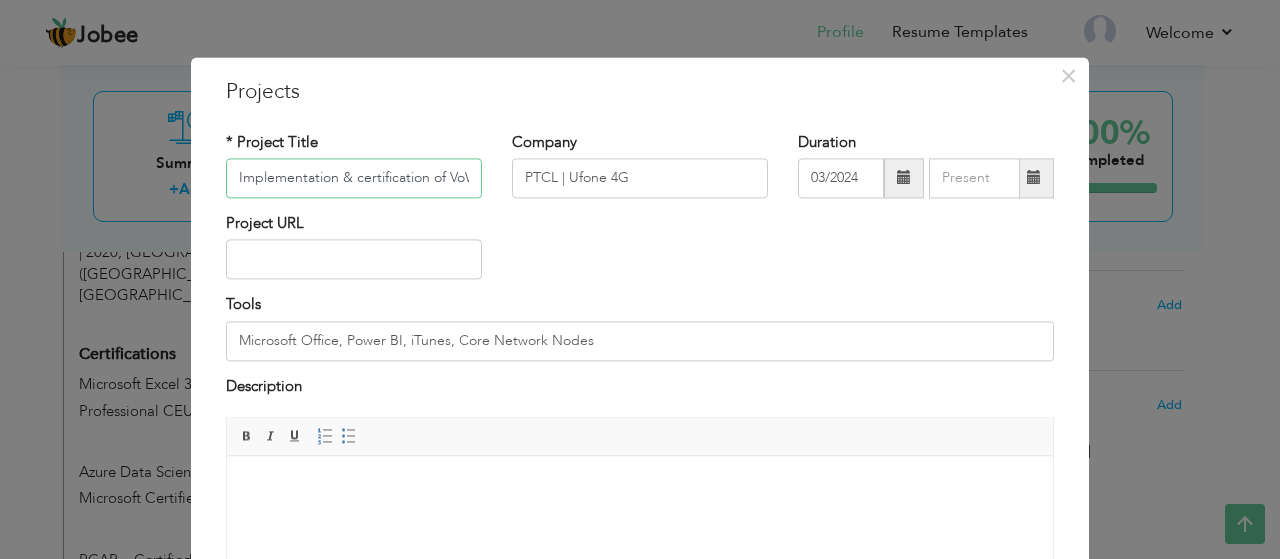 scroll, scrollTop: 0, scrollLeft: 210, axis: horizontal 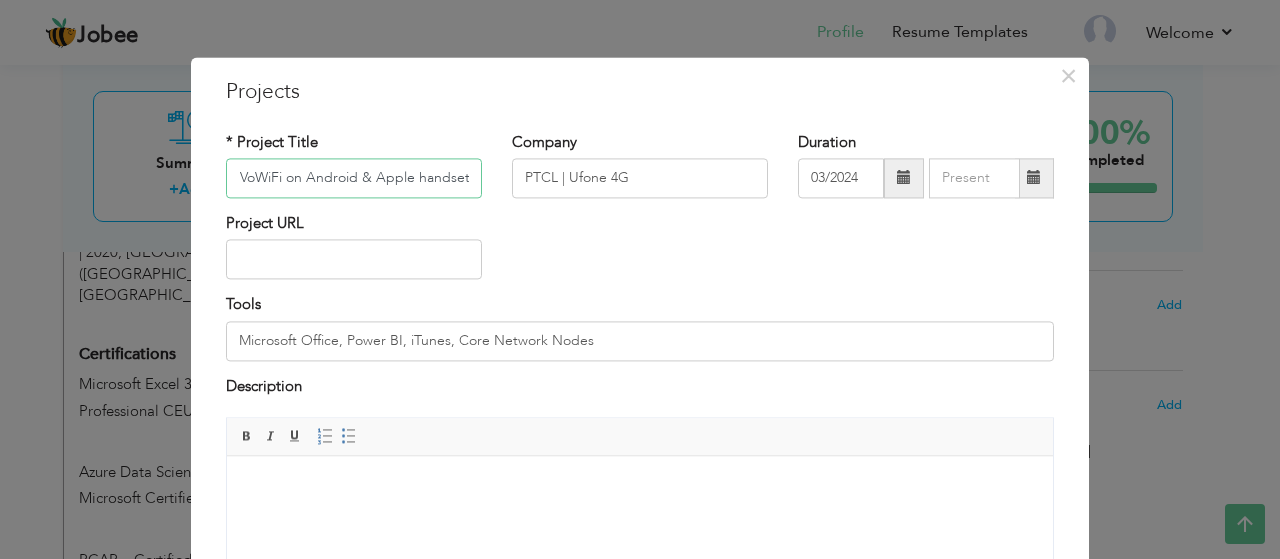 click on "Implementation & certification of VoWiFi on Android & Apple handsets" at bounding box center [354, 178] 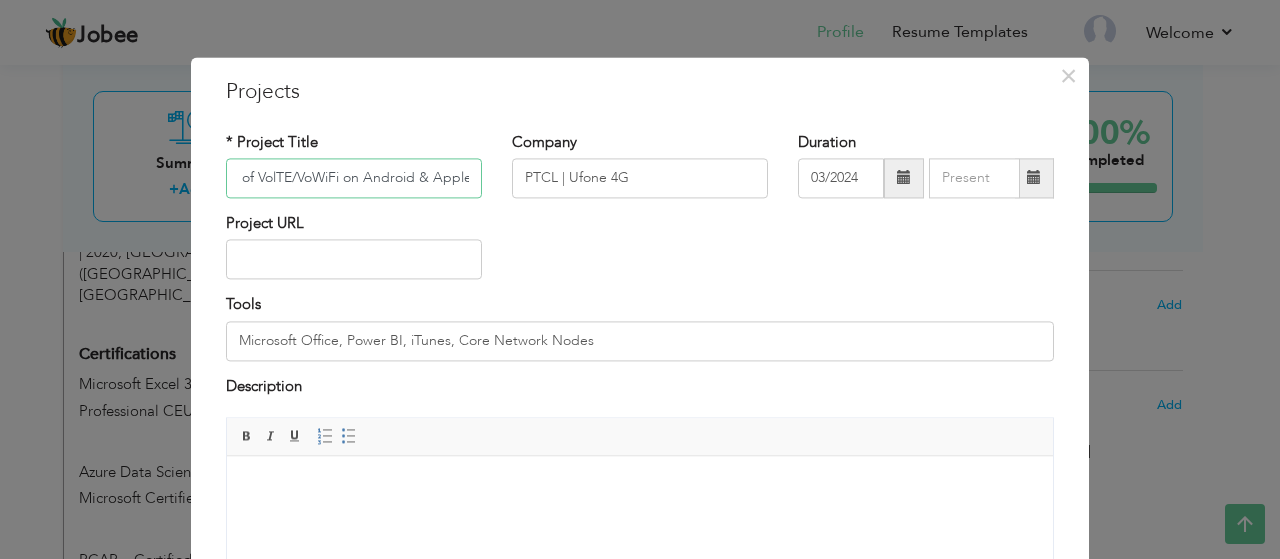 type on "Implementation & certification of VolTE/VoWiFi on Android & Apple handsets" 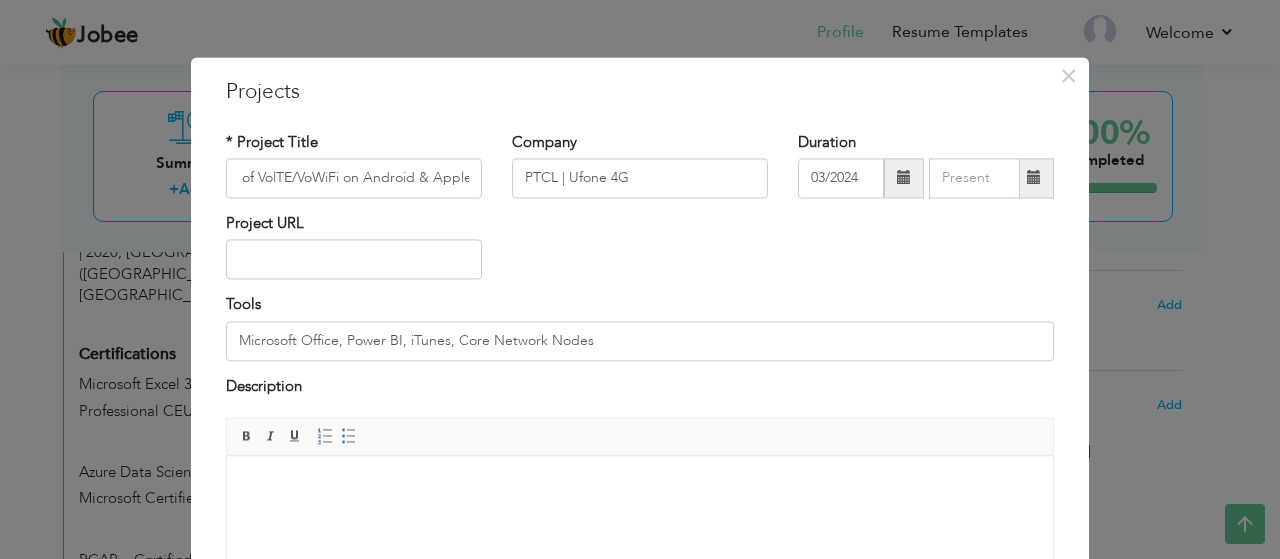 scroll, scrollTop: 0, scrollLeft: 0, axis: both 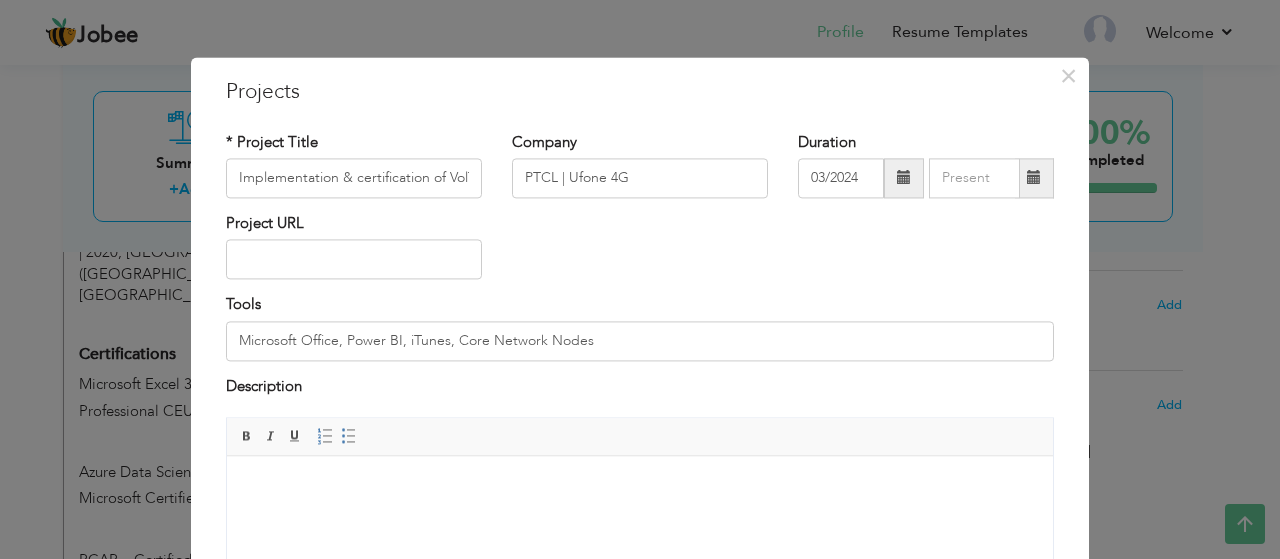 click at bounding box center (904, 178) 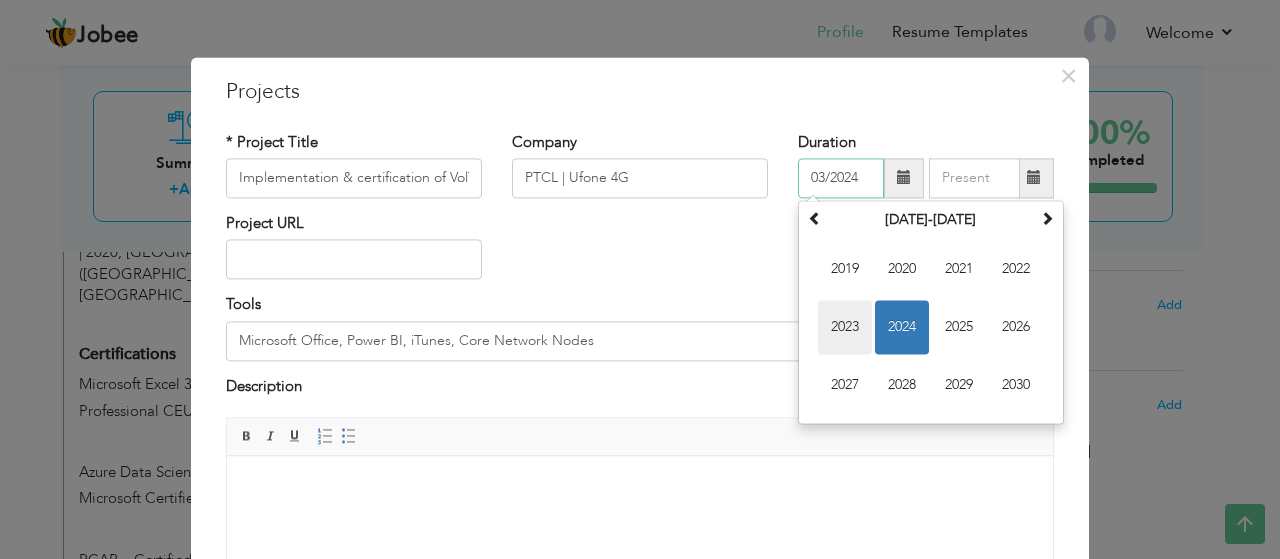 click on "2023" at bounding box center (845, 327) 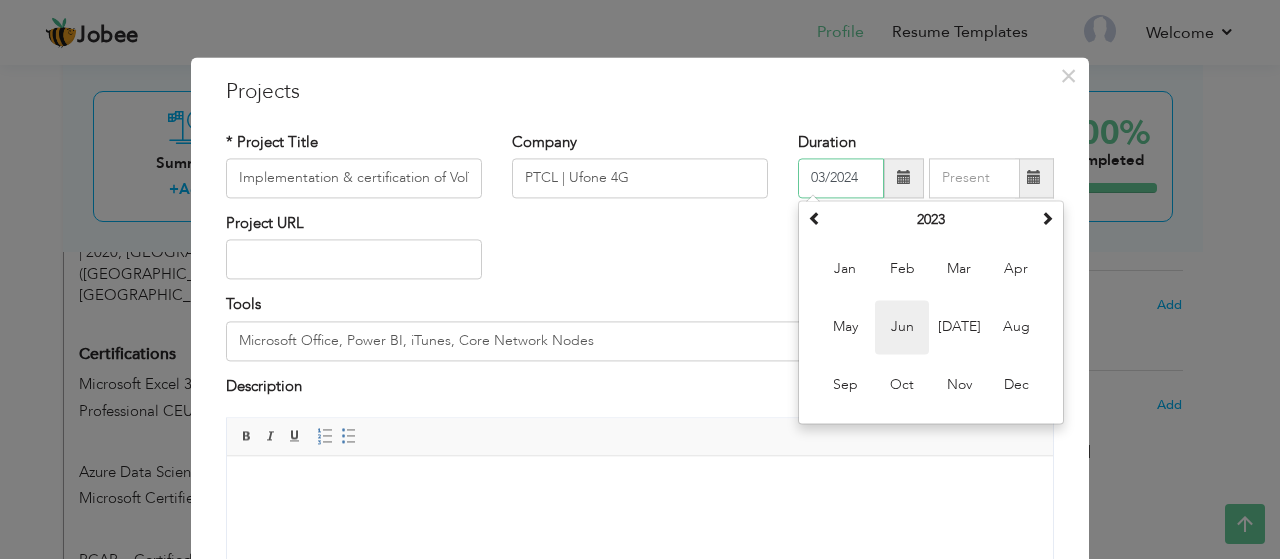 click on "Jun" at bounding box center [902, 327] 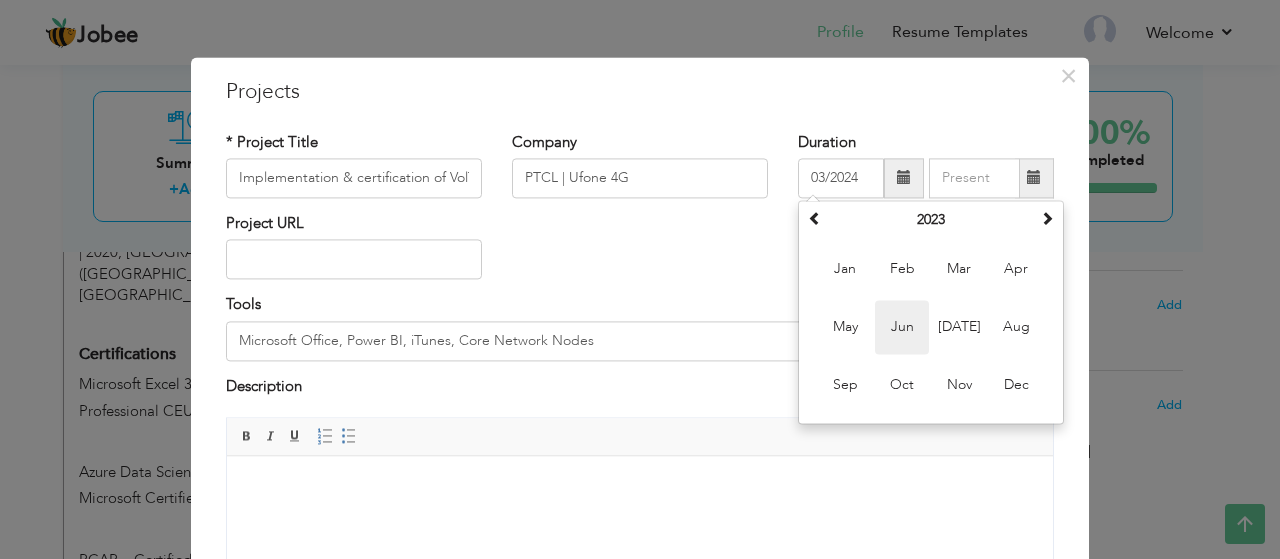 type on "06/2023" 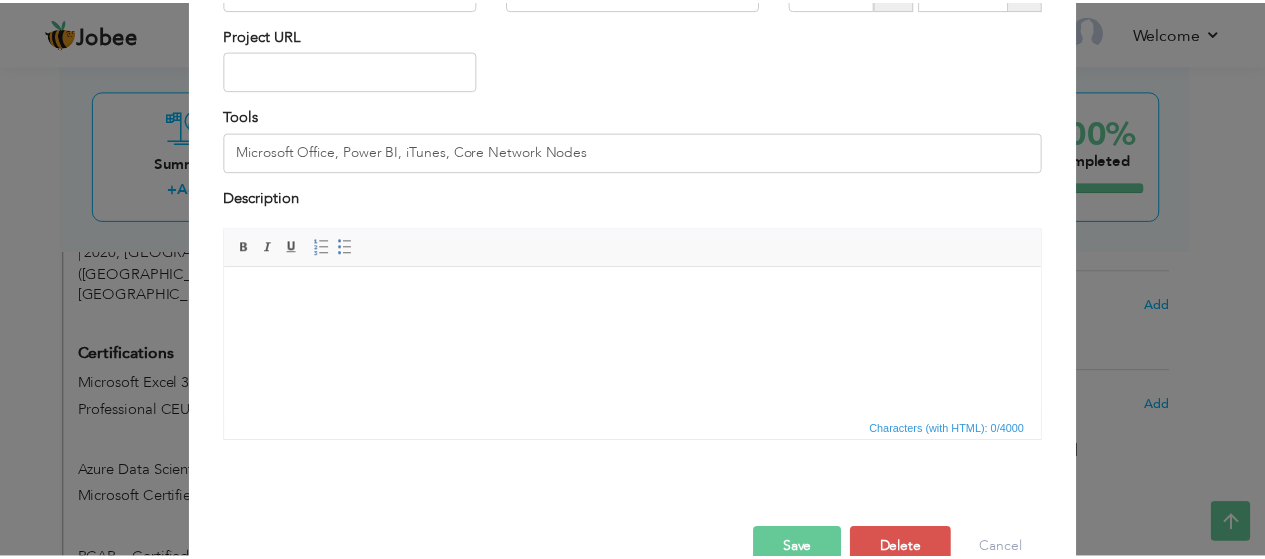 scroll, scrollTop: 190, scrollLeft: 0, axis: vertical 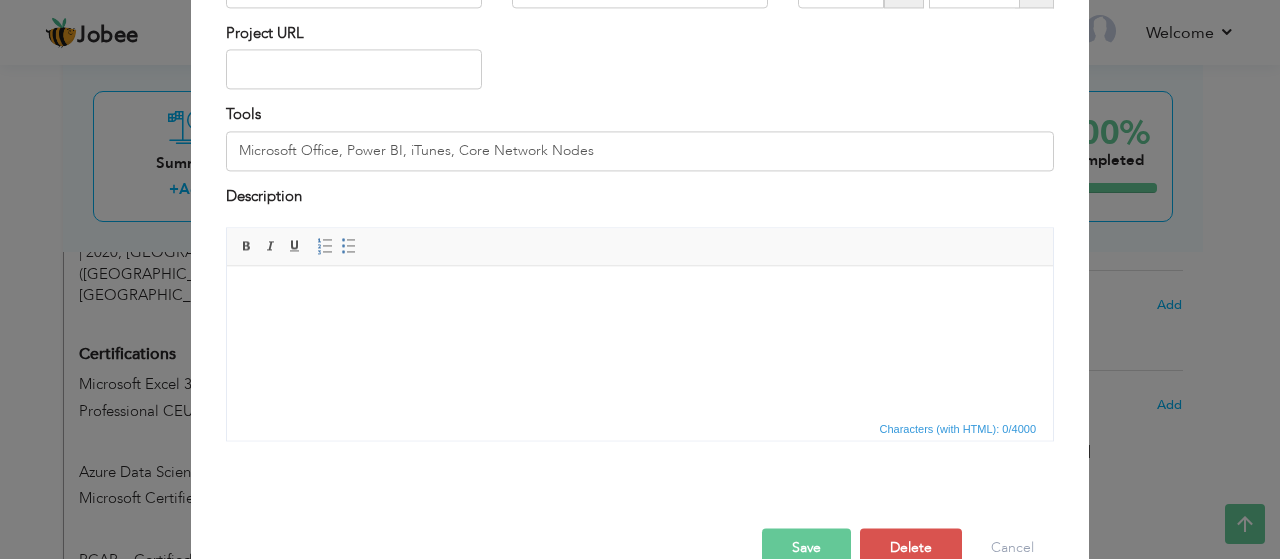 click on "Save" at bounding box center (806, 549) 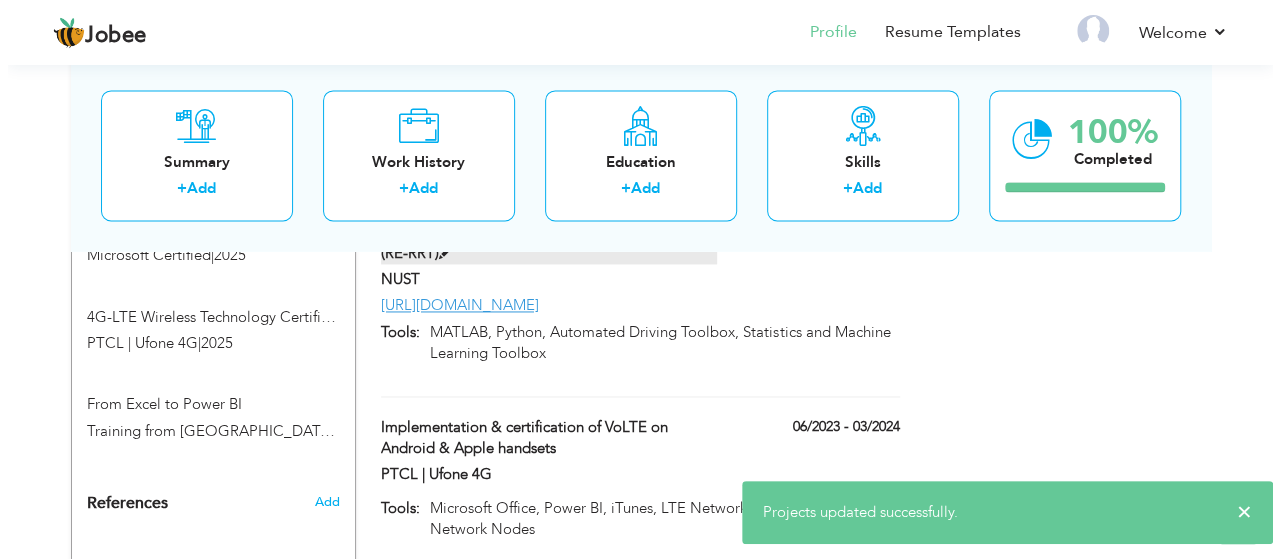 scroll, scrollTop: 1409, scrollLeft: 0, axis: vertical 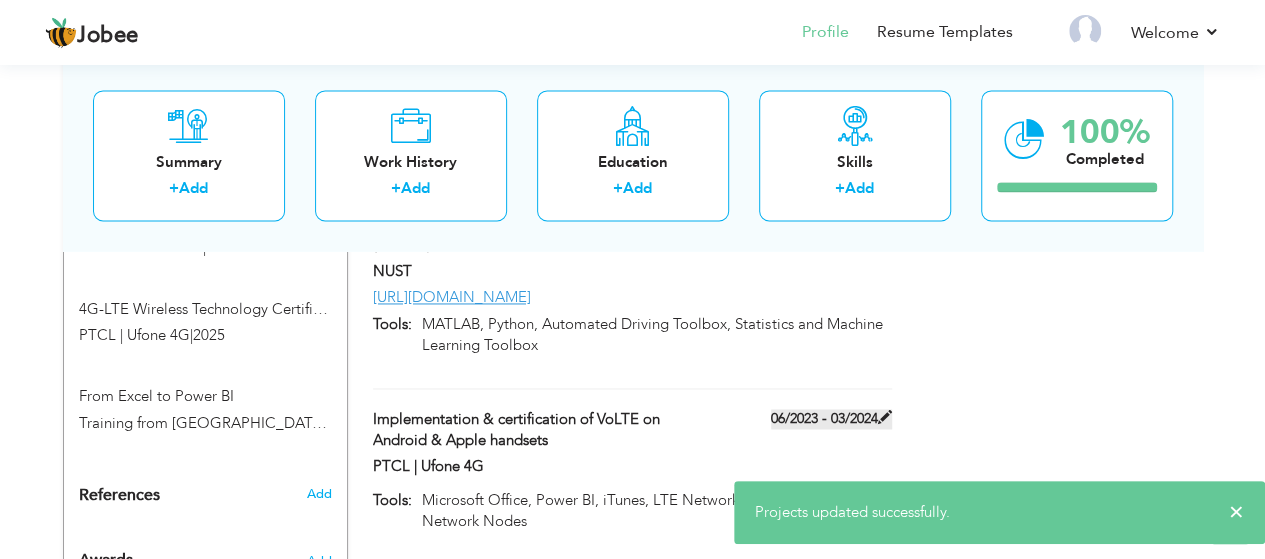 click on "06/2023 -  03/2024" at bounding box center [831, 419] 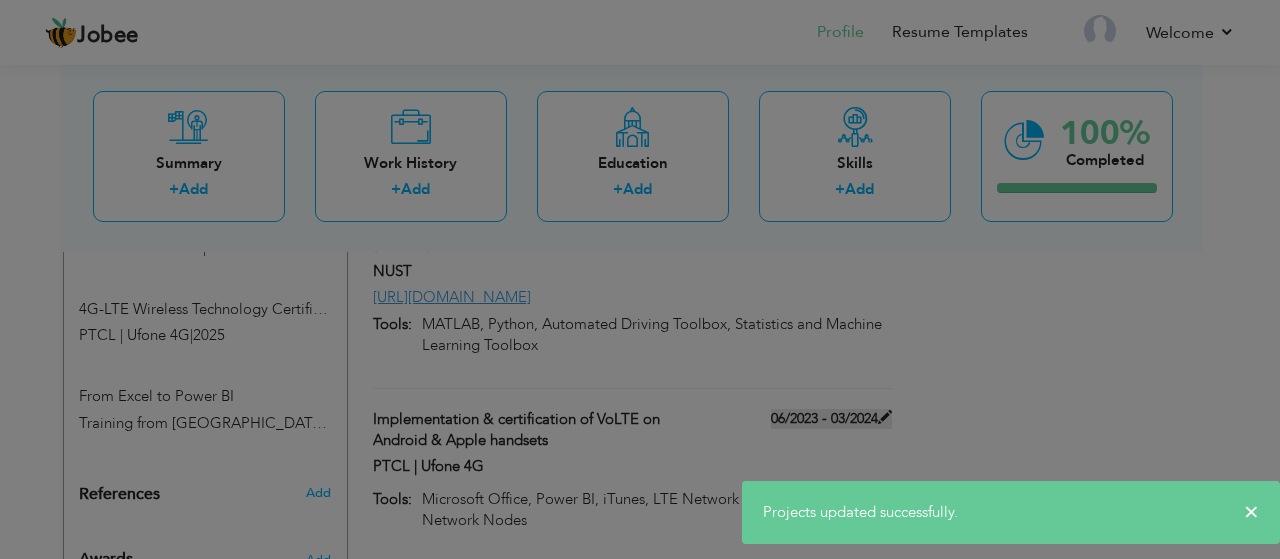 scroll, scrollTop: 0, scrollLeft: 0, axis: both 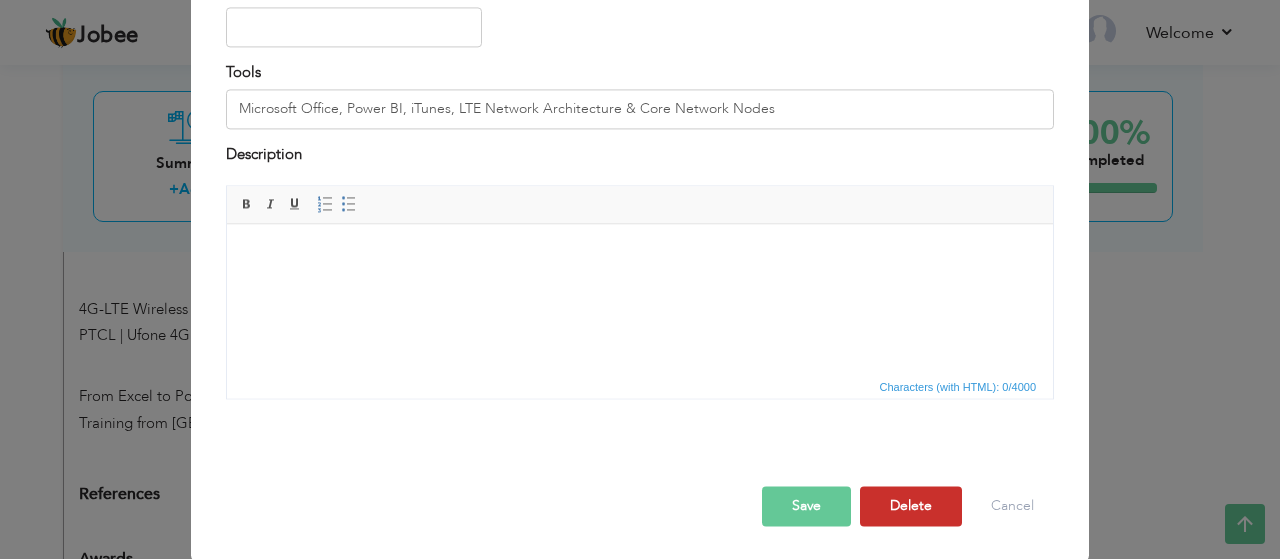 click on "Delete" at bounding box center (911, 507) 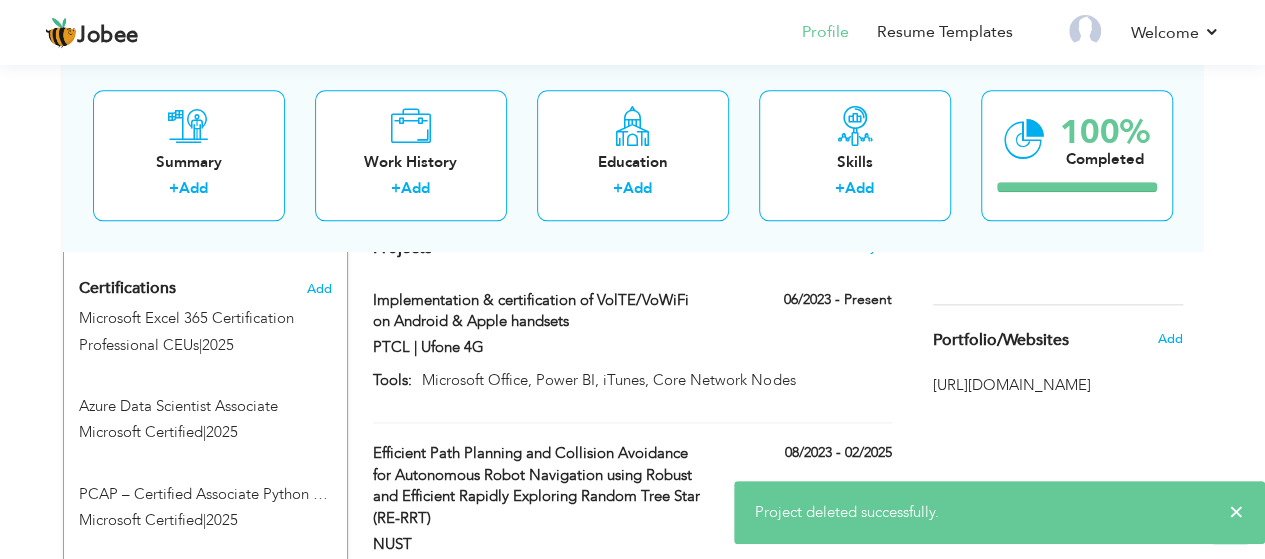 scroll, scrollTop: 1135, scrollLeft: 0, axis: vertical 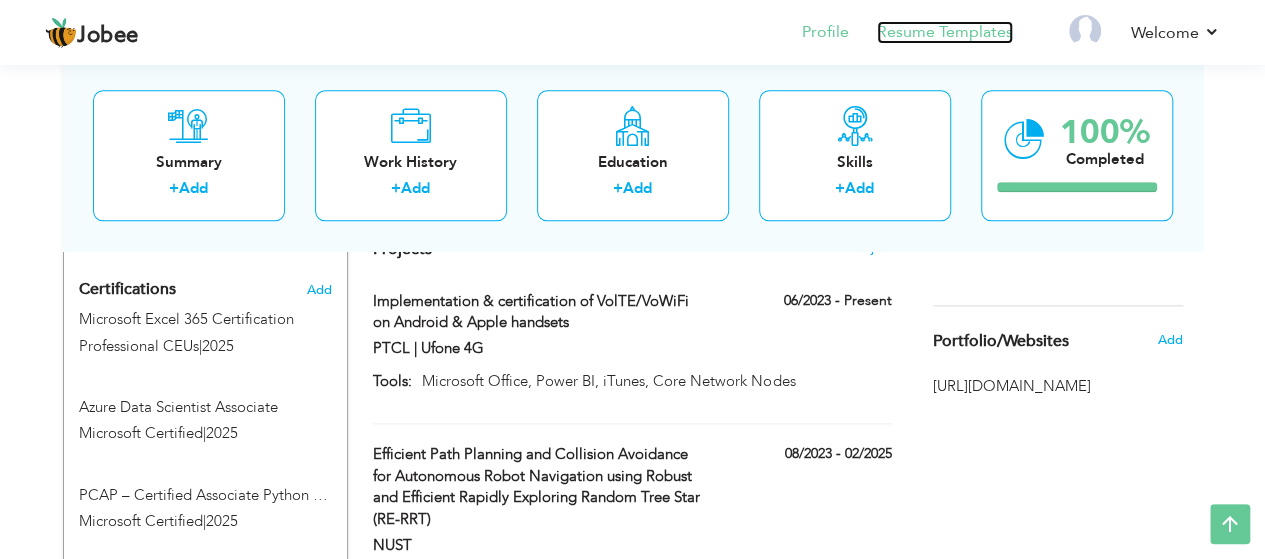 click on "Resume Templates" at bounding box center (945, 32) 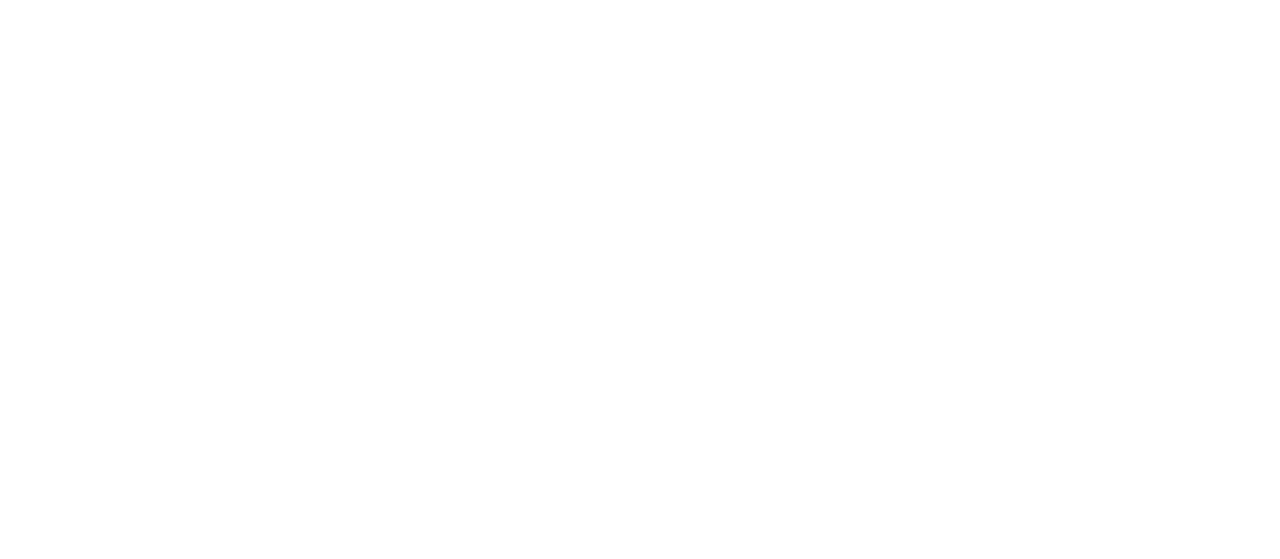 scroll, scrollTop: 0, scrollLeft: 0, axis: both 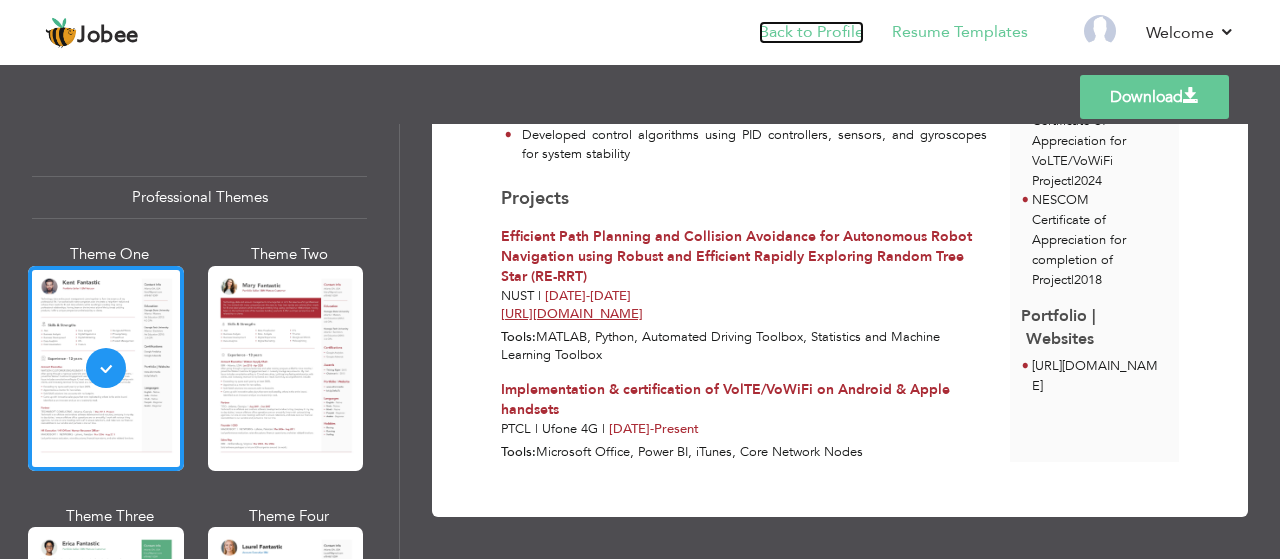 click on "Back to Profile" at bounding box center [811, 32] 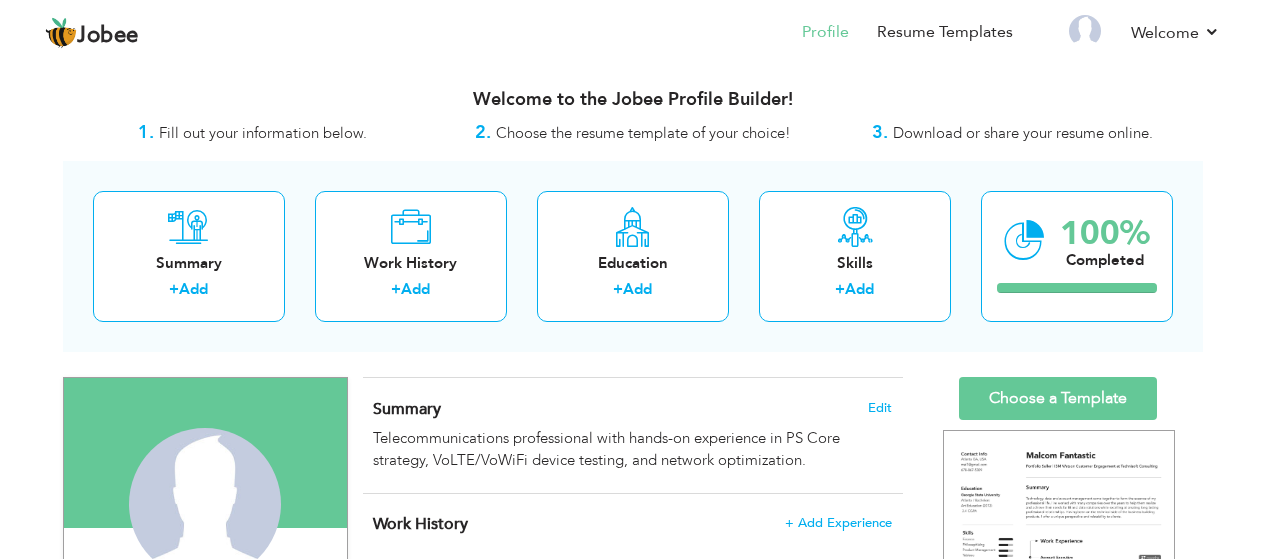 scroll, scrollTop: 0, scrollLeft: 0, axis: both 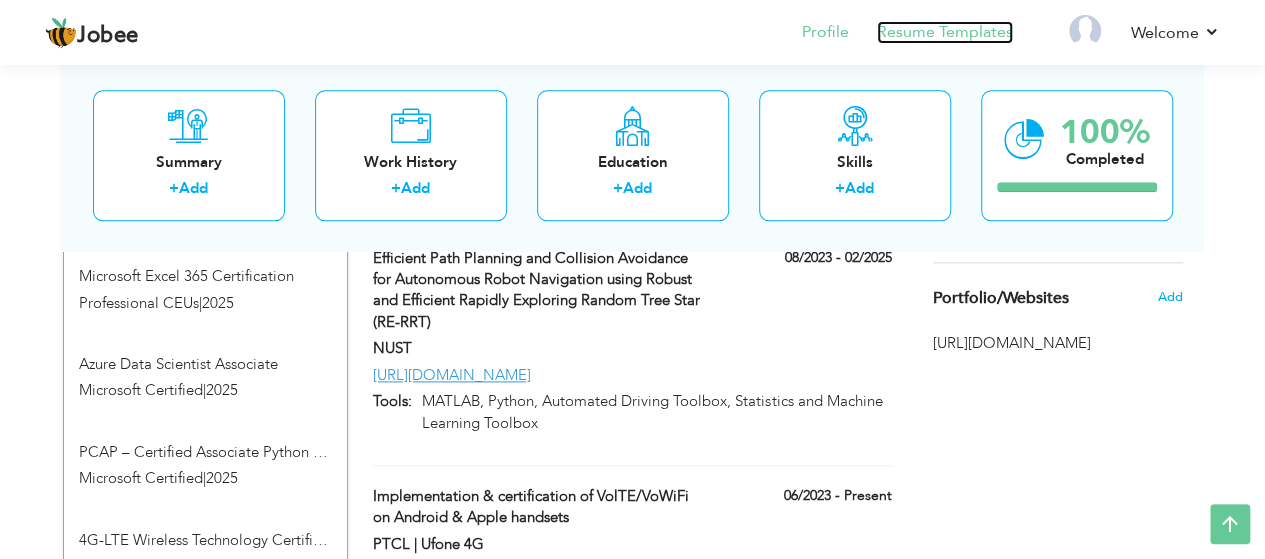 click on "Resume Templates" at bounding box center (945, 32) 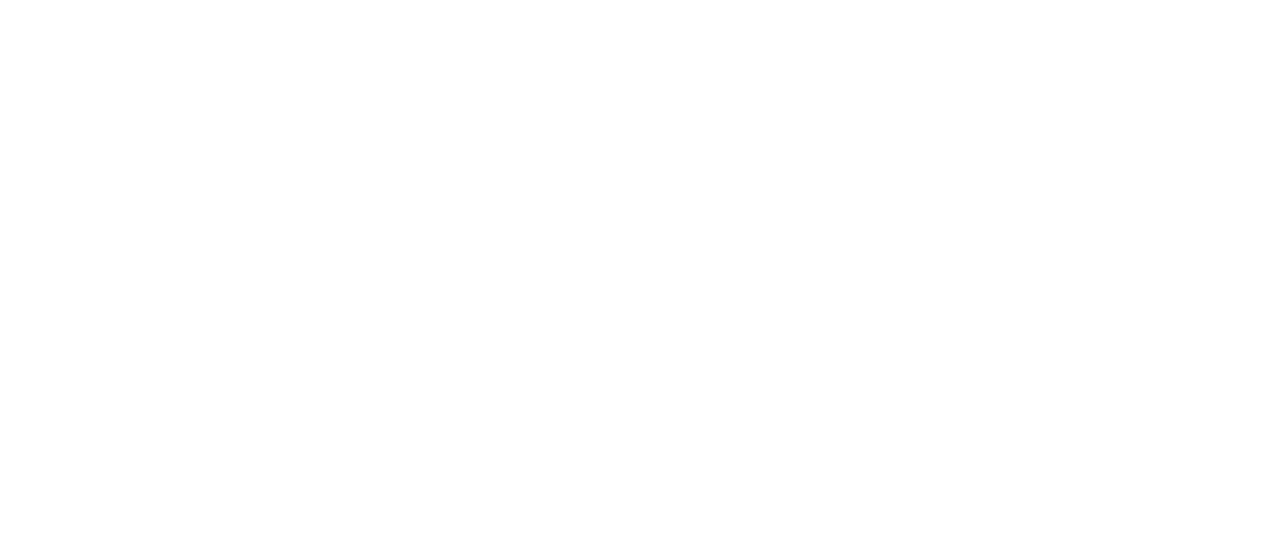 scroll, scrollTop: 0, scrollLeft: 0, axis: both 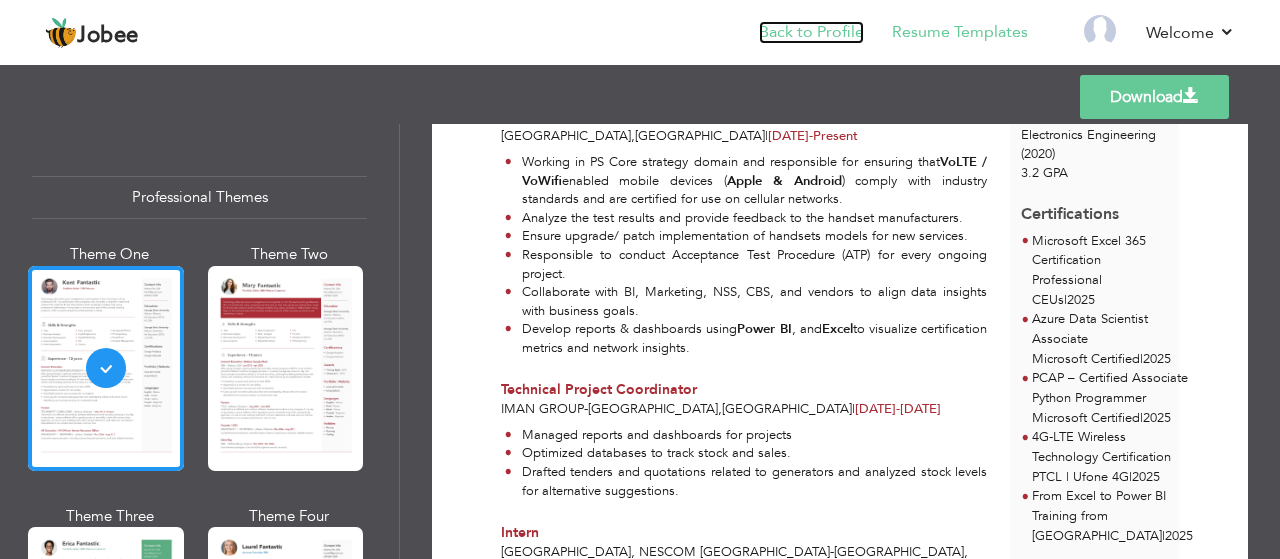 click on "Back to Profile" at bounding box center (811, 32) 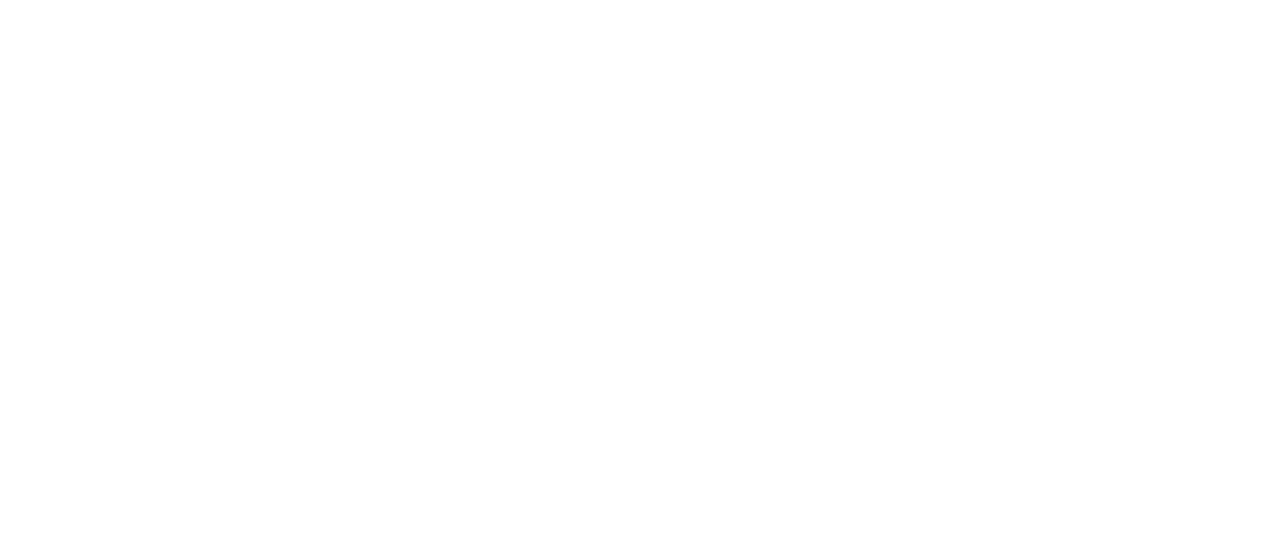 scroll, scrollTop: 0, scrollLeft: 0, axis: both 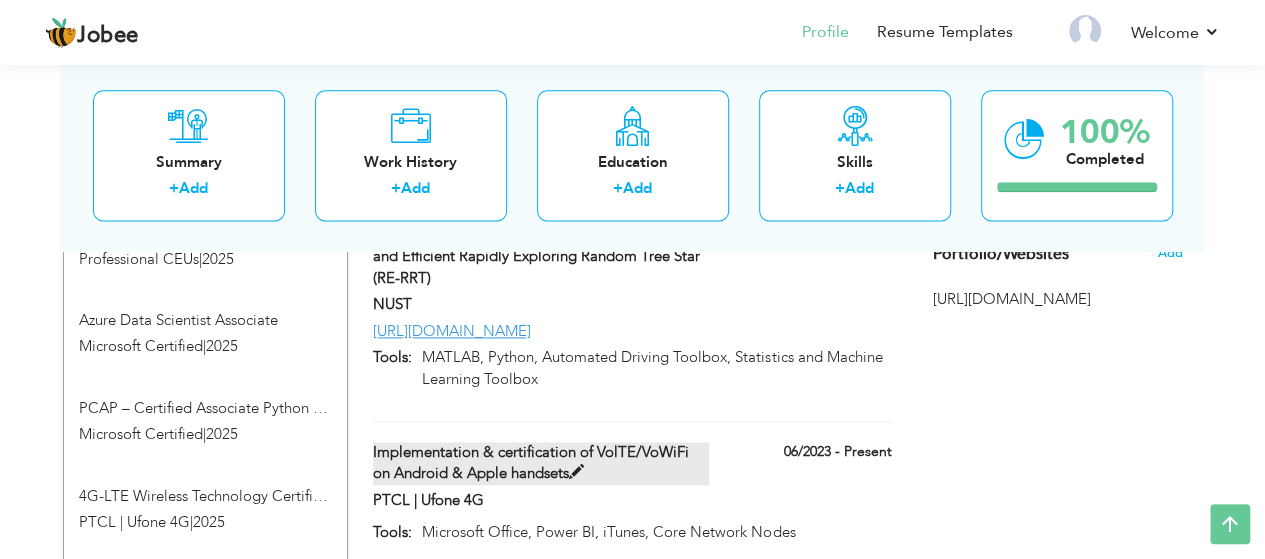 click on "Implementation & certification of VolTE/VoWiFi on Android & Apple handsets" at bounding box center (541, 463) 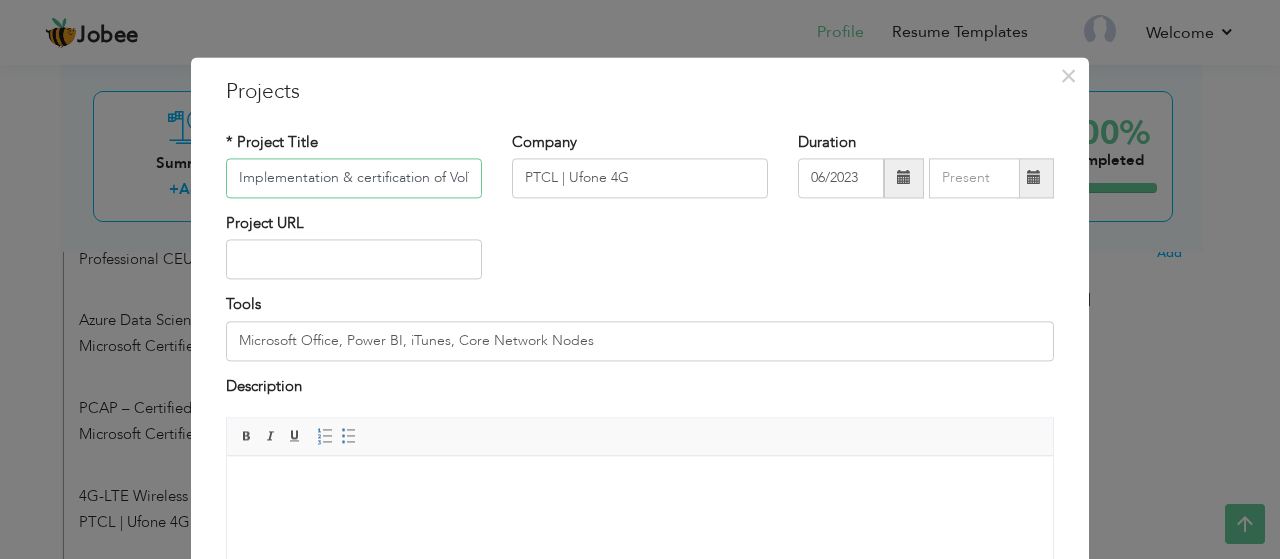 scroll, scrollTop: 0, scrollLeft: 250, axis: horizontal 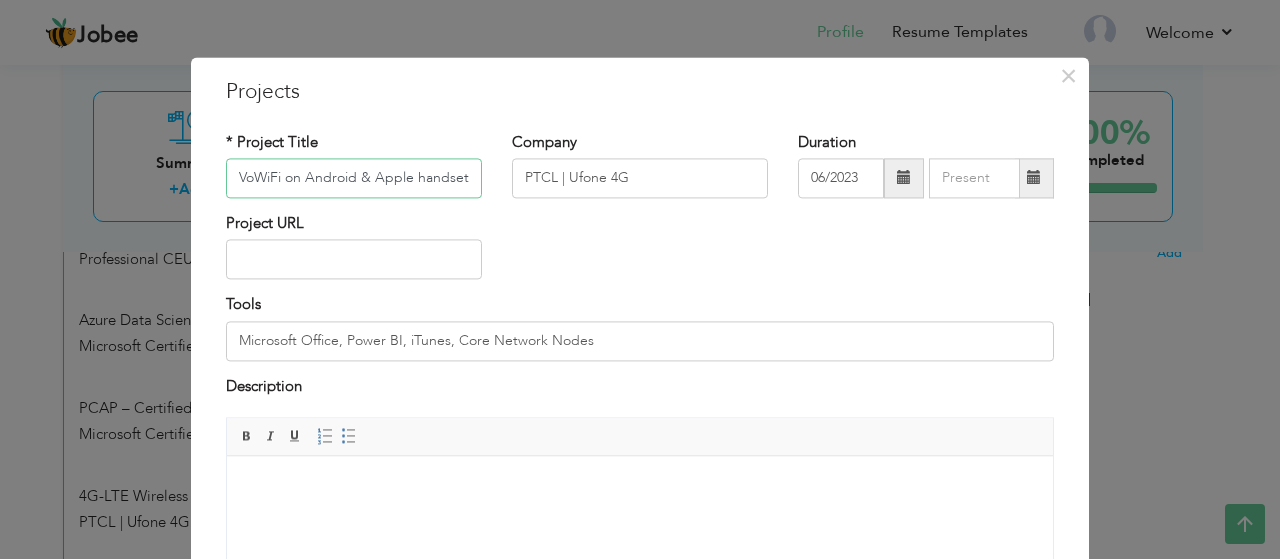 click on "Implementation & certification of VolTE/VoWiFi on Android & Apple handsets" at bounding box center (354, 178) 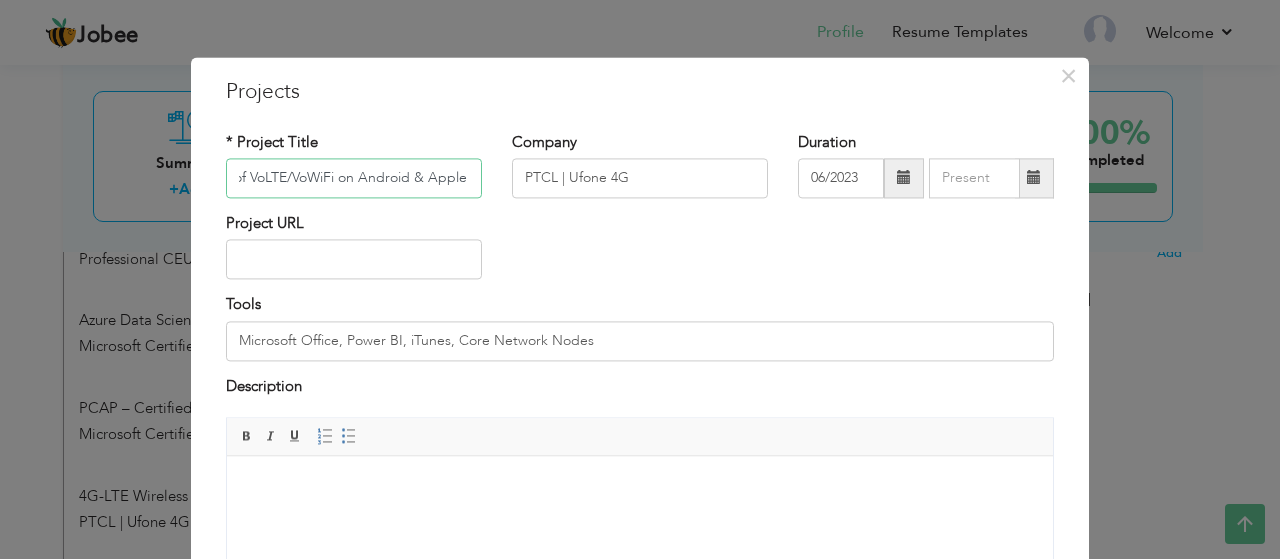 scroll, scrollTop: 0, scrollLeft: 192, axis: horizontal 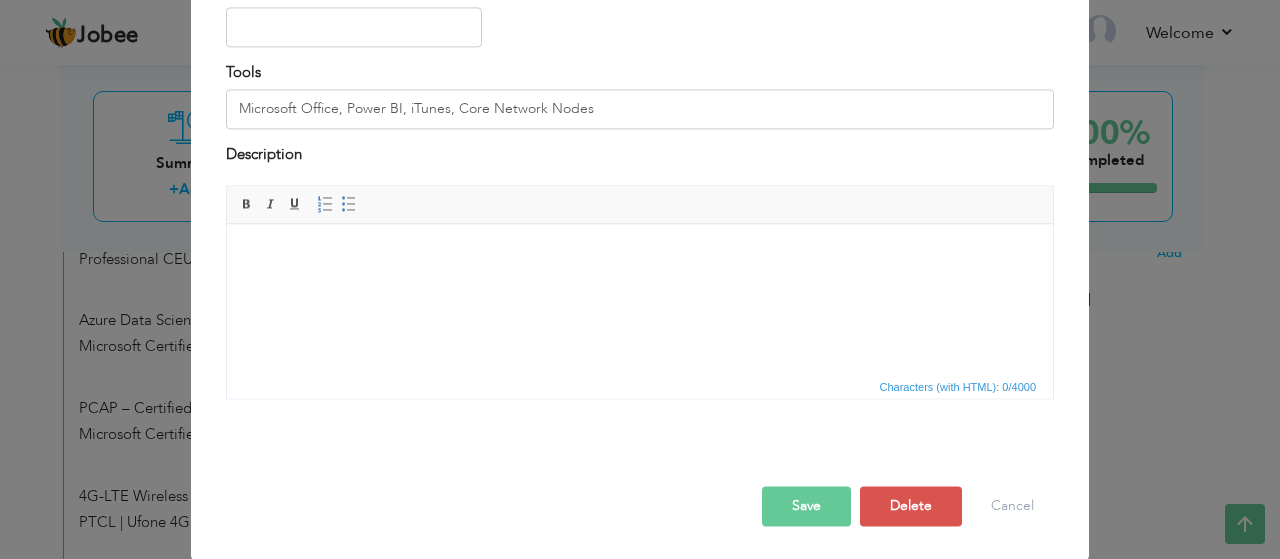 type on "Implementation & certification of VoLTE/VoWiFi on Android & Apple handsets" 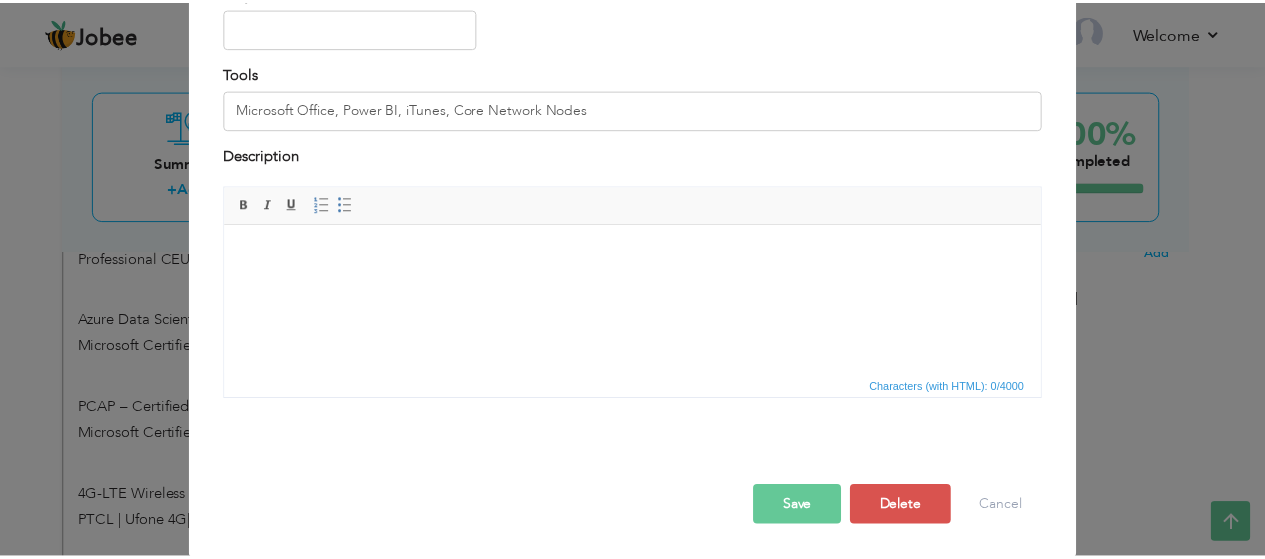 scroll, scrollTop: 0, scrollLeft: 0, axis: both 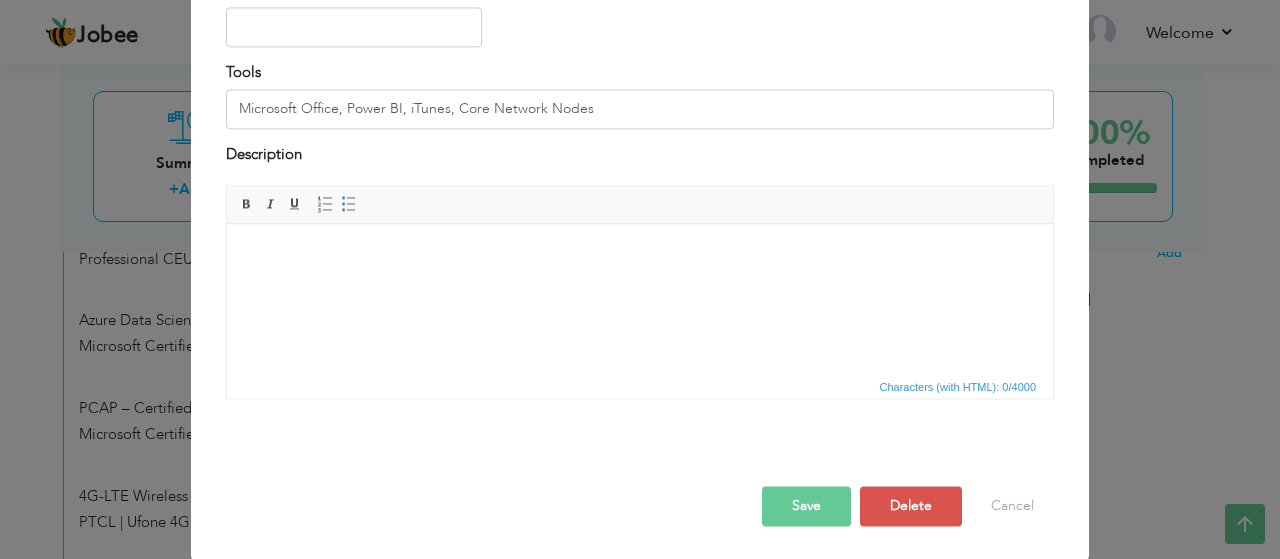 click on "Save" at bounding box center [806, 507] 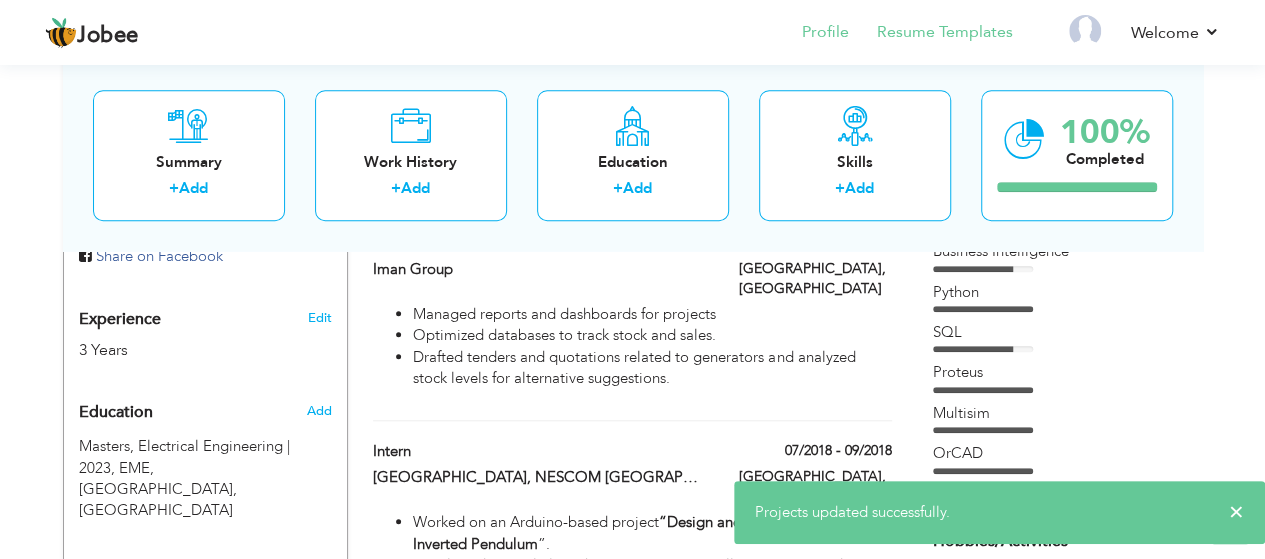 scroll, scrollTop: 721, scrollLeft: 0, axis: vertical 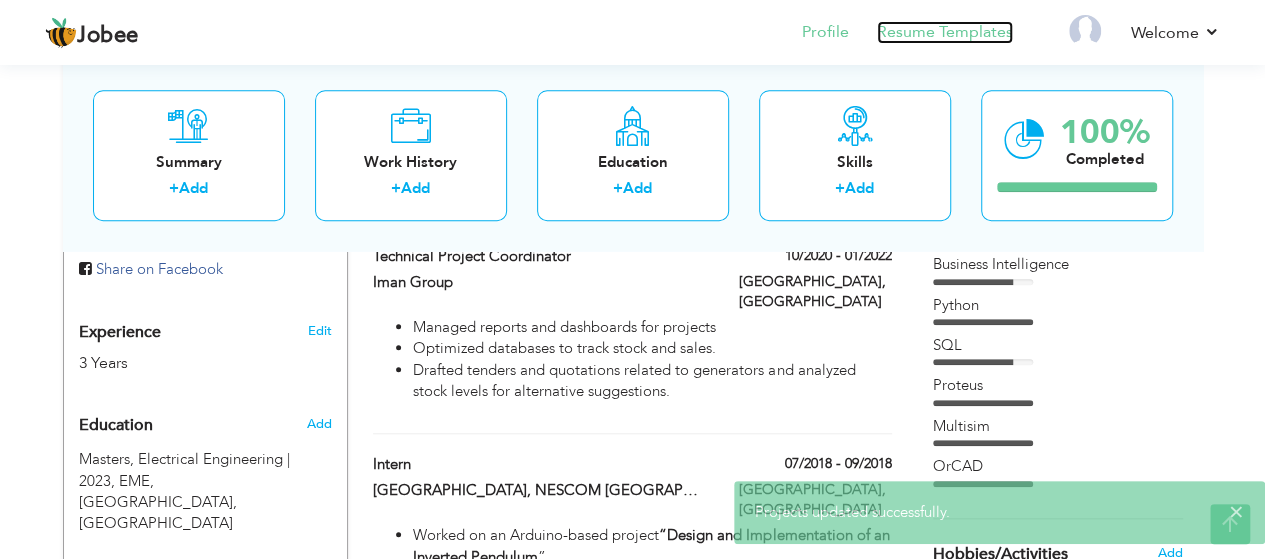 click on "Resume Templates" at bounding box center [945, 32] 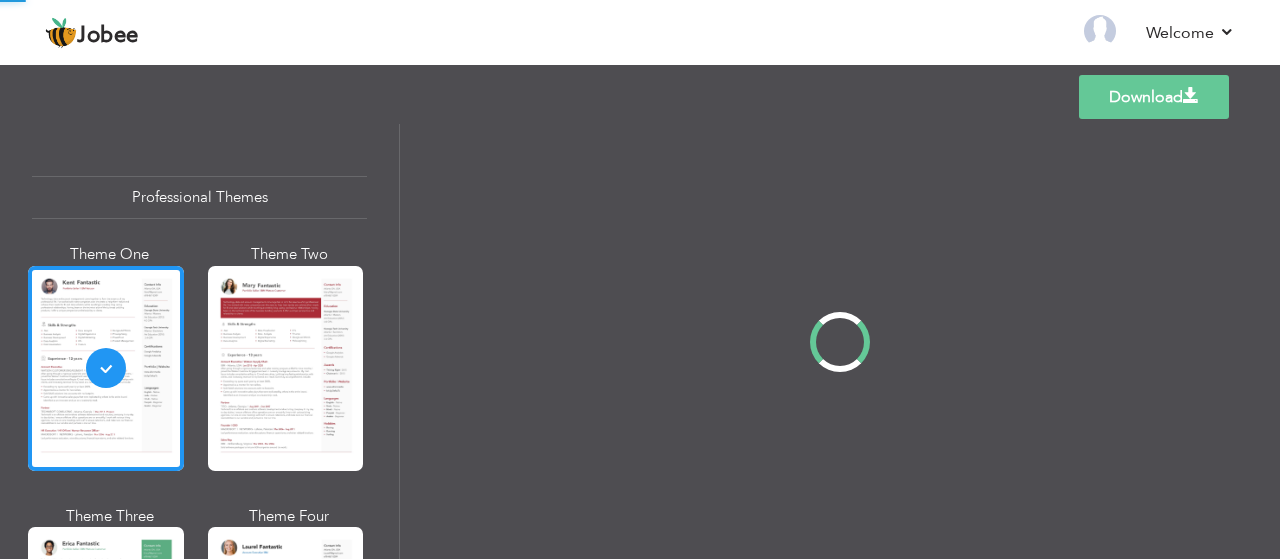 scroll, scrollTop: 0, scrollLeft: 0, axis: both 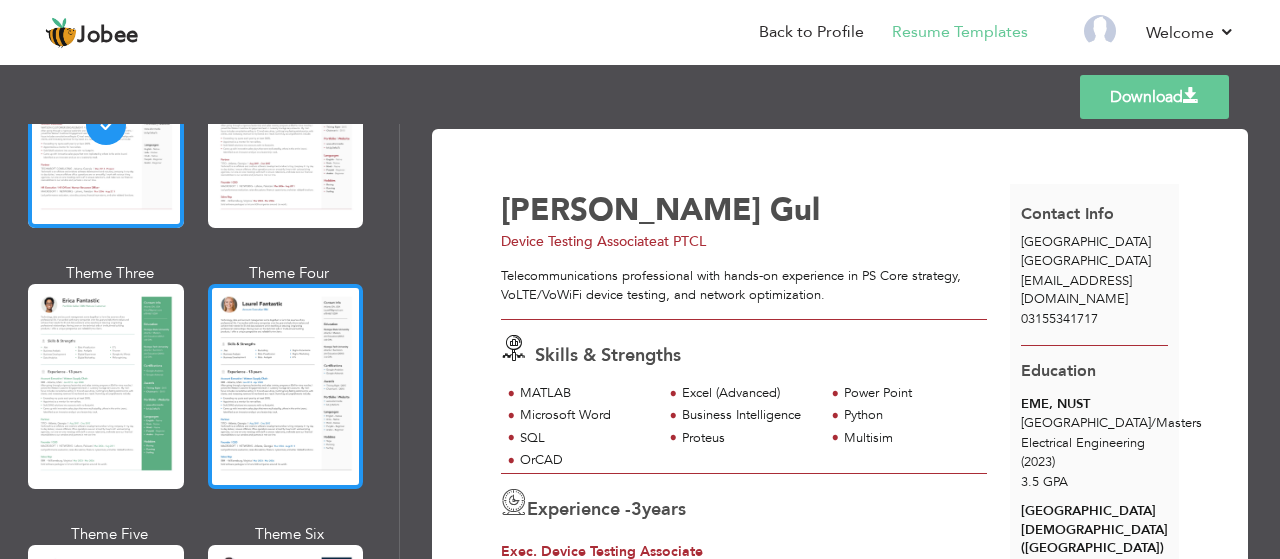click at bounding box center (286, 386) 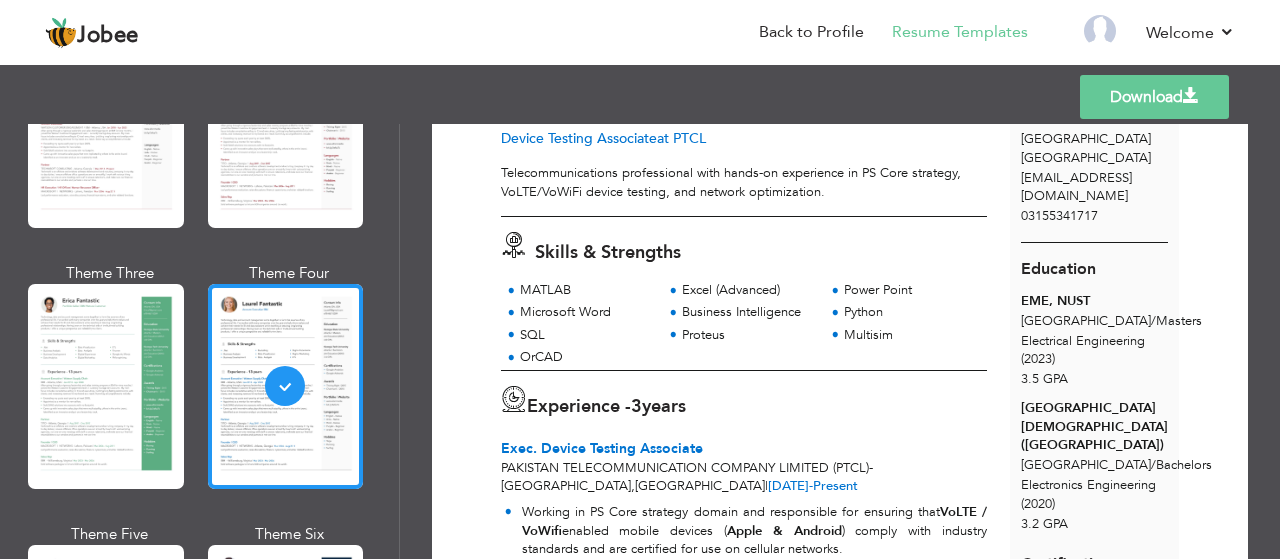 scroll, scrollTop: 0, scrollLeft: 0, axis: both 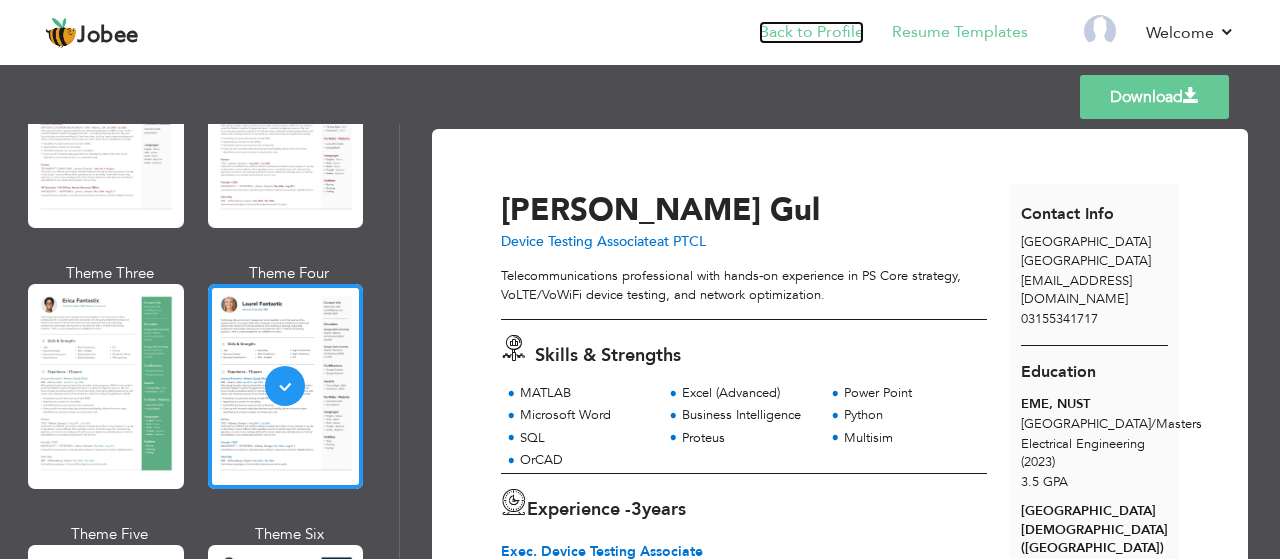 click on "Back to Profile" at bounding box center (811, 32) 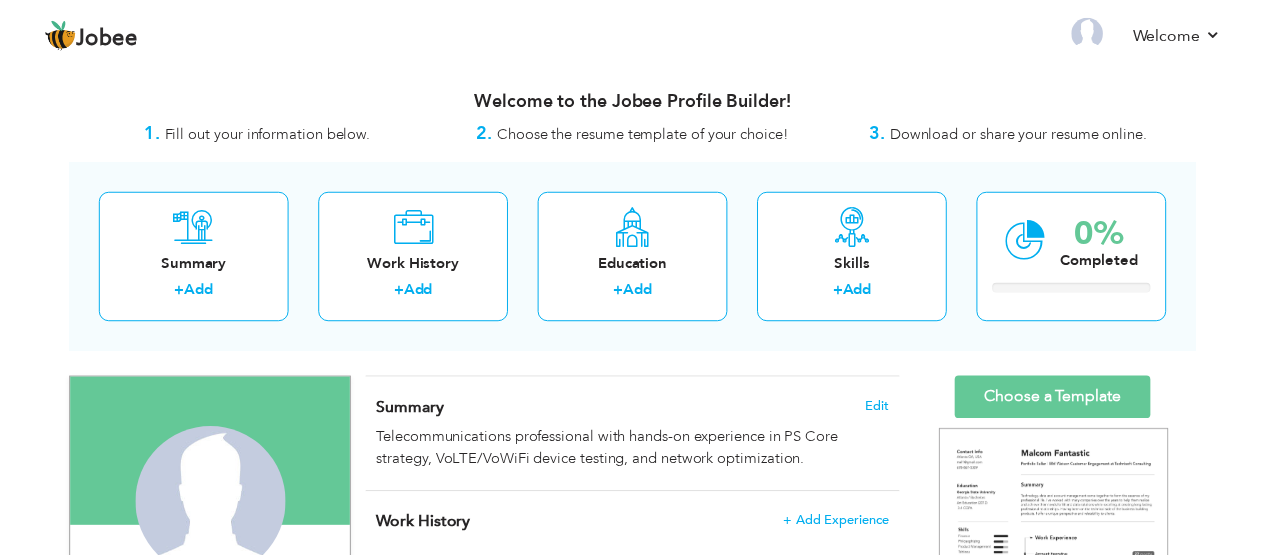 scroll, scrollTop: 0, scrollLeft: 0, axis: both 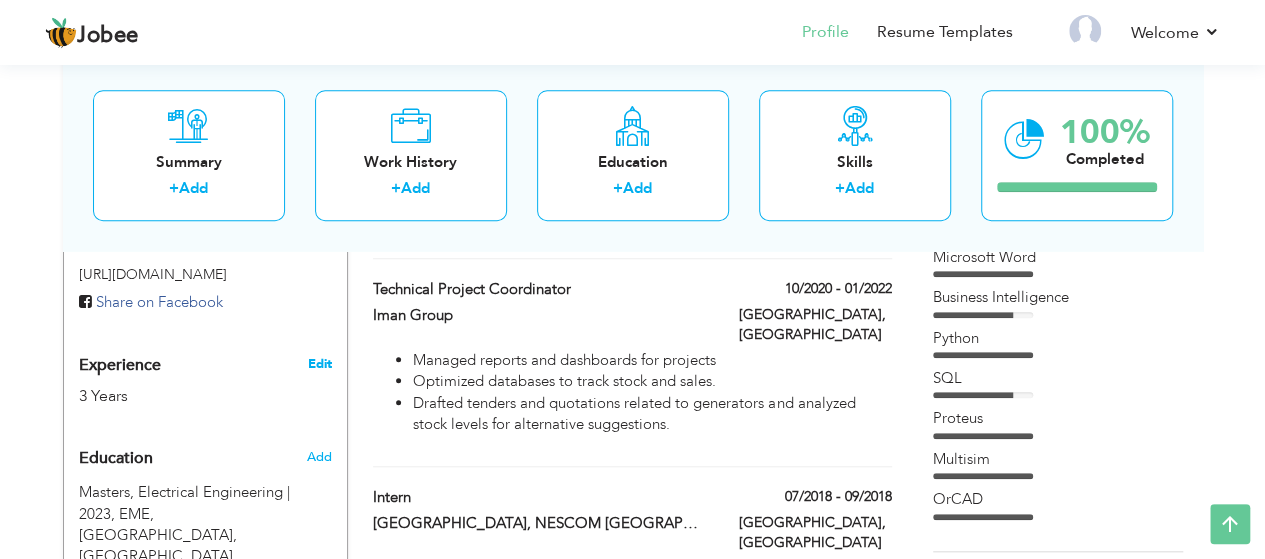 click on "Edit" at bounding box center [319, 364] 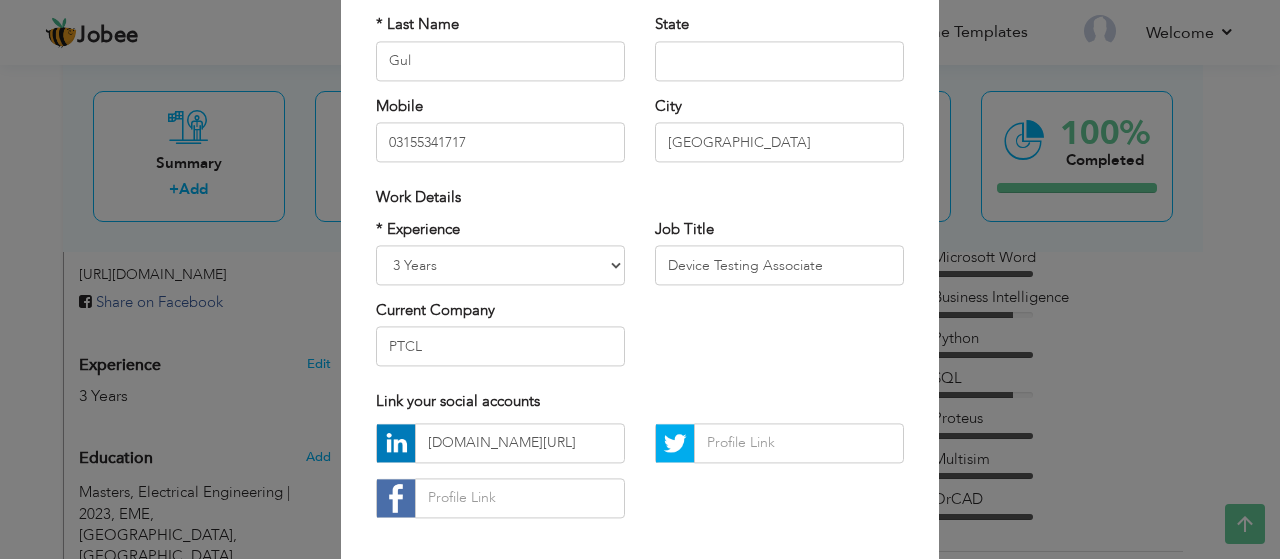 scroll, scrollTop: 243, scrollLeft: 0, axis: vertical 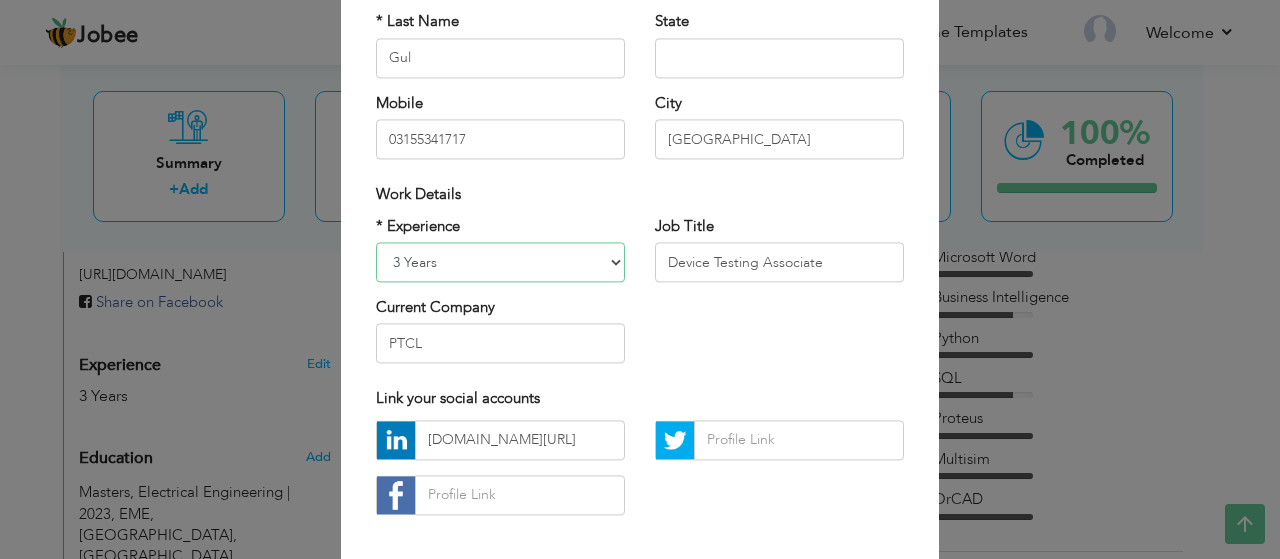 click on "Entry Level Less than 1 Year 1 Year 2 Years 3 Years 4 Years 5 Years 6 Years 7 Years 8 Years 9 Years 10 Years 11 Years 12 Years 13 Years 14 Years 15 Years 16 Years 17 Years 18 Years 19 Years 20 Years 21 Years 22 Years 23 Years 24 Years 25 Years 26 Years 27 Years 28 Years 29 Years 30 Years 31 Years 32 Years 33 Years 34 Years 35 Years More than 35 Years" at bounding box center (500, 262) 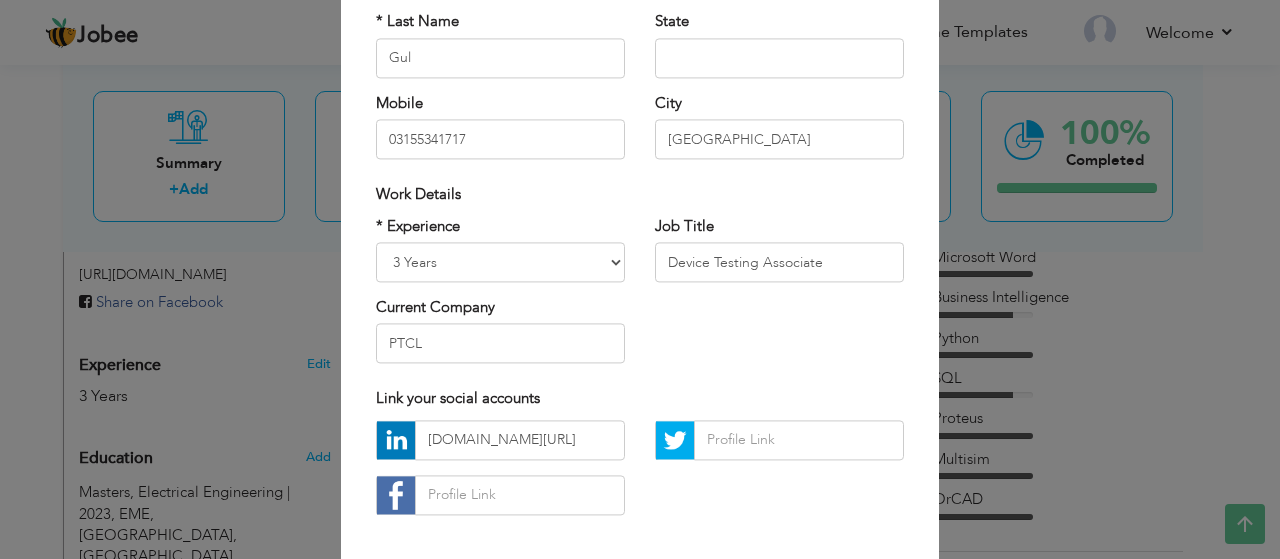 click on "* Experience
Entry Level Less than 1 Year 1 Year 2 Years 3 Years 4 Years 5 Years 6 Years 7 Years 8 Years 9 Years 10 Years 11 Years 12 Years 13 Years 14 Years 15 Years 16 Years 17 Years 18 Years 19 Years 20 Years 21 Years 22 Years 23 Years 24 Years 25 Years 26 Years 27 Years 28 Years 29 Years 30 Years 31 Years 32 Years 33 Years 34 Years 35 Years More than 35 Years
Current Company
PTCL
Job Title" at bounding box center (640, 297) 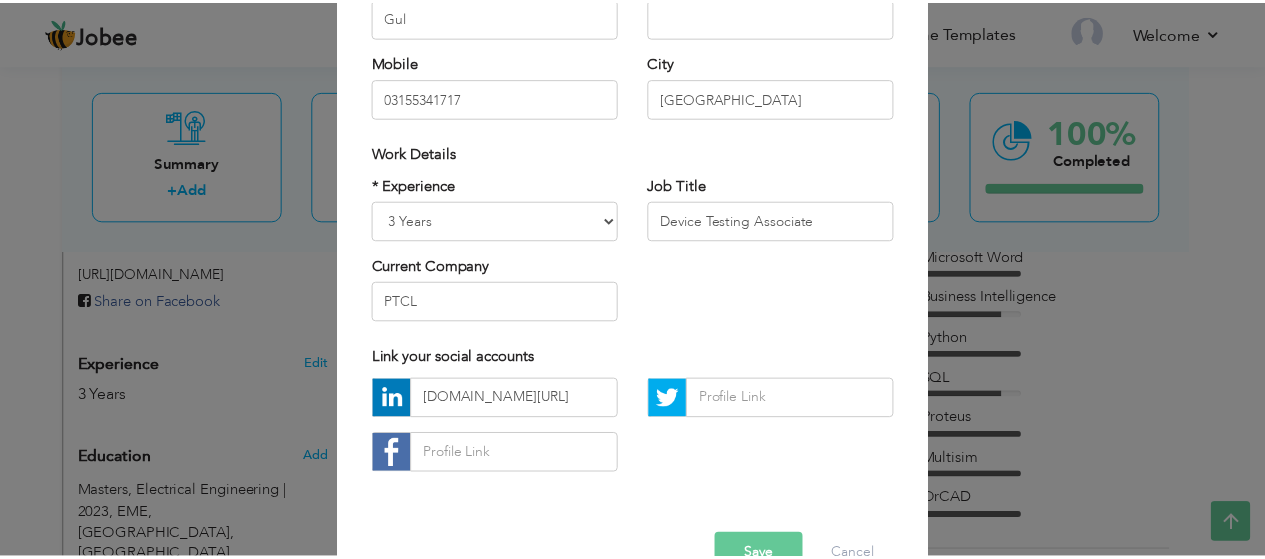 scroll, scrollTop: 334, scrollLeft: 0, axis: vertical 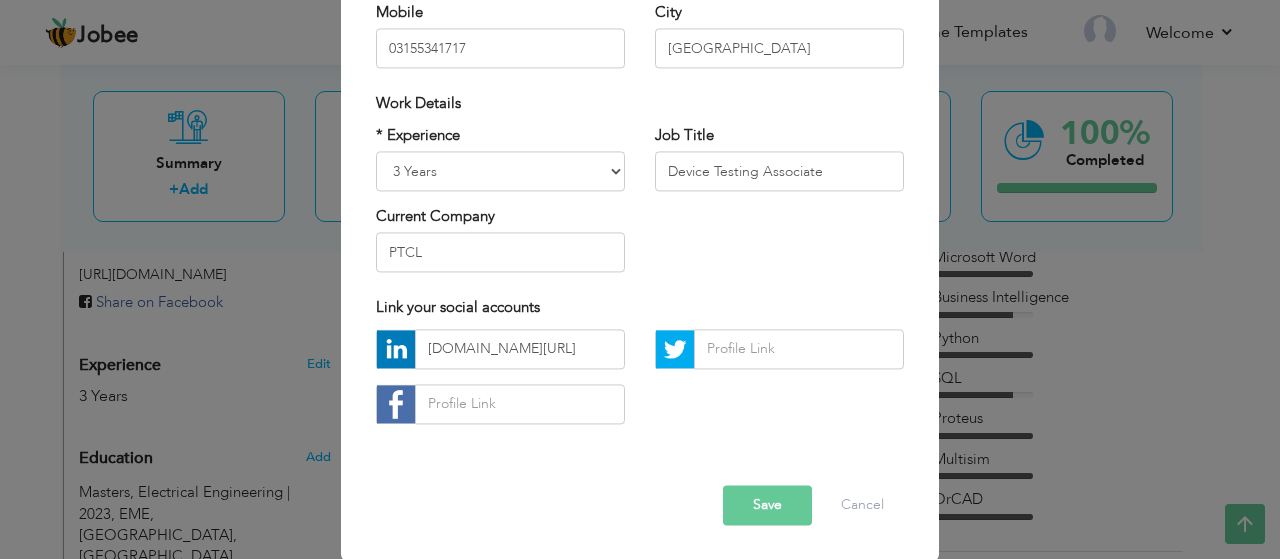 click on "Save" at bounding box center [767, 505] 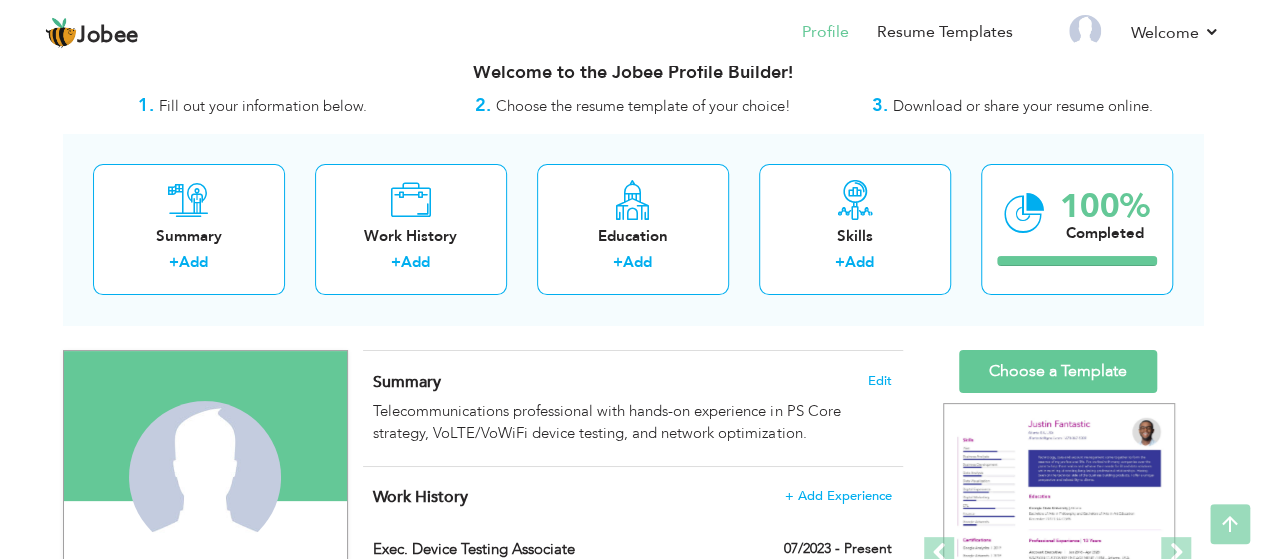 scroll, scrollTop: 0, scrollLeft: 0, axis: both 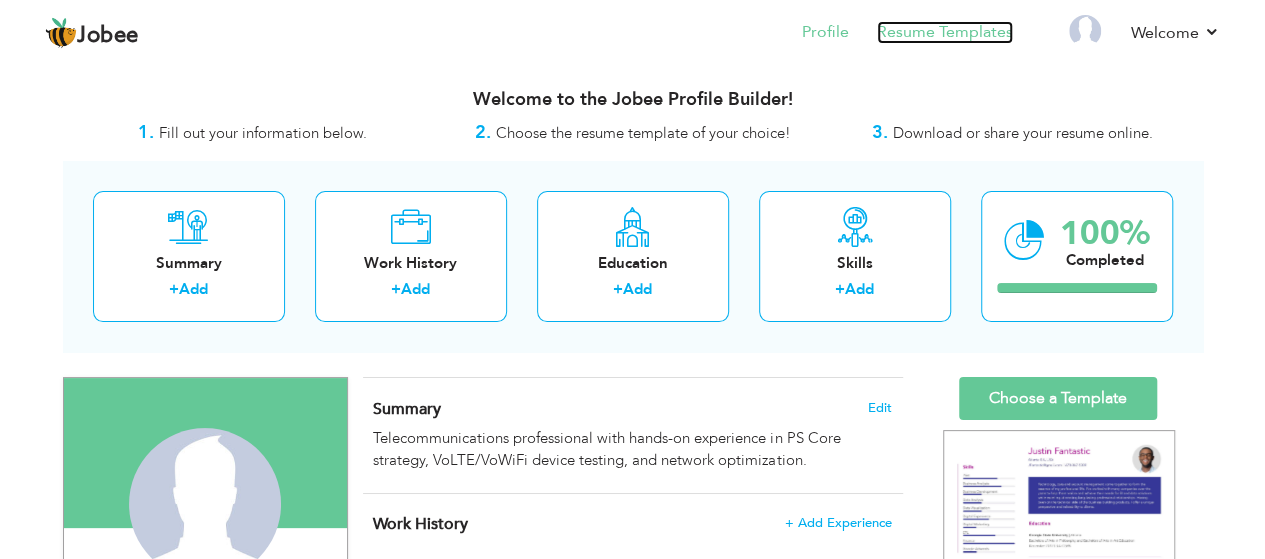 click on "Resume Templates" at bounding box center [945, 32] 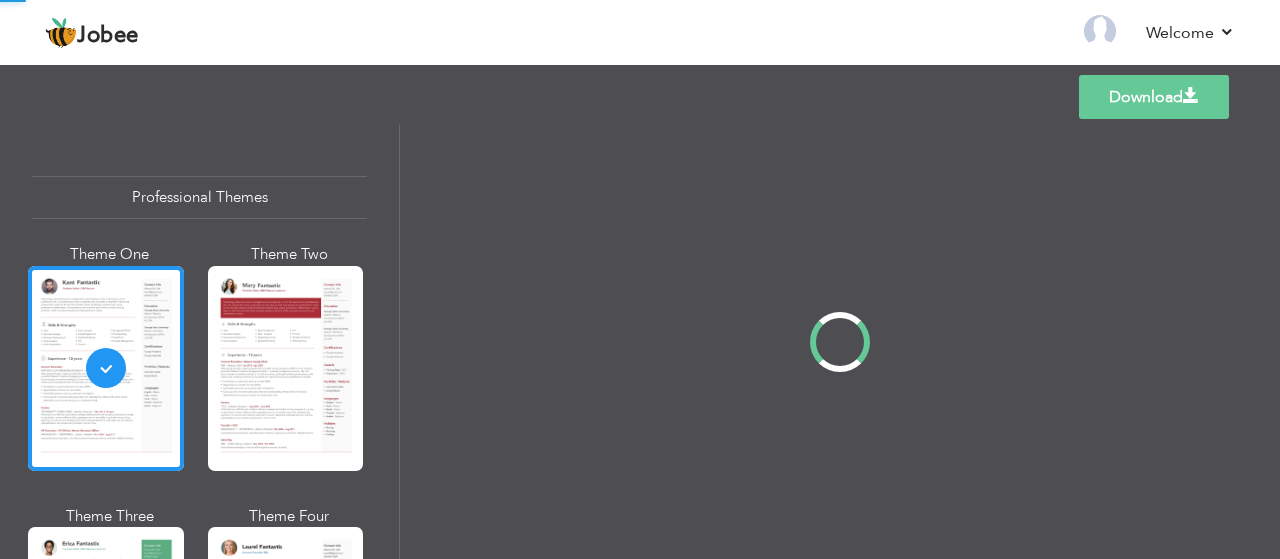 scroll, scrollTop: 0, scrollLeft: 0, axis: both 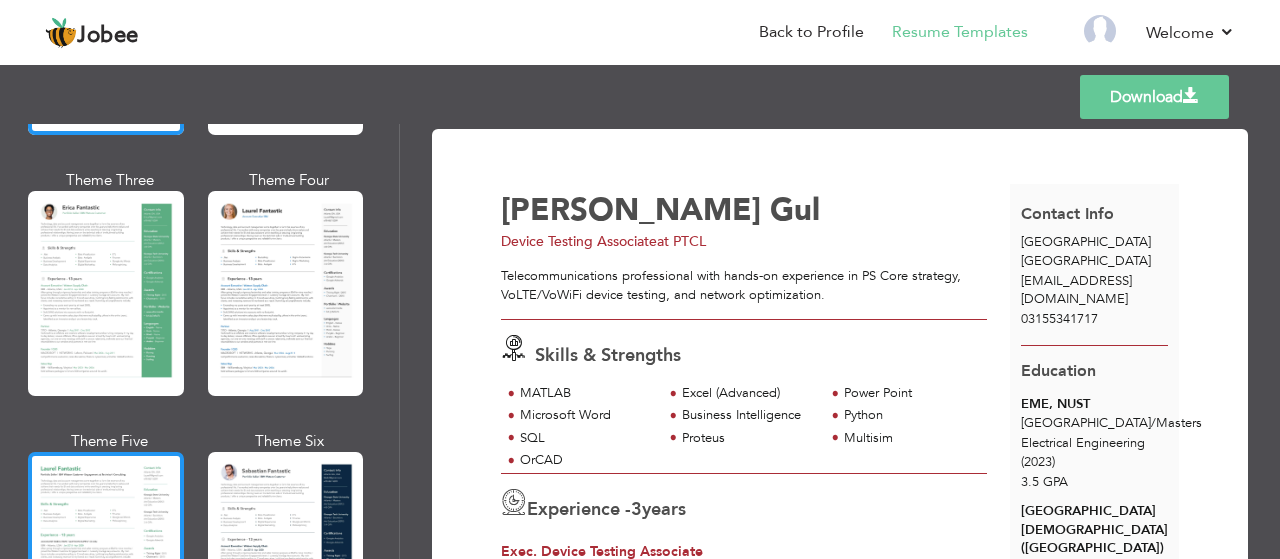 click at bounding box center [106, 554] 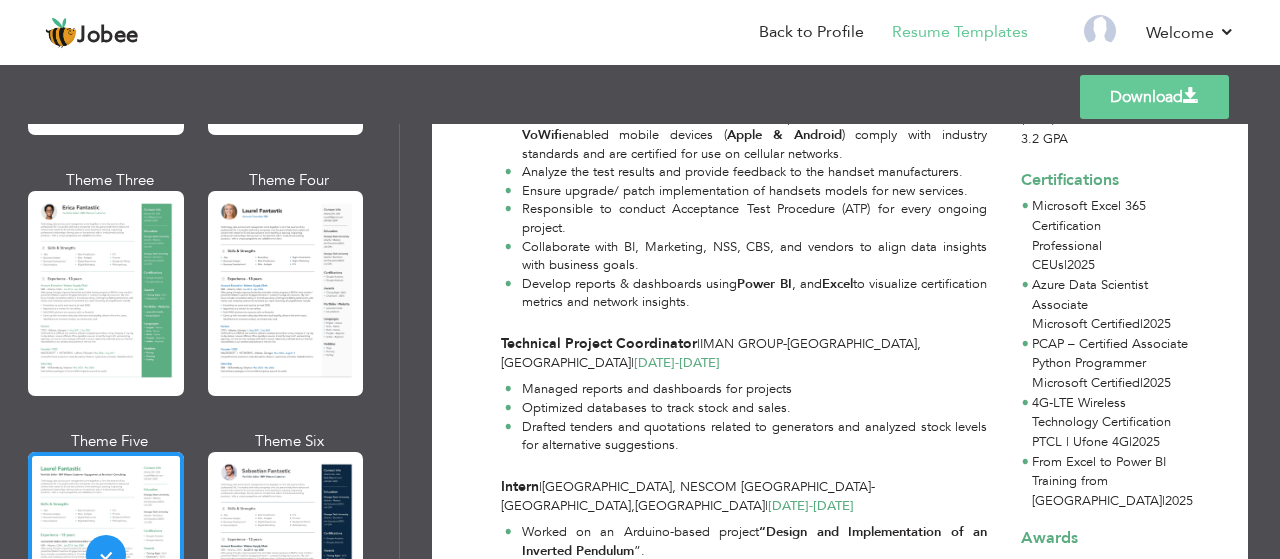 scroll, scrollTop: 459, scrollLeft: 0, axis: vertical 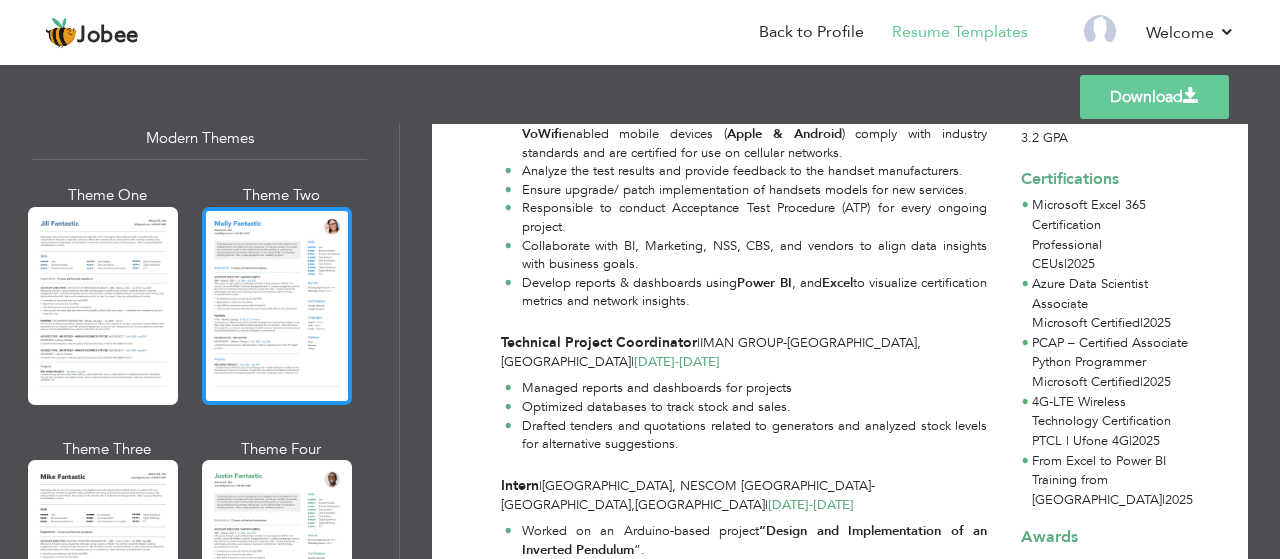 click at bounding box center [277, 306] 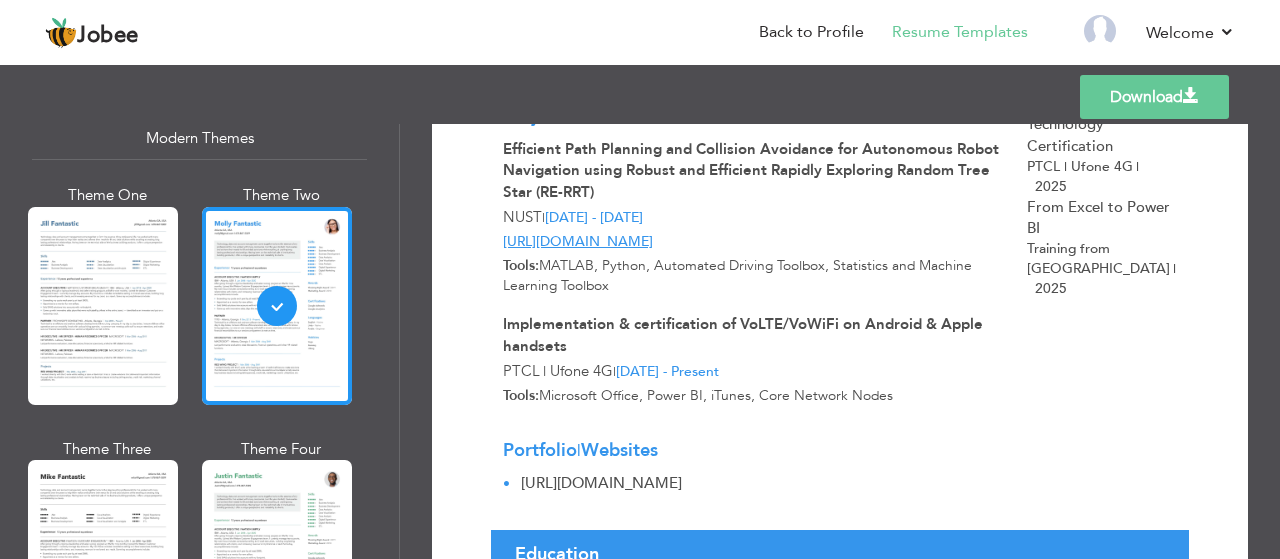scroll, scrollTop: 1240, scrollLeft: 0, axis: vertical 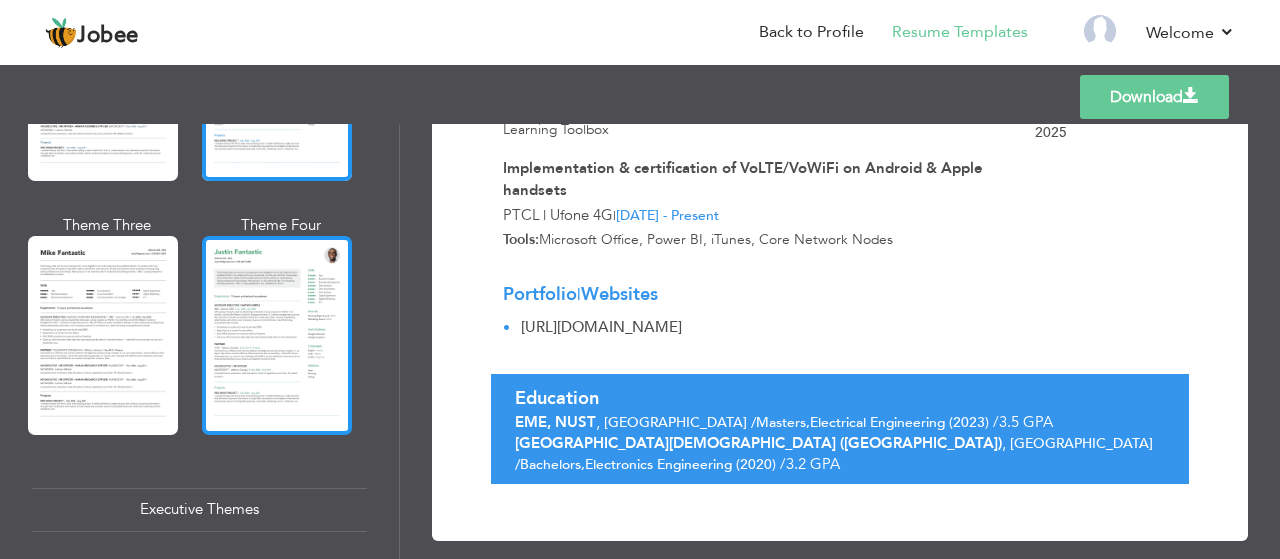 click at bounding box center [277, 335] 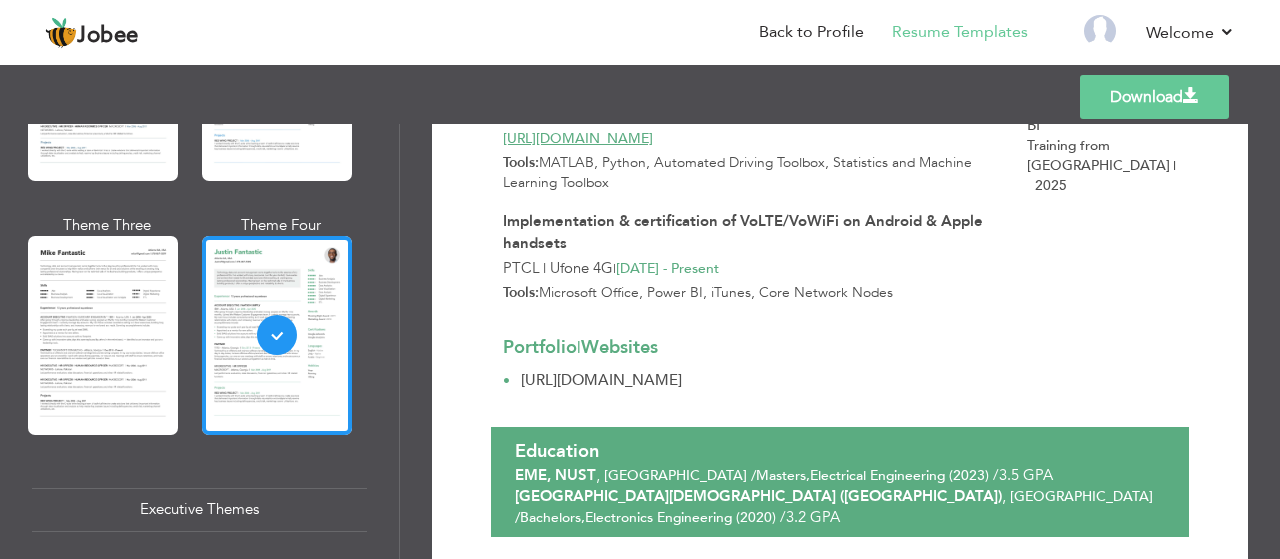 scroll, scrollTop: 1192, scrollLeft: 0, axis: vertical 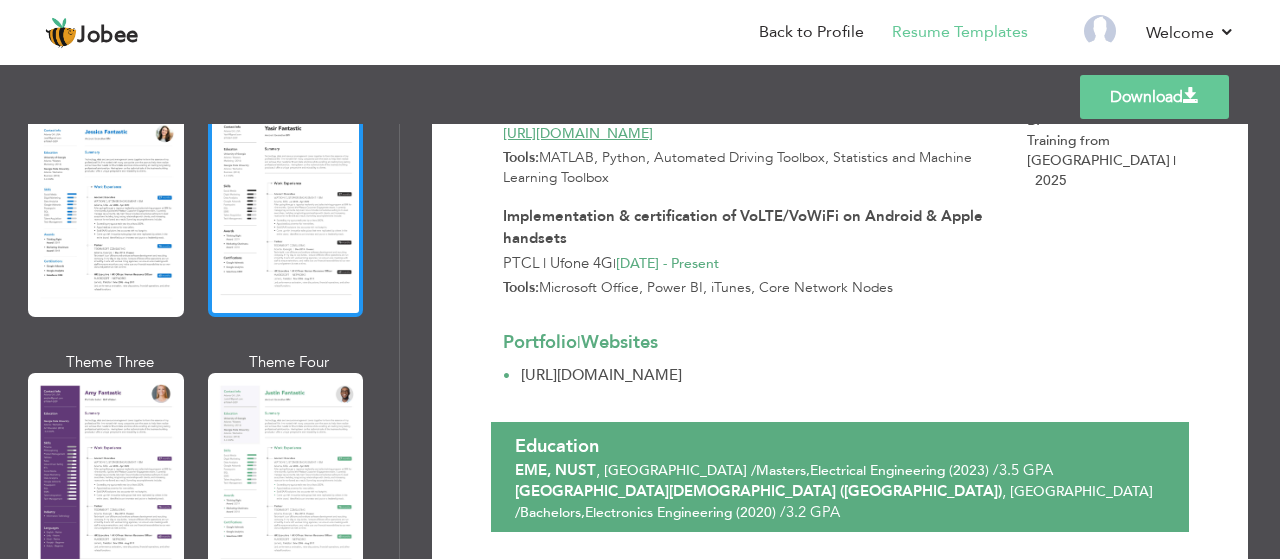 click at bounding box center (286, 214) 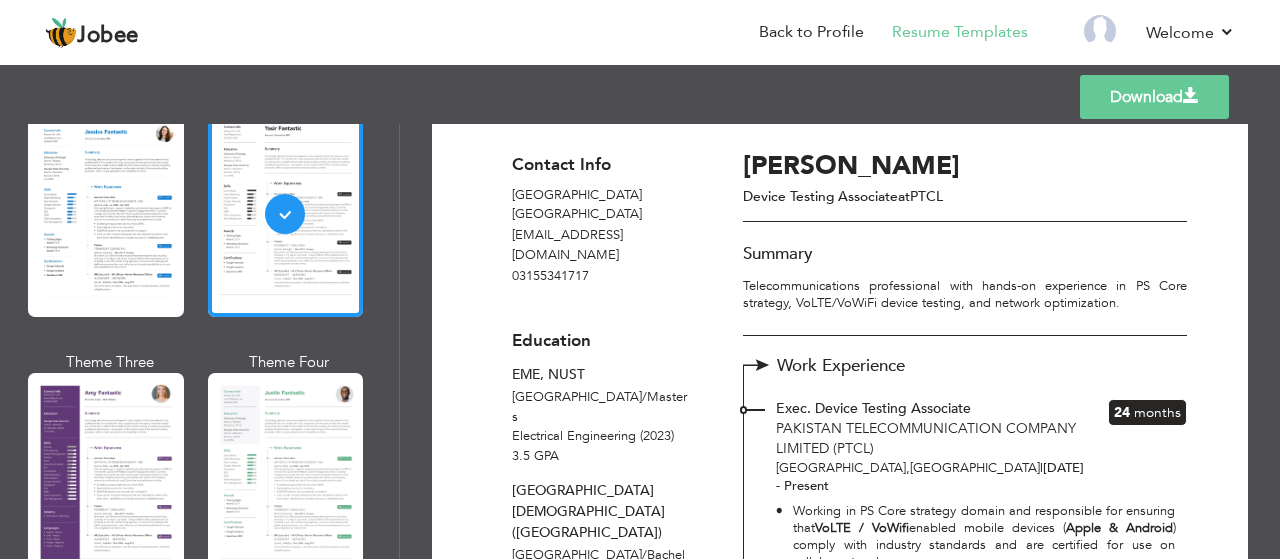 scroll, scrollTop: 0, scrollLeft: 0, axis: both 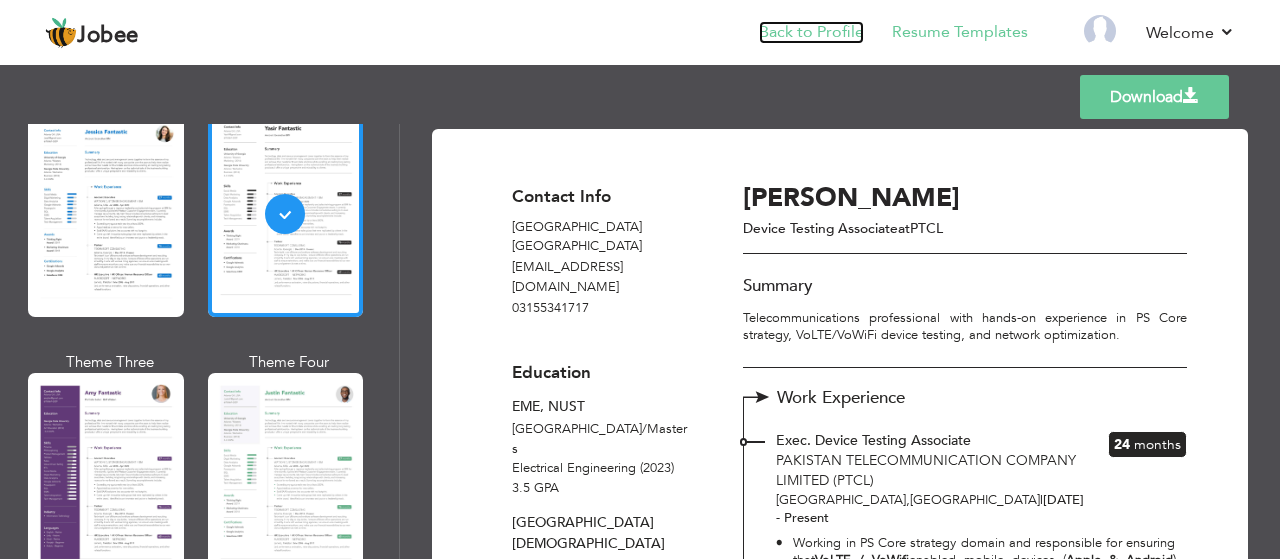 click on "Back to Profile" at bounding box center (811, 32) 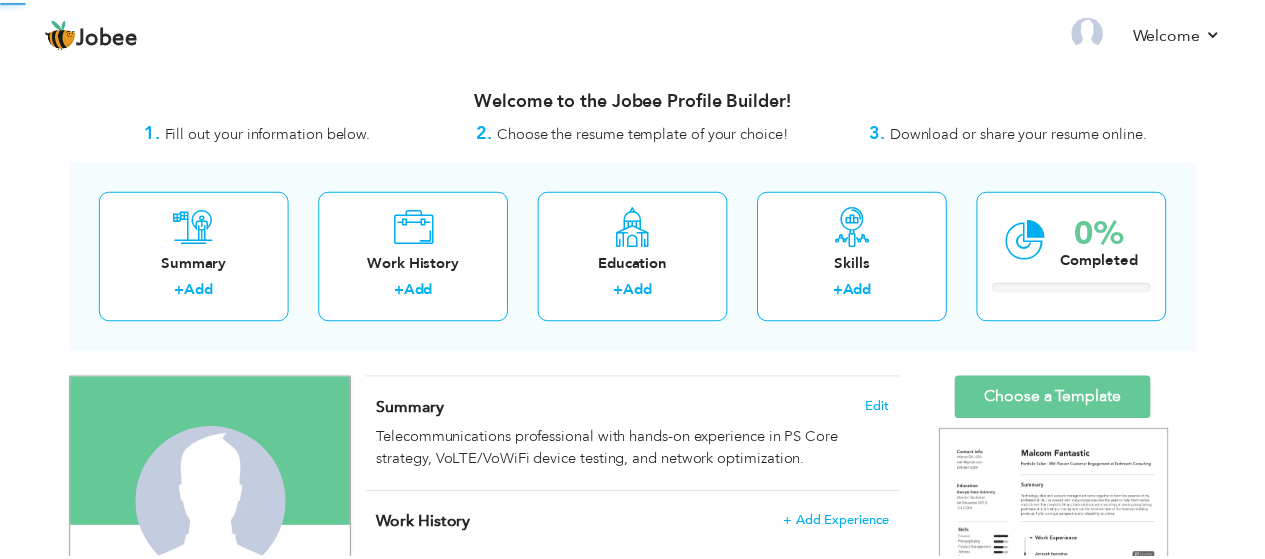 scroll, scrollTop: 0, scrollLeft: 0, axis: both 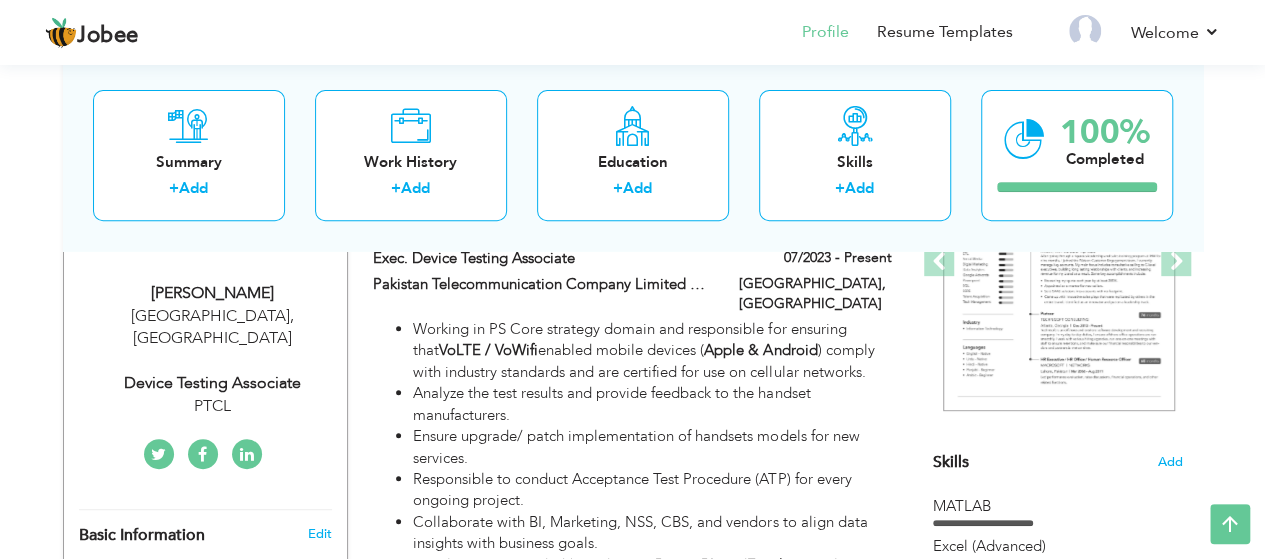 click on "Device Testing Associate" at bounding box center [213, 383] 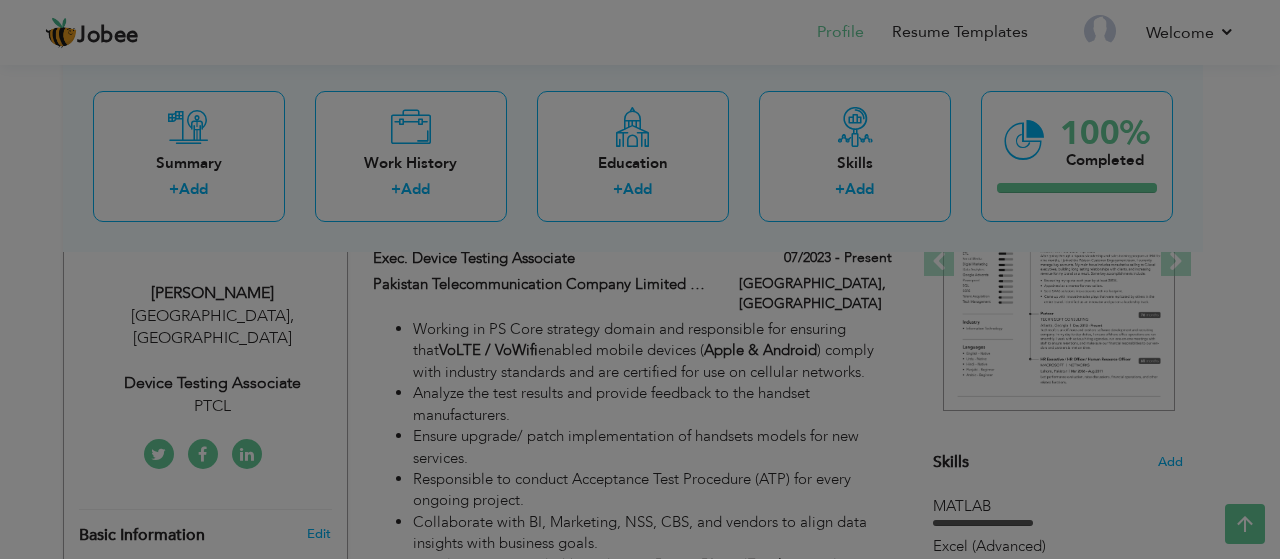click on "Jobee
Profile
Resume Templates
Resume Templates
Cover Letters
About
My Resume
Welcome
Settings
Log off
Welcome" at bounding box center [640, 771] 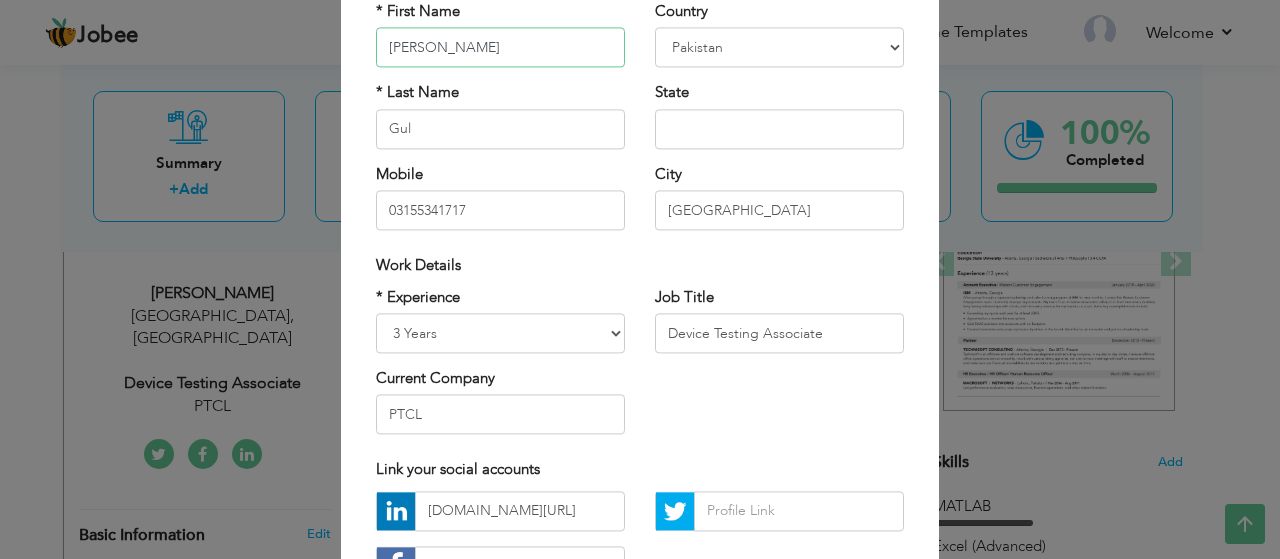 scroll, scrollTop: 177, scrollLeft: 0, axis: vertical 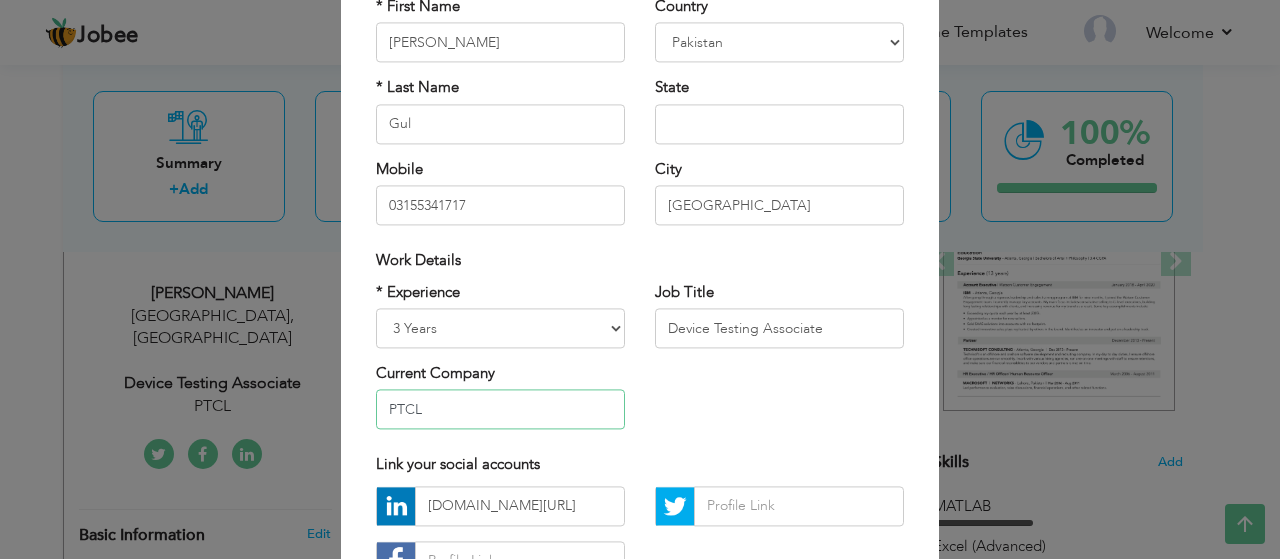click on "PTCL" at bounding box center [500, 410] 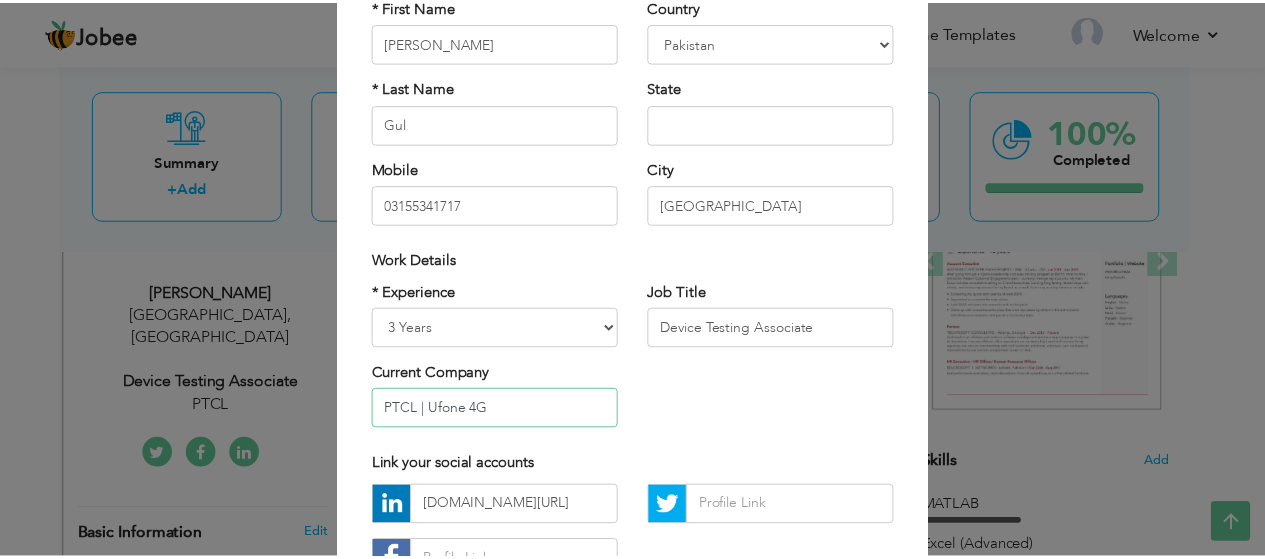 scroll, scrollTop: 334, scrollLeft: 0, axis: vertical 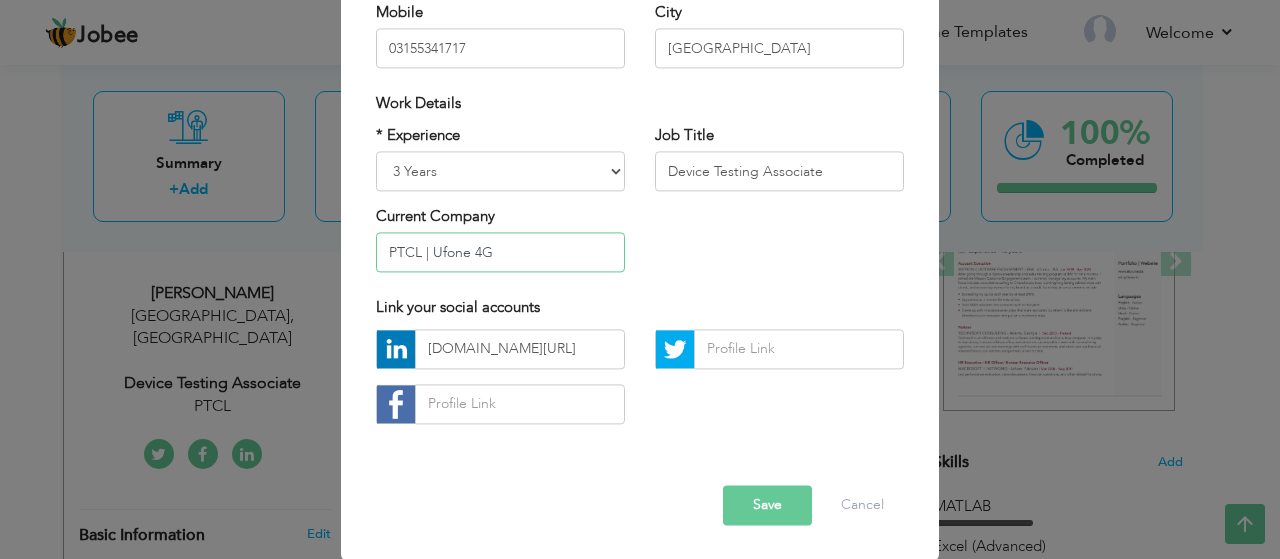 type on "PTCL | Ufone 4G" 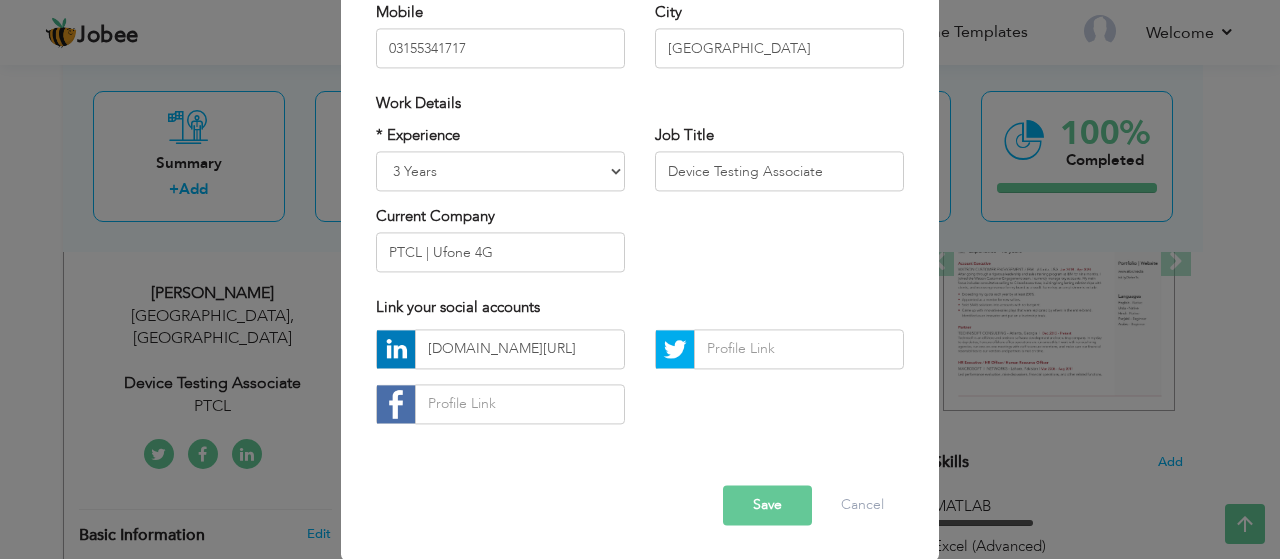 click on "Save" at bounding box center (767, 505) 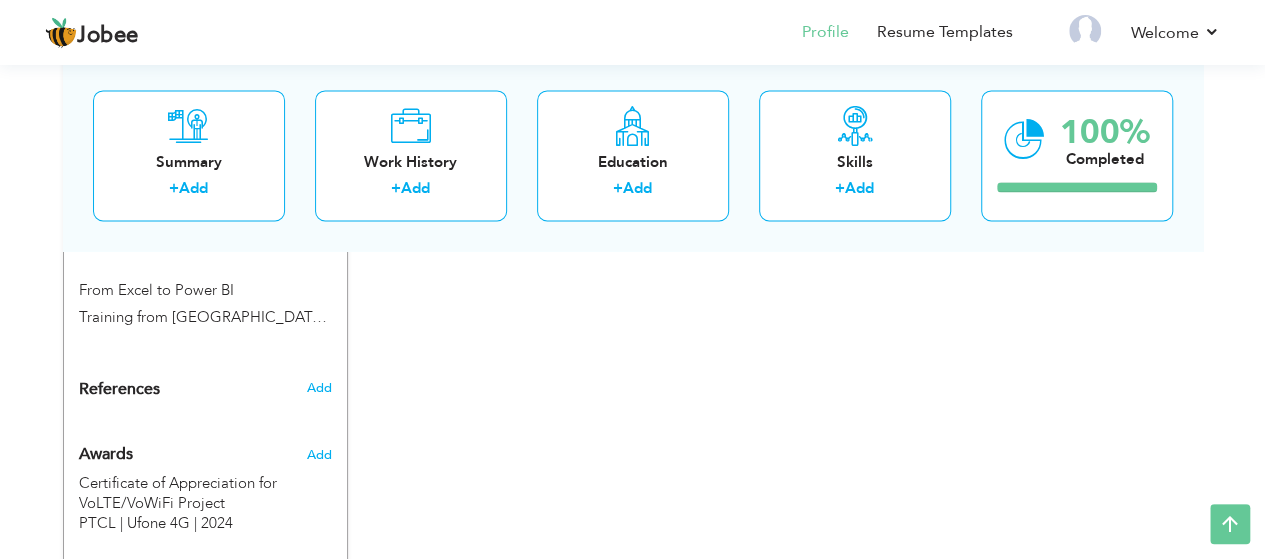 scroll, scrollTop: 1584, scrollLeft: 0, axis: vertical 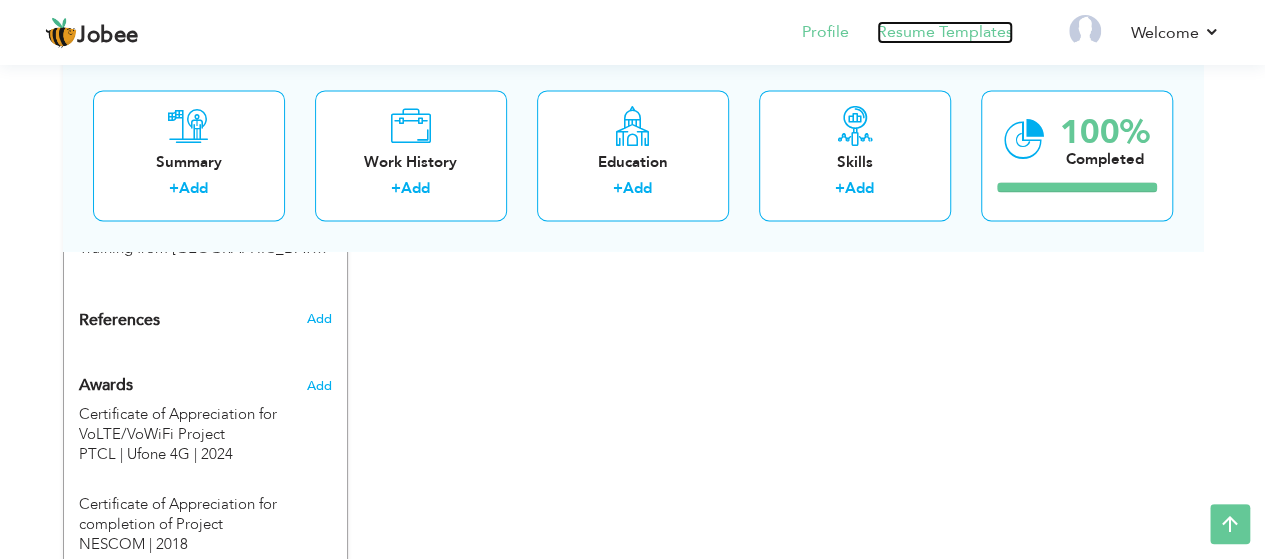 click on "Resume Templates" at bounding box center [945, 32] 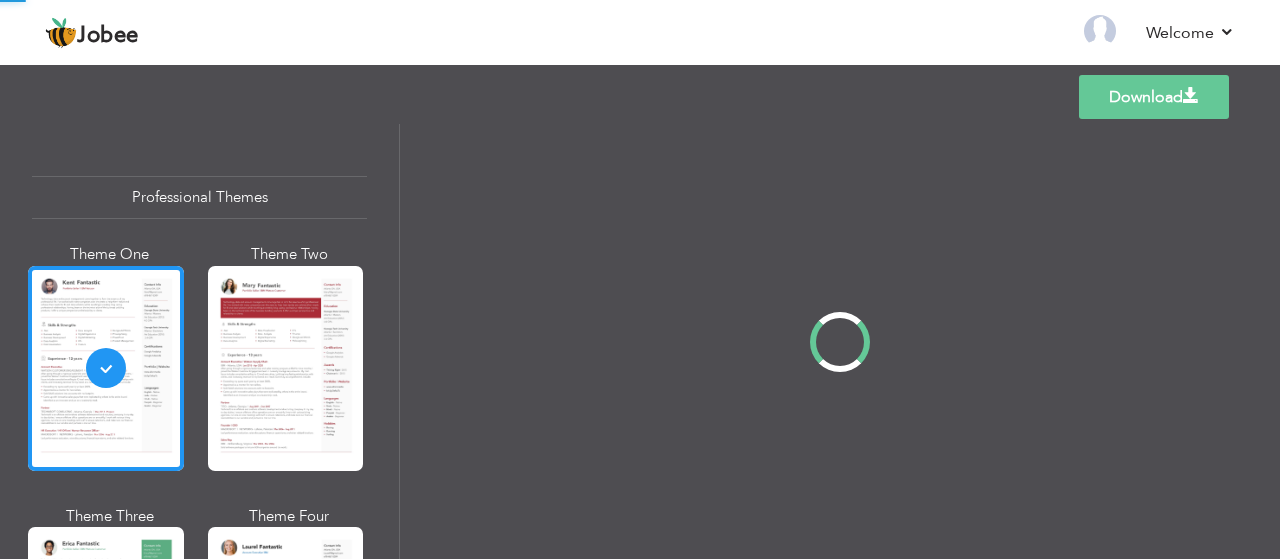 scroll, scrollTop: 0, scrollLeft: 0, axis: both 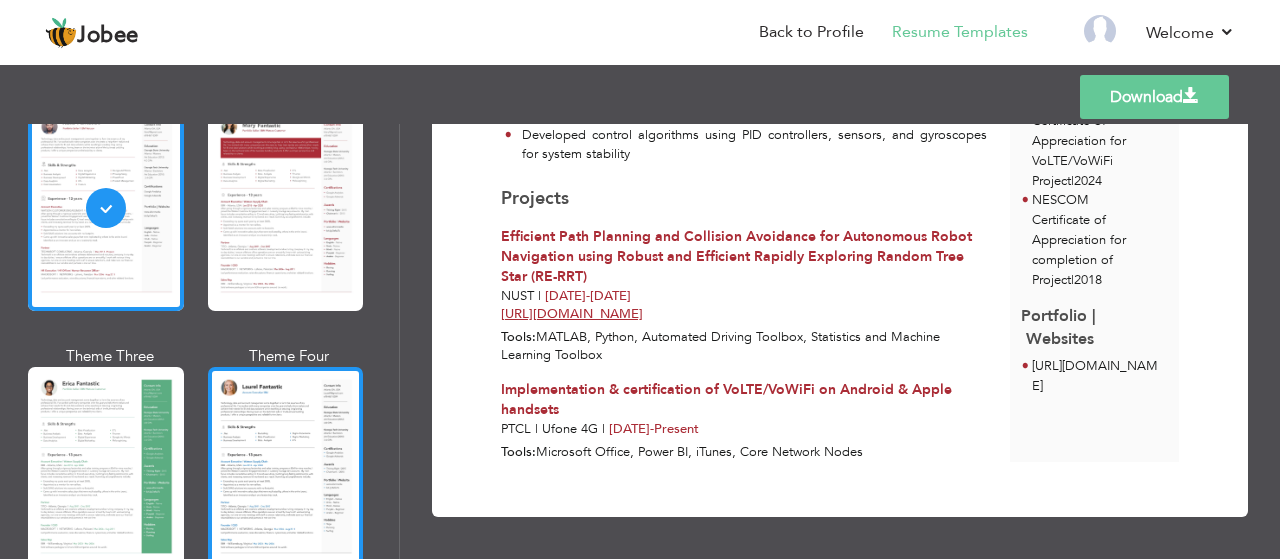 click at bounding box center [286, 469] 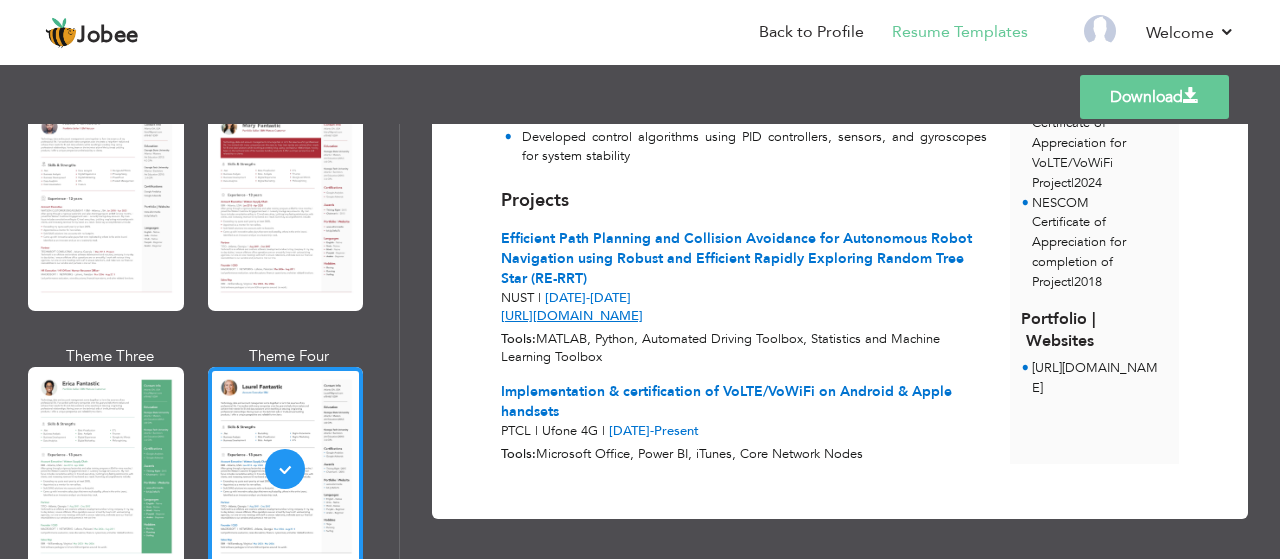 scroll, scrollTop: 953, scrollLeft: 0, axis: vertical 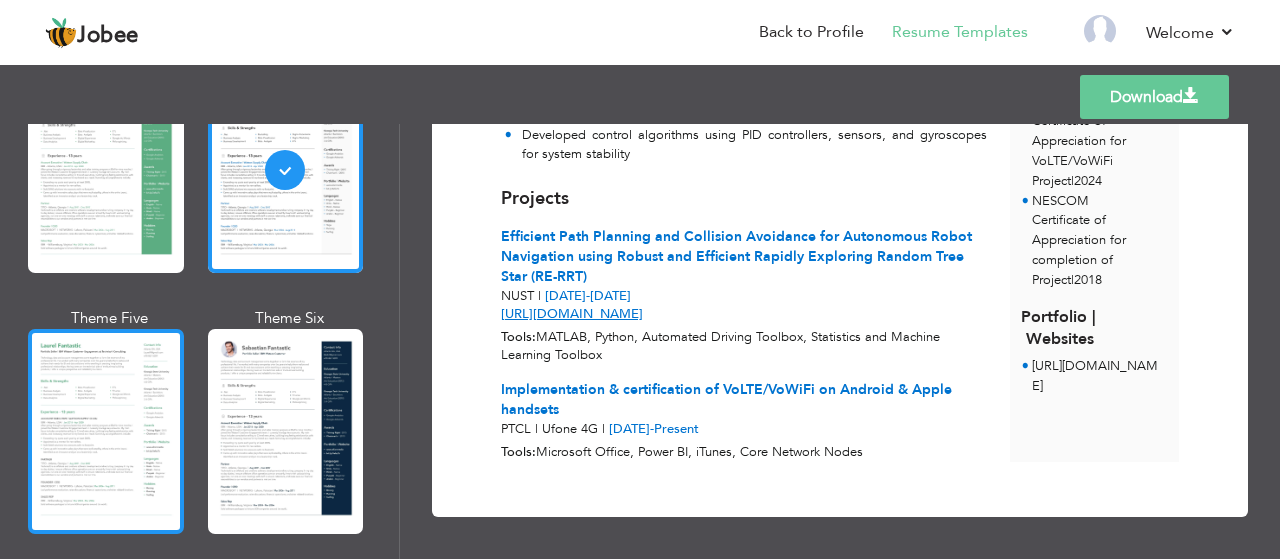 click at bounding box center [106, 431] 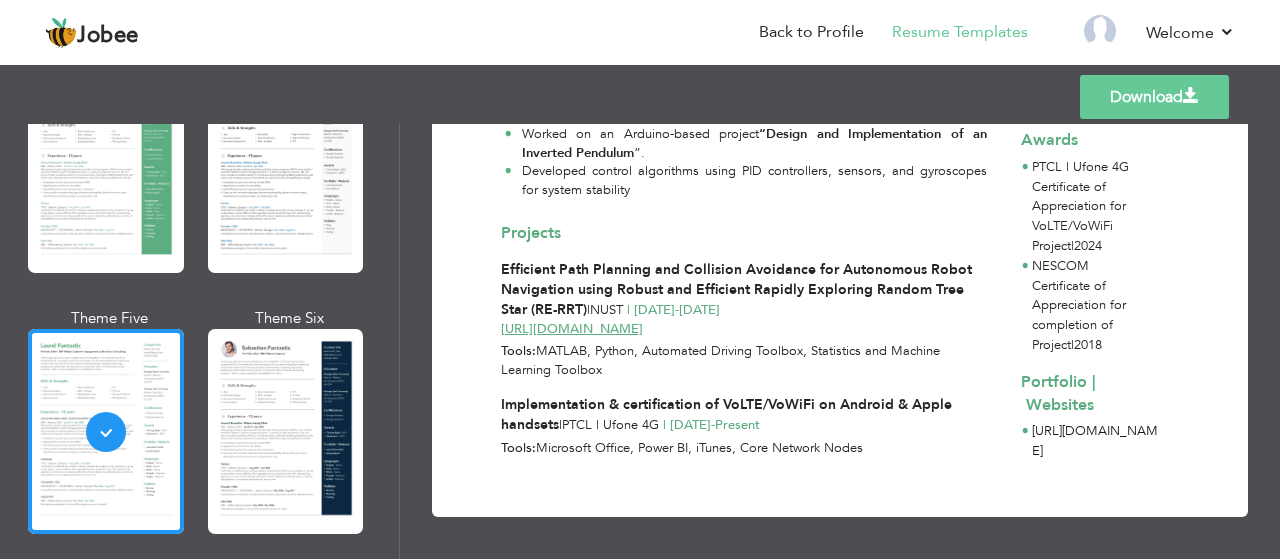 scroll, scrollTop: 963, scrollLeft: 0, axis: vertical 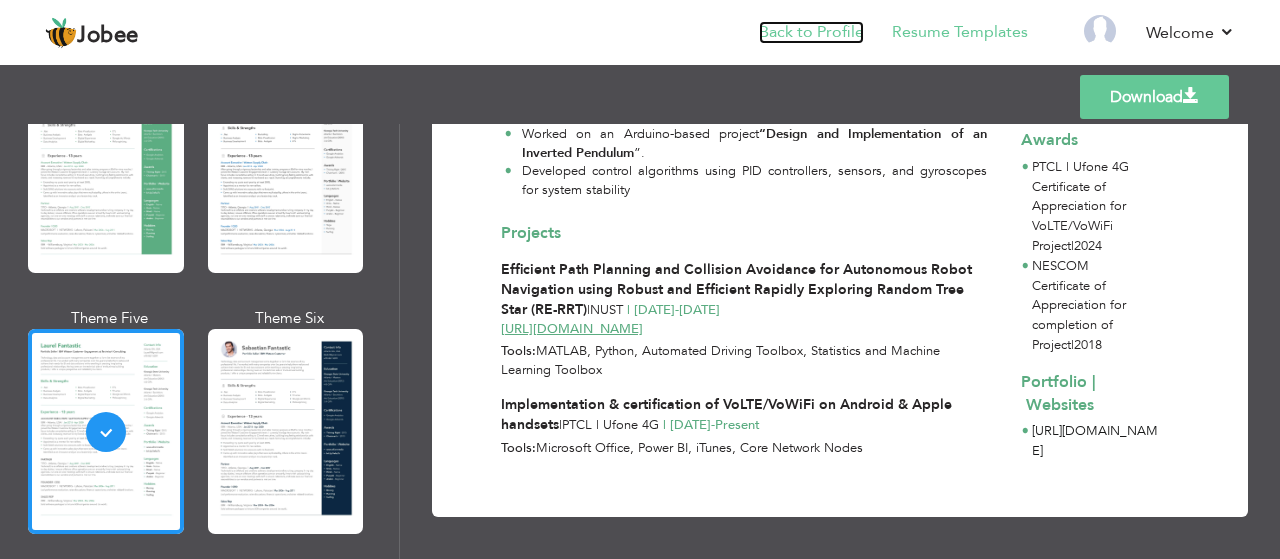 click on "Back to Profile" at bounding box center (811, 32) 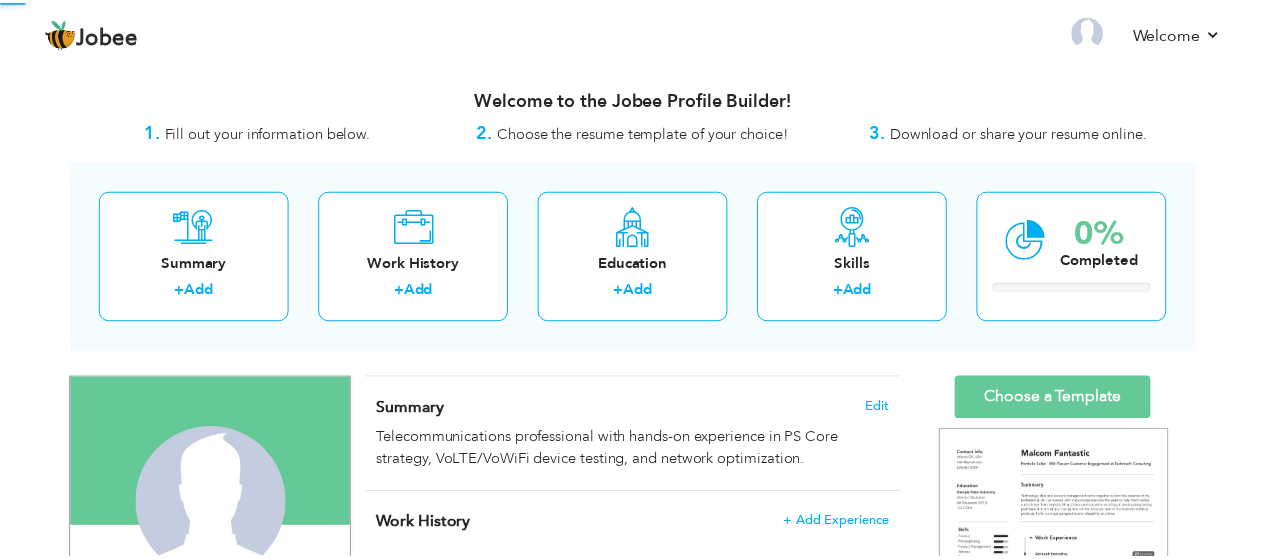 scroll, scrollTop: 0, scrollLeft: 0, axis: both 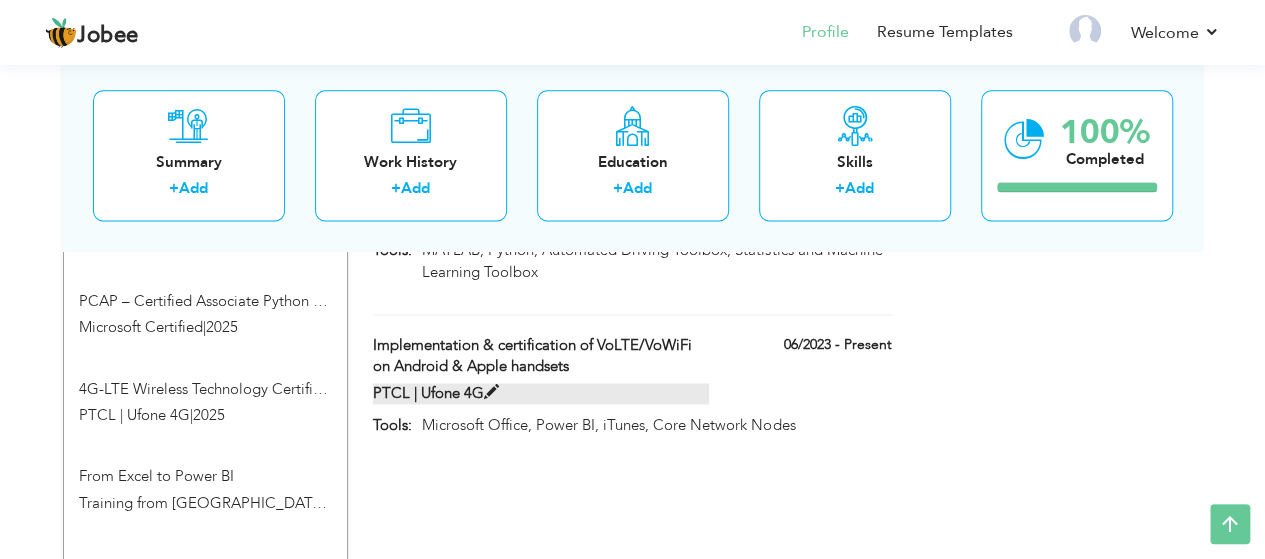 click on "PTCL | Ufone 4G" at bounding box center (541, 393) 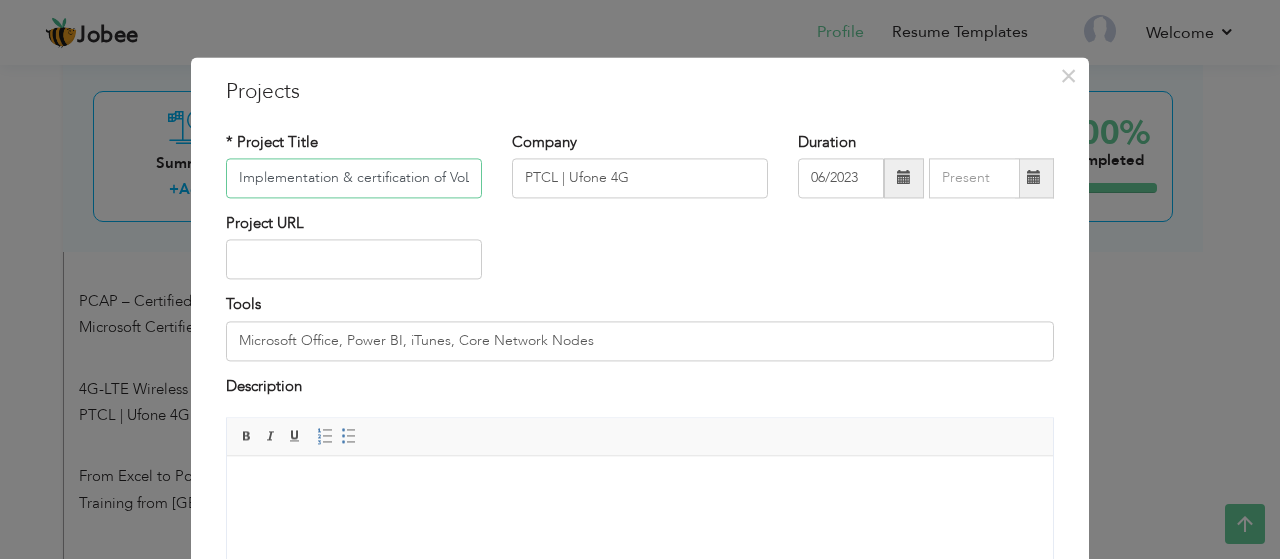 scroll, scrollTop: 0, scrollLeft: 253, axis: horizontal 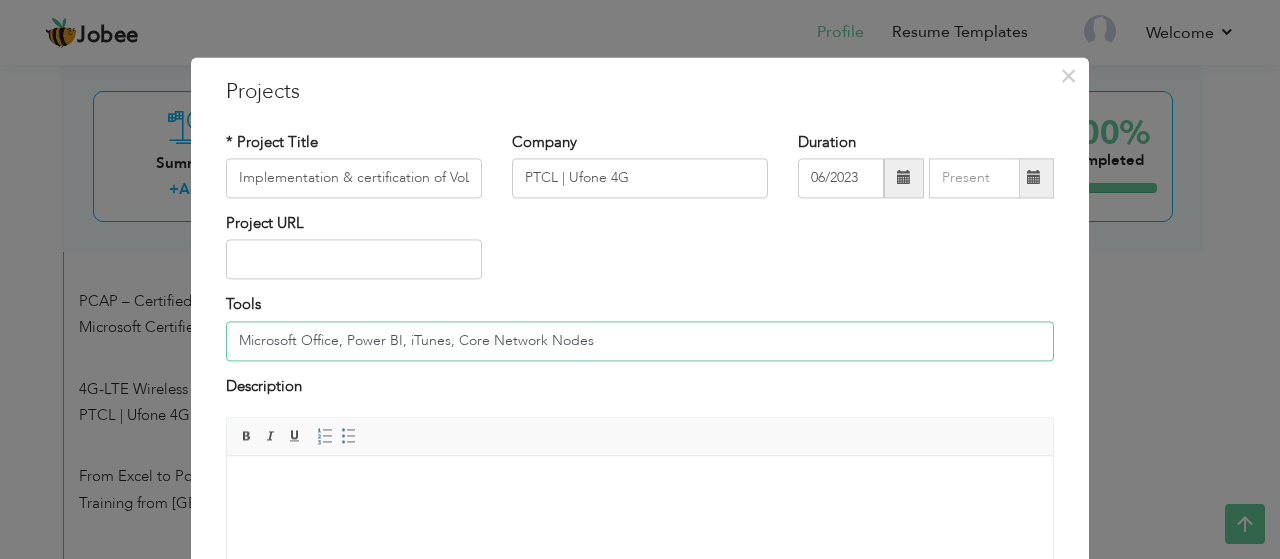 drag, startPoint x: 583, startPoint y: 336, endPoint x: 186, endPoint y: 343, distance: 397.0617 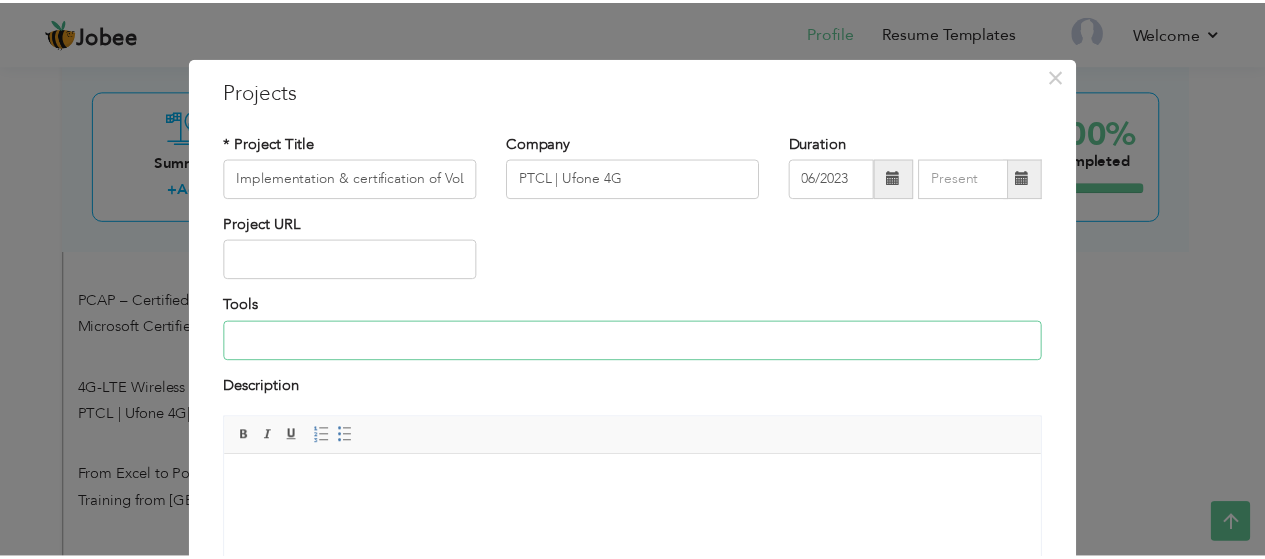 scroll, scrollTop: 232, scrollLeft: 0, axis: vertical 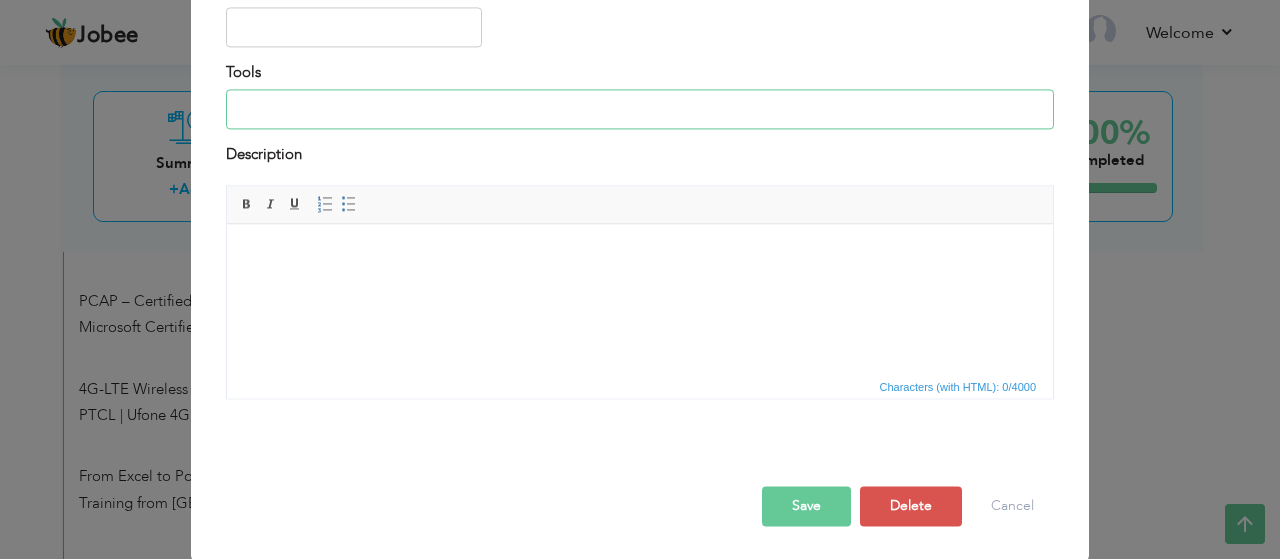 type 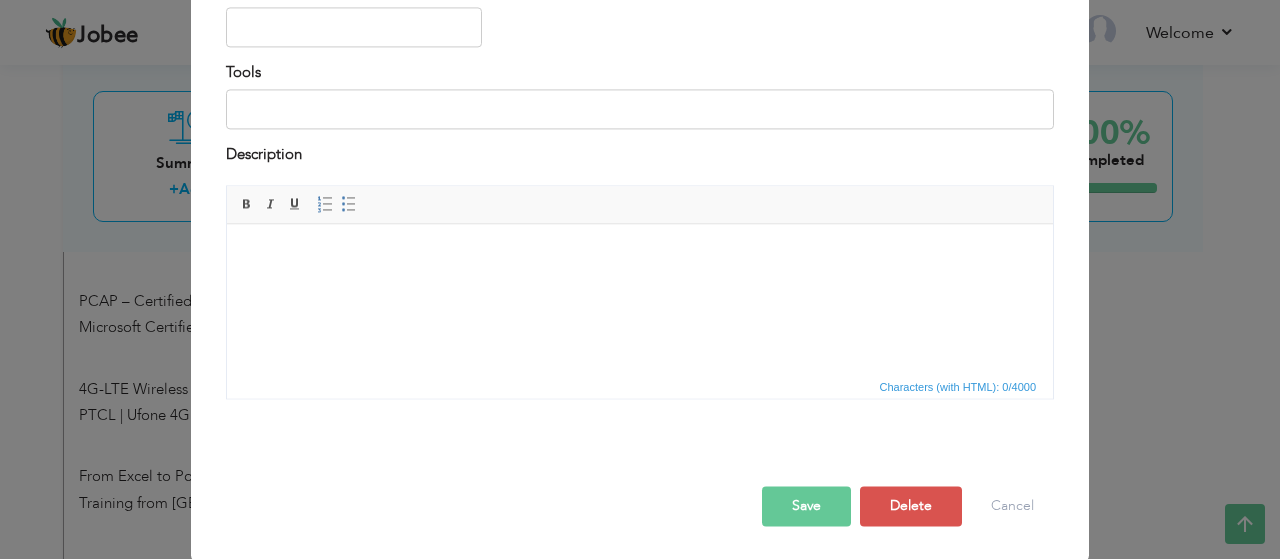 click on "Save" at bounding box center (806, 507) 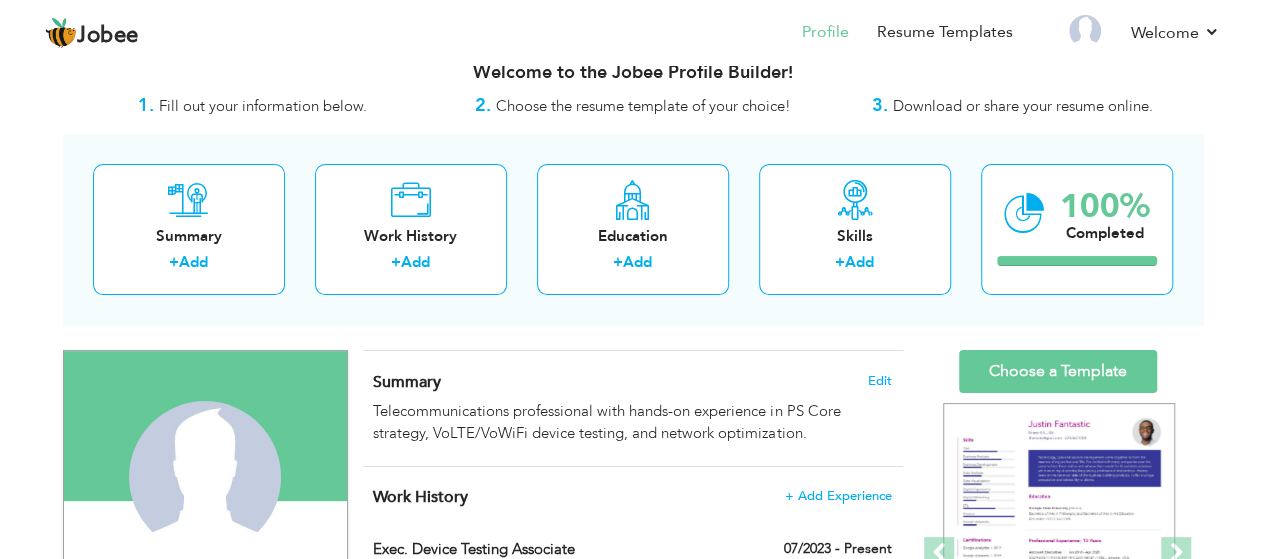 scroll, scrollTop: 0, scrollLeft: 0, axis: both 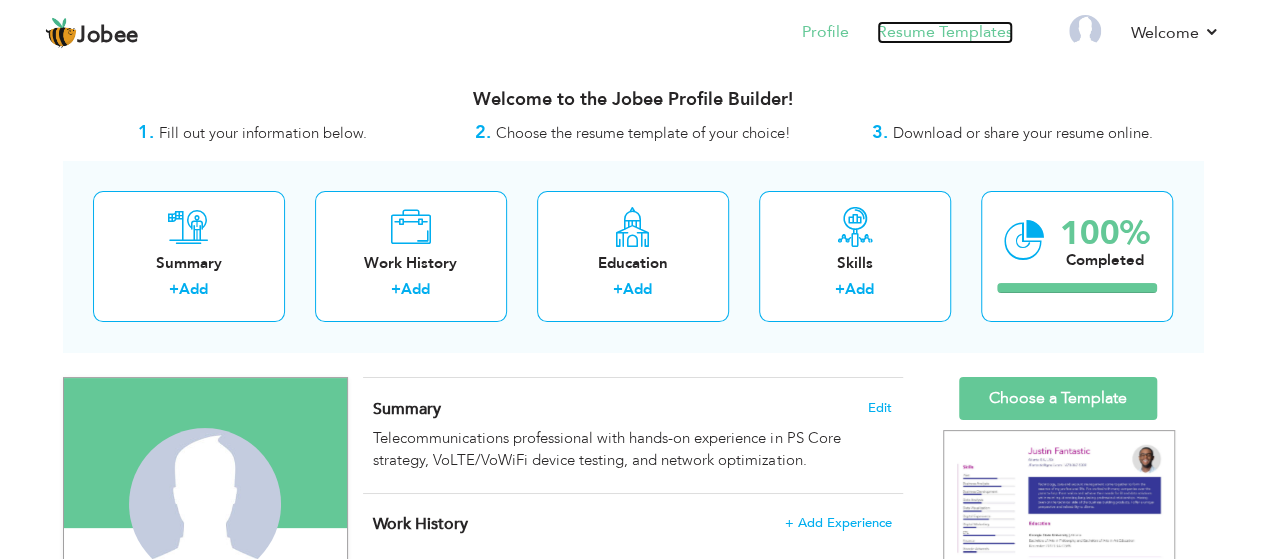 click on "Resume Templates" at bounding box center [945, 32] 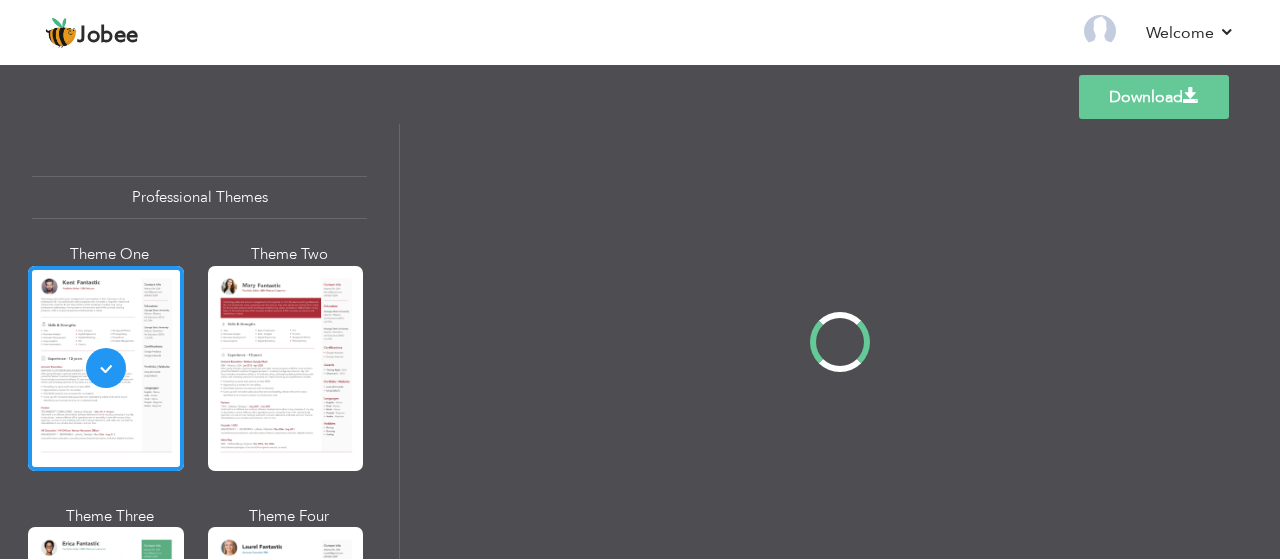 scroll, scrollTop: 0, scrollLeft: 0, axis: both 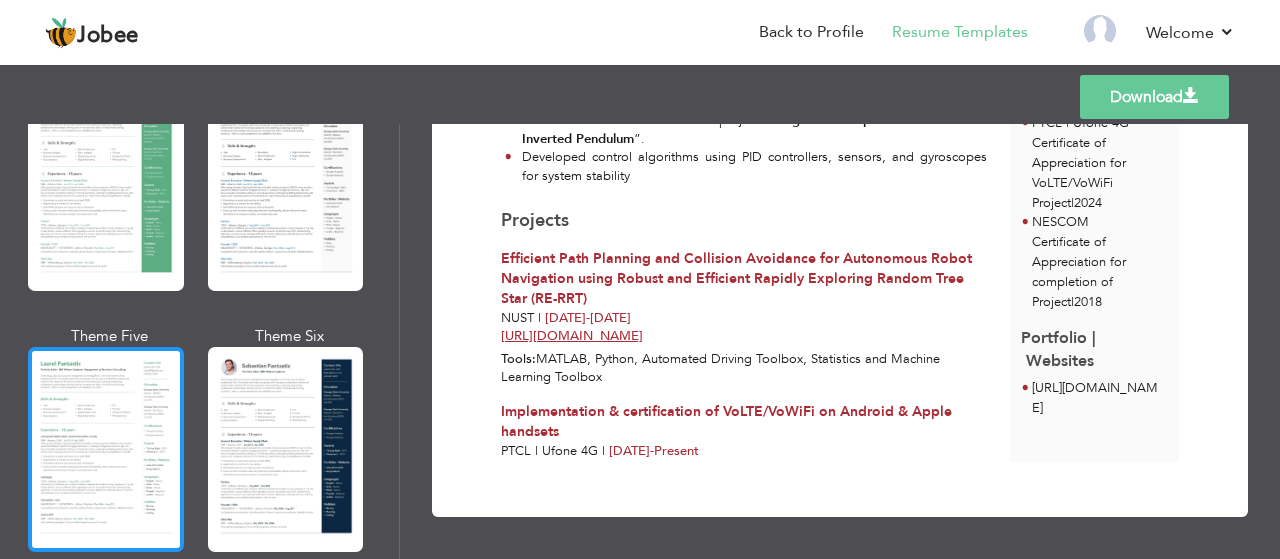 click at bounding box center (106, 449) 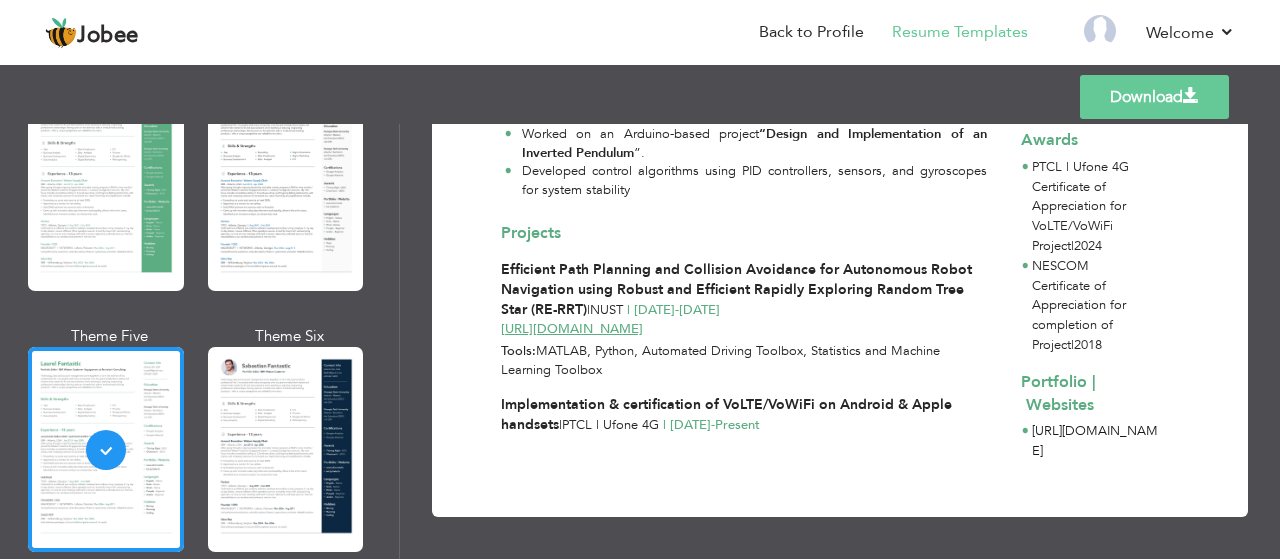 scroll, scrollTop: 0, scrollLeft: 0, axis: both 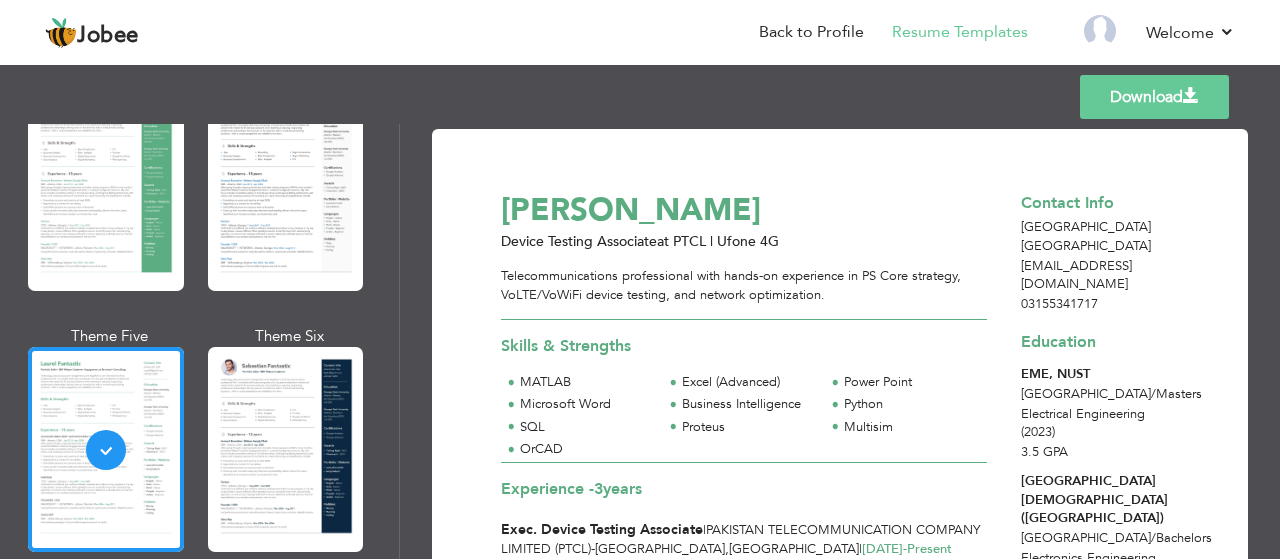 click on "Download" at bounding box center (1154, 97) 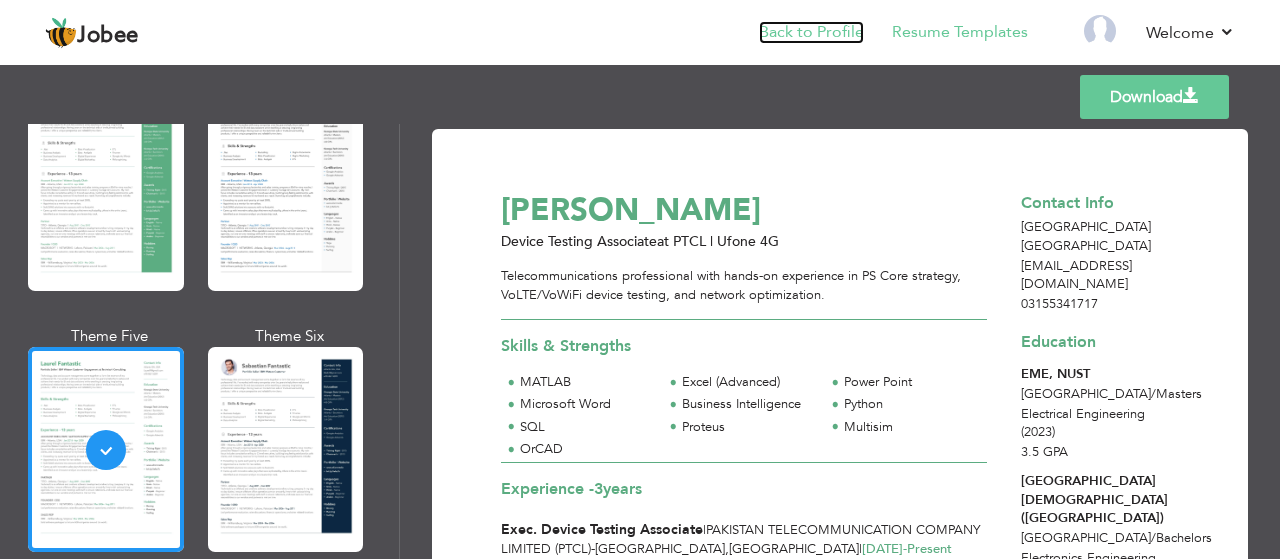 click on "Back to Profile" at bounding box center [811, 32] 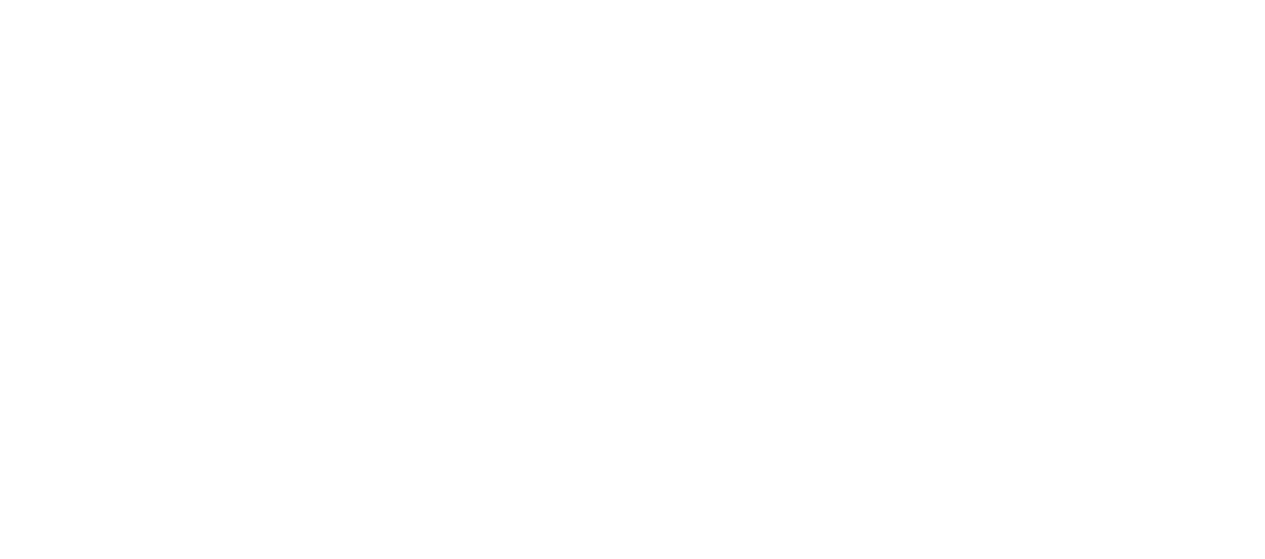 scroll, scrollTop: 0, scrollLeft: 0, axis: both 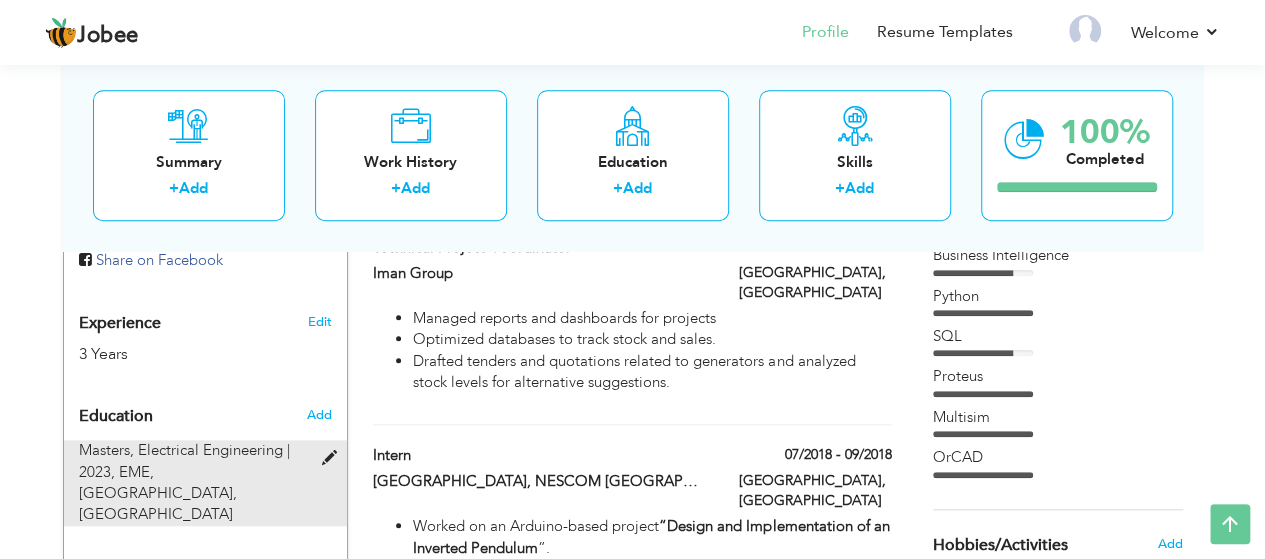 click on "Masters,  Electrical Engineering  |  2023," at bounding box center (184, 460) 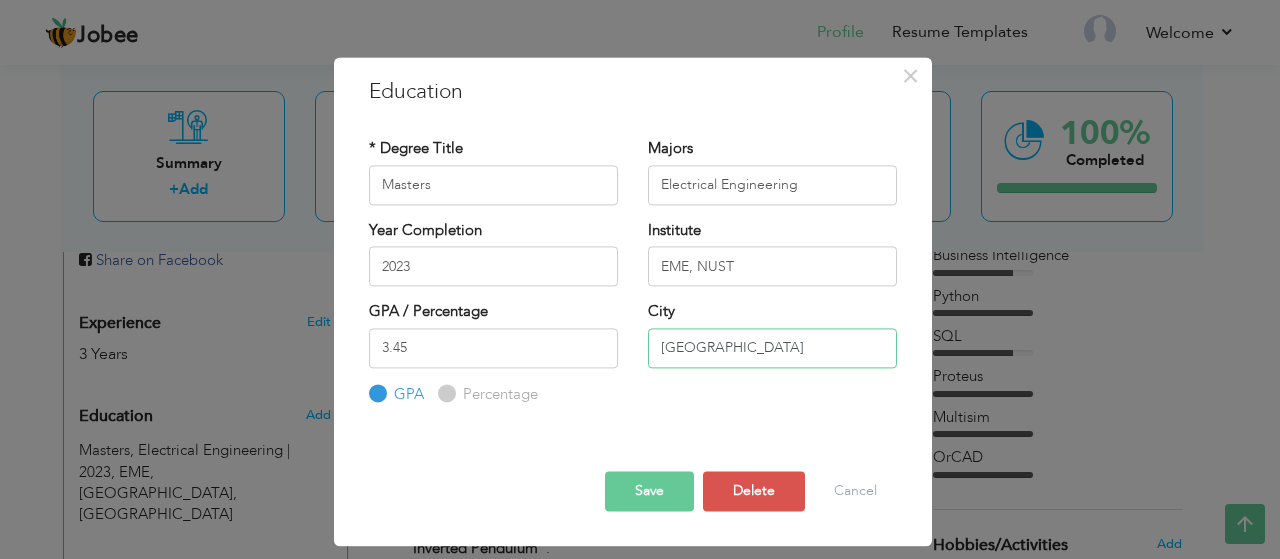 click on "[GEOGRAPHIC_DATA]" at bounding box center (772, 348) 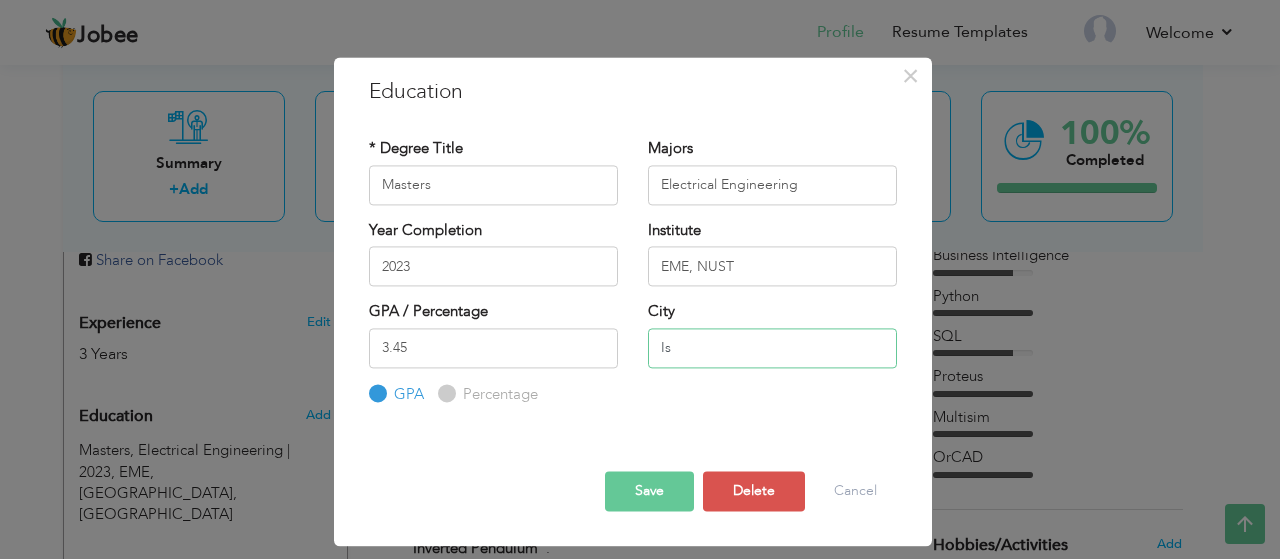type on "I" 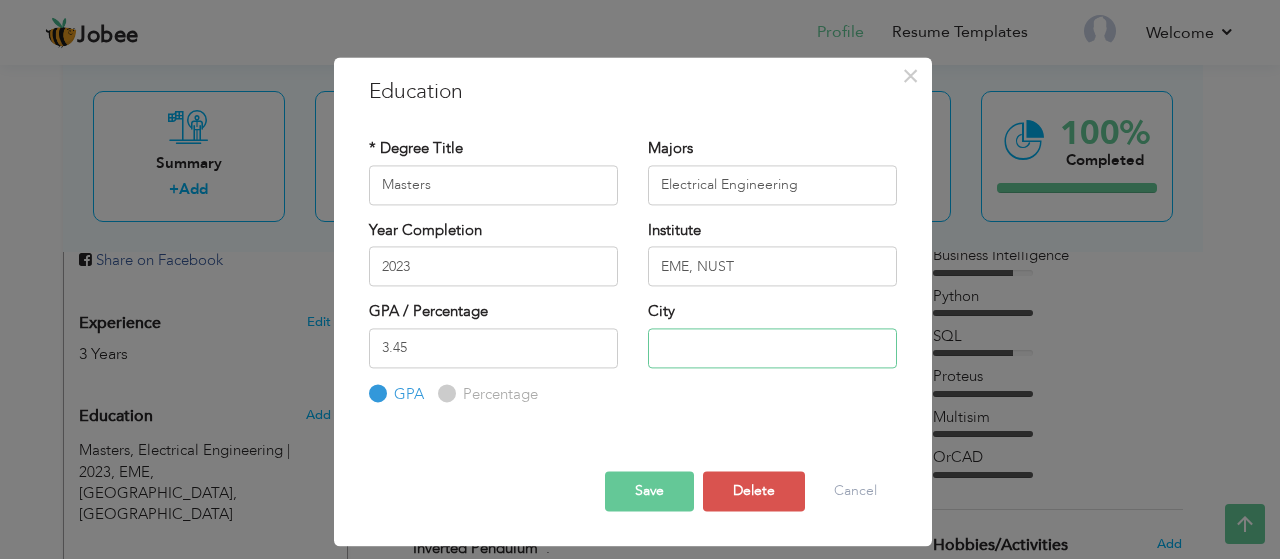 type 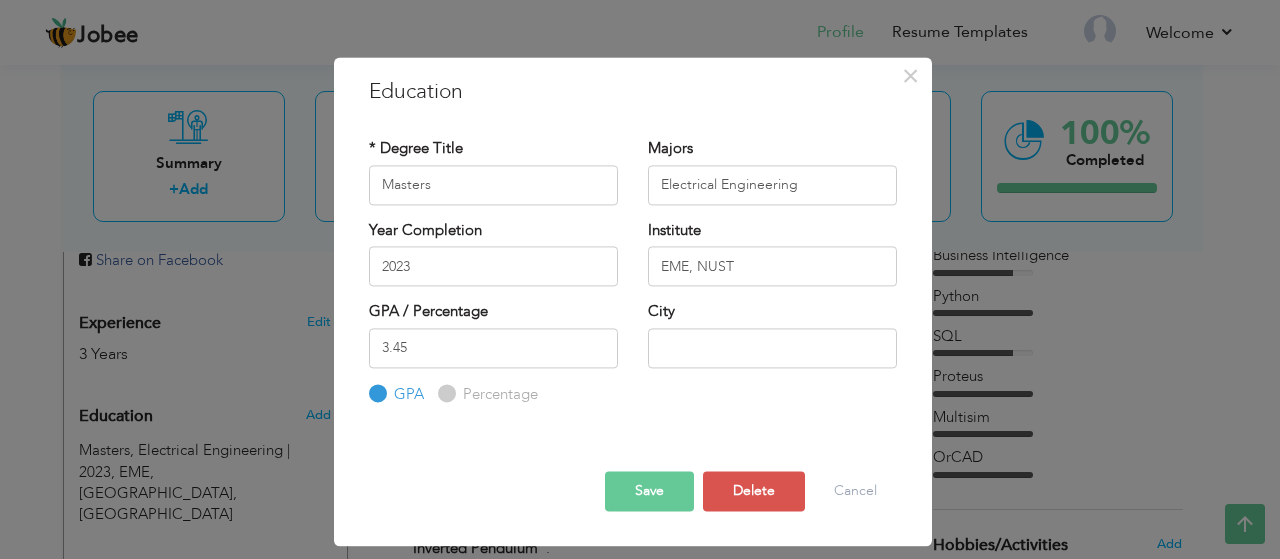 click on "Save
Save and Continue
Delete
Cancel" at bounding box center (633, 474) 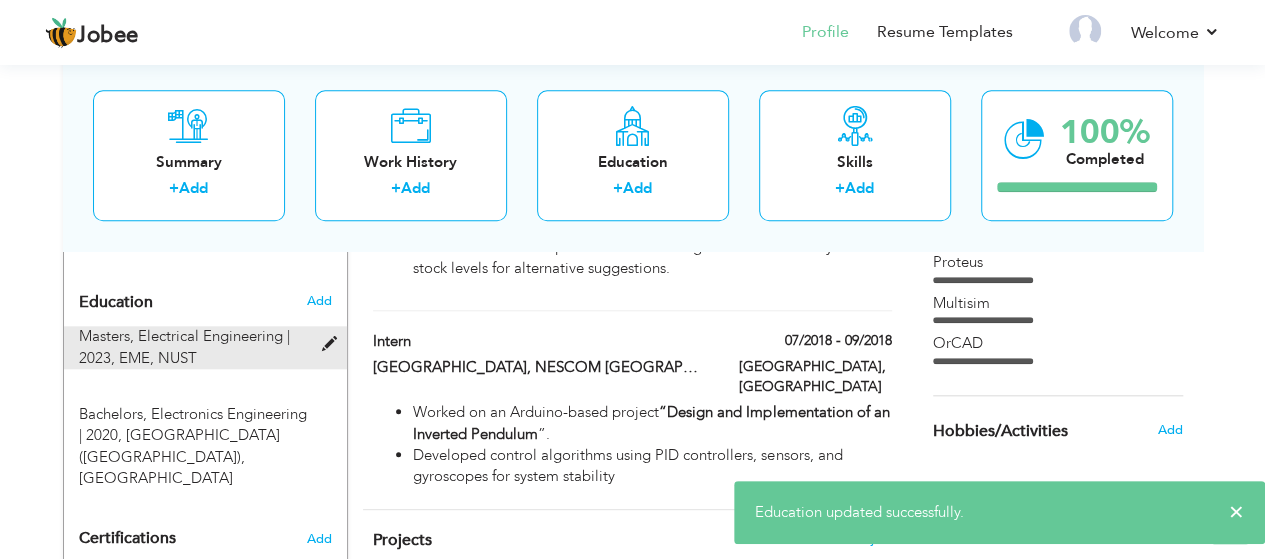 scroll, scrollTop: 846, scrollLeft: 0, axis: vertical 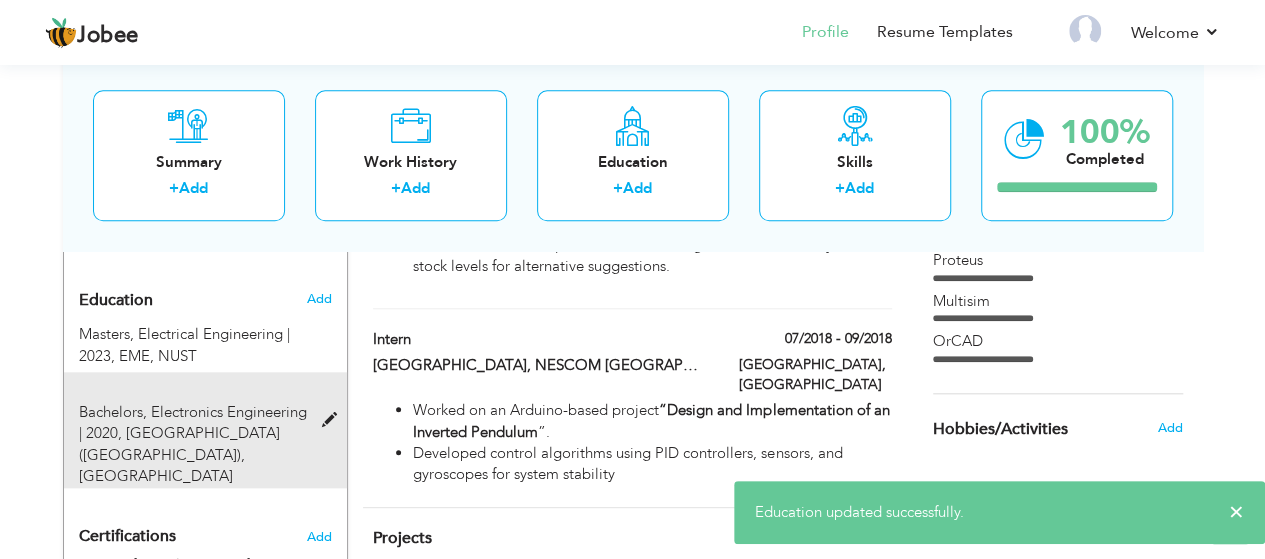 click on "International Islamic University Islamabad (IIUI), Islamabad" at bounding box center [179, 454] 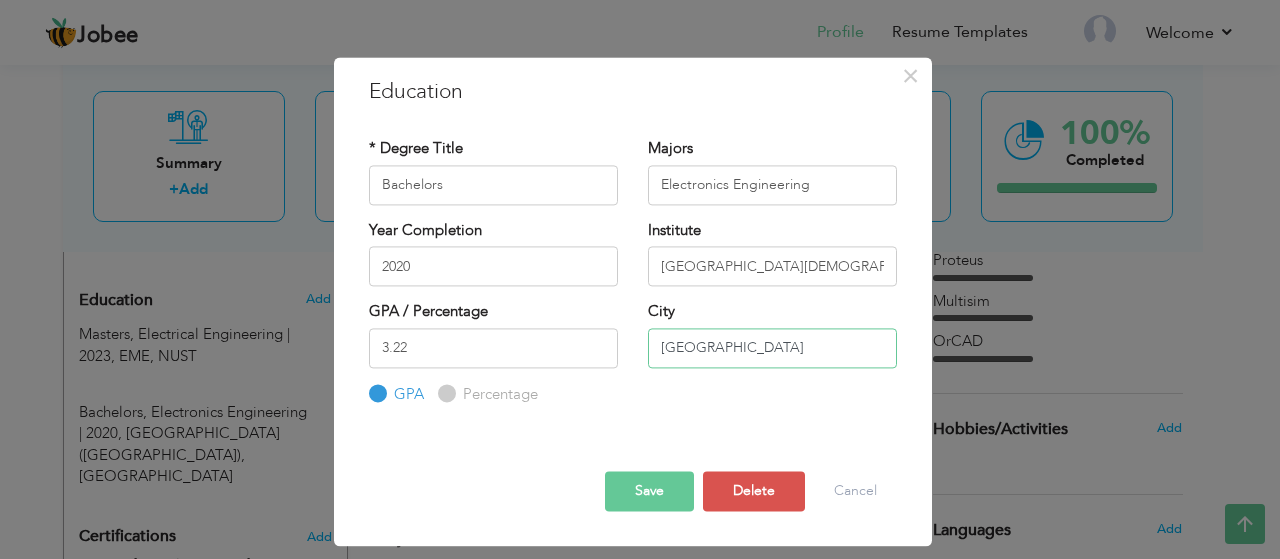 click on "[GEOGRAPHIC_DATA]" at bounding box center (772, 348) 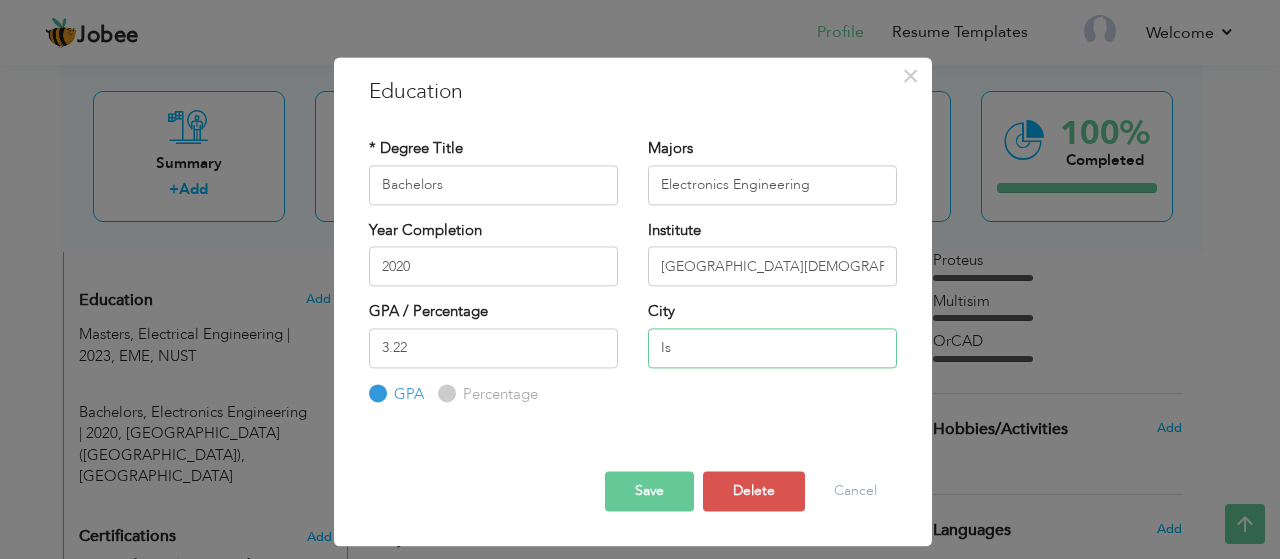 type on "I" 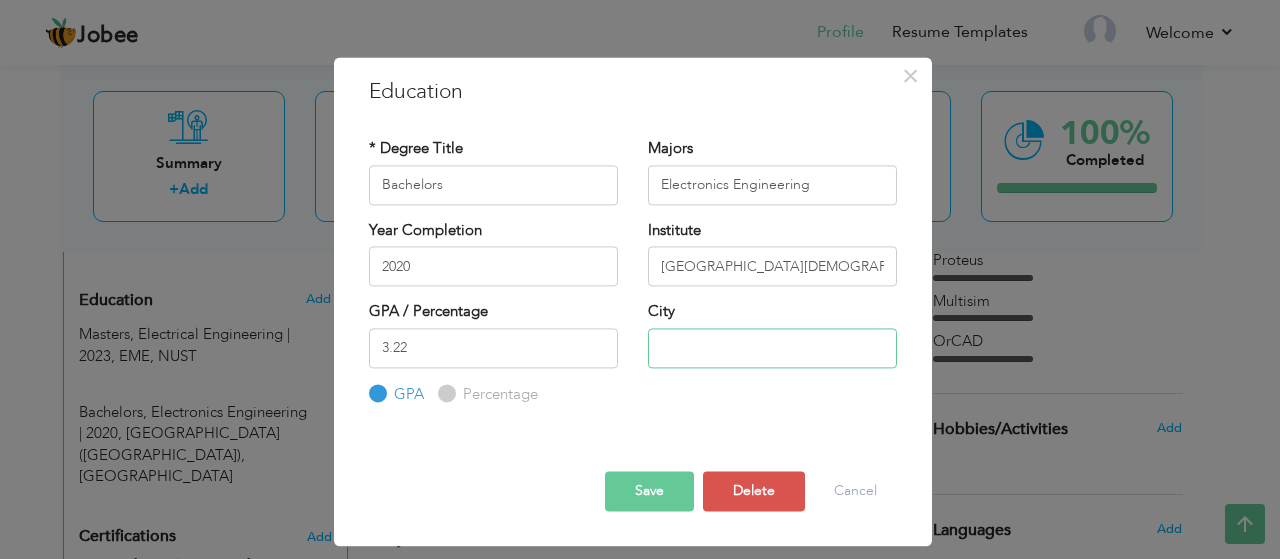type 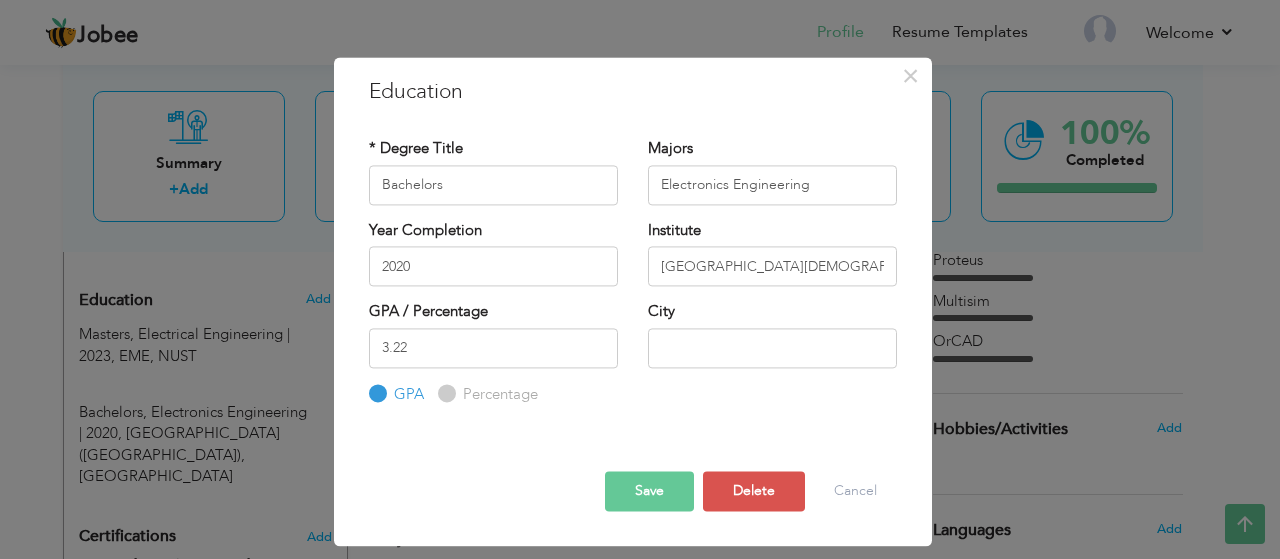 click on "Save" at bounding box center (649, 492) 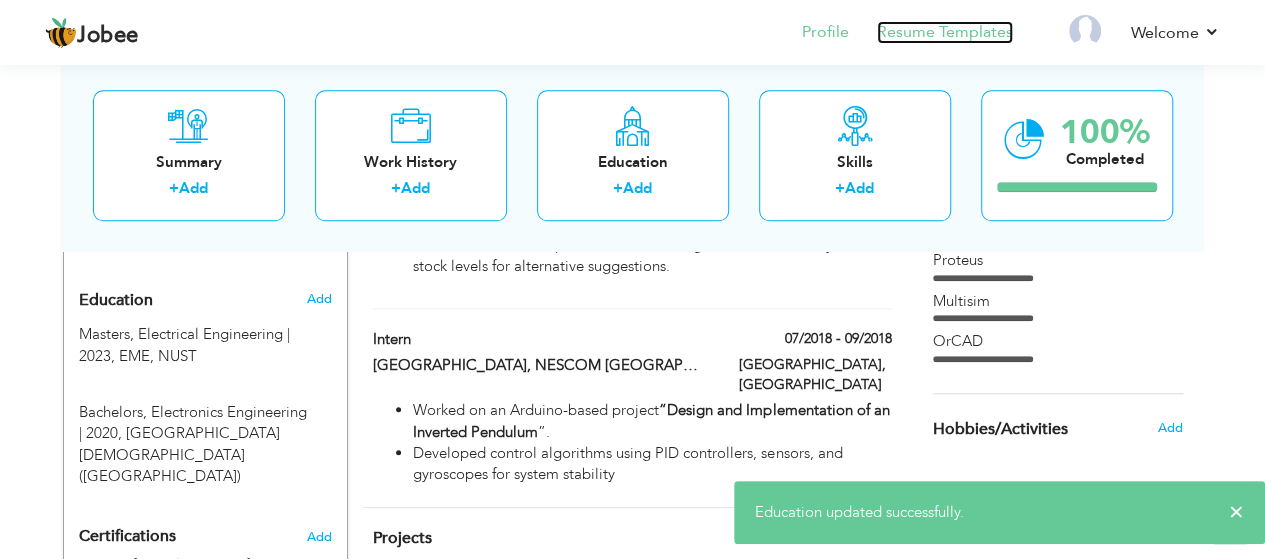 click on "Resume Templates" at bounding box center (945, 32) 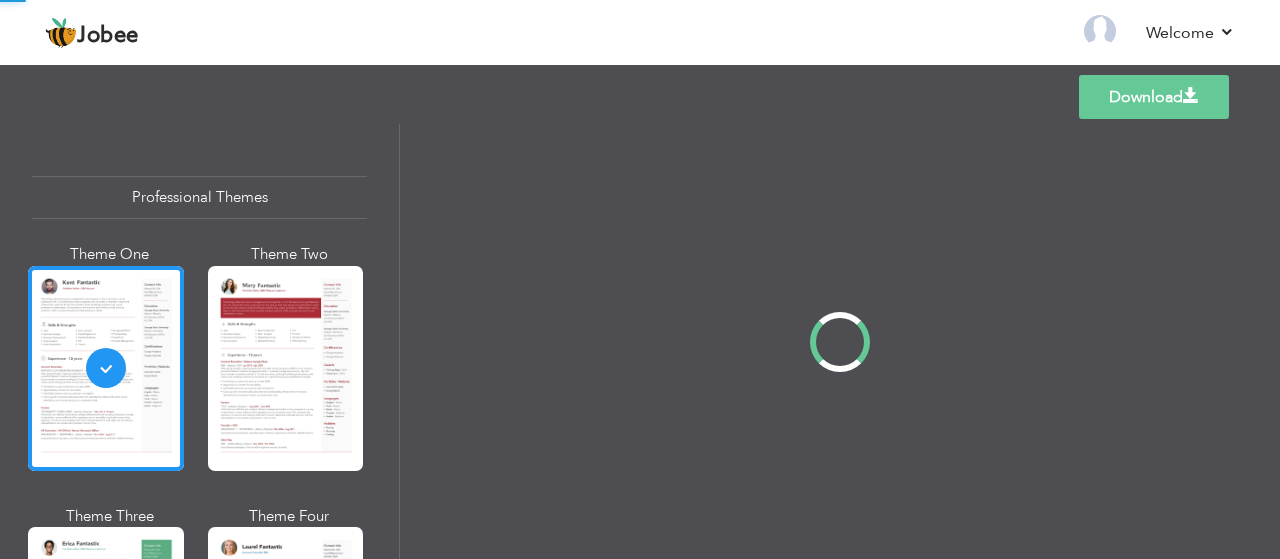 scroll, scrollTop: 0, scrollLeft: 0, axis: both 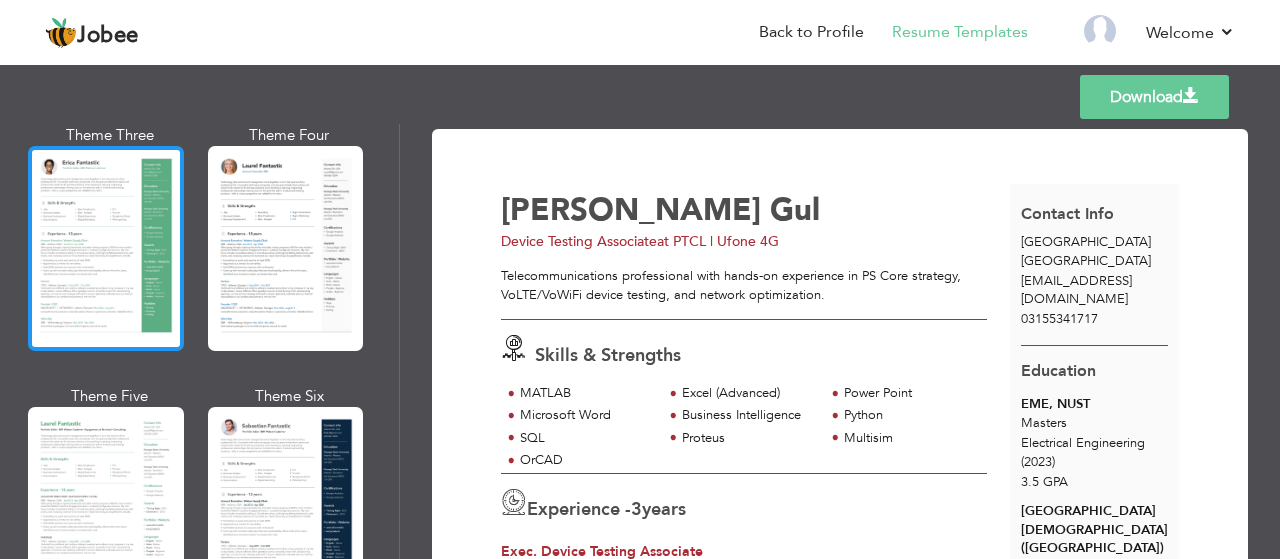 click at bounding box center (106, 248) 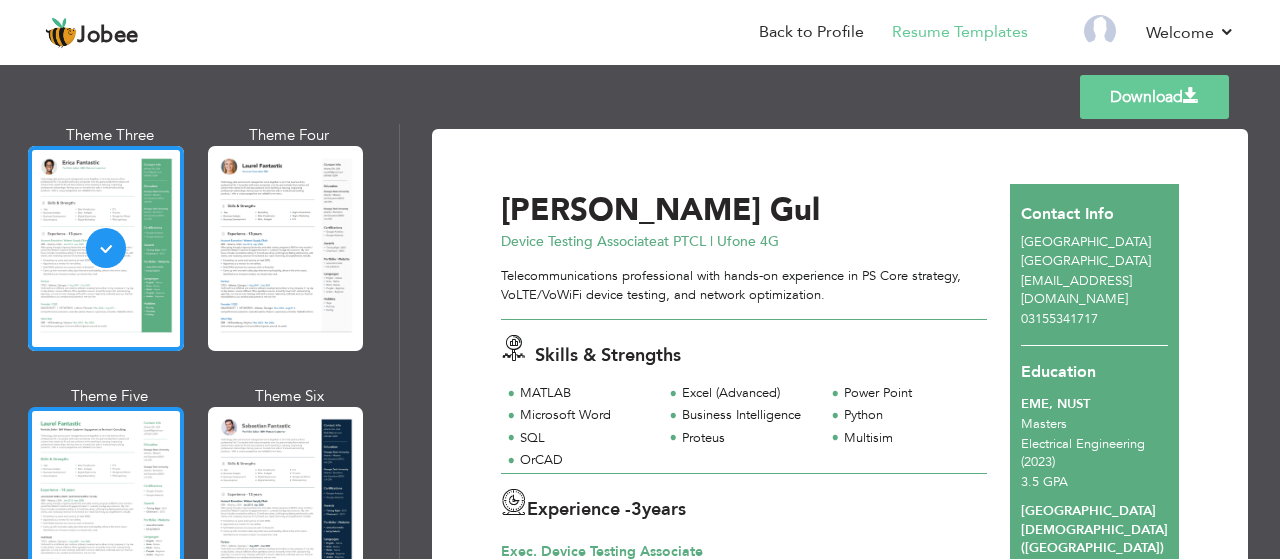 click at bounding box center (106, 509) 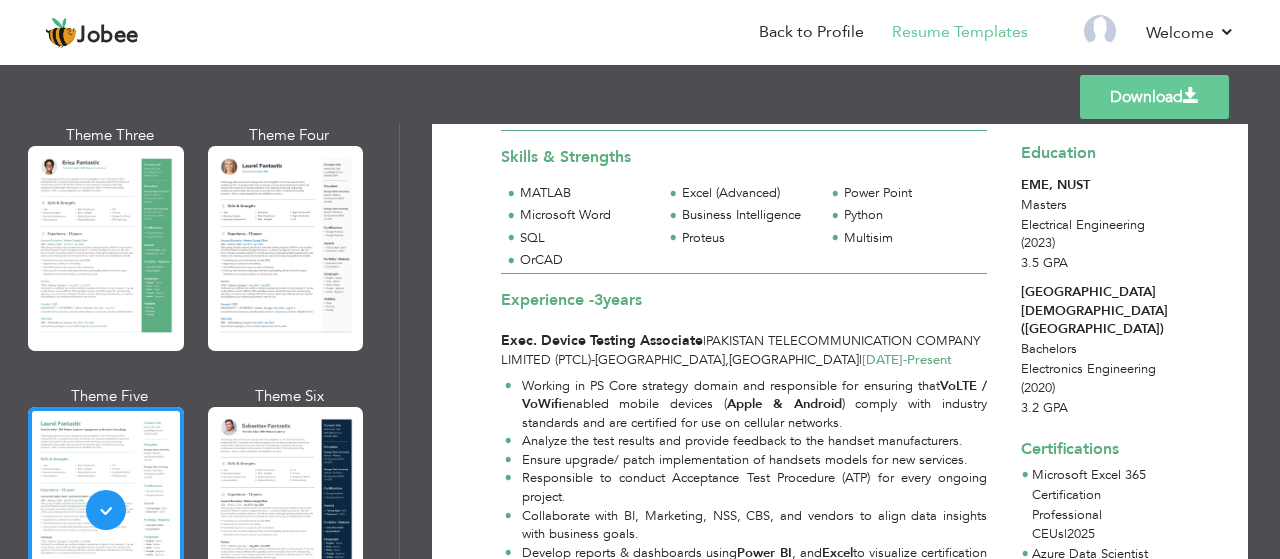 scroll, scrollTop: 190, scrollLeft: 0, axis: vertical 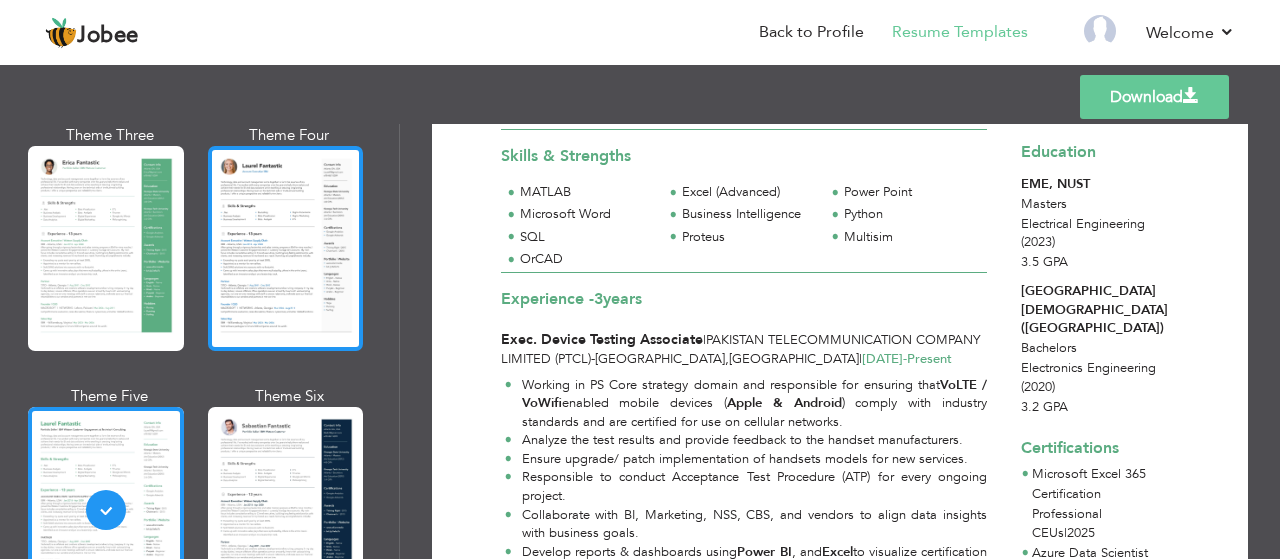 click at bounding box center [286, 248] 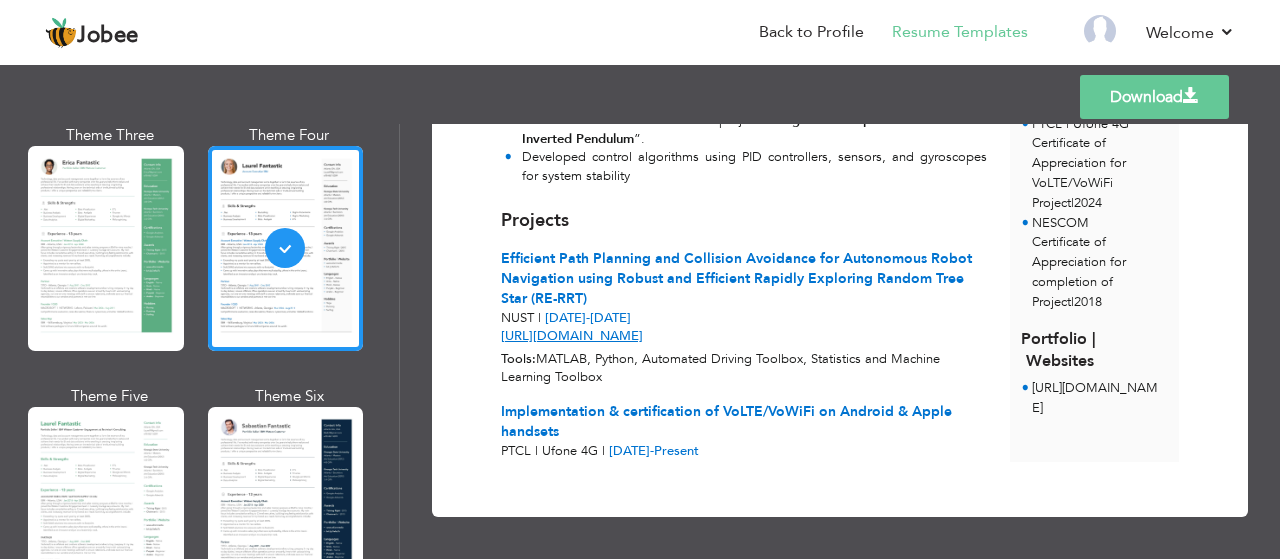scroll, scrollTop: 949, scrollLeft: 0, axis: vertical 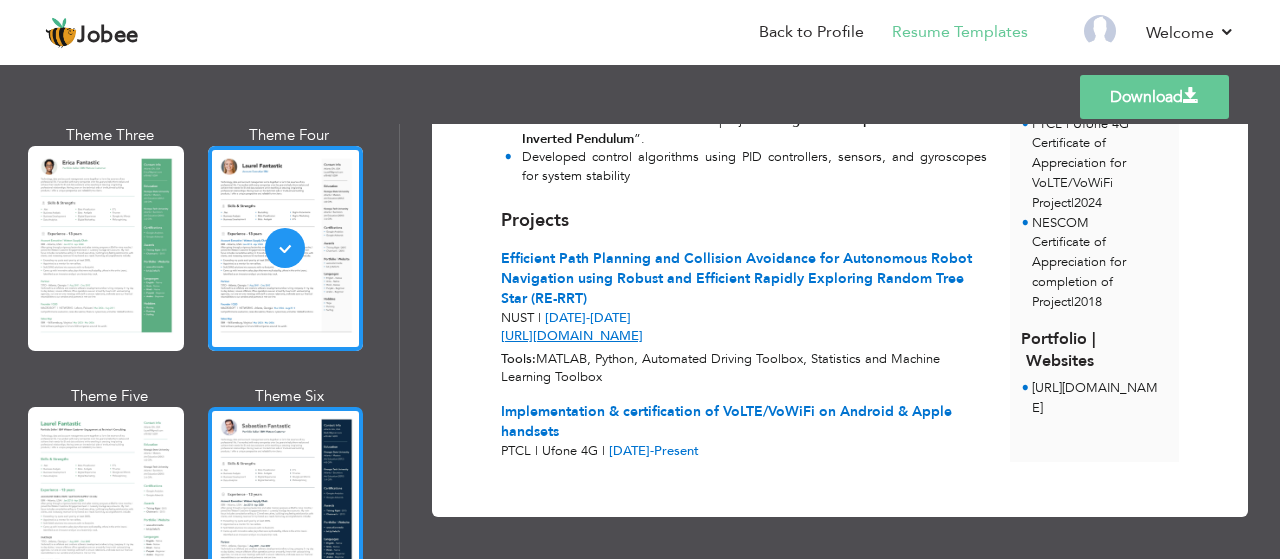 click at bounding box center (286, 509) 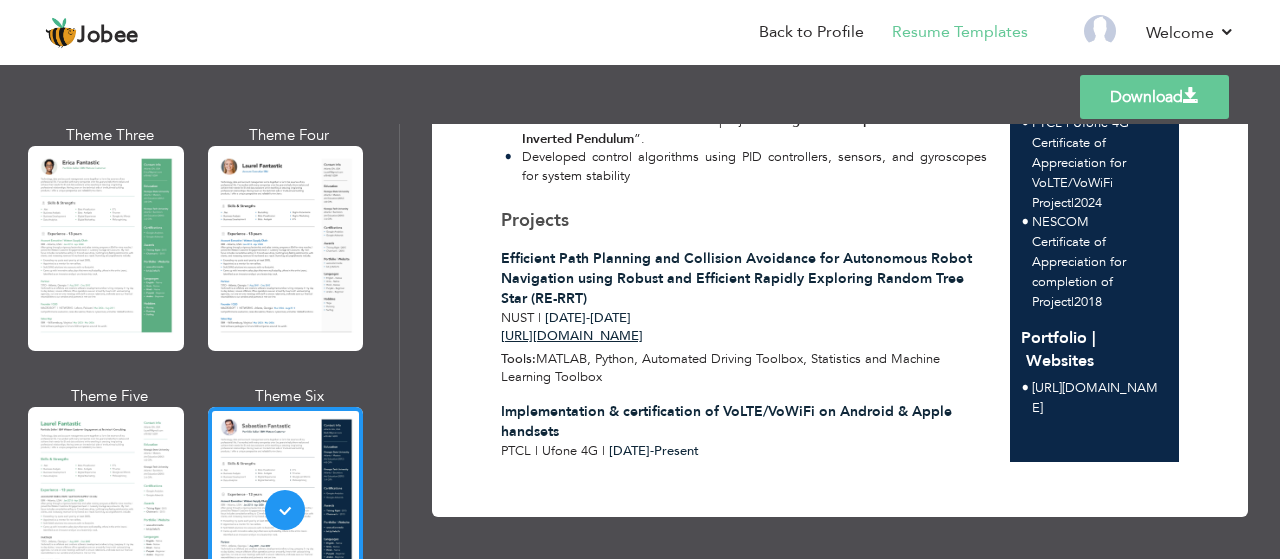 scroll, scrollTop: 971, scrollLeft: 0, axis: vertical 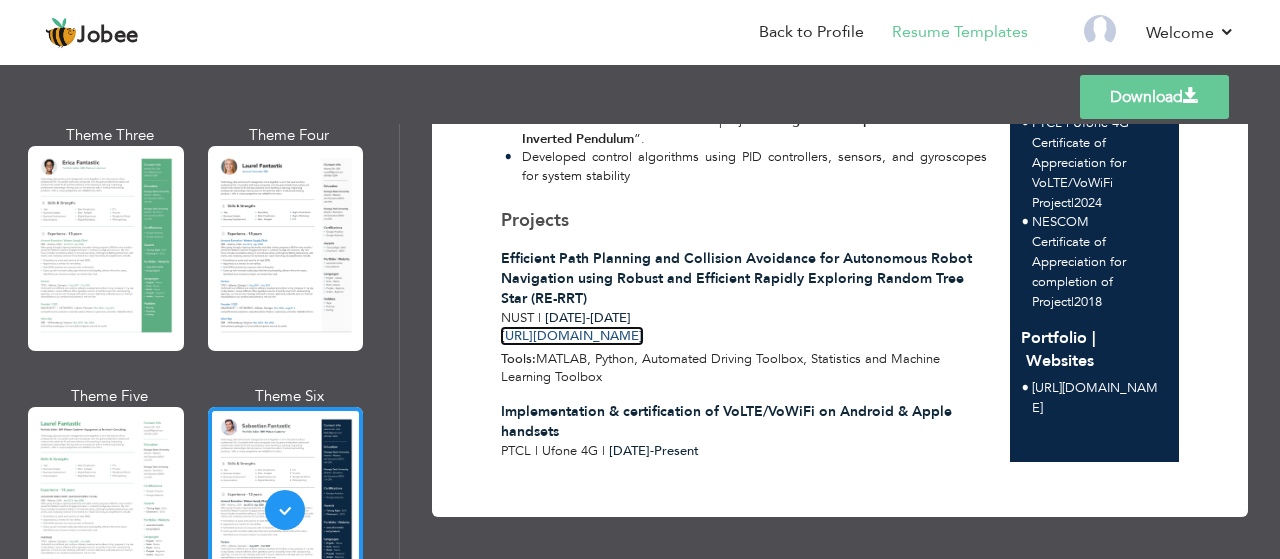 click on "[URL][DOMAIN_NAME]" at bounding box center [572, 336] 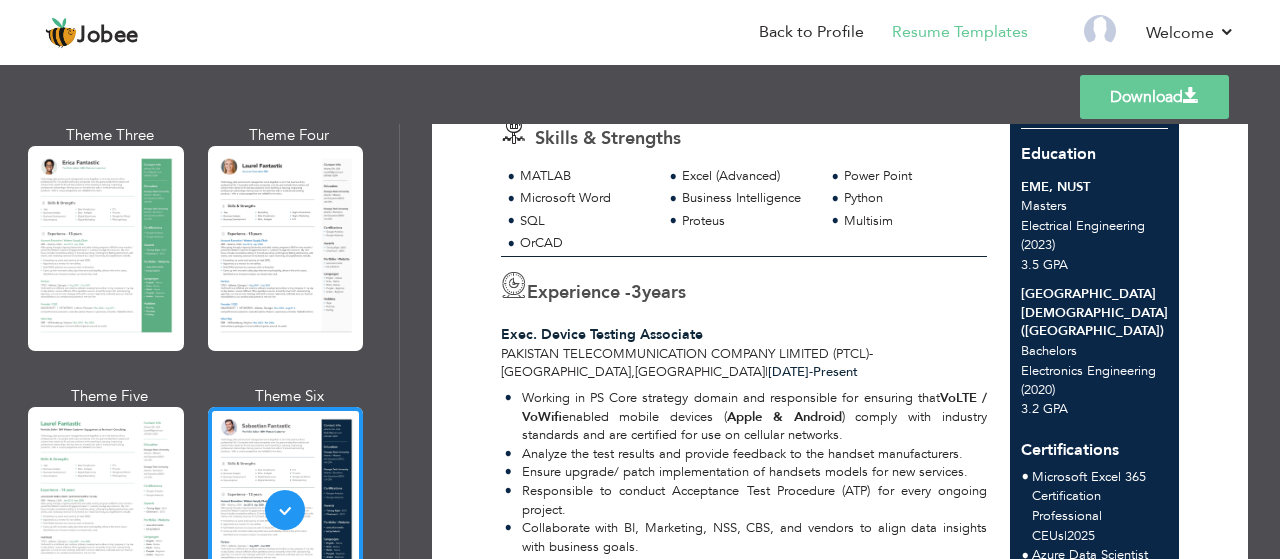 scroll, scrollTop: 128, scrollLeft: 0, axis: vertical 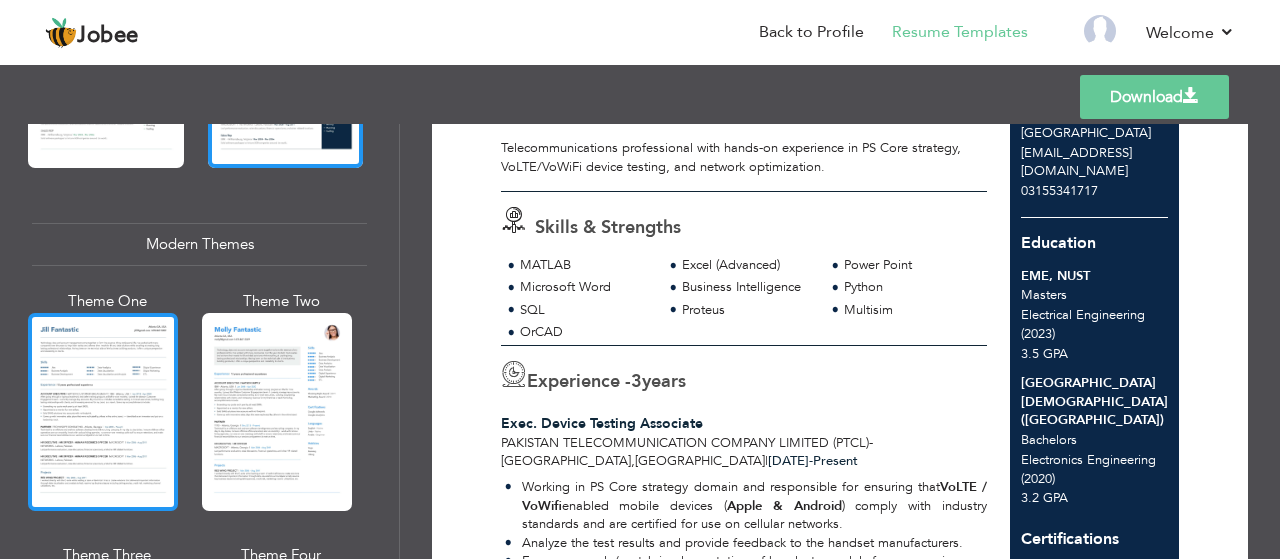 click at bounding box center (103, 412) 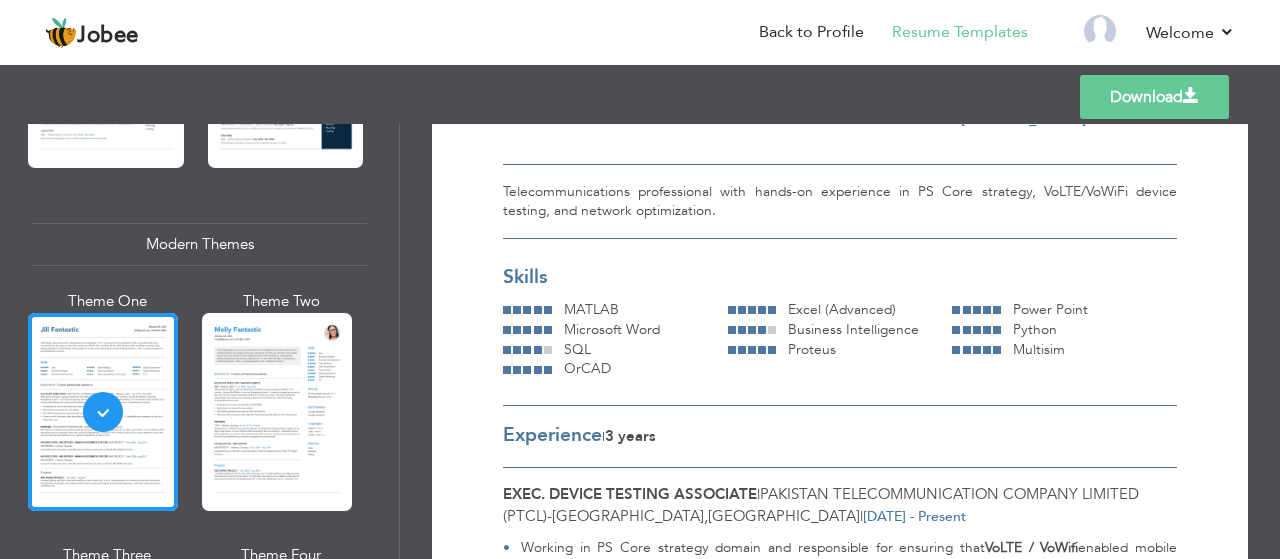 scroll, scrollTop: 0, scrollLeft: 0, axis: both 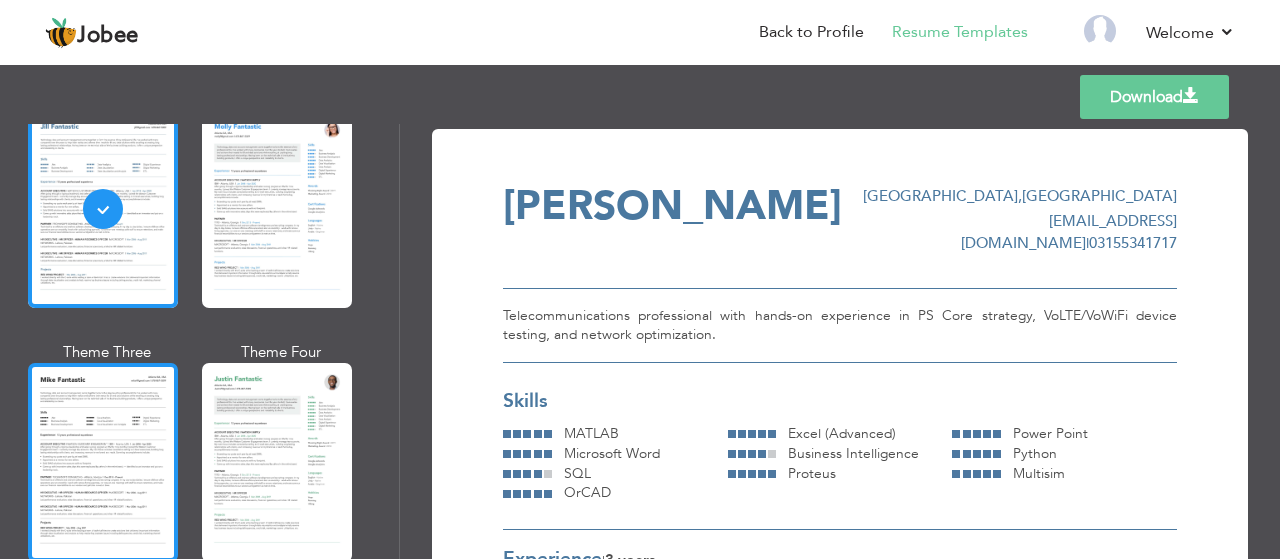 click at bounding box center [103, 462] 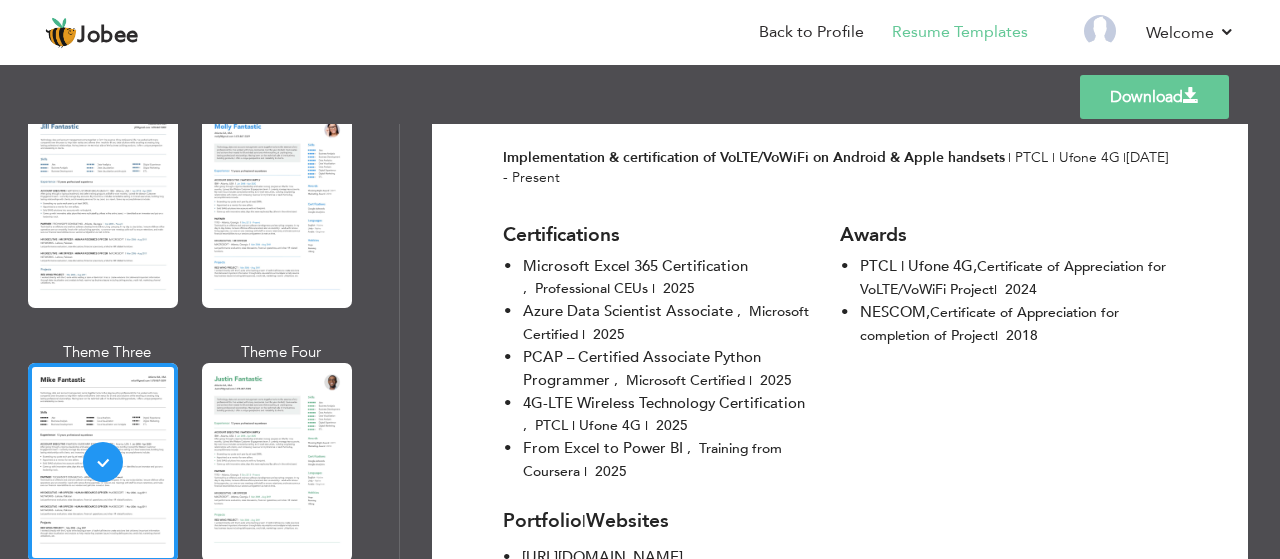 scroll, scrollTop: 1386, scrollLeft: 0, axis: vertical 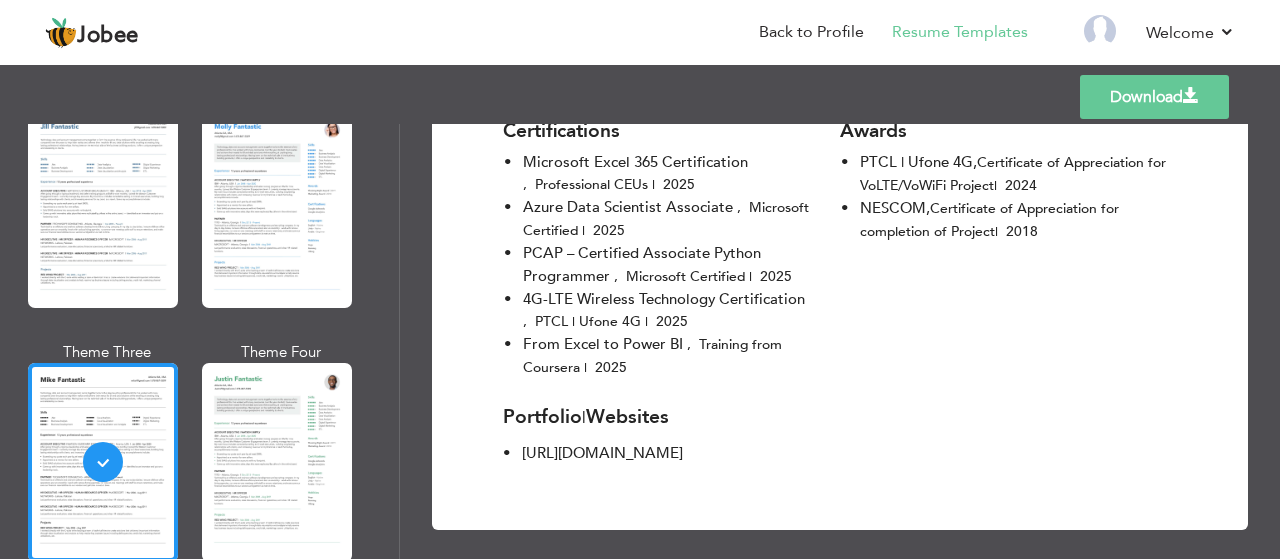 click on "Download" at bounding box center [1154, 97] 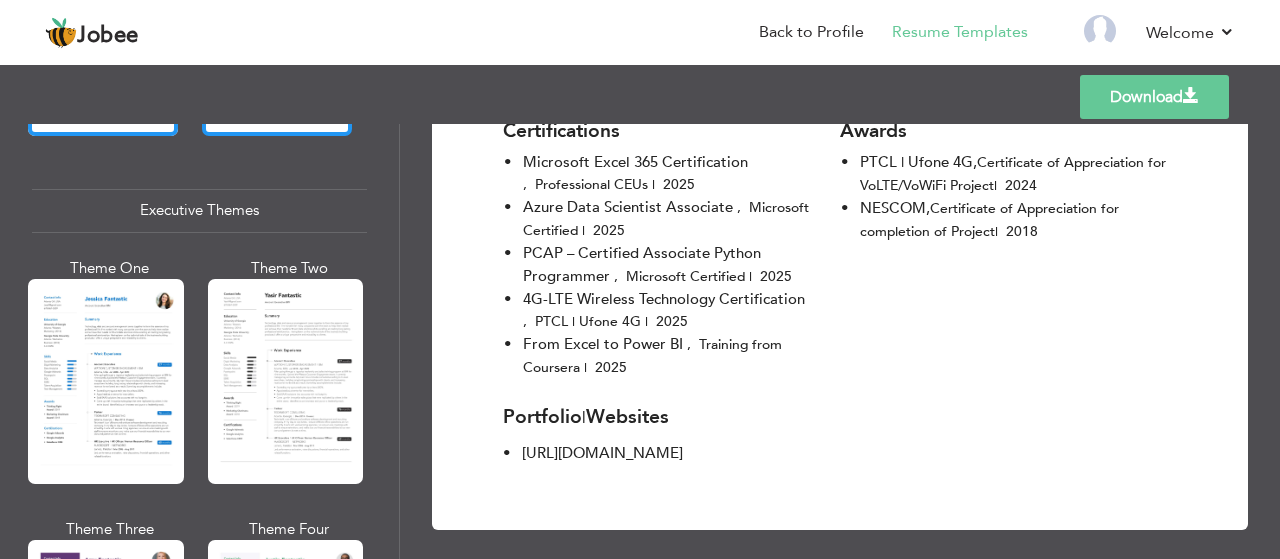 scroll, scrollTop: 1455, scrollLeft: 0, axis: vertical 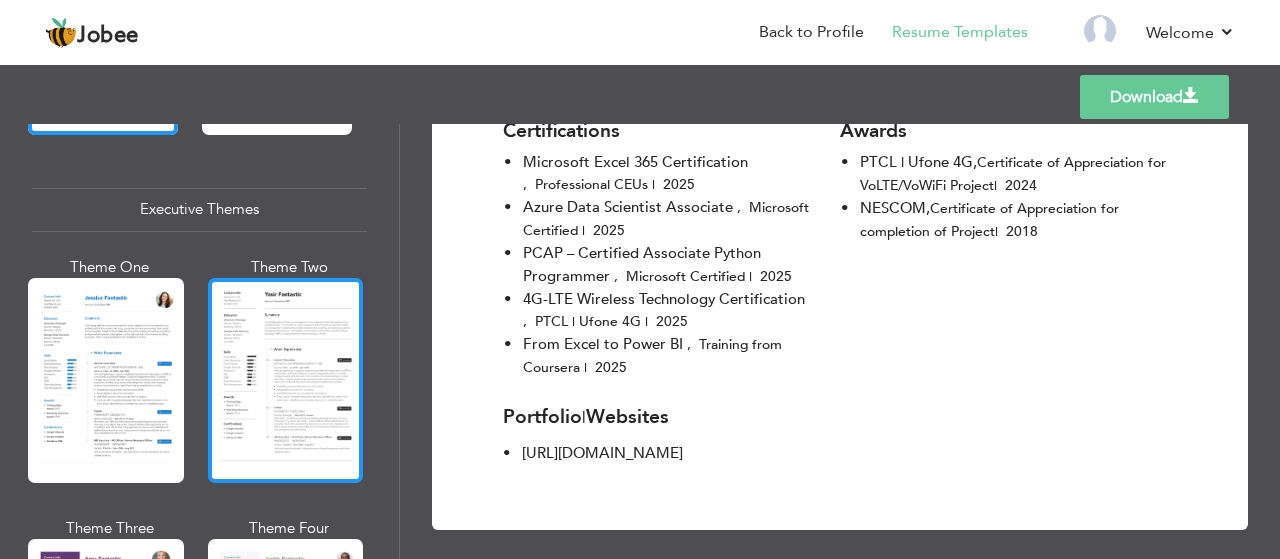 click at bounding box center [286, 380] 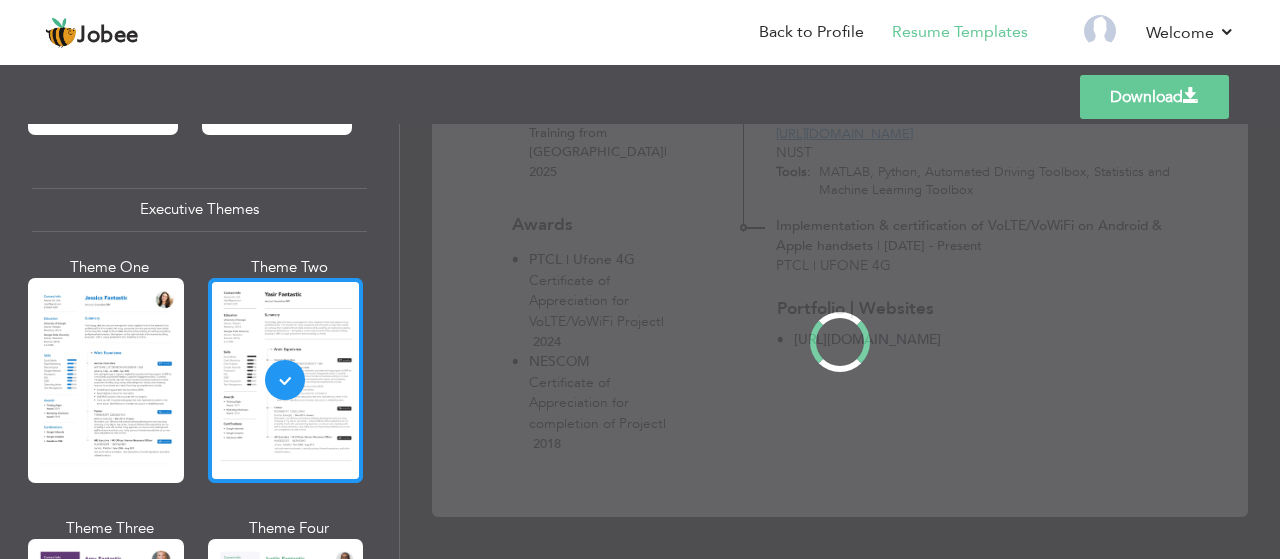 scroll, scrollTop: 0, scrollLeft: 0, axis: both 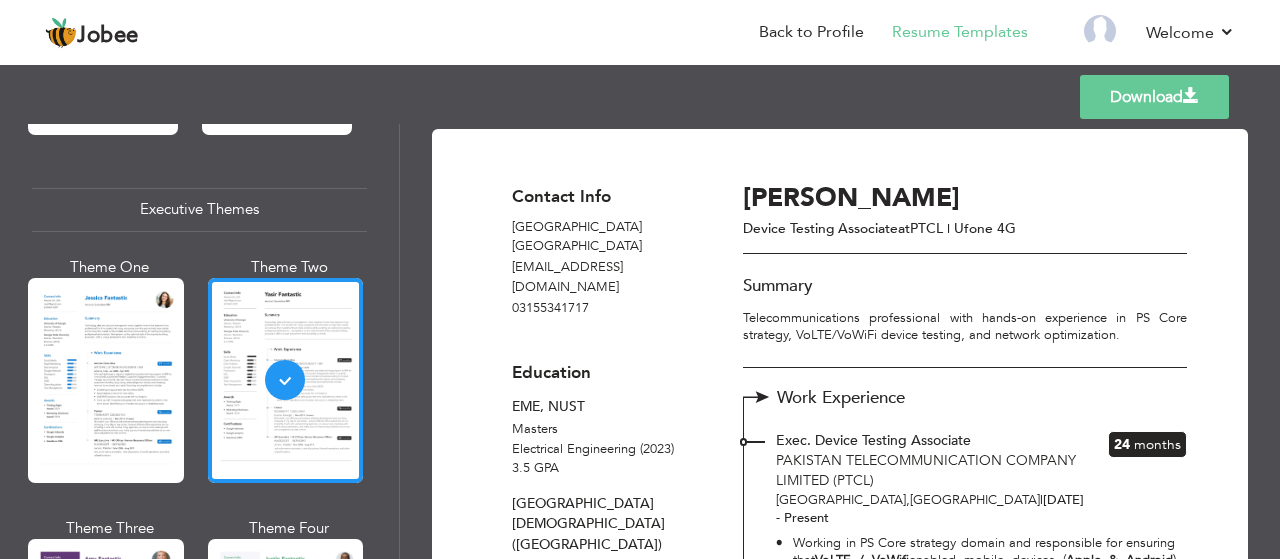 click on "Download" at bounding box center (1154, 97) 